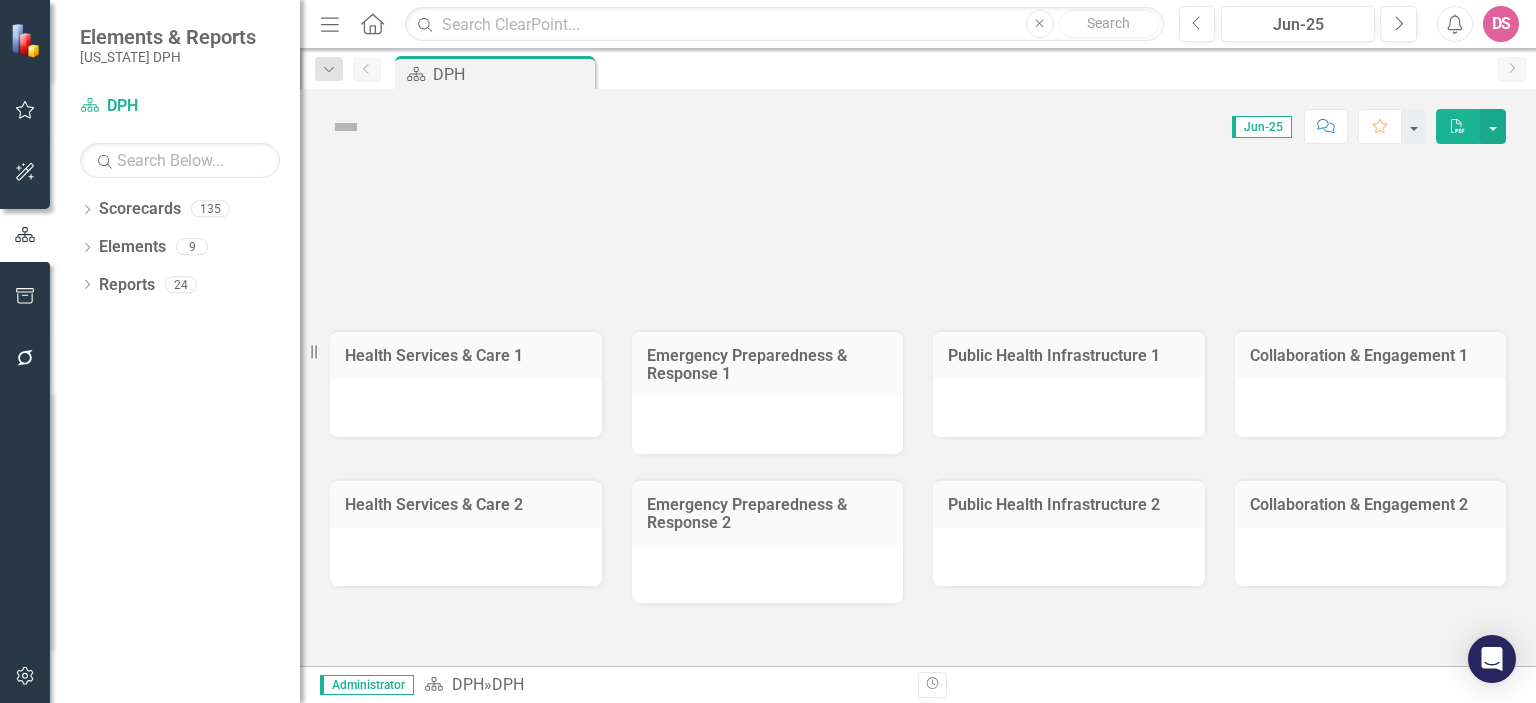 scroll, scrollTop: 0, scrollLeft: 0, axis: both 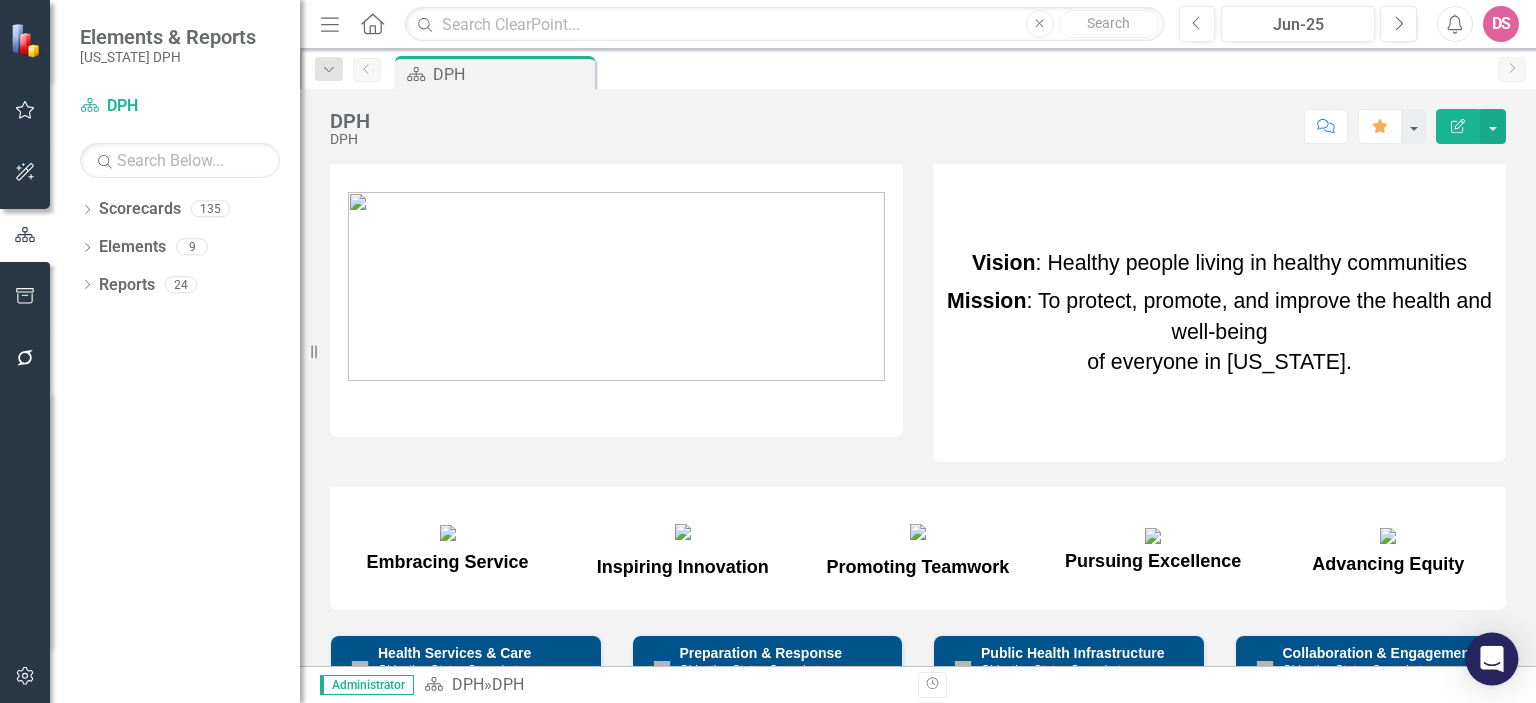 click 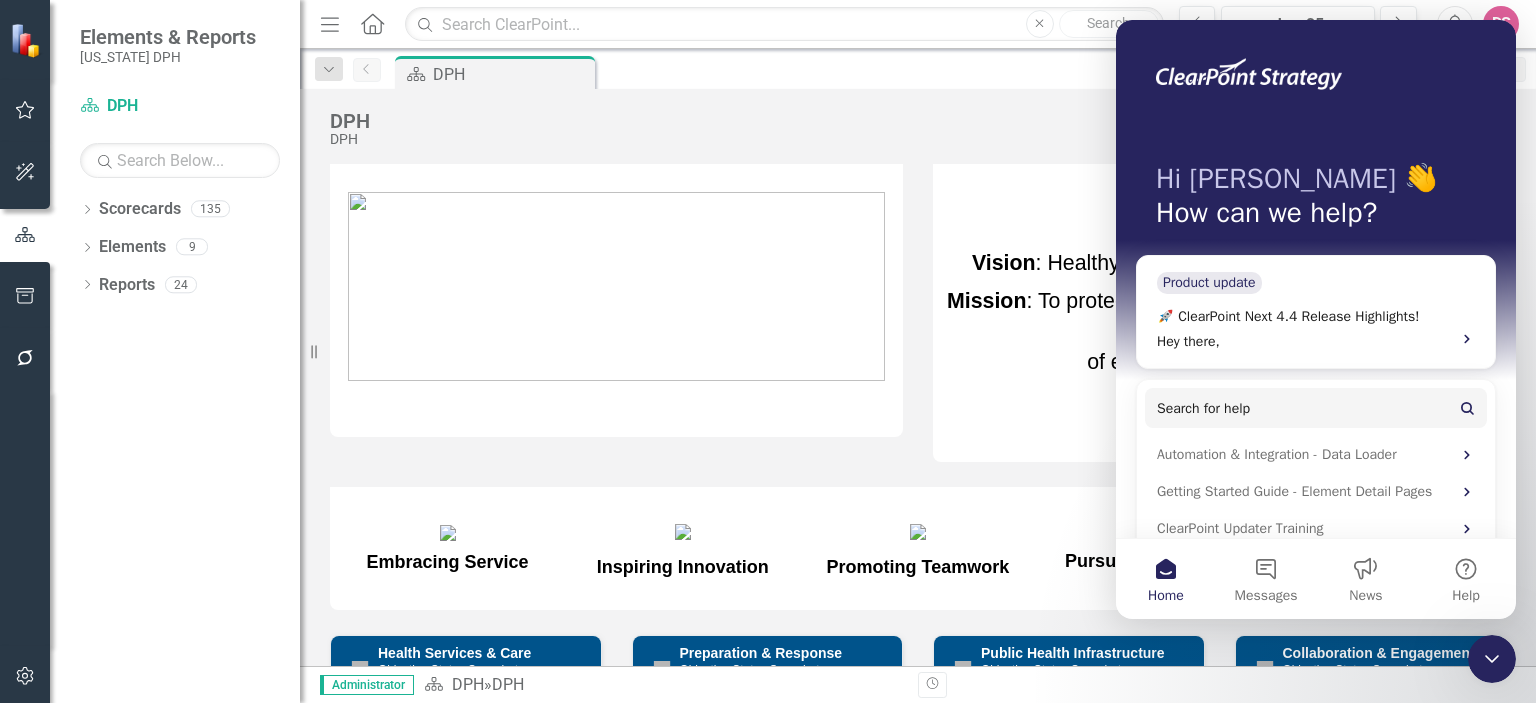 scroll, scrollTop: 0, scrollLeft: 0, axis: both 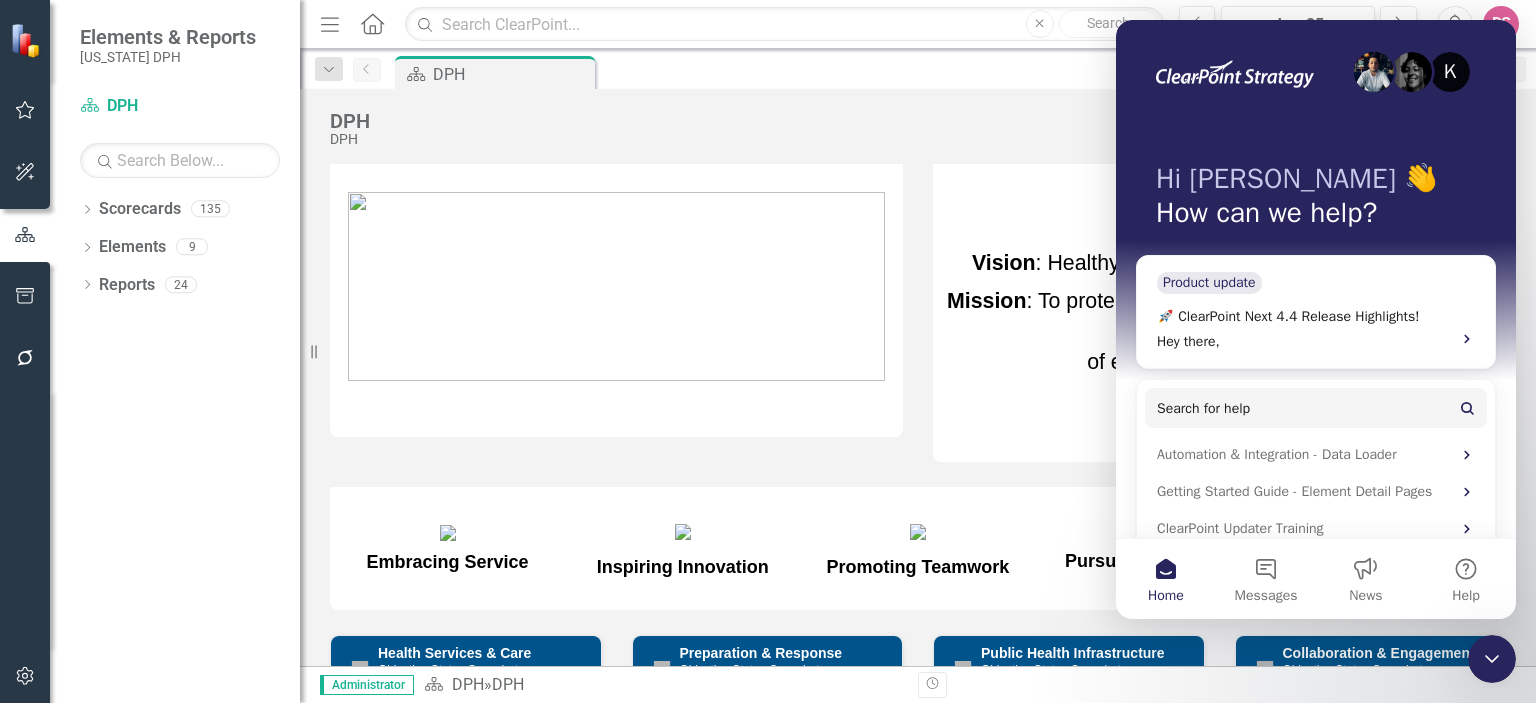 click on "K Hi [PERSON_NAME] 👋 How can we help?" at bounding box center (1316, 200) 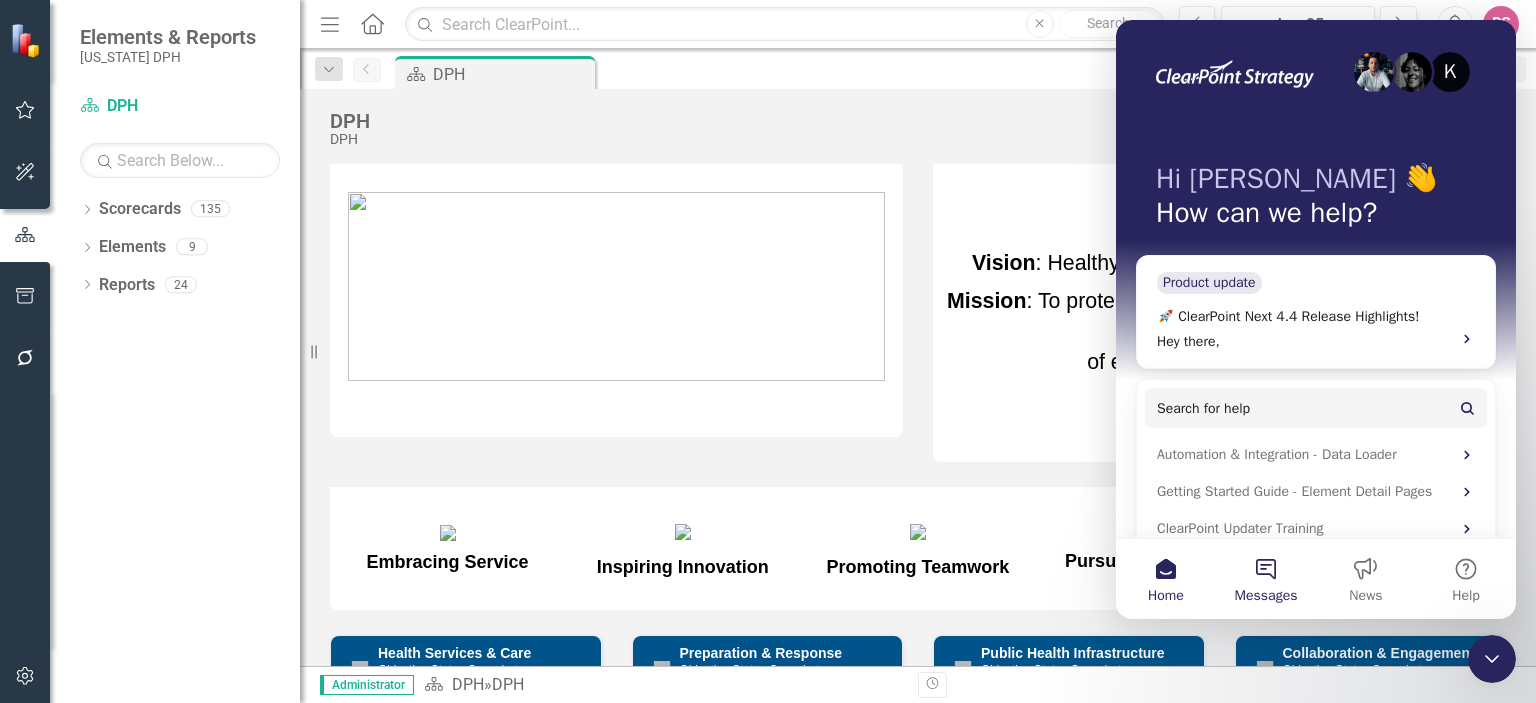 click on "Messages" at bounding box center (1266, 579) 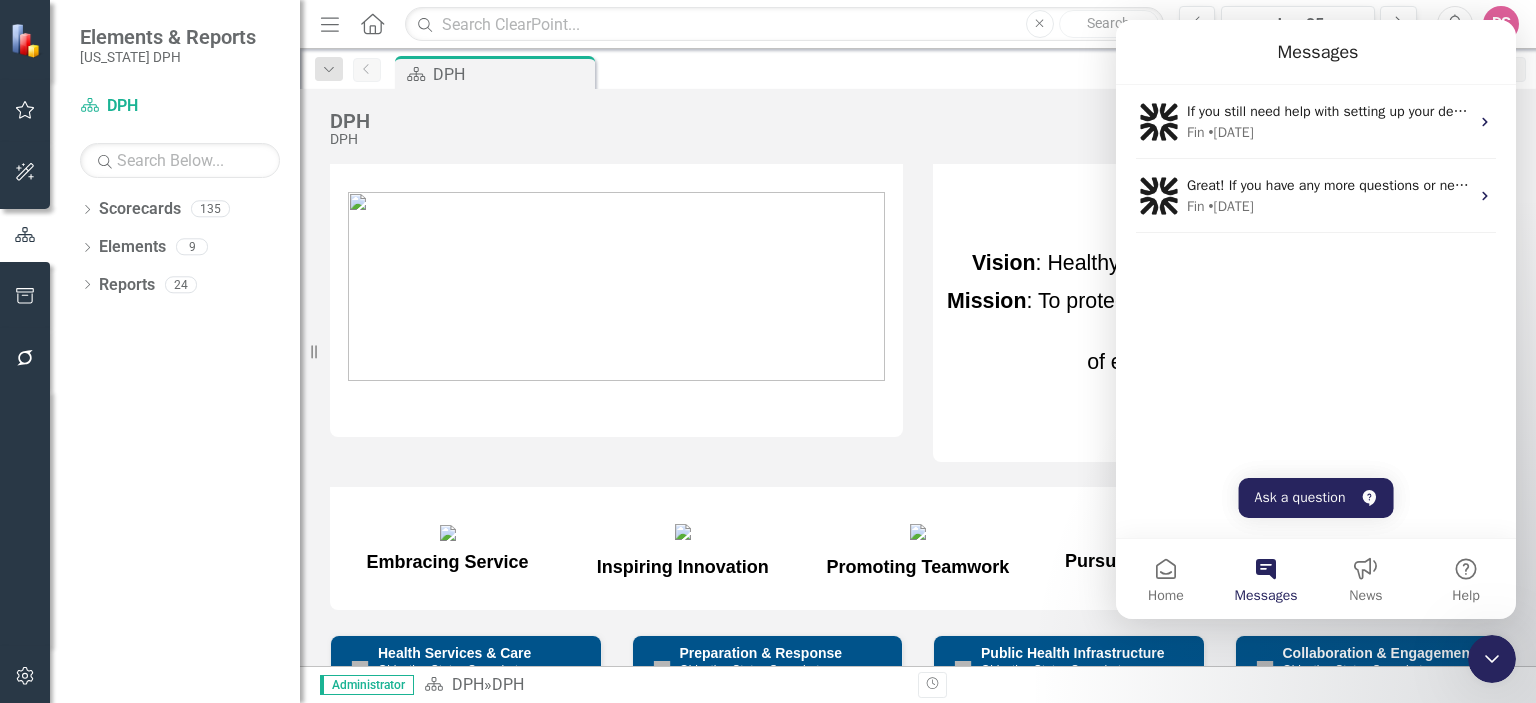 click on "If you still need help with setting up your default landing page, I’m here to assist. Would you like to provide more details about what you’re trying to achieve or any issues you’re encountering? Fin •  [DATE] Great! If you have any more questions or need further assistance, just let me know. I'm here to help. Fin •  [DATE]" at bounding box center [1316, 199] 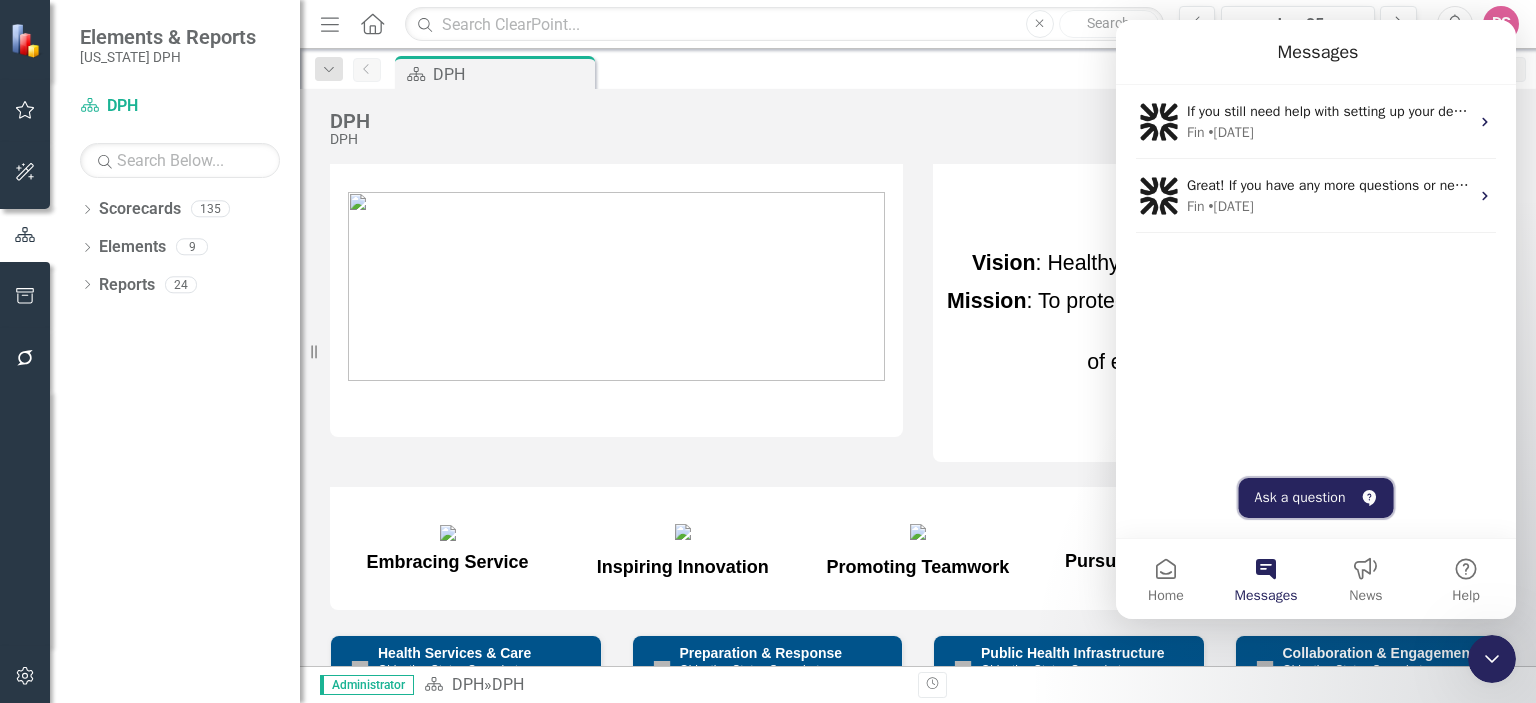 drag, startPoint x: 1276, startPoint y: 499, endPoint x: 1308, endPoint y: 493, distance: 32.55764 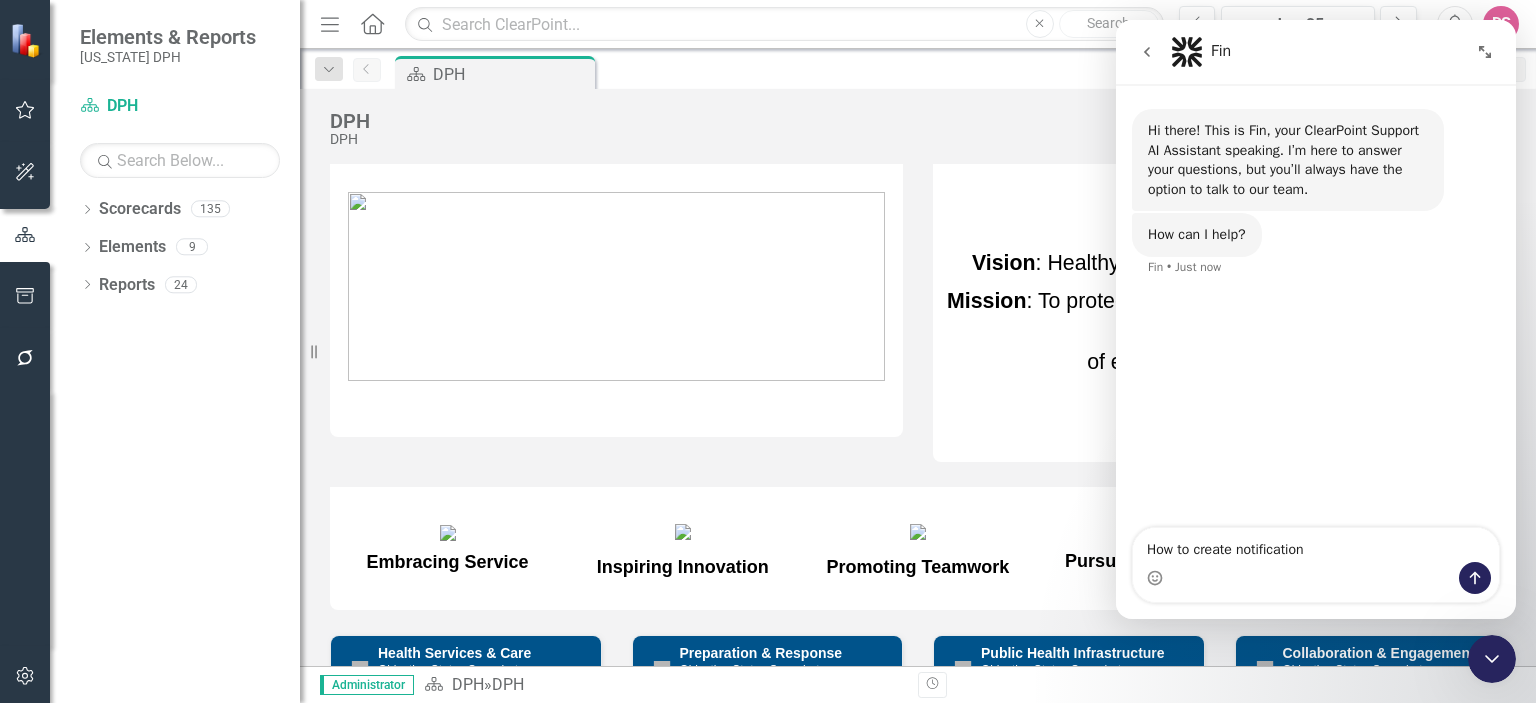 type on "How to create notifications" 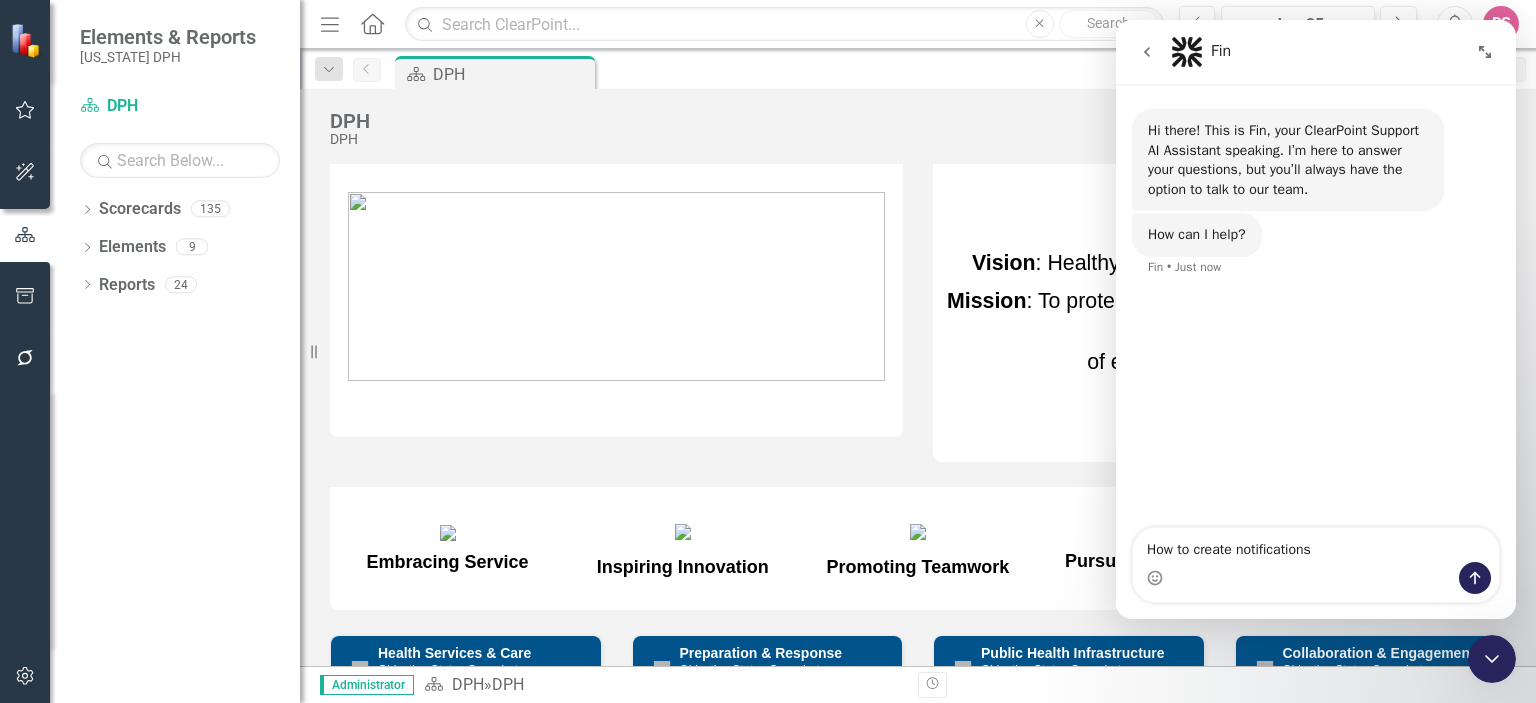 type 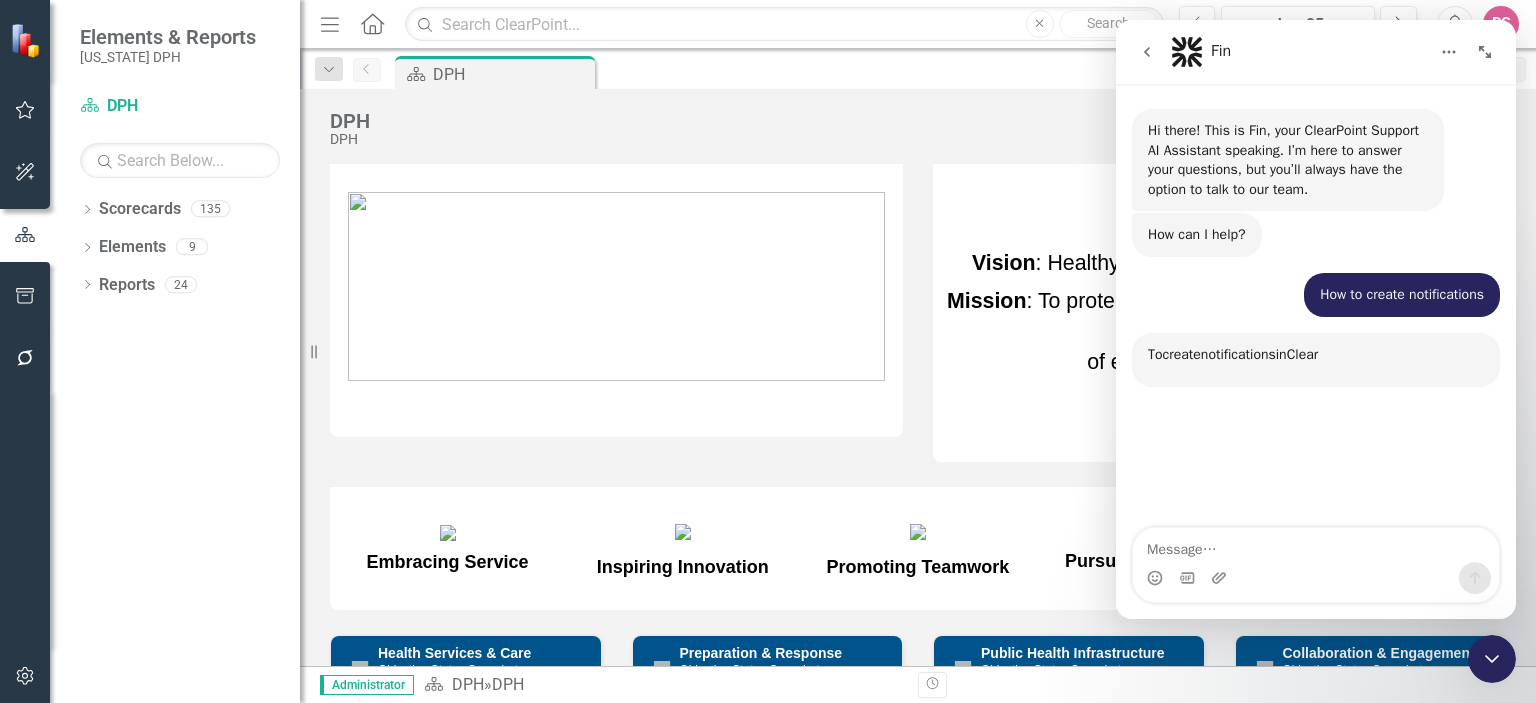 scroll, scrollTop: 2, scrollLeft: 0, axis: vertical 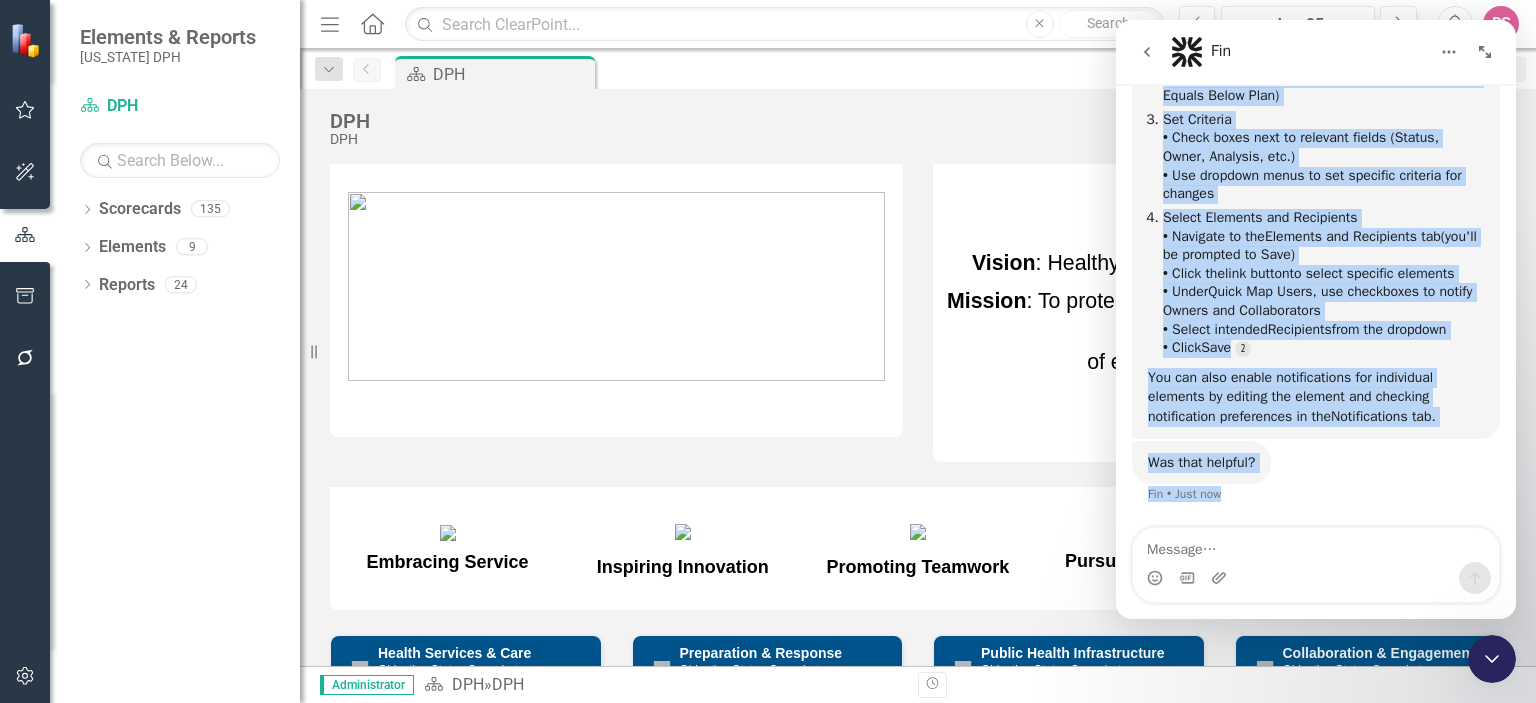 drag, startPoint x: 1168, startPoint y: 146, endPoint x: 1396, endPoint y: 549, distance: 463.0259 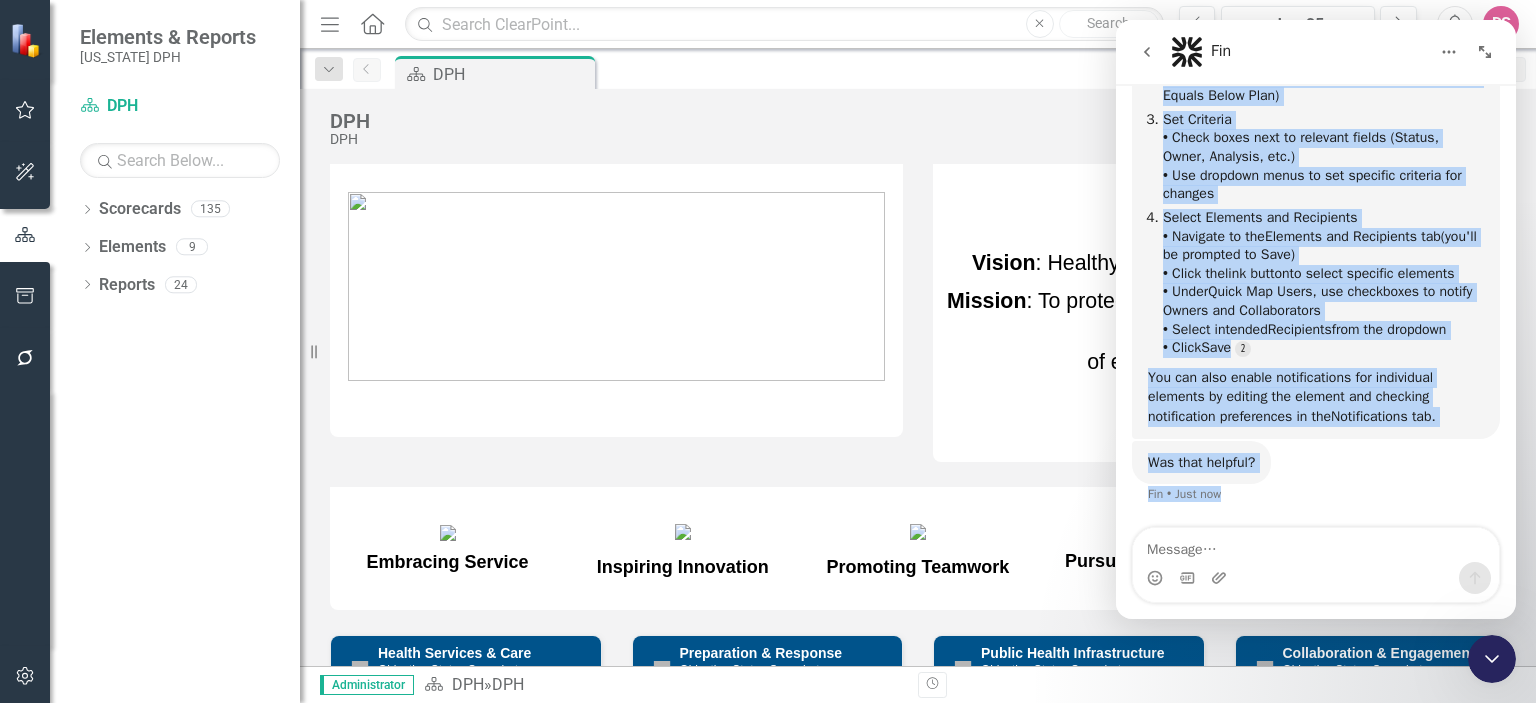 copy on "lorem Ipsumdolorsit • Amet con Adipisc Elits, doeiu  Temporinci • Utlabo  Etdoloremagna • Aliqu eni  Admi veni Quisnostr Exerc Ullamcol • Nisia  Exea , commo cons duisauteirur inre • Volupt ve  Essecil Fugi  null par excepteu (Sintoccaec, Cupidatatno, Proidentsu, Culpaq Offic, des.) • Mollit anim id estlab perspiciat (u.o., iste Natuse Volupt Accus Dolo) Lau Totamrem • Aperi eaque ipsa qu abilloin verita (Quasia, Beata, Vitaedic, exp.) • Nem enimipsa quiav as aut oditfugi consequu mag dolores Eosrat Sequines neq Porroquisq • Dolorema nu eiu  Moditemp inc Magnamquae eti  (min'so no eligendi op Cumq) • Nihil imp  quop facere  po assume repellen temporib • Autem  Quibu Off Debit , rer necessitat sa evenie Volupt rep Recusandaeita • Earumh teneturs  Delectusre  volu mai aliasper • Dolor  Aspe Rep min nost exerci ullamcorporis sus laboriosam aliquidc co quidmax mol molesti har quidemre facilisexped distinction li tem  Cumsolutanobi eli . Opt   • CU Nihil  •   Impe min Quo maxi placeat? Fac    •   Poss omn 0..." 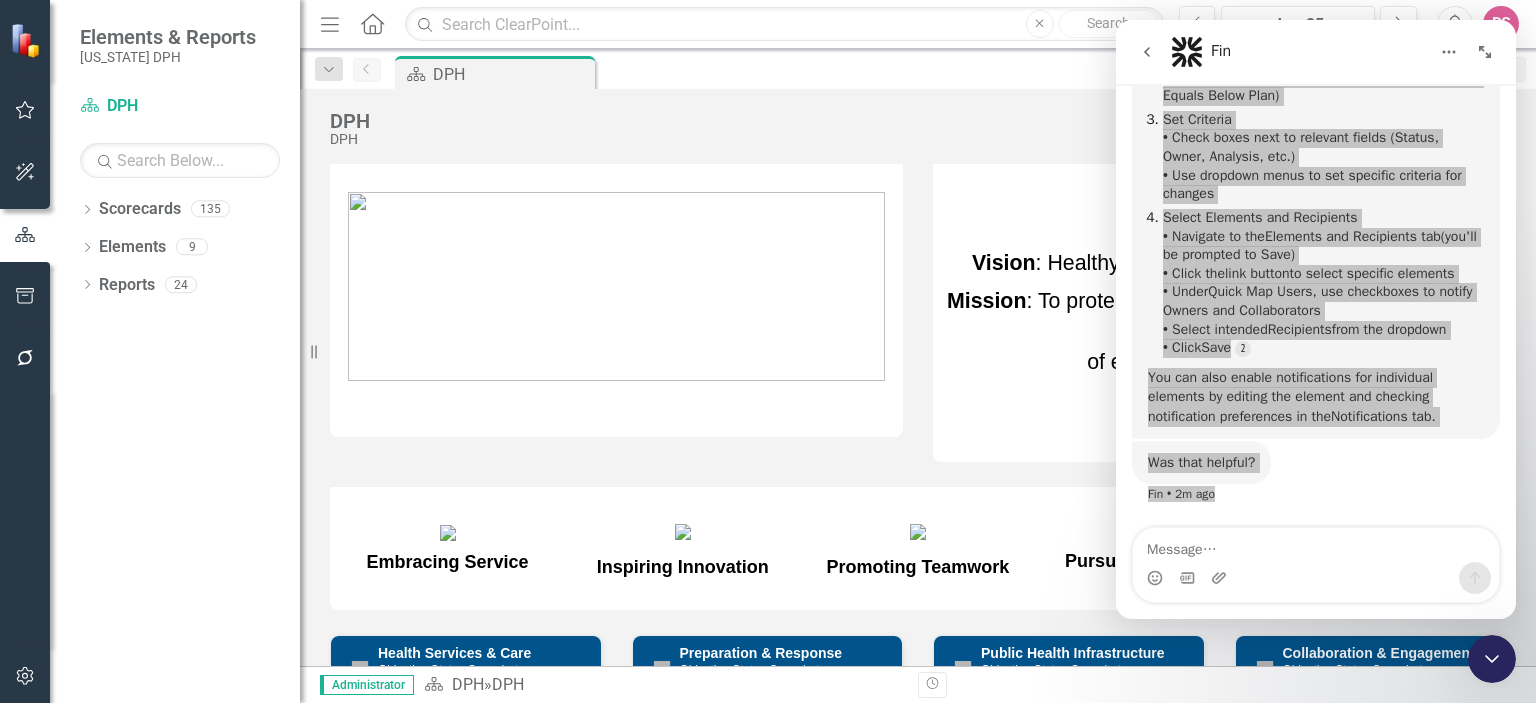 click on "Menu" 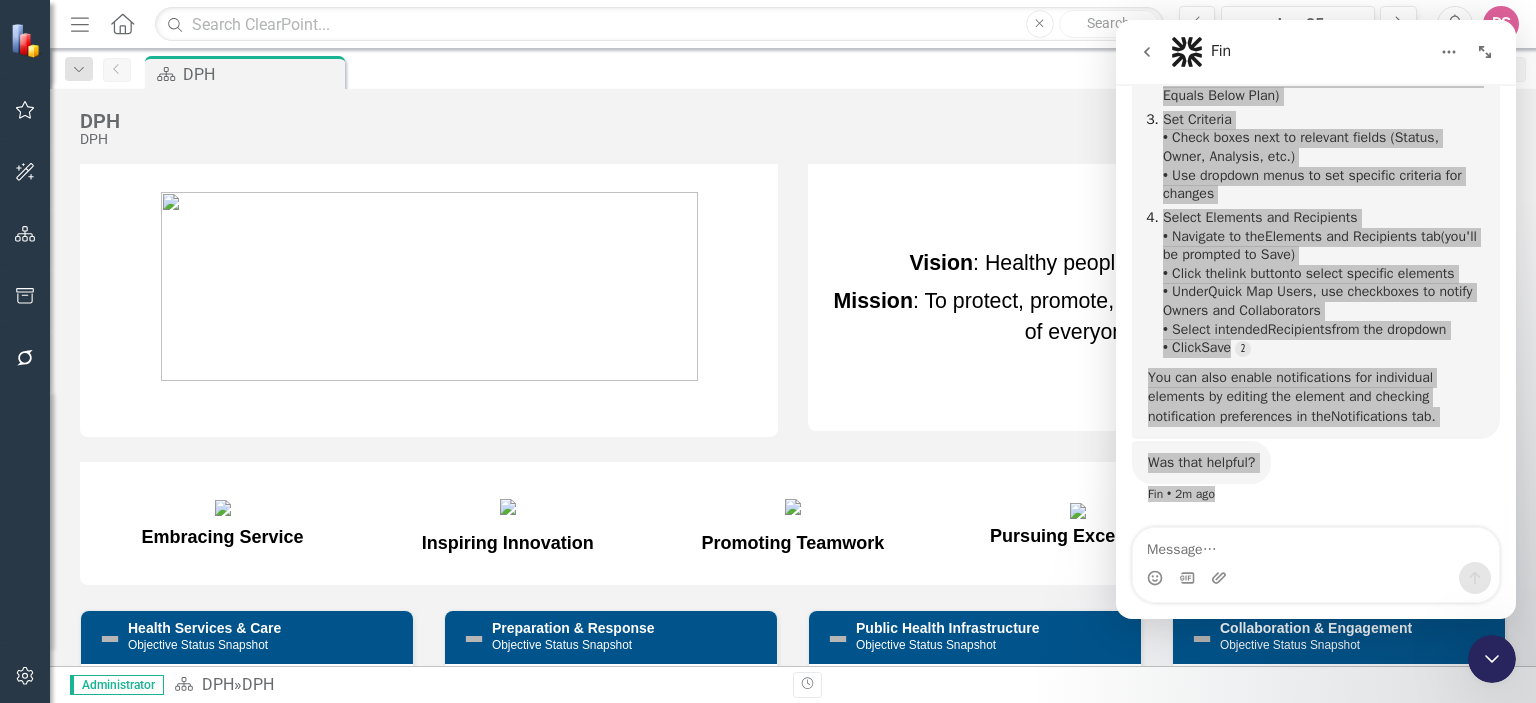 click on "Menu" 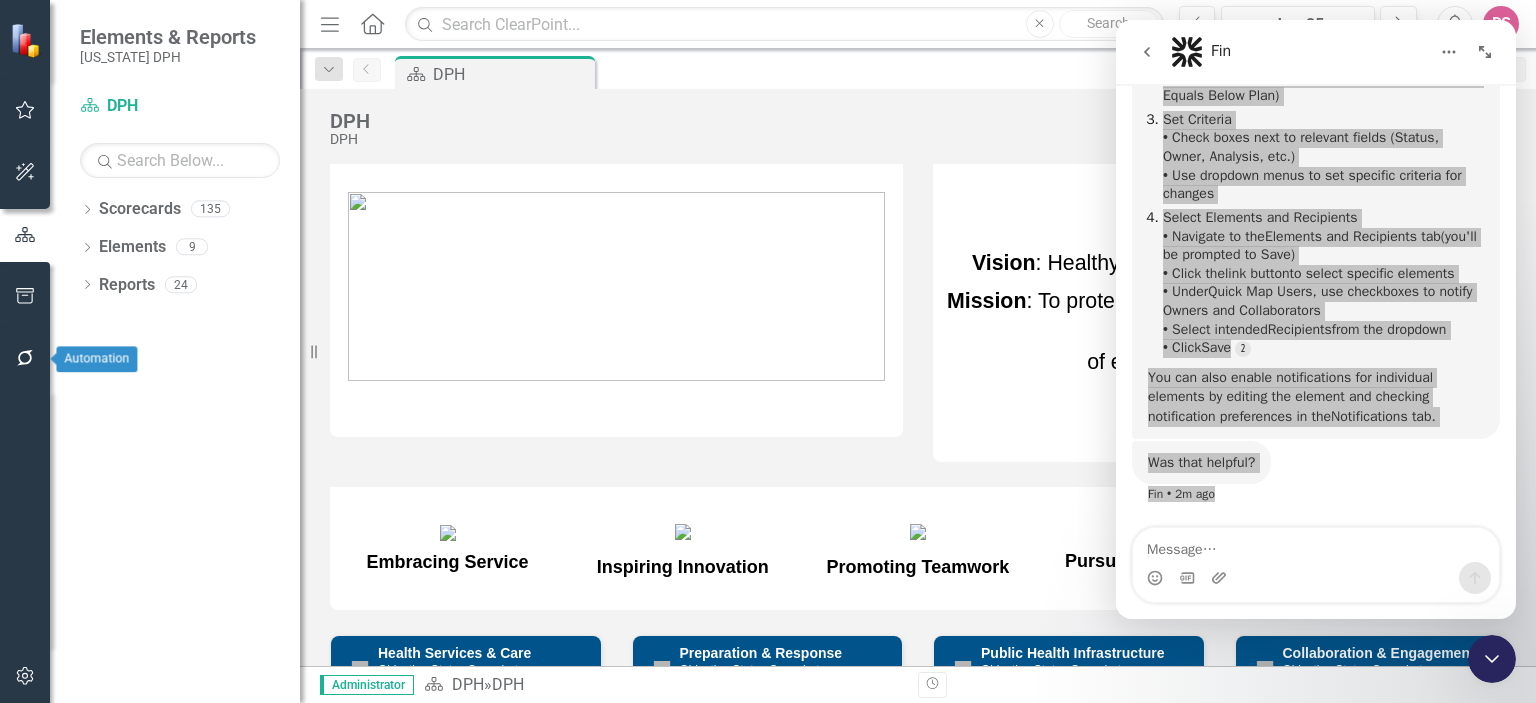 click 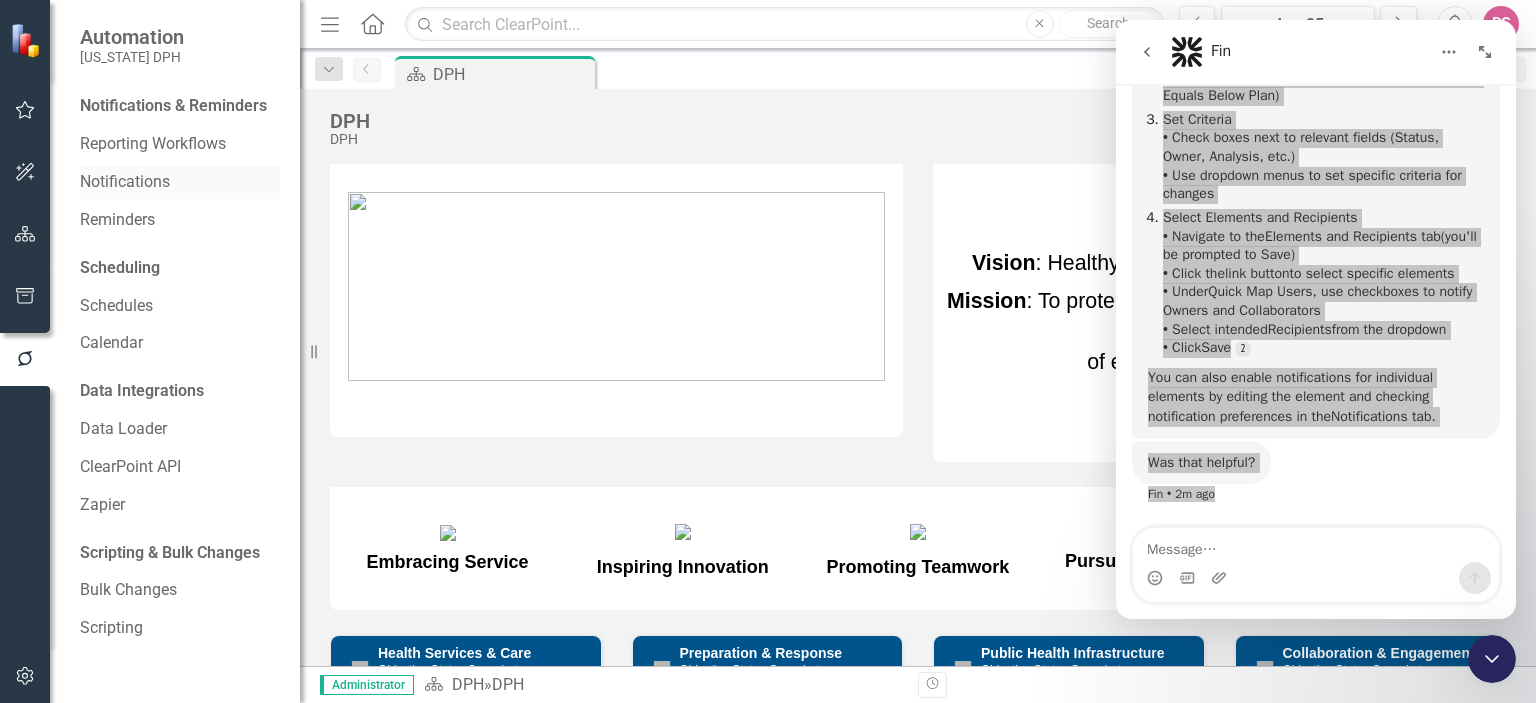 click on "Notifications" at bounding box center (180, 182) 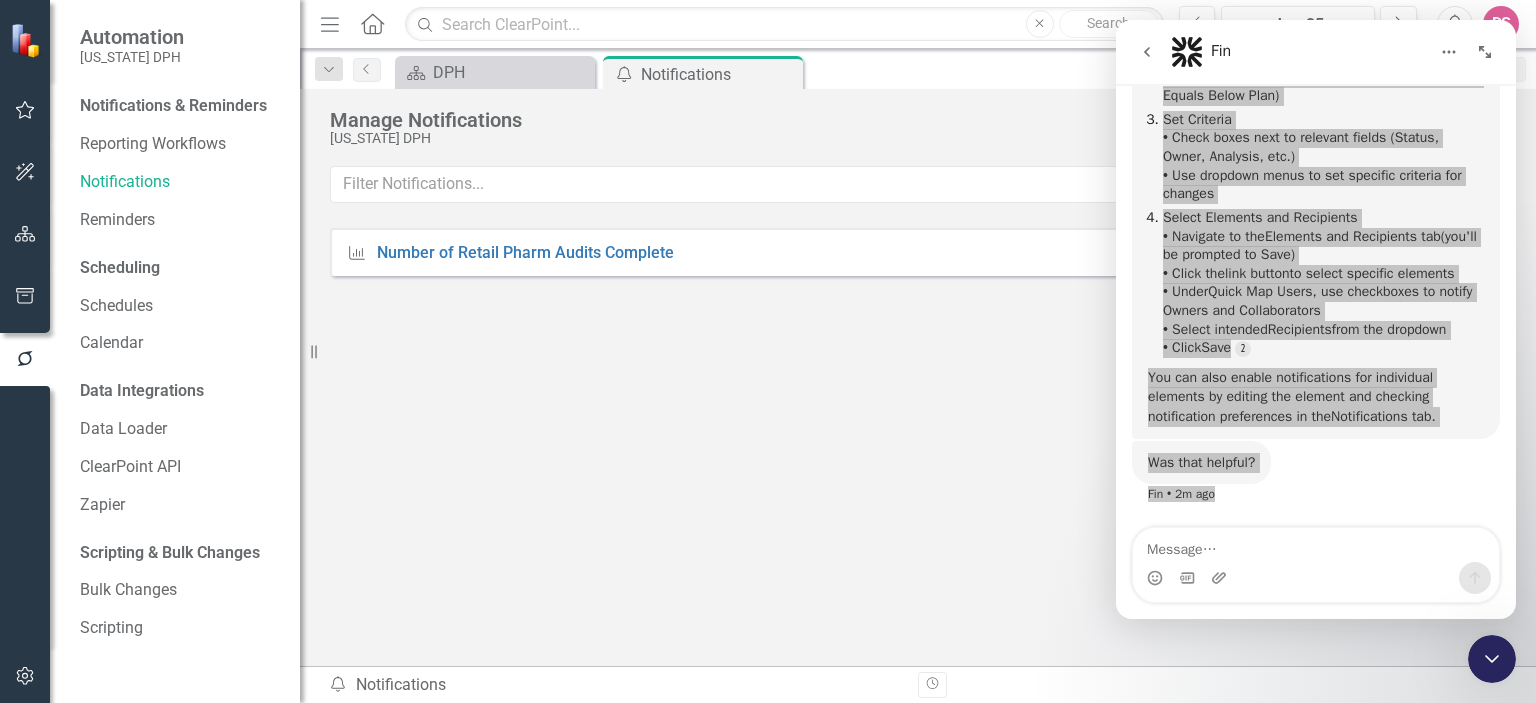 click 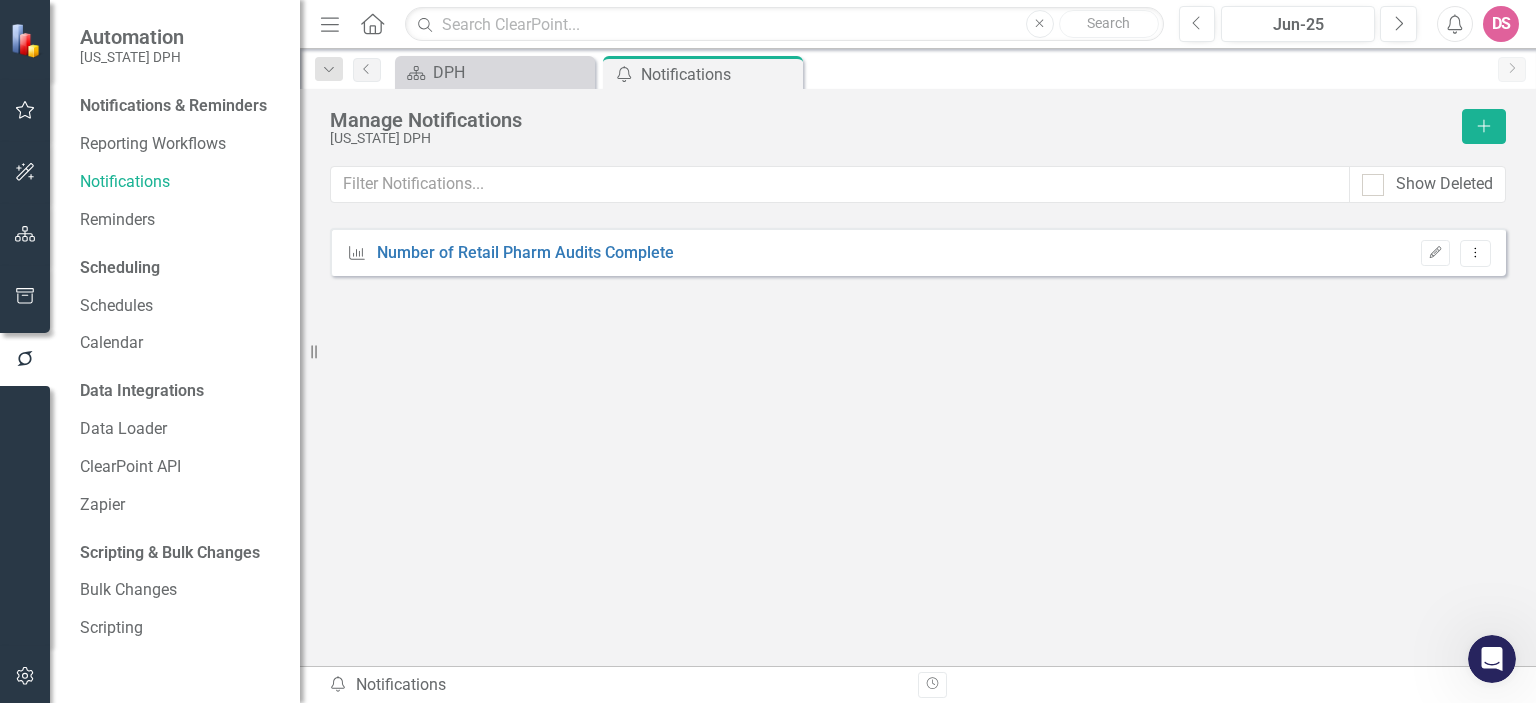 scroll, scrollTop: 0, scrollLeft: 0, axis: both 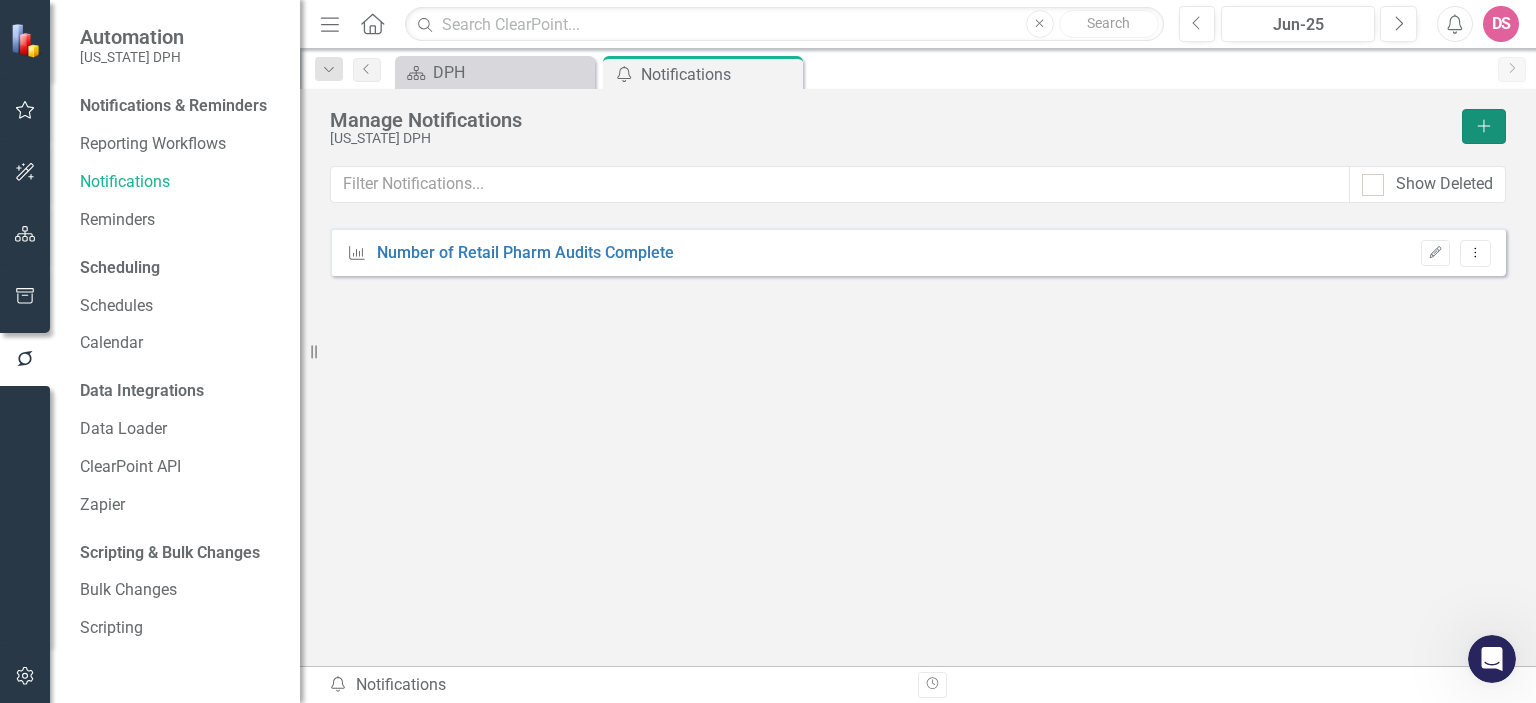 click on "Add" 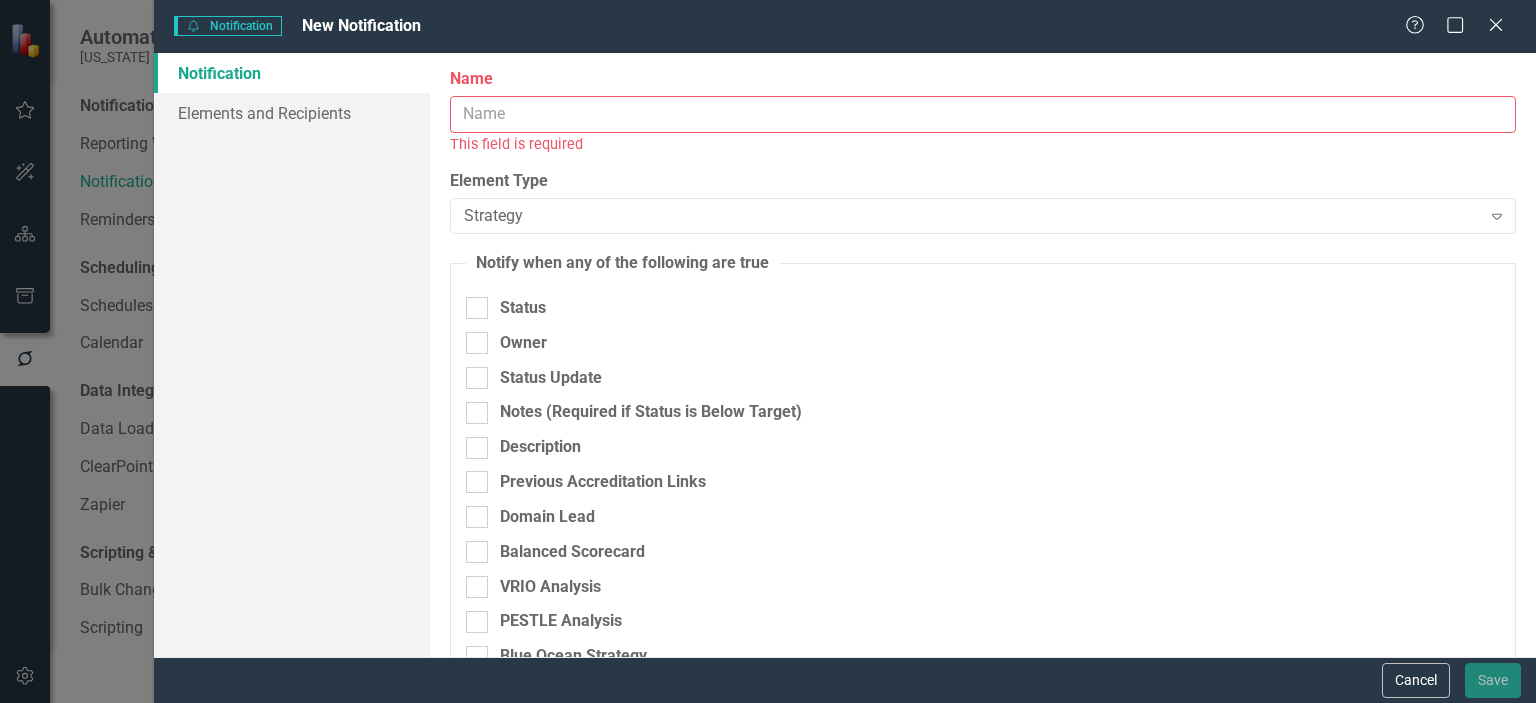 click on "Name" at bounding box center [983, 114] 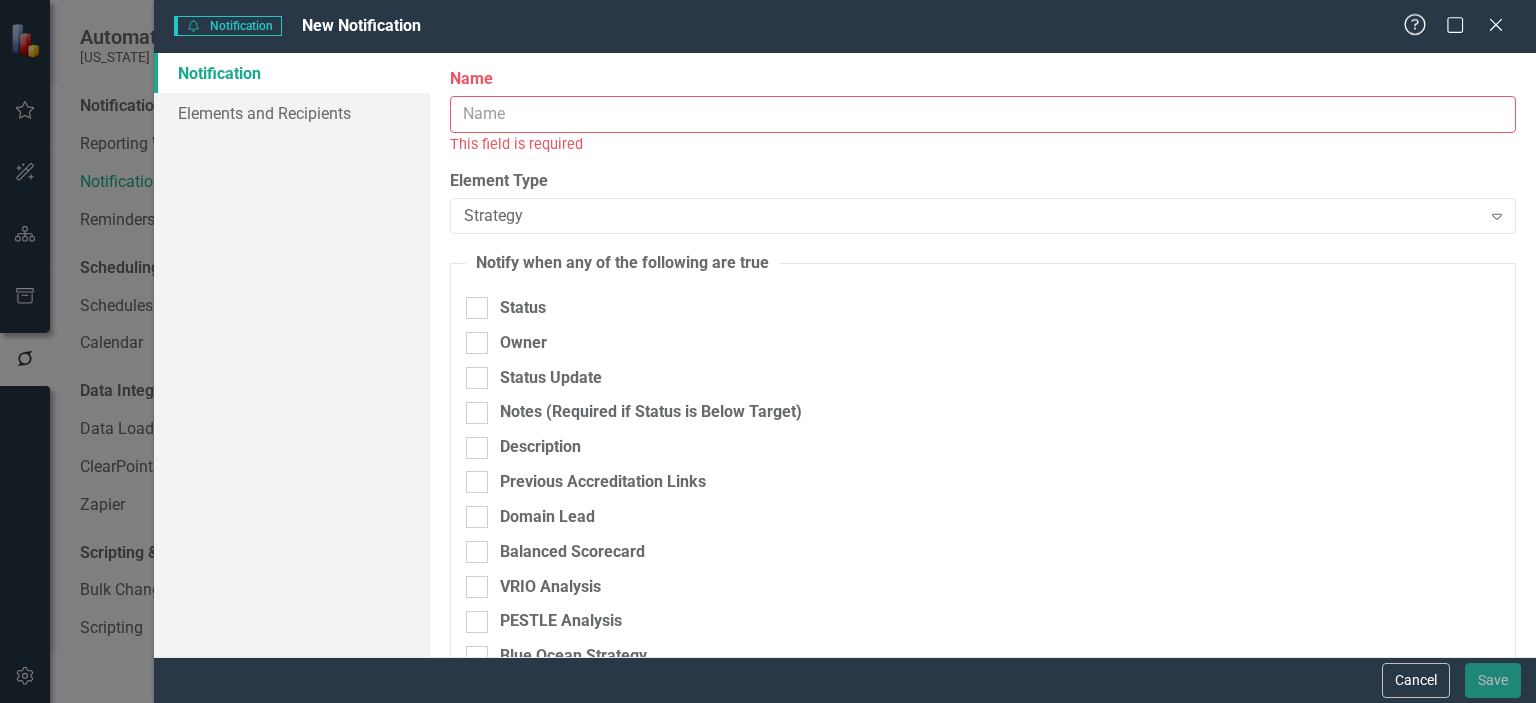 click on "Help" 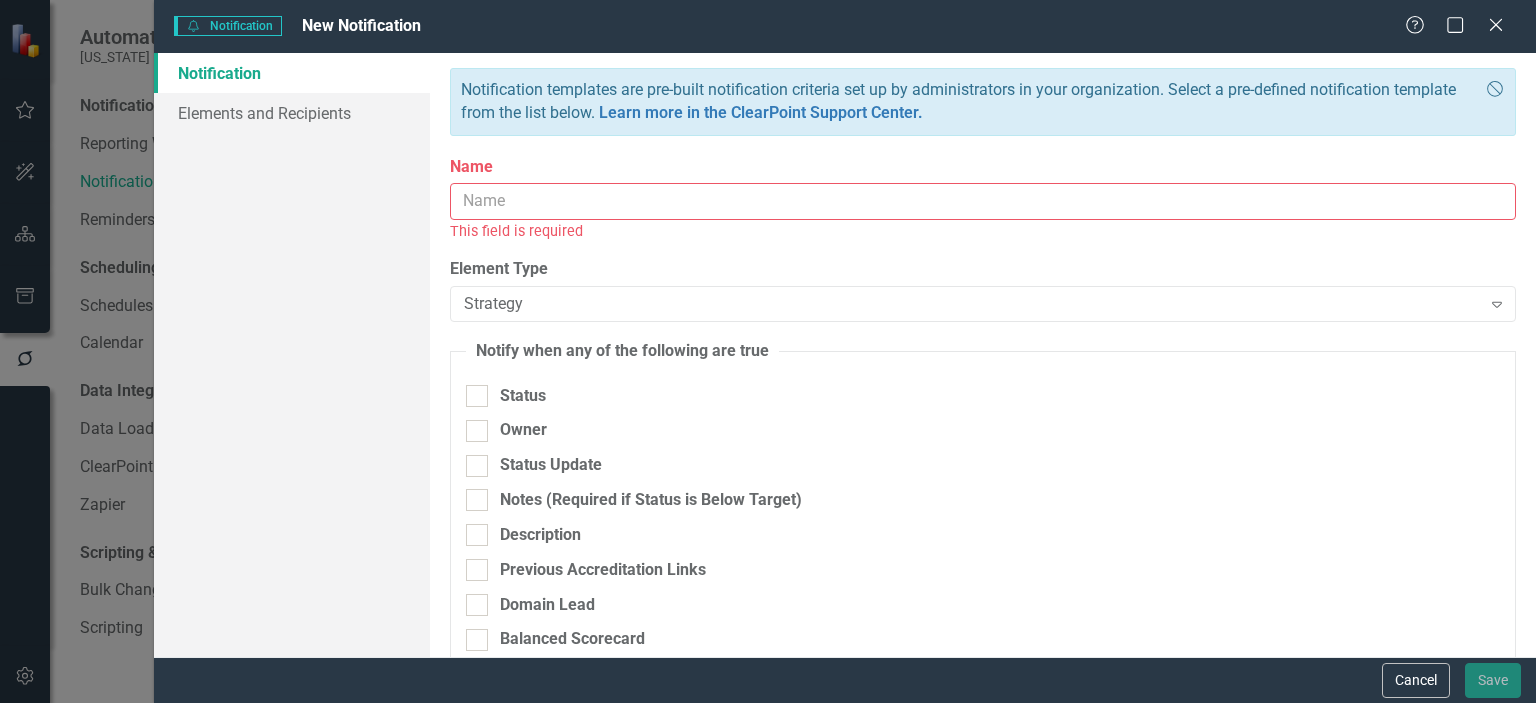 scroll, scrollTop: 0, scrollLeft: 0, axis: both 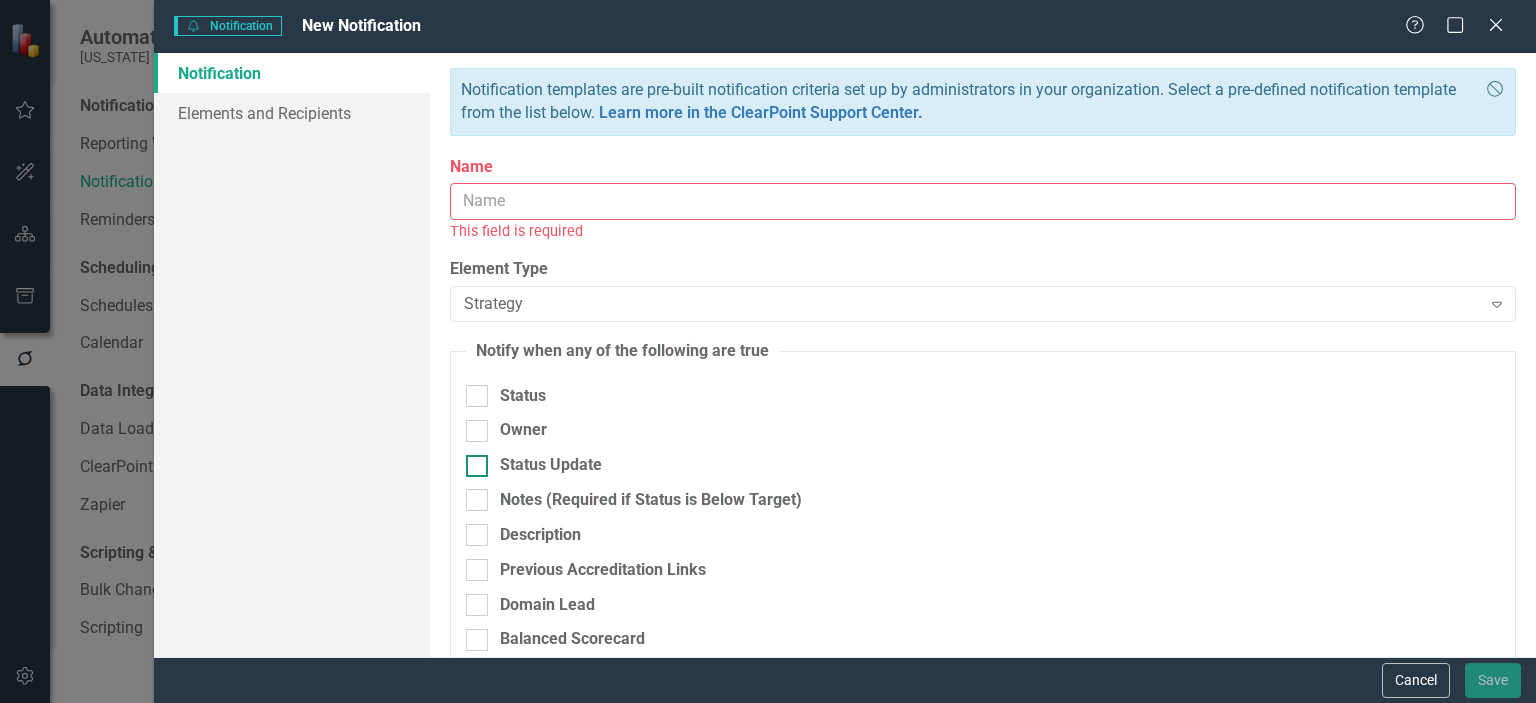 type on "PMS Measure Report - DJS" 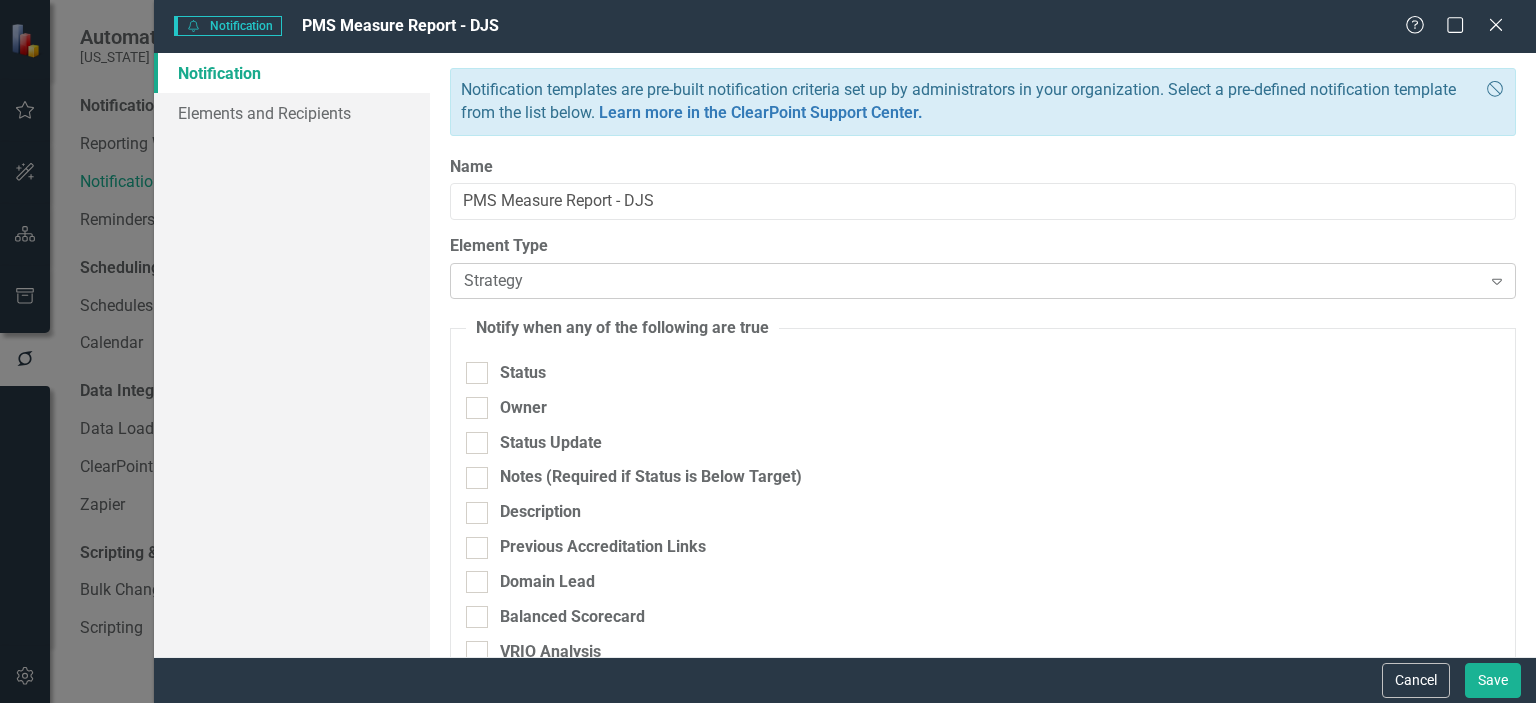 click 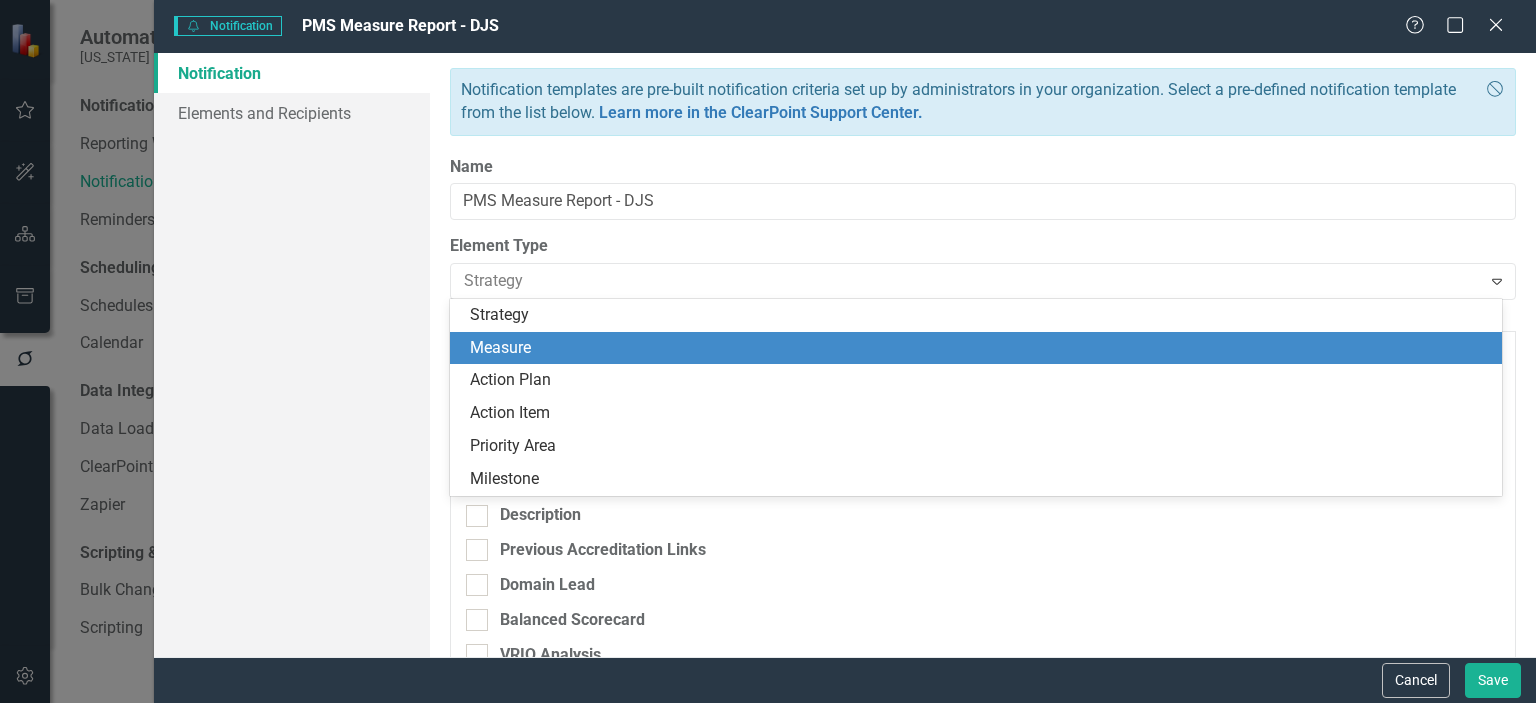 click on "Measure" at bounding box center (980, 348) 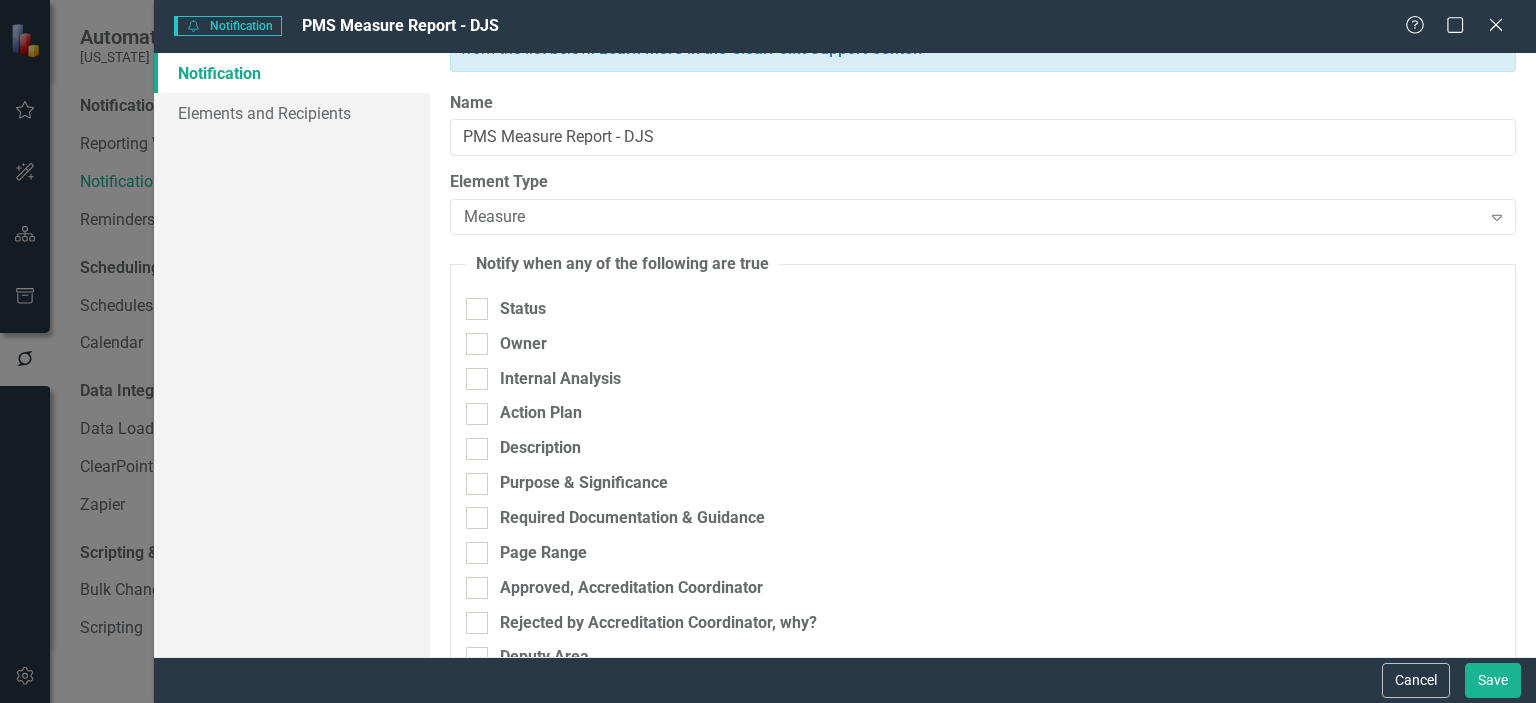 scroll, scrollTop: 0, scrollLeft: 0, axis: both 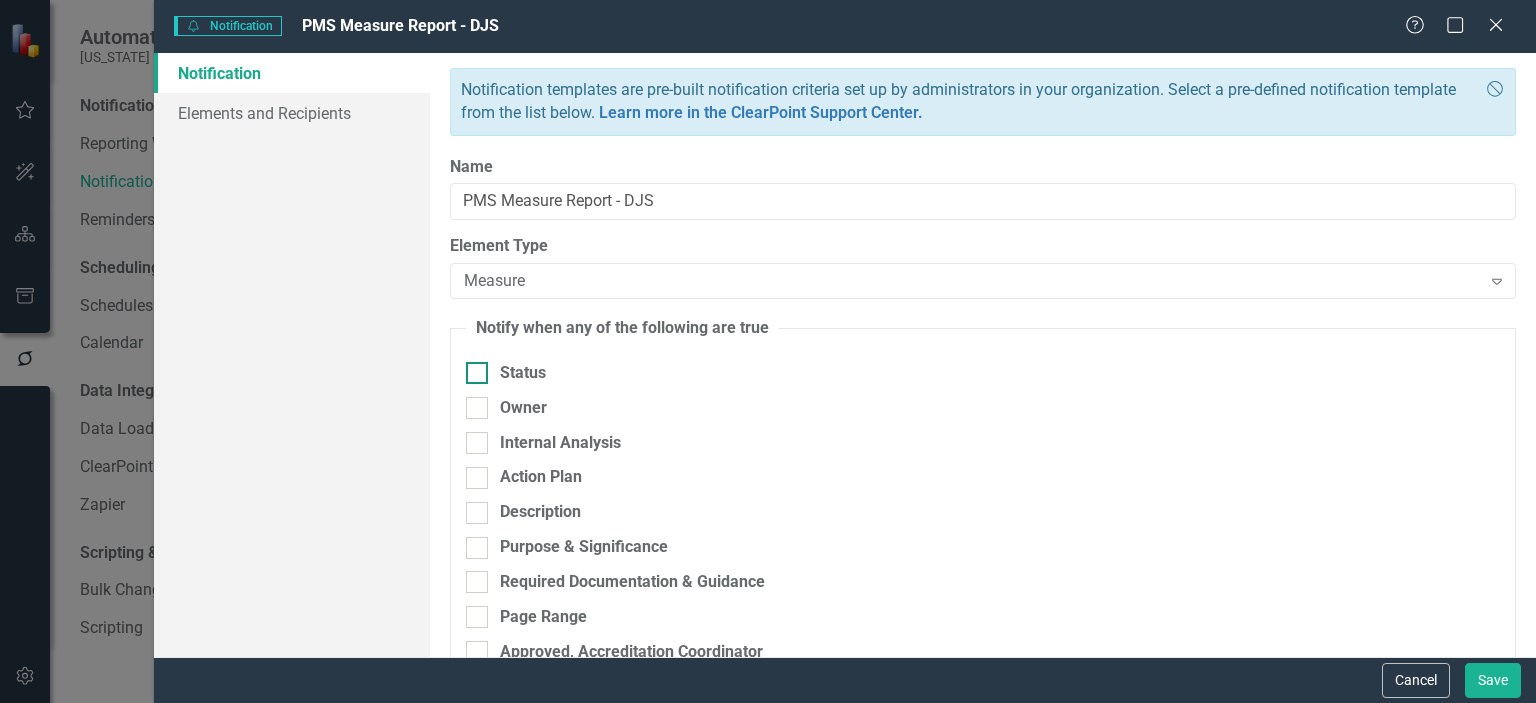 click at bounding box center [477, 373] 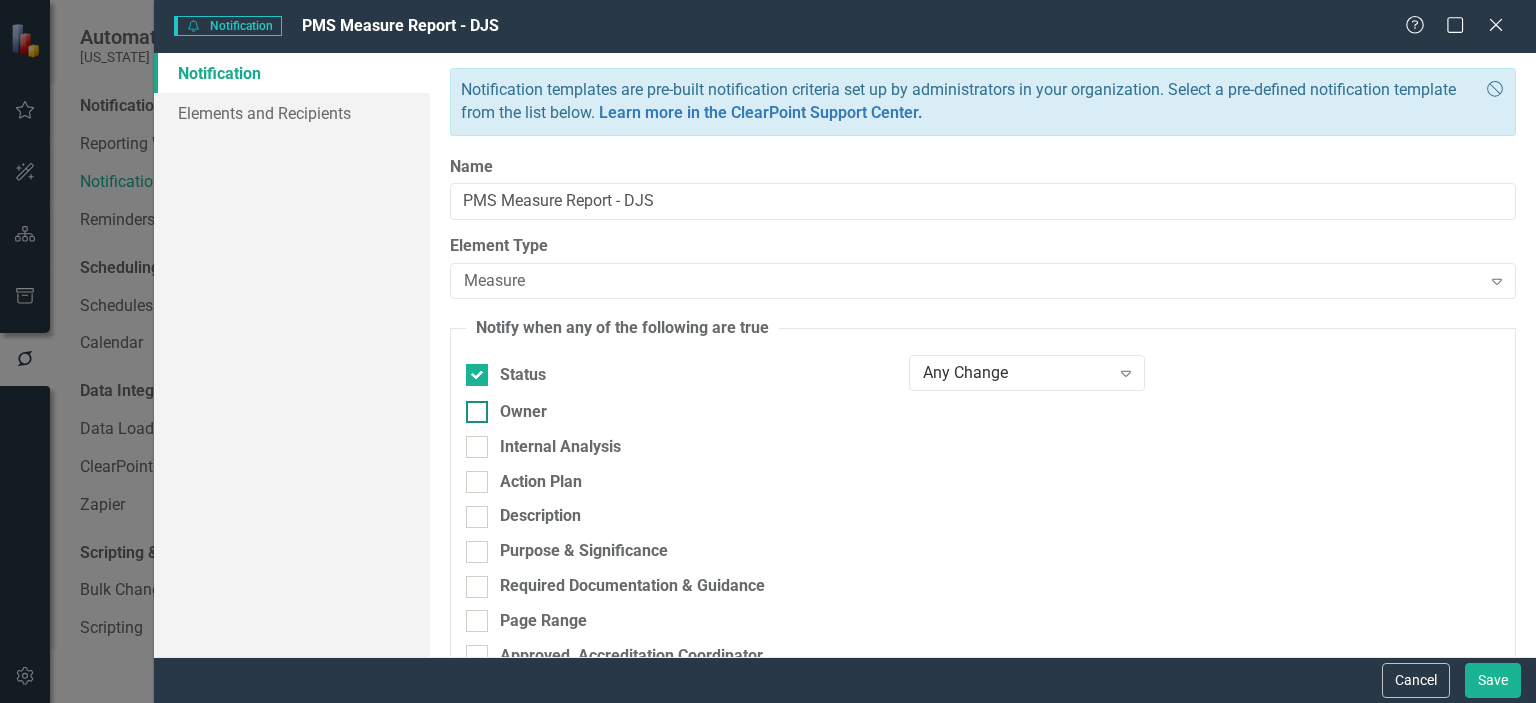 click at bounding box center [477, 412] 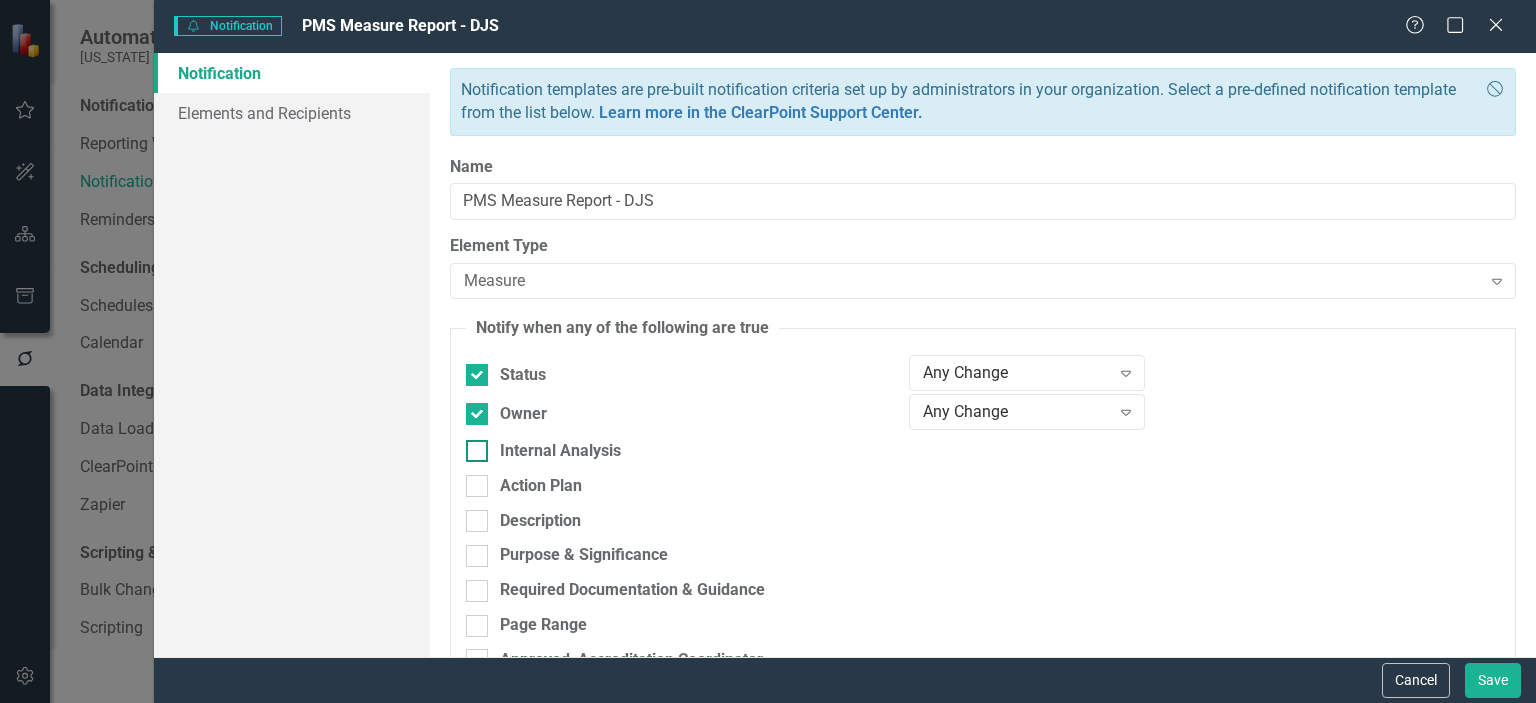 click on "Internal Analysis" at bounding box center (472, 446) 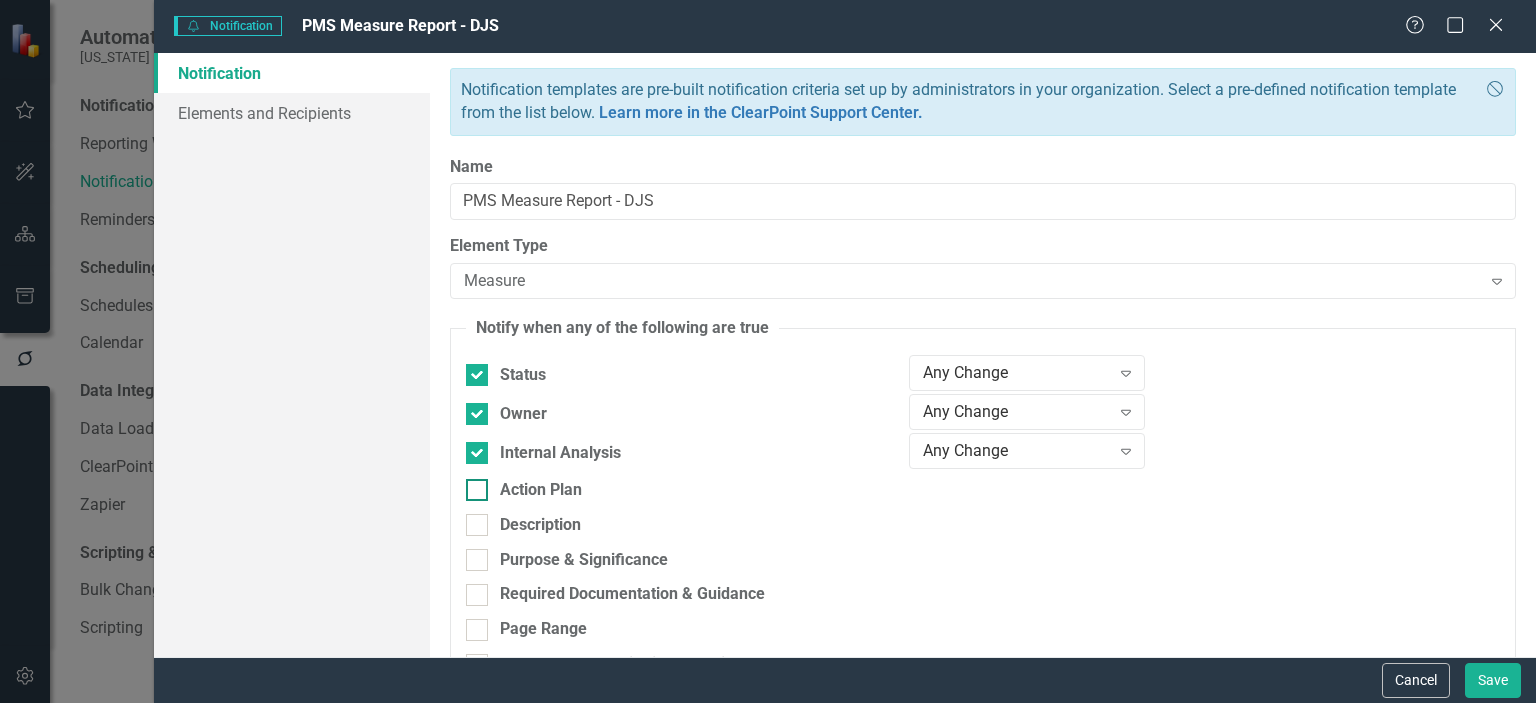 click at bounding box center (477, 490) 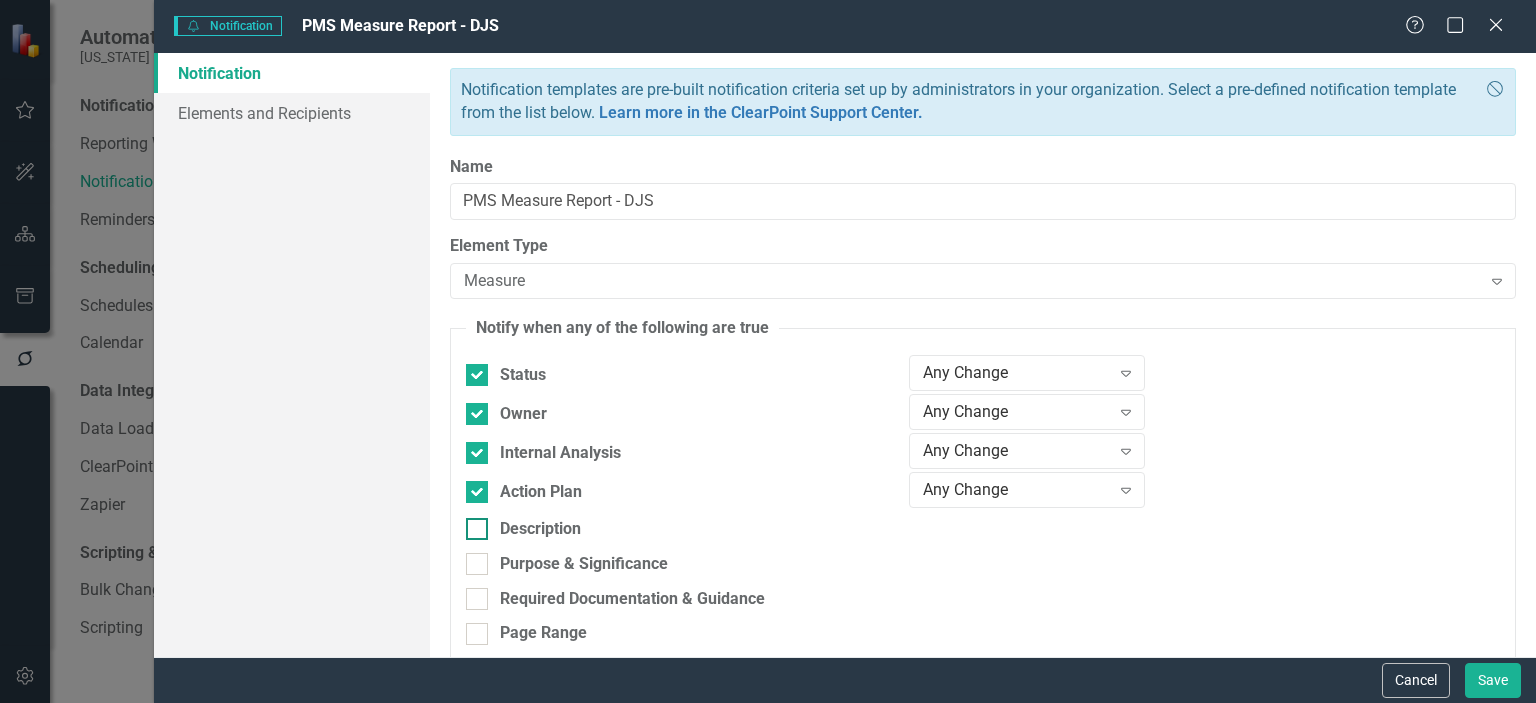 click on "Description" at bounding box center (472, 524) 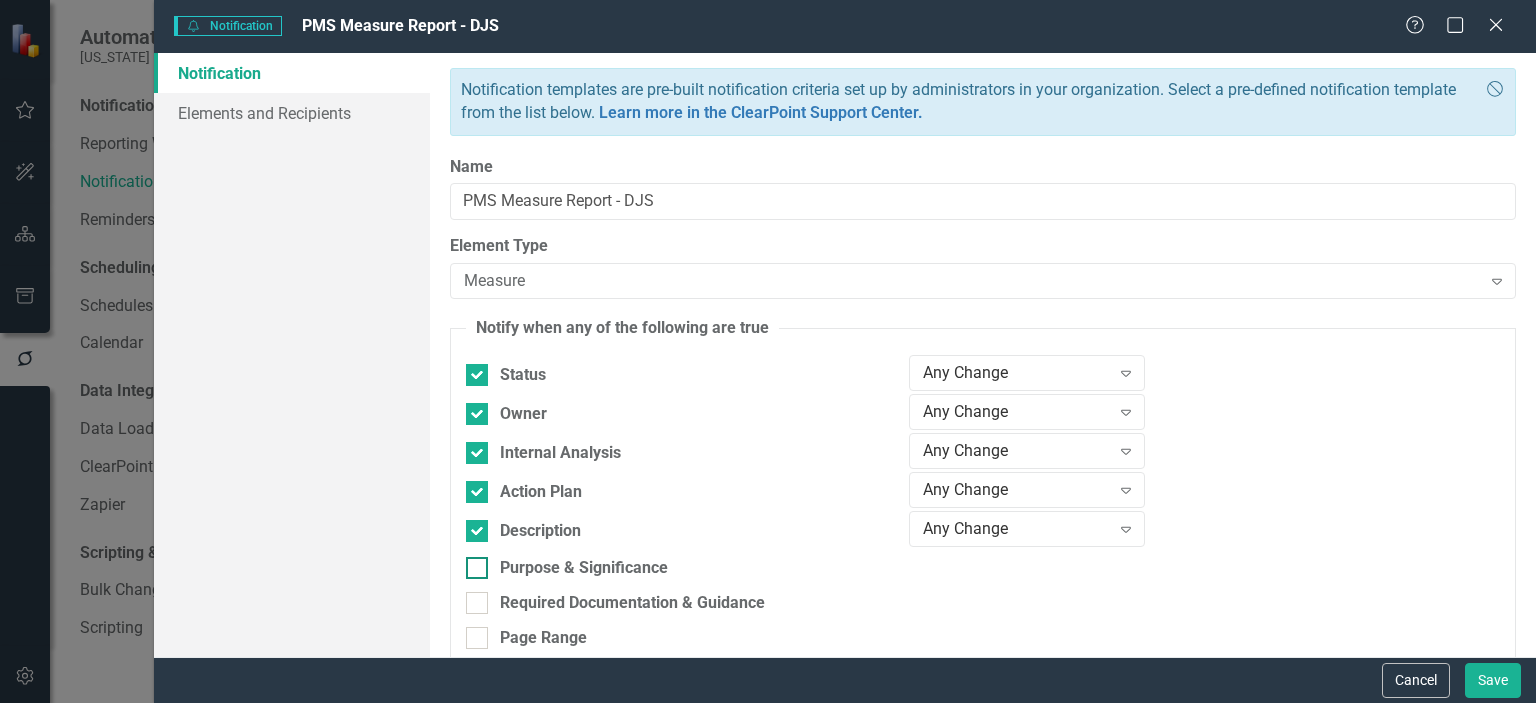 click on "Purpose & Significance" at bounding box center (472, 563) 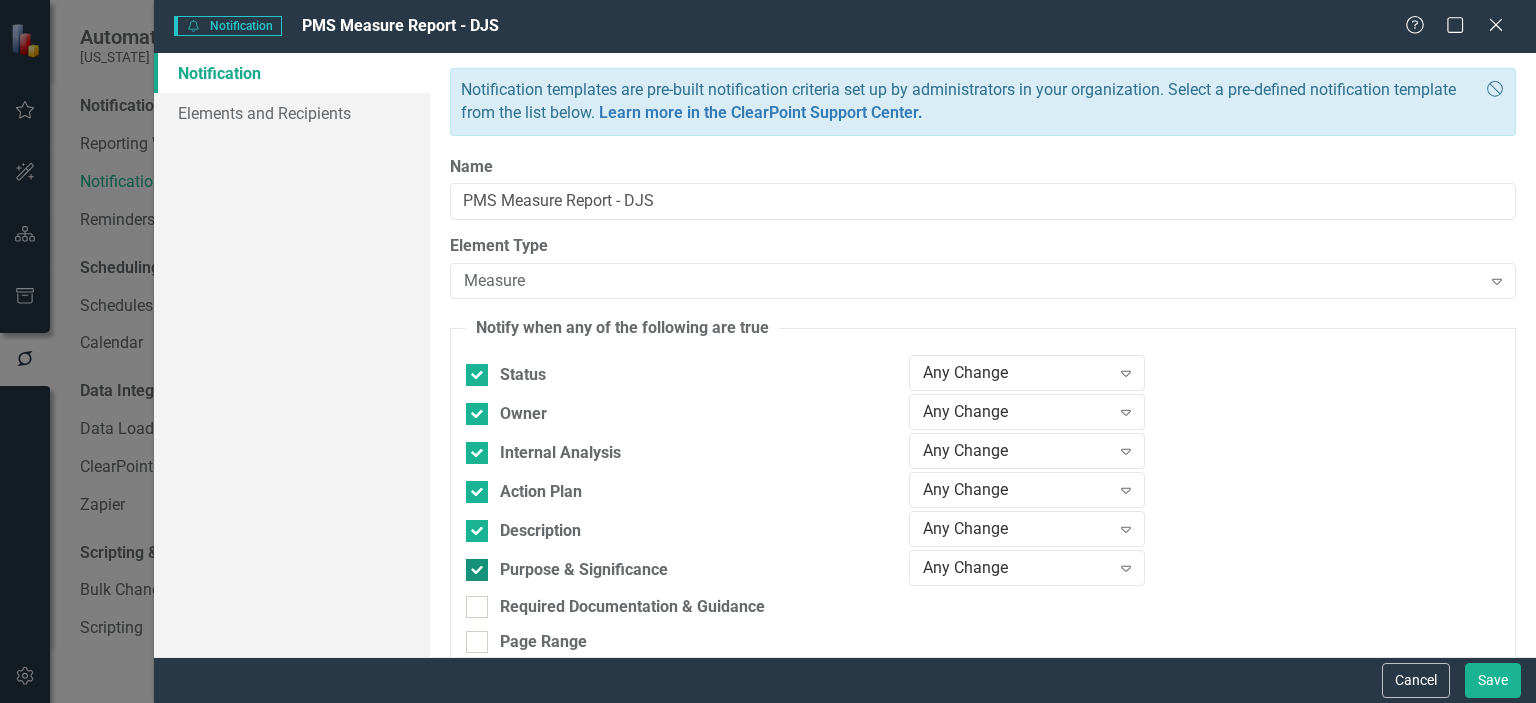 click at bounding box center [477, 570] 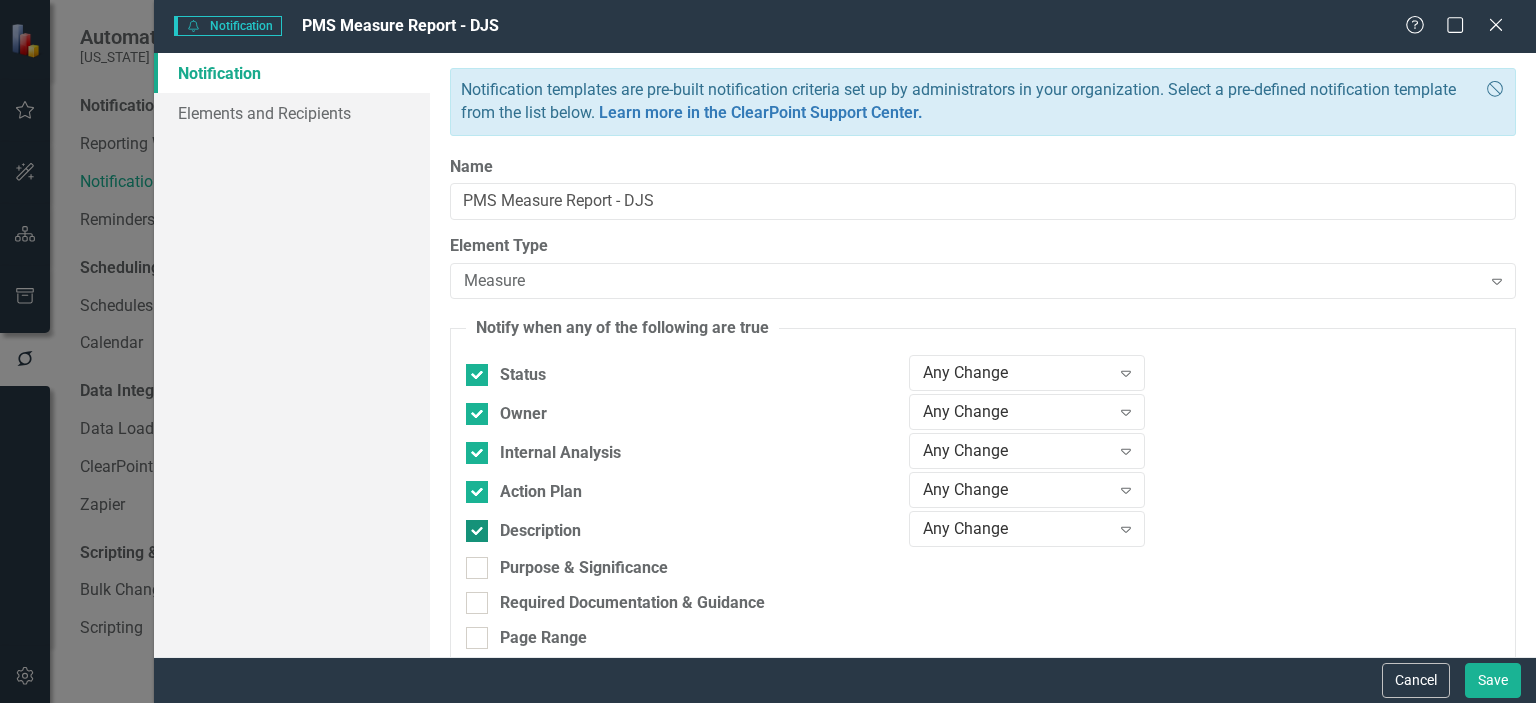 click on "Description" at bounding box center (472, 526) 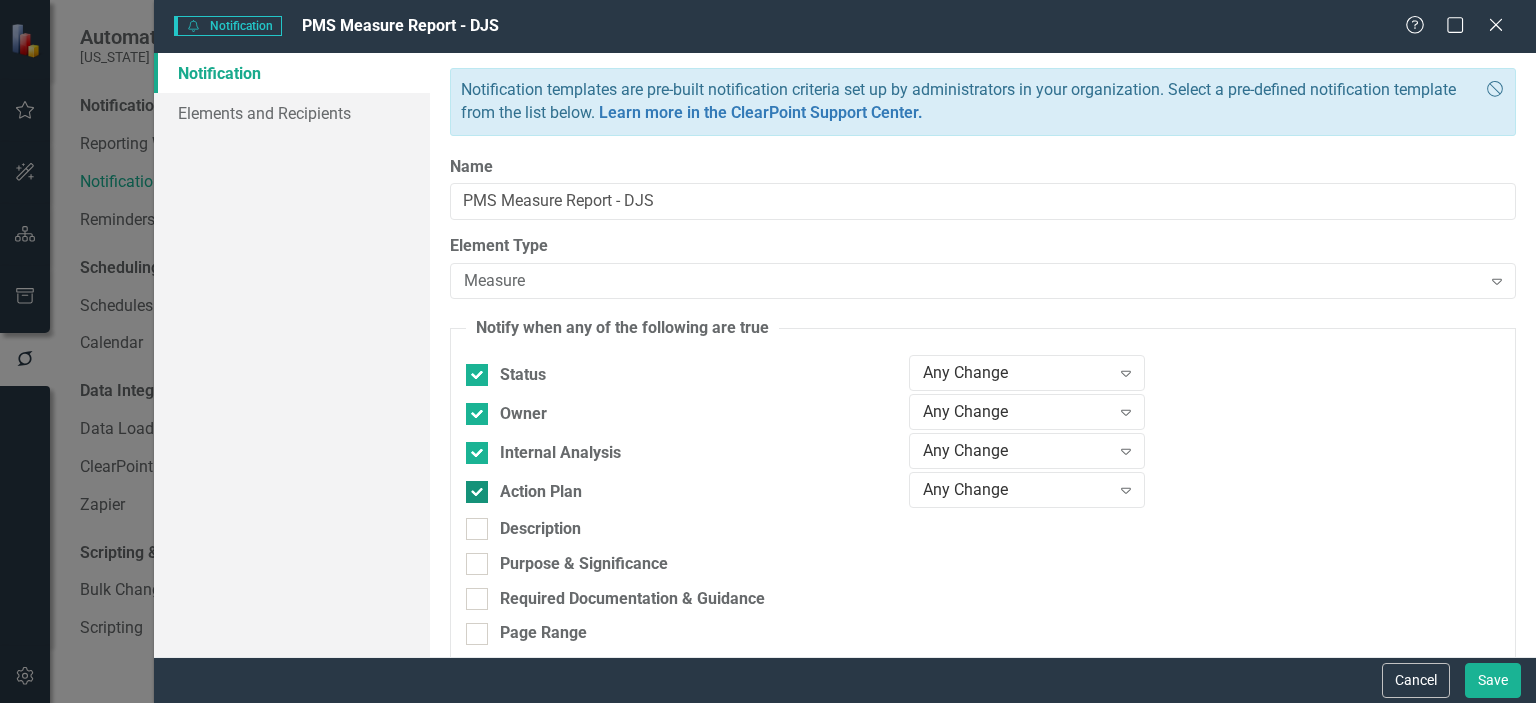 click at bounding box center [477, 492] 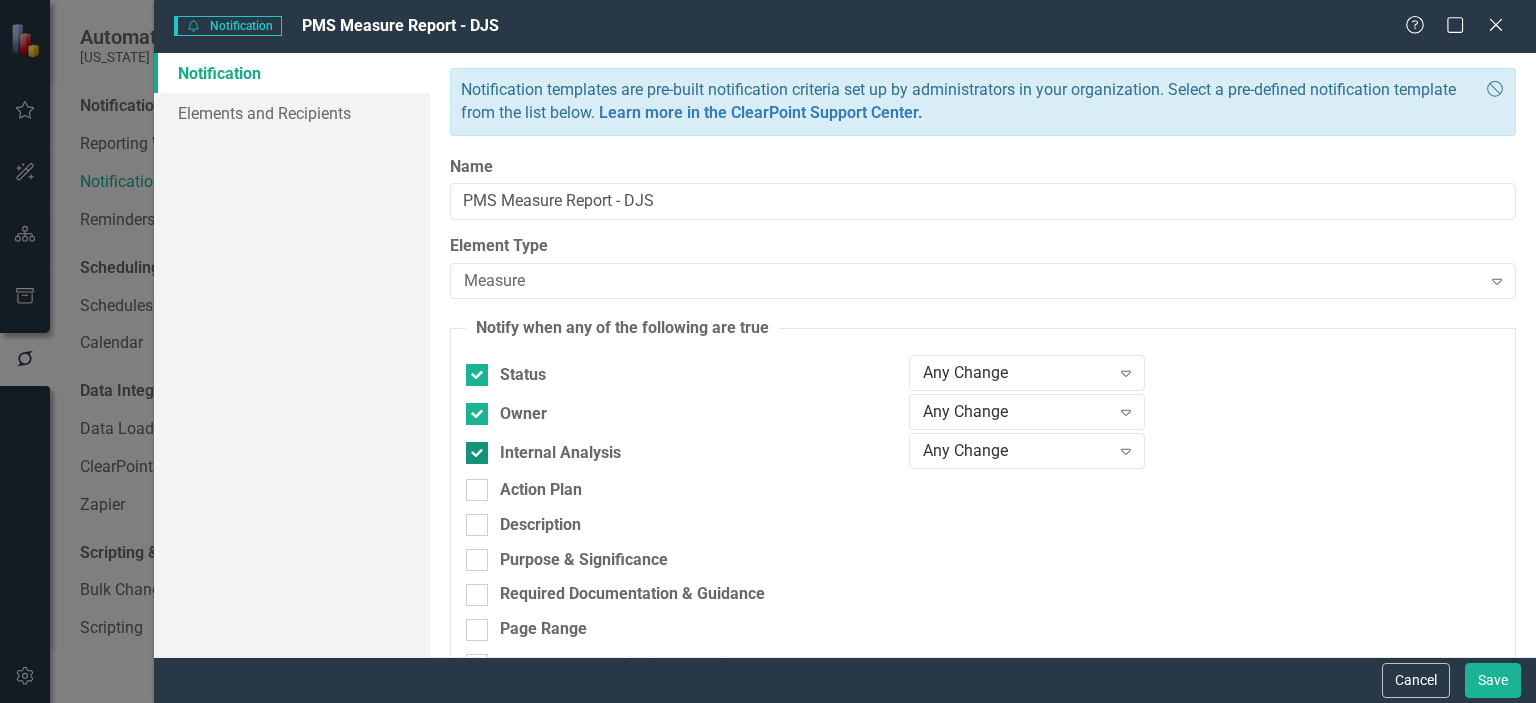 click on "Internal Analysis" at bounding box center [472, 448] 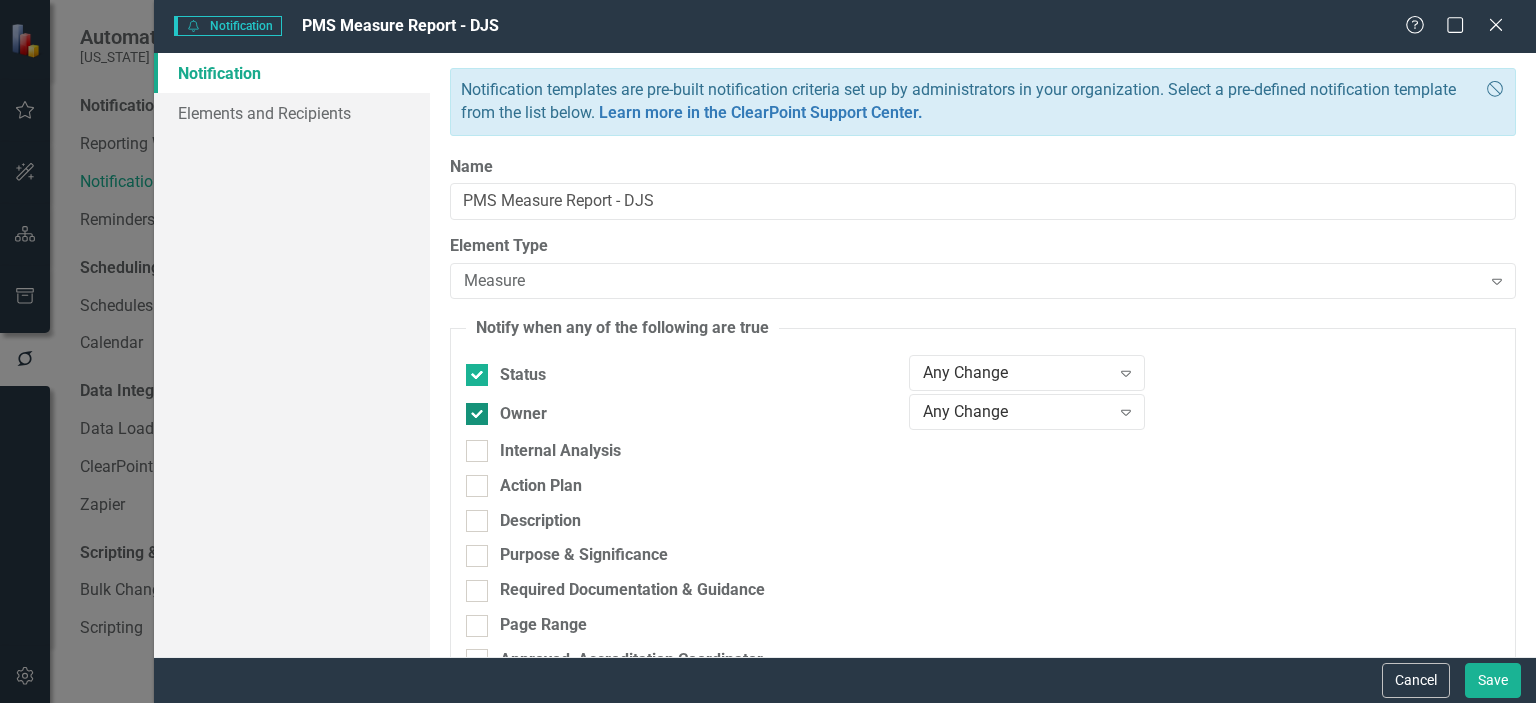click on "Owner" at bounding box center [472, 409] 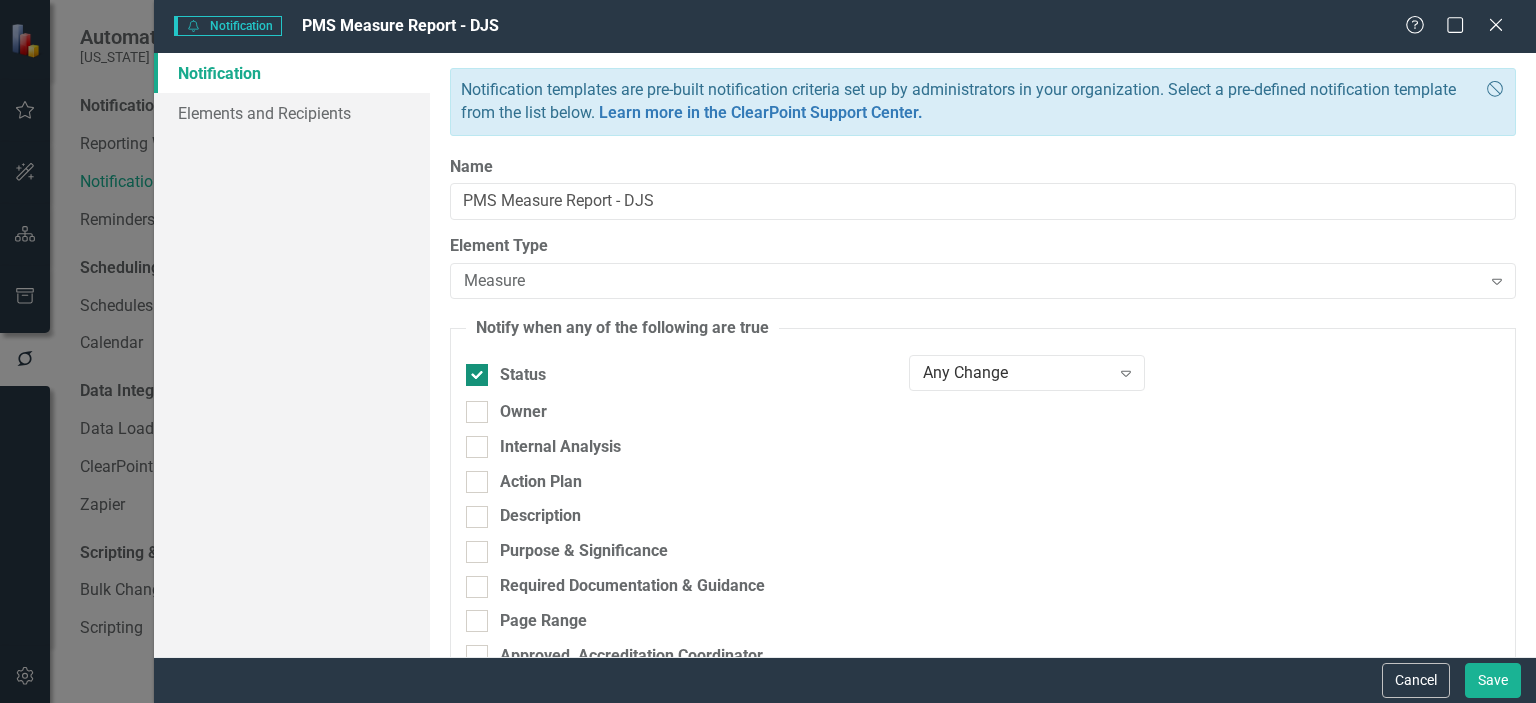 click at bounding box center [477, 375] 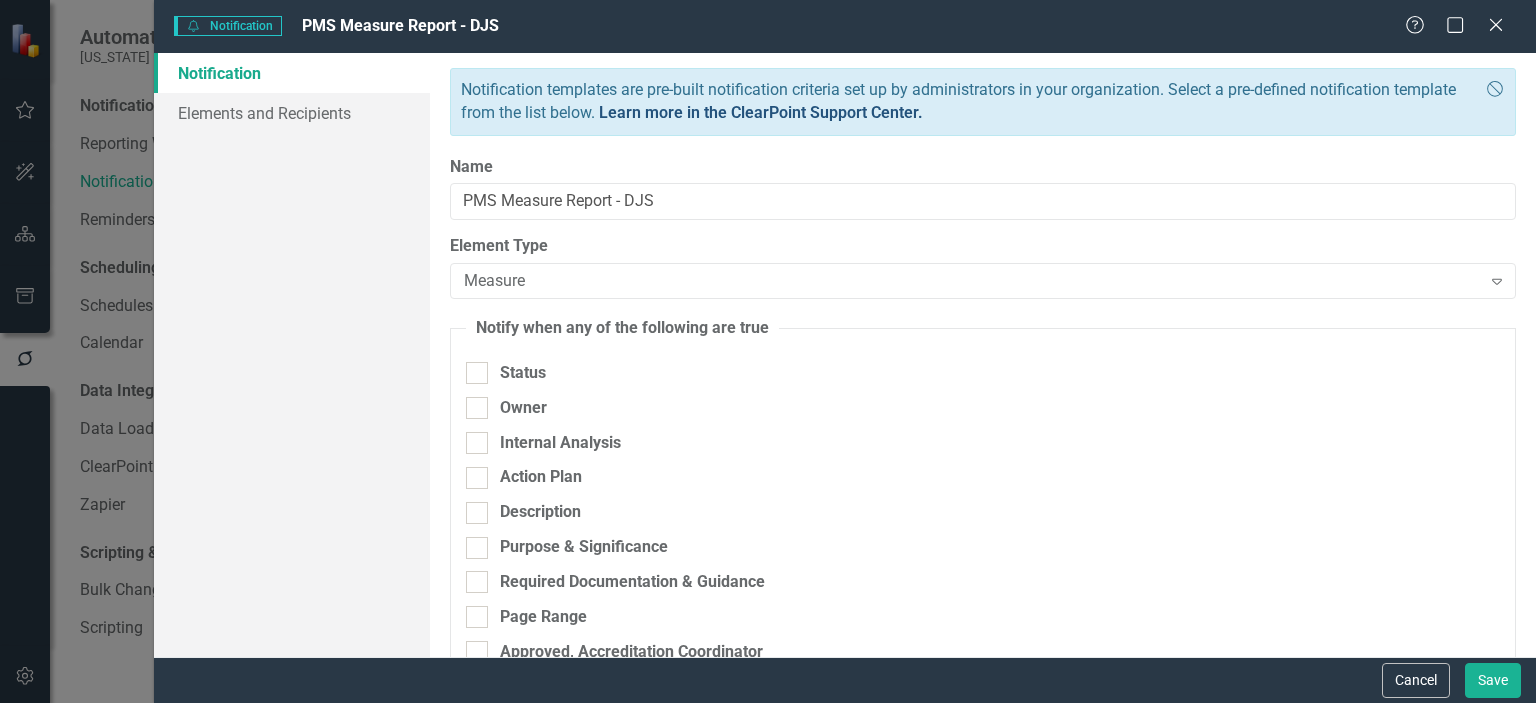 click on "Learn more in the ClearPoint Support Center." at bounding box center (761, 112) 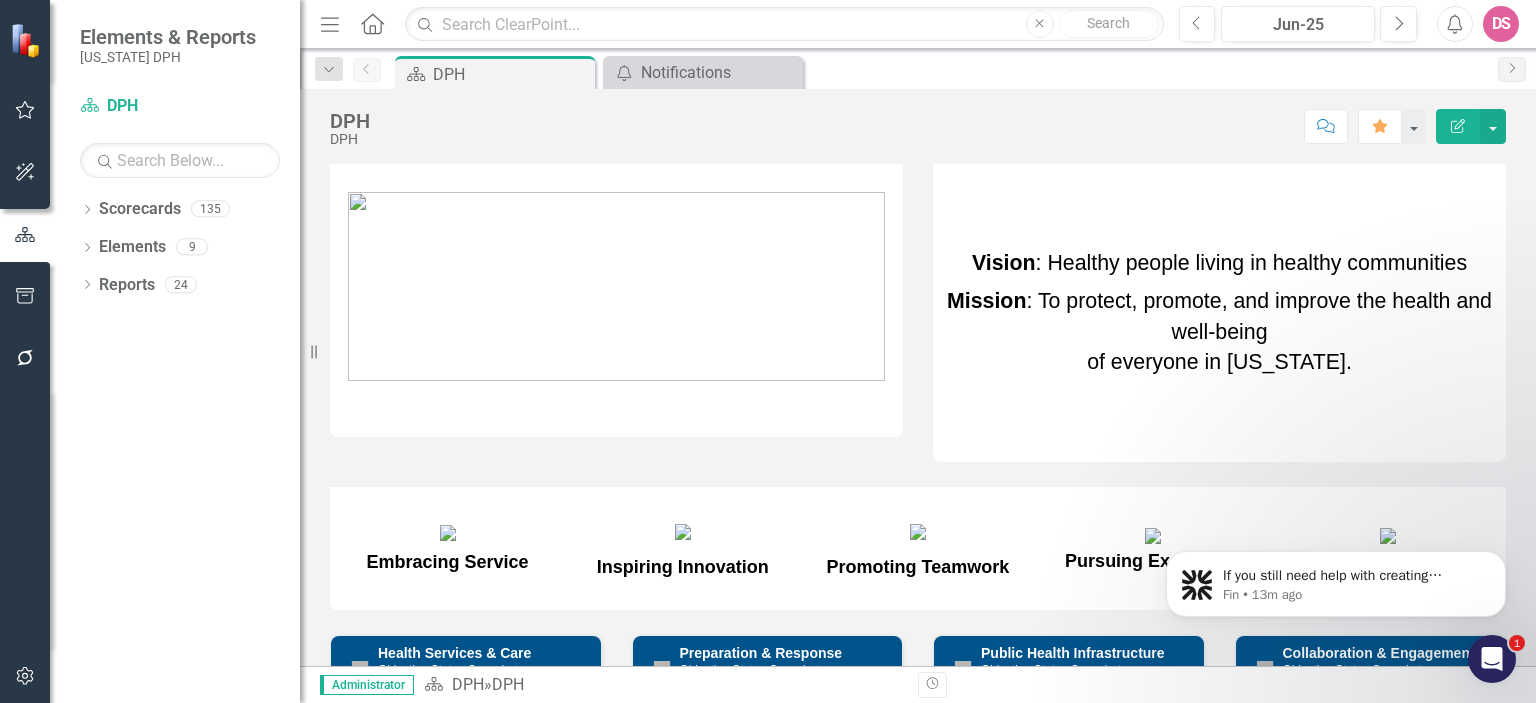 scroll, scrollTop: 599, scrollLeft: 0, axis: vertical 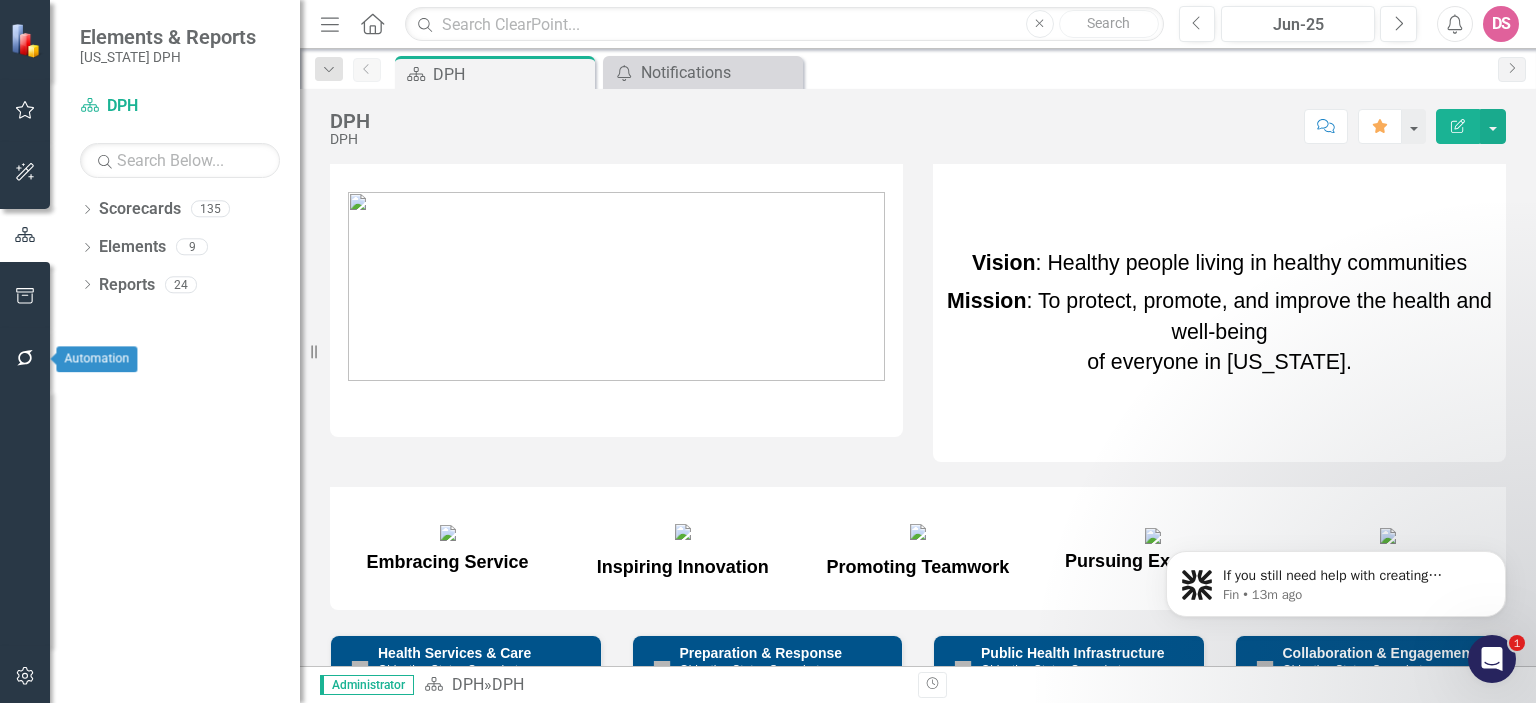 click 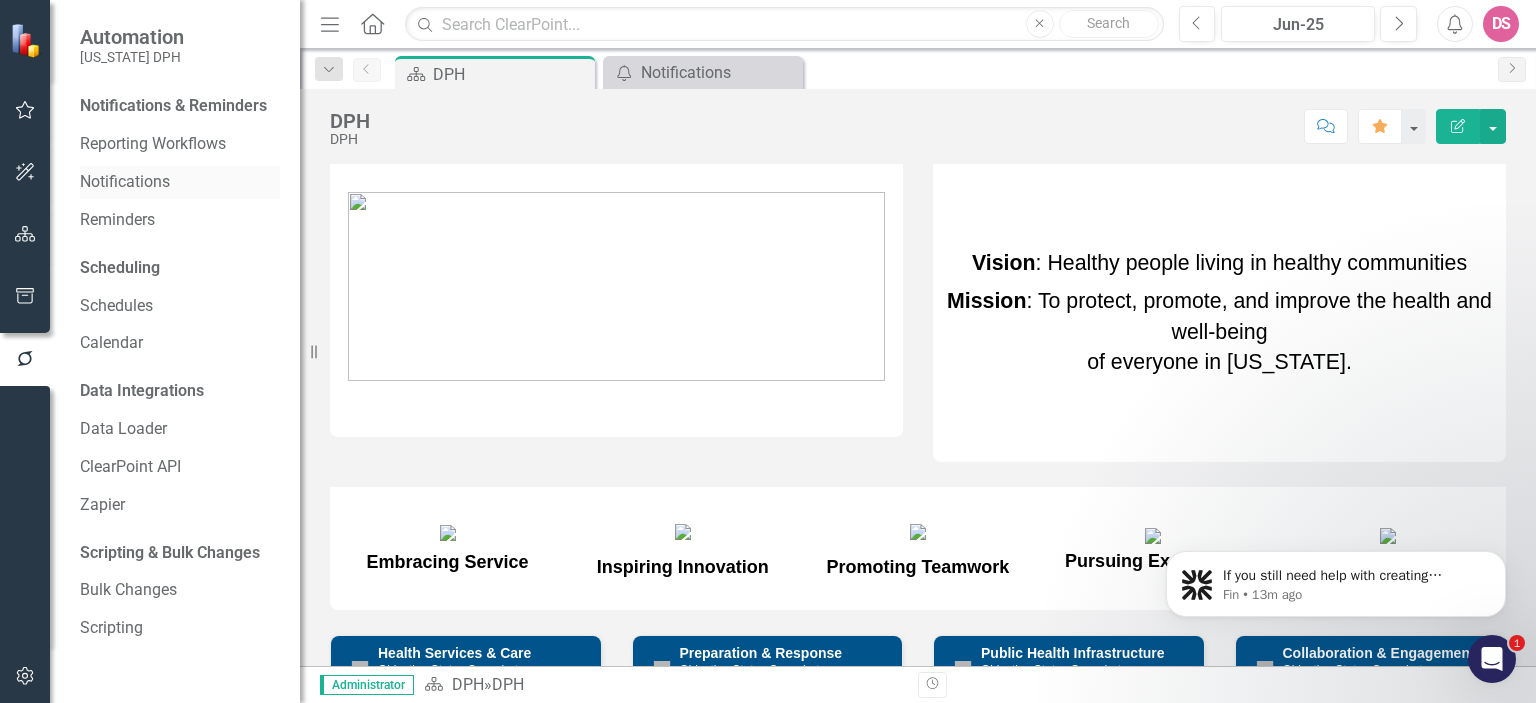 click on "Notifications" at bounding box center [180, 182] 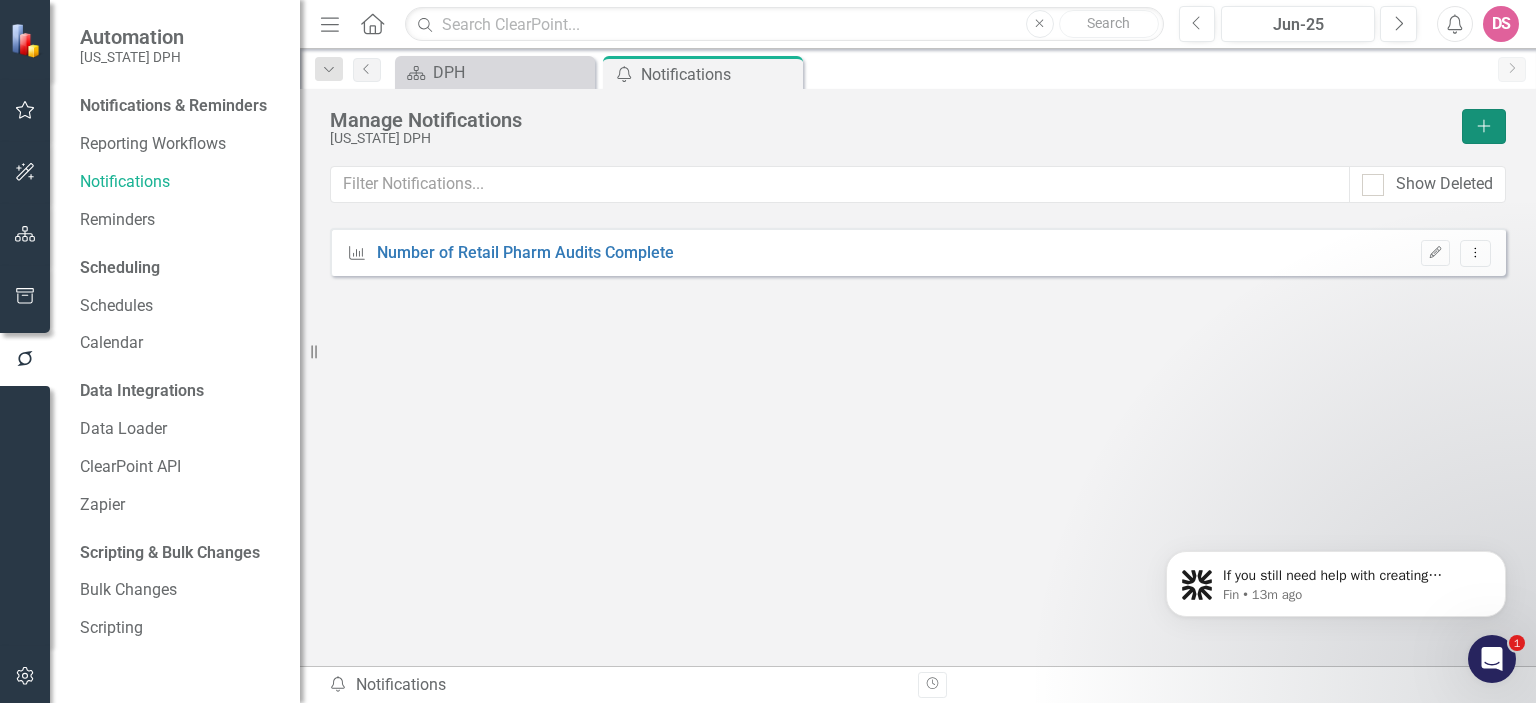 click on "Add" 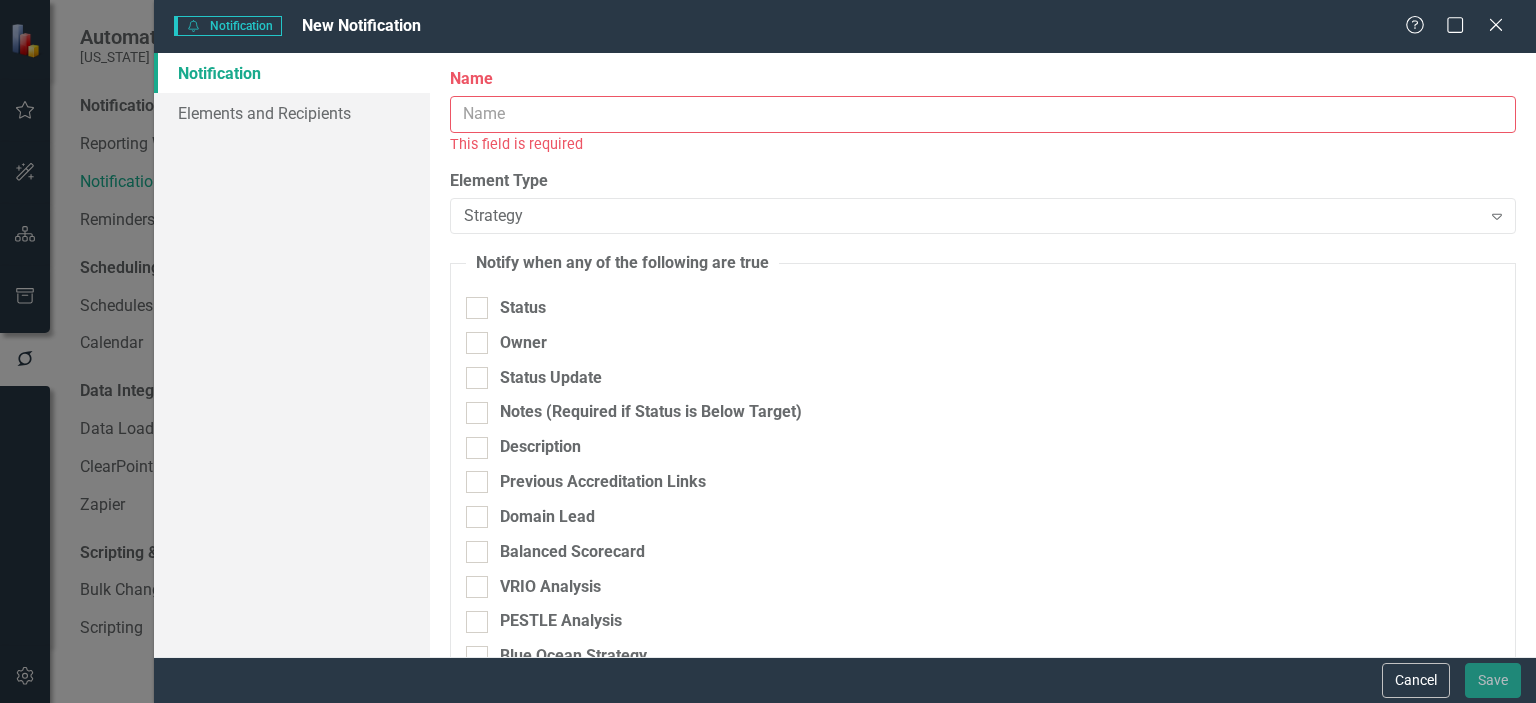 click on "Name" at bounding box center (983, 114) 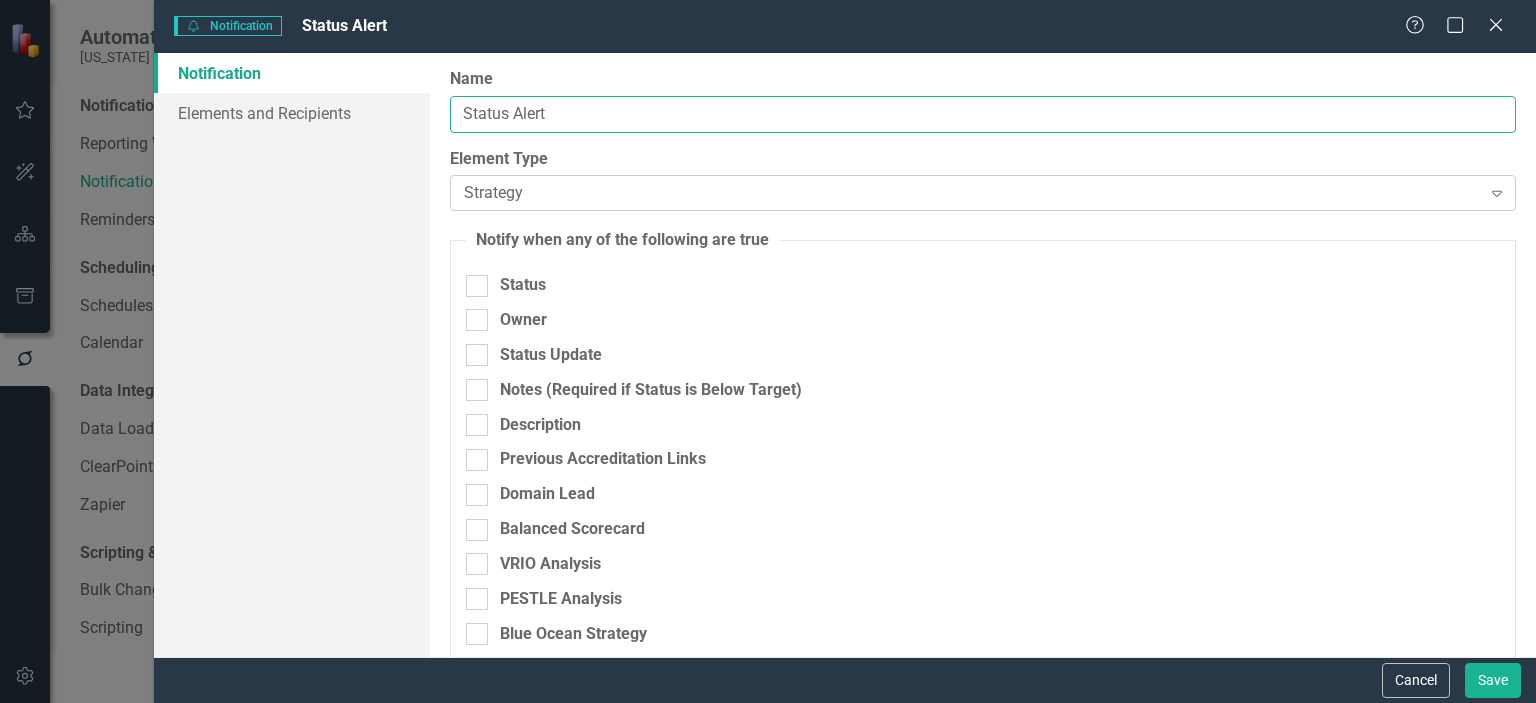 type on "Status Alert" 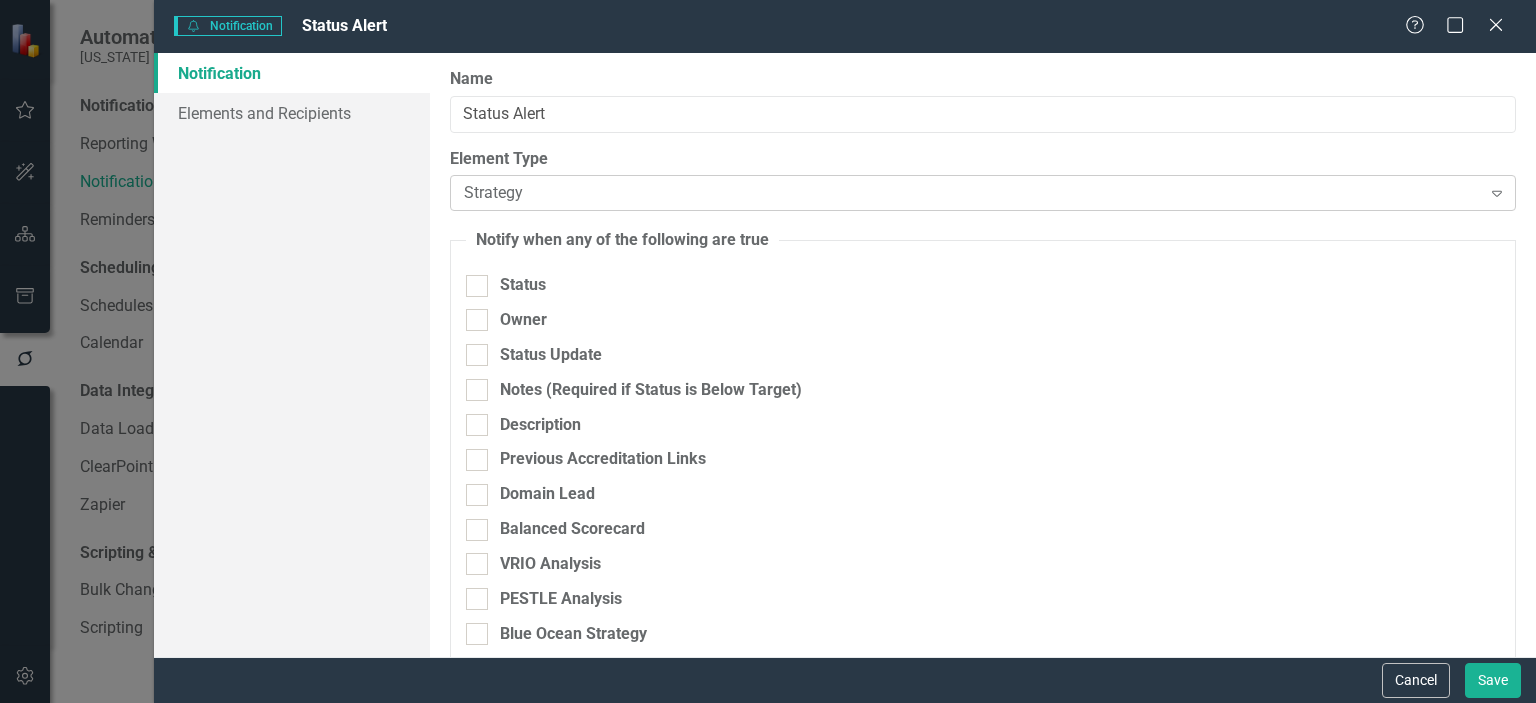 click on "Expand" 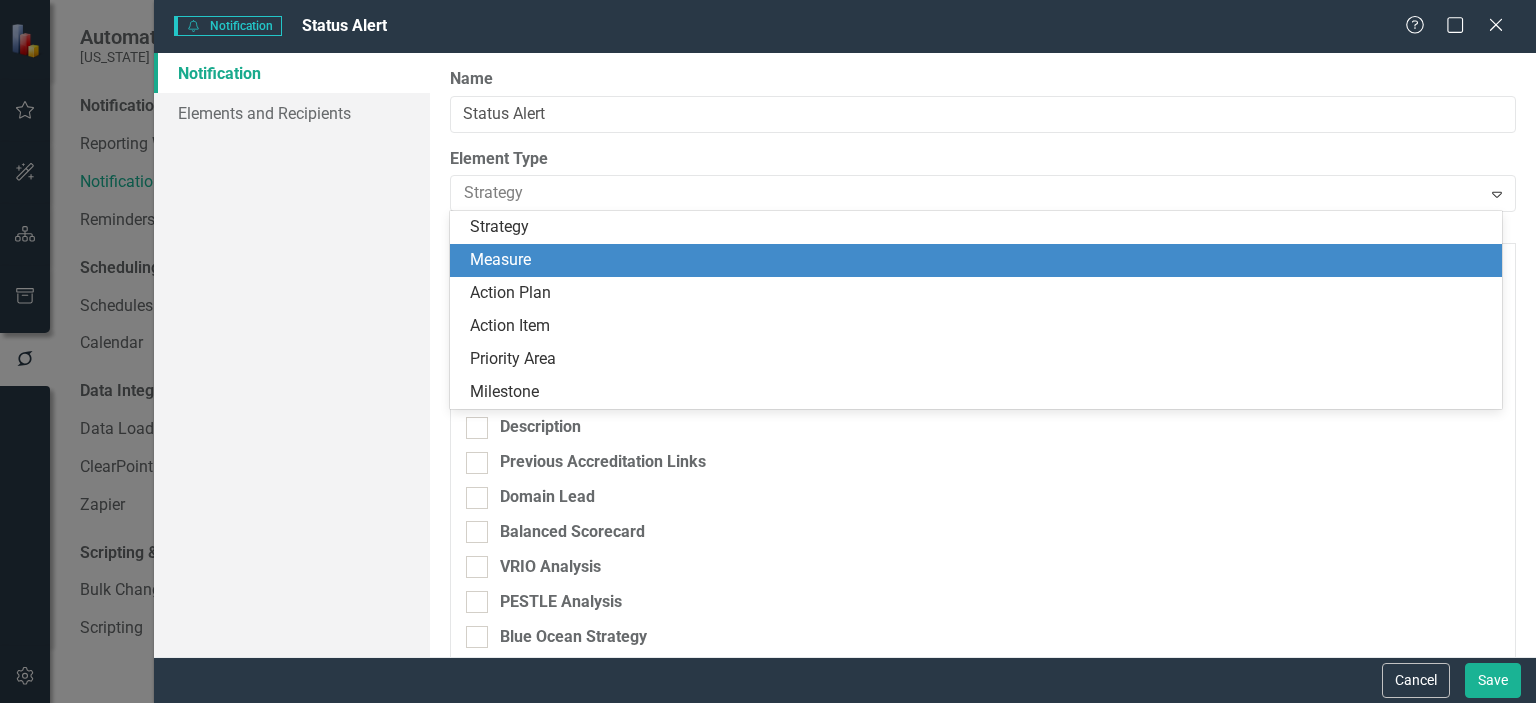 click on "Measure" at bounding box center (980, 260) 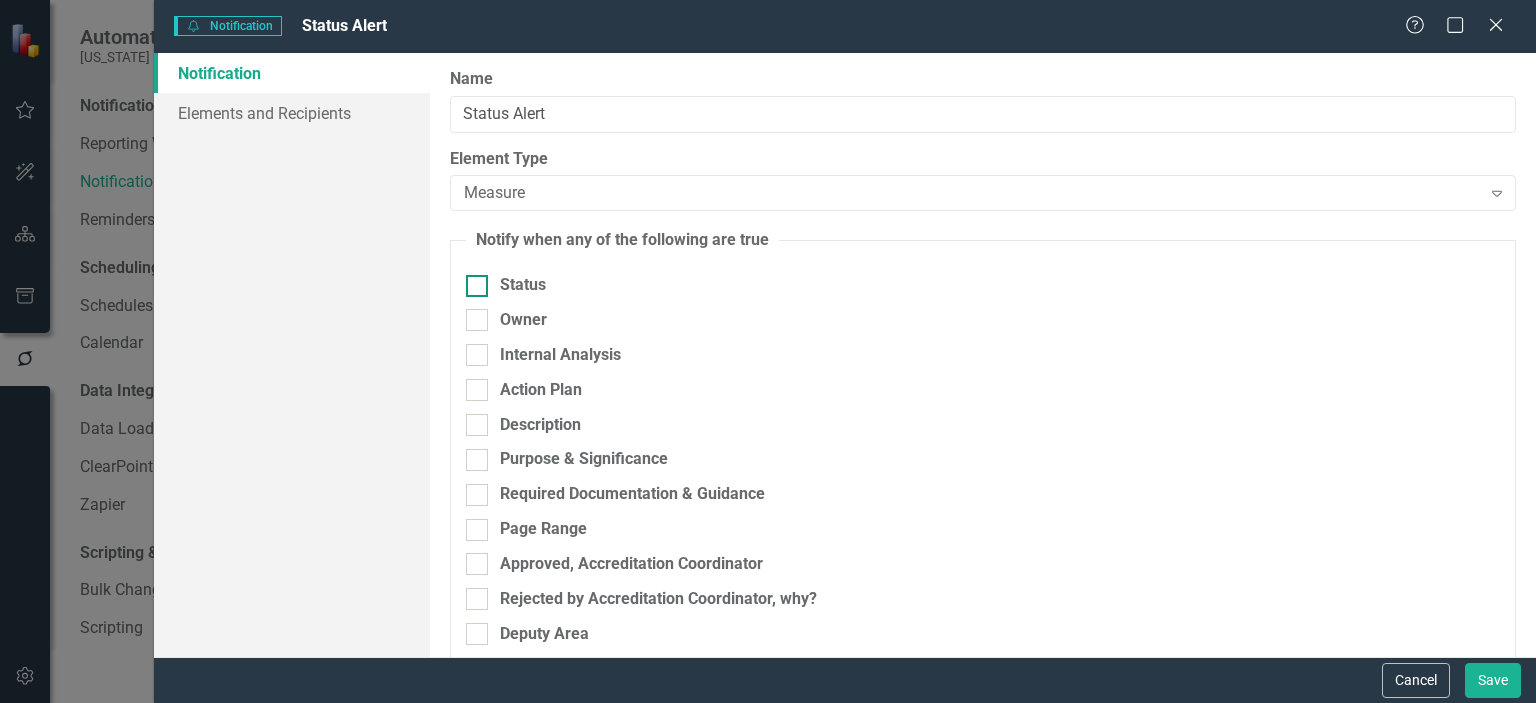 click at bounding box center [477, 286] 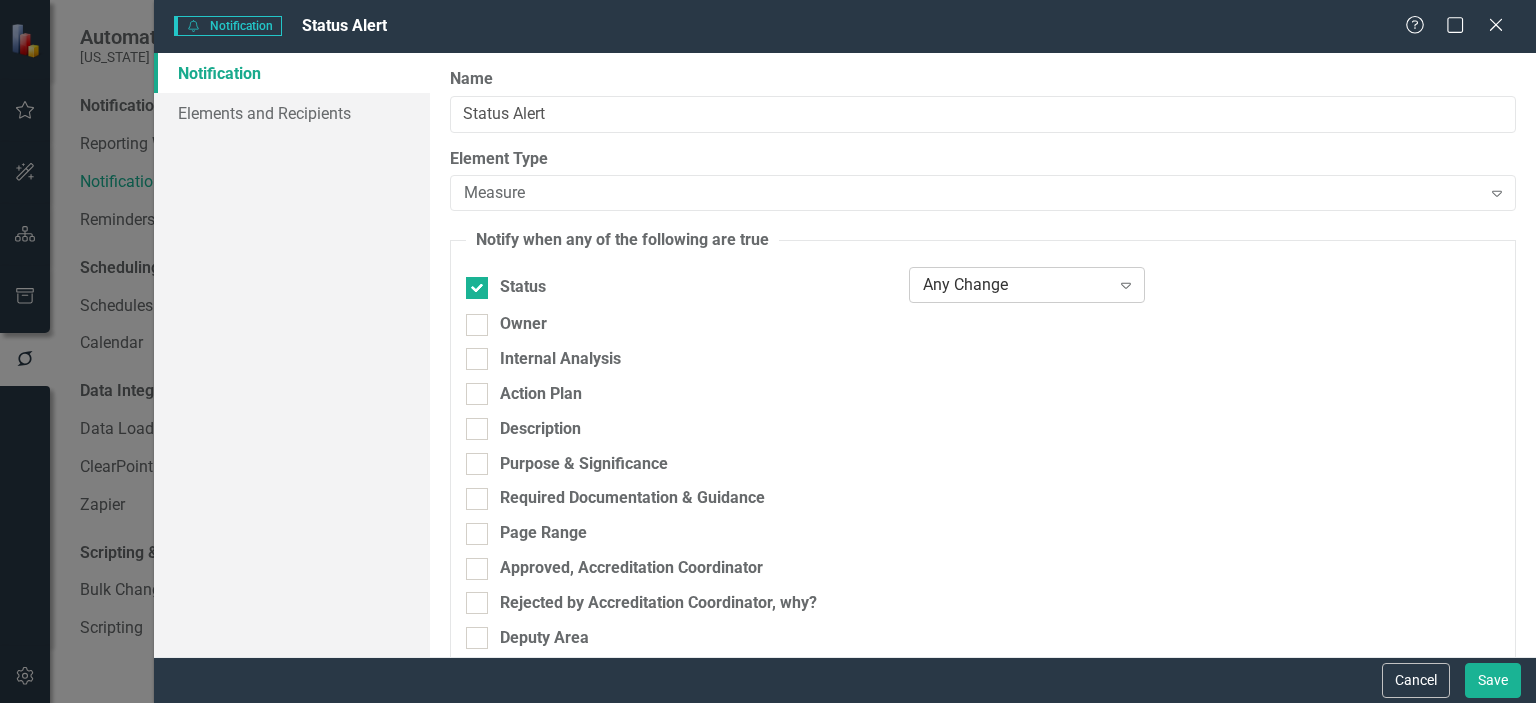 click on "Expand" 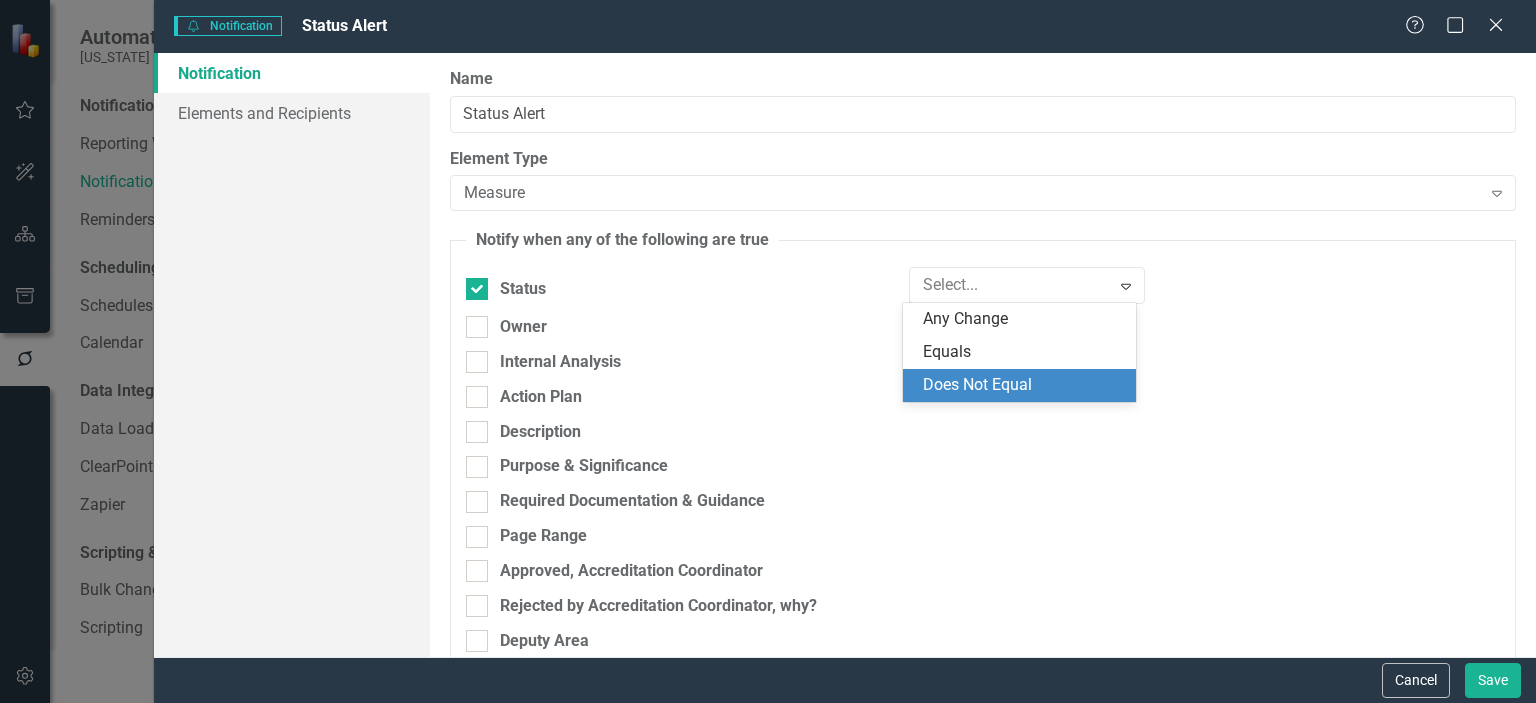click on "Does Not Equal" at bounding box center (1023, 385) 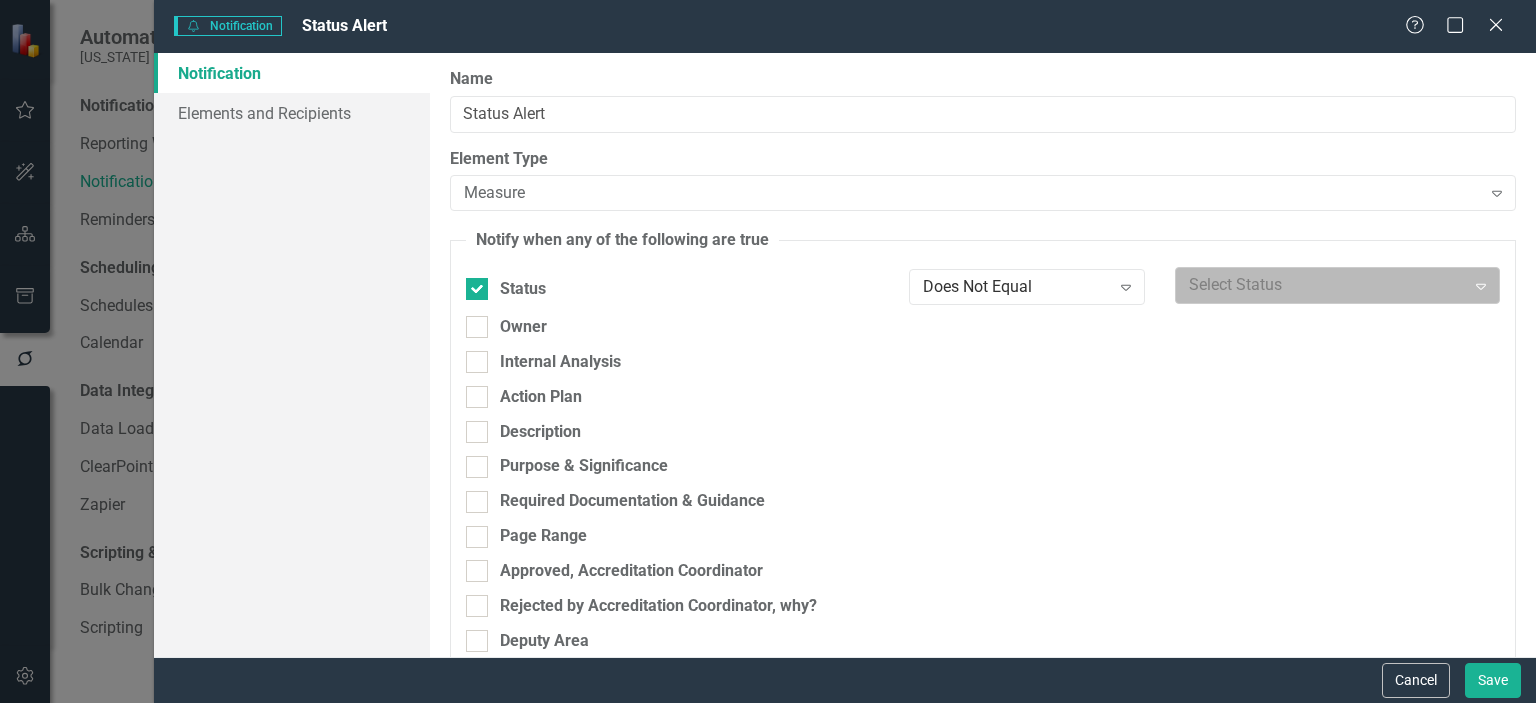 click on "Expand" 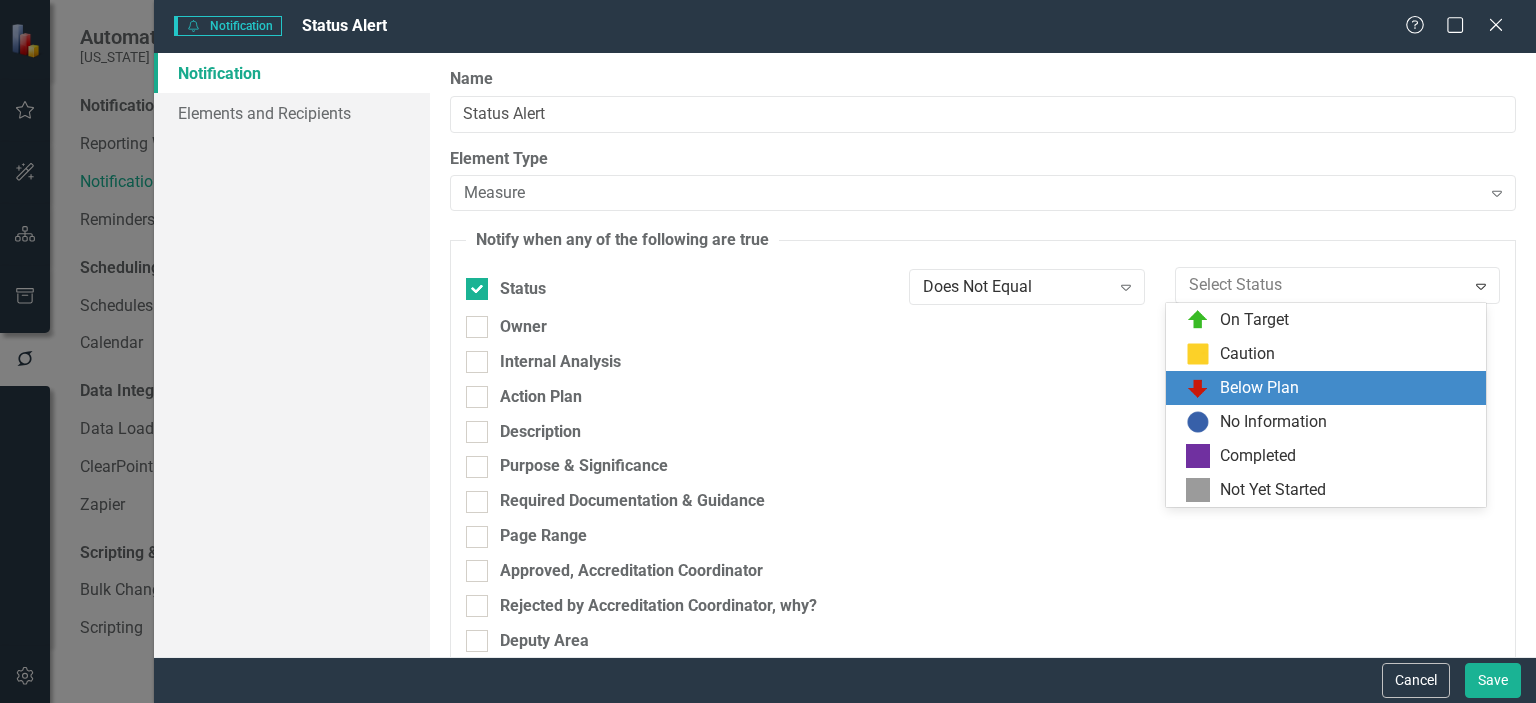 click on "Below Plan" at bounding box center [1259, 388] 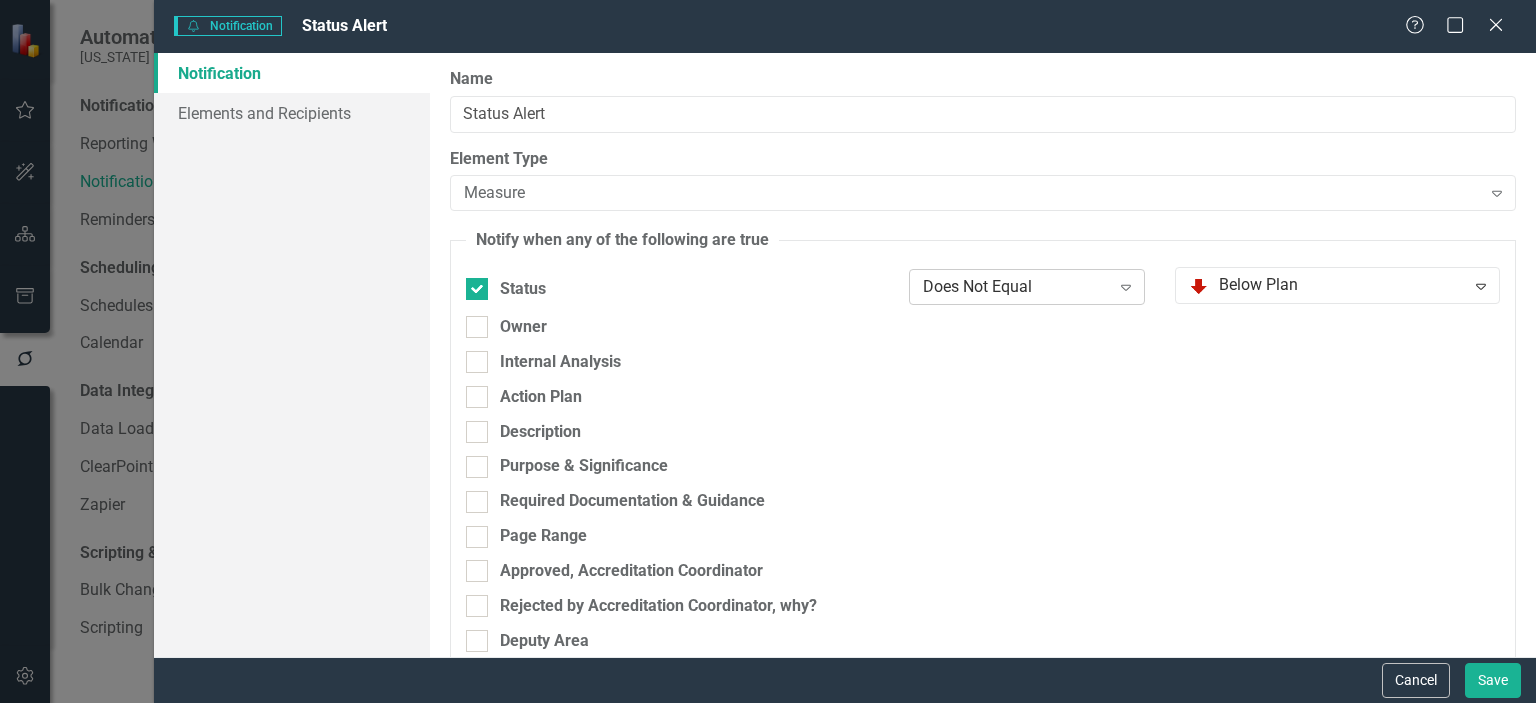 click on "Expand" 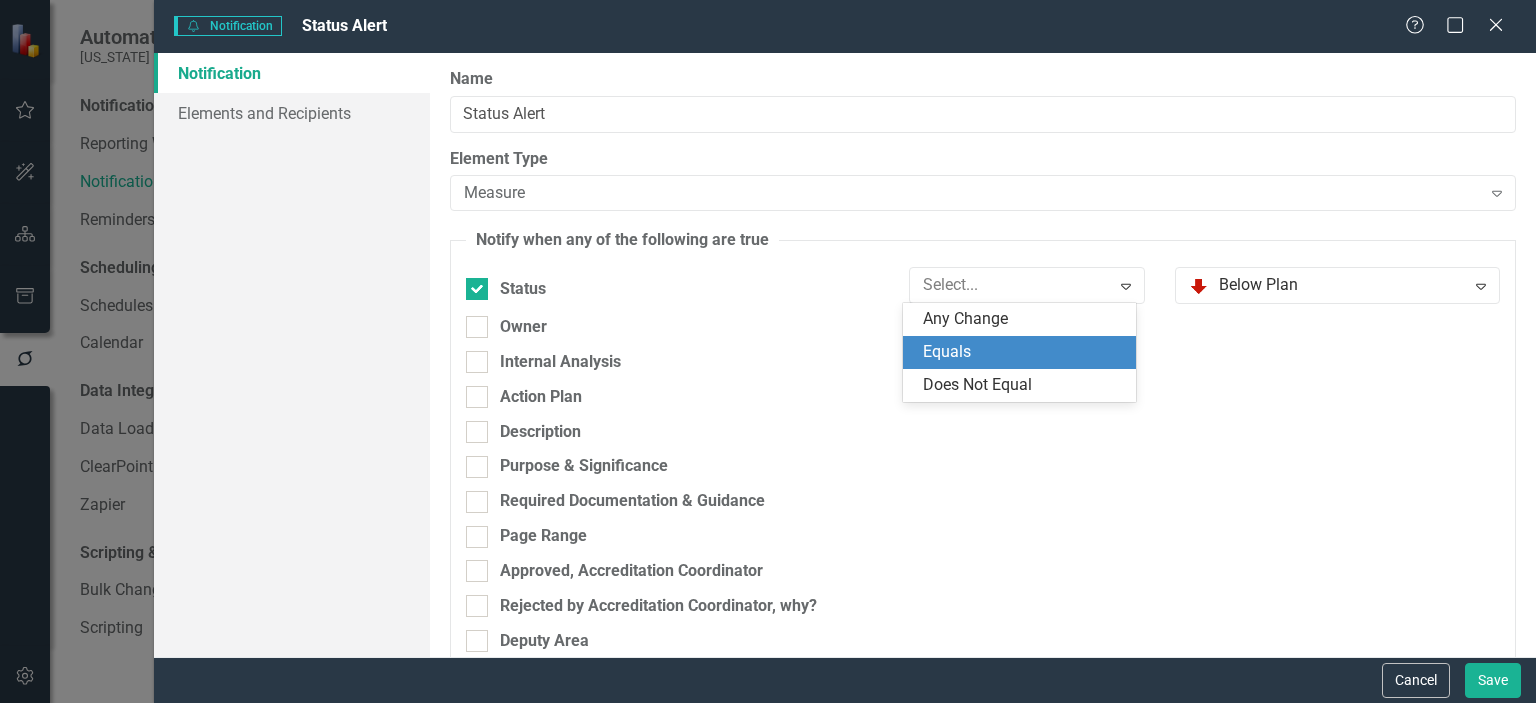click on "Equals" at bounding box center [1023, 352] 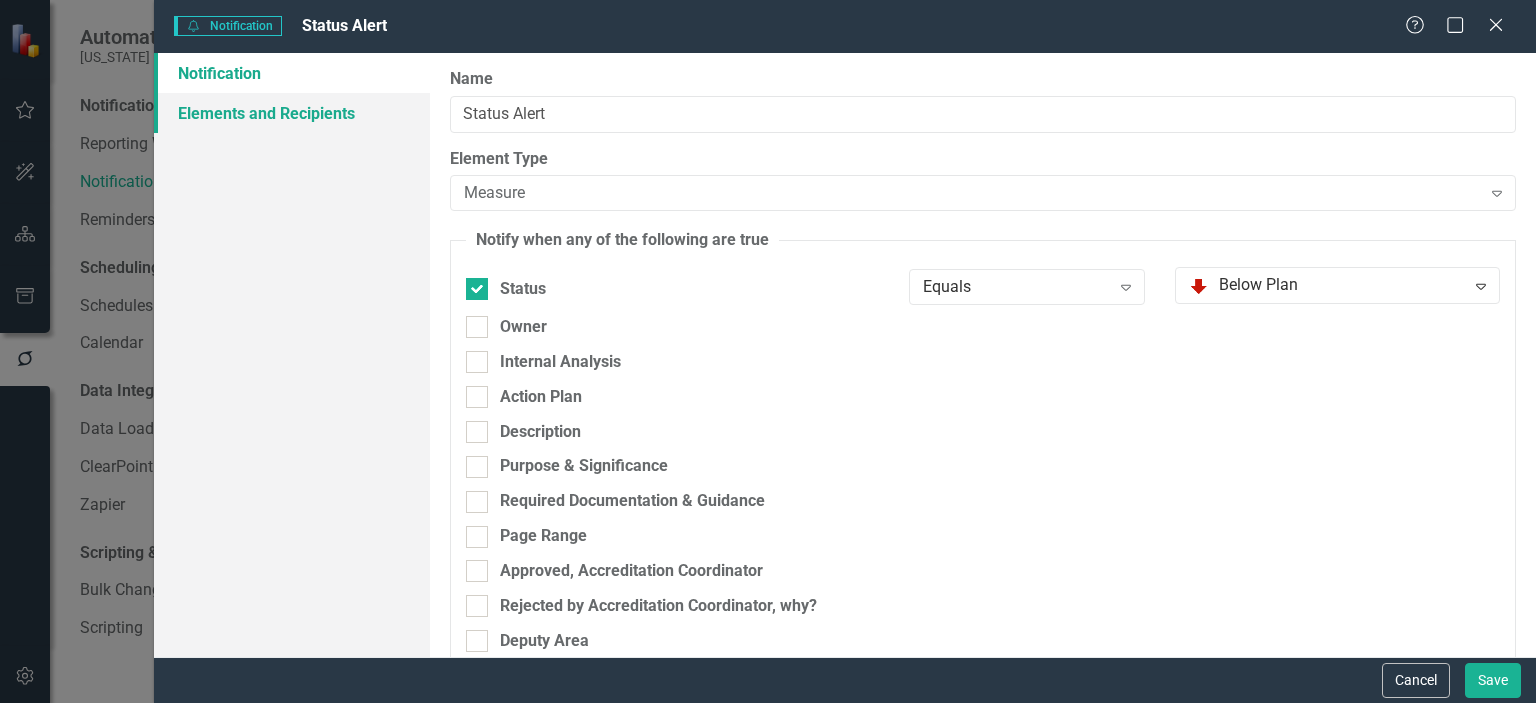 click on "Elements and Recipients" at bounding box center [292, 113] 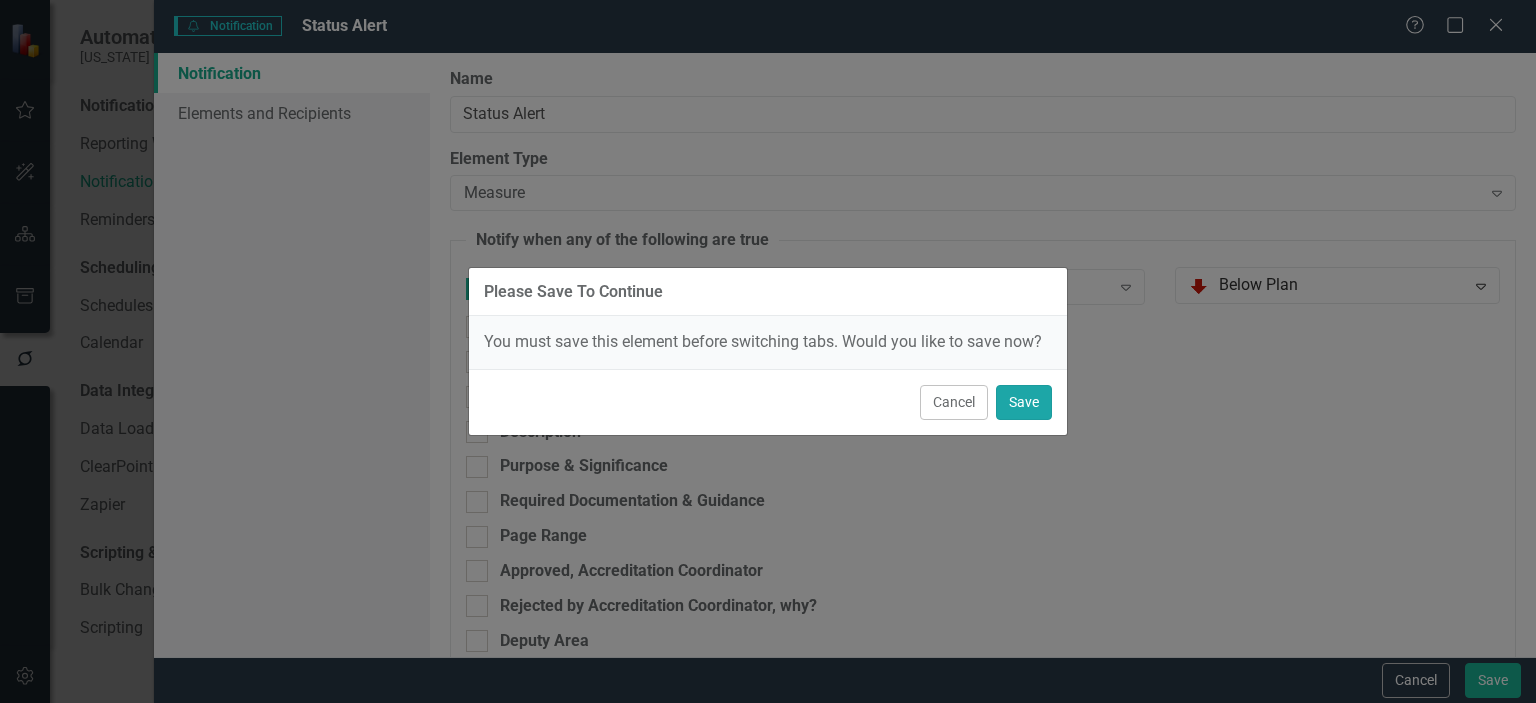 click on "Save" at bounding box center (1024, 402) 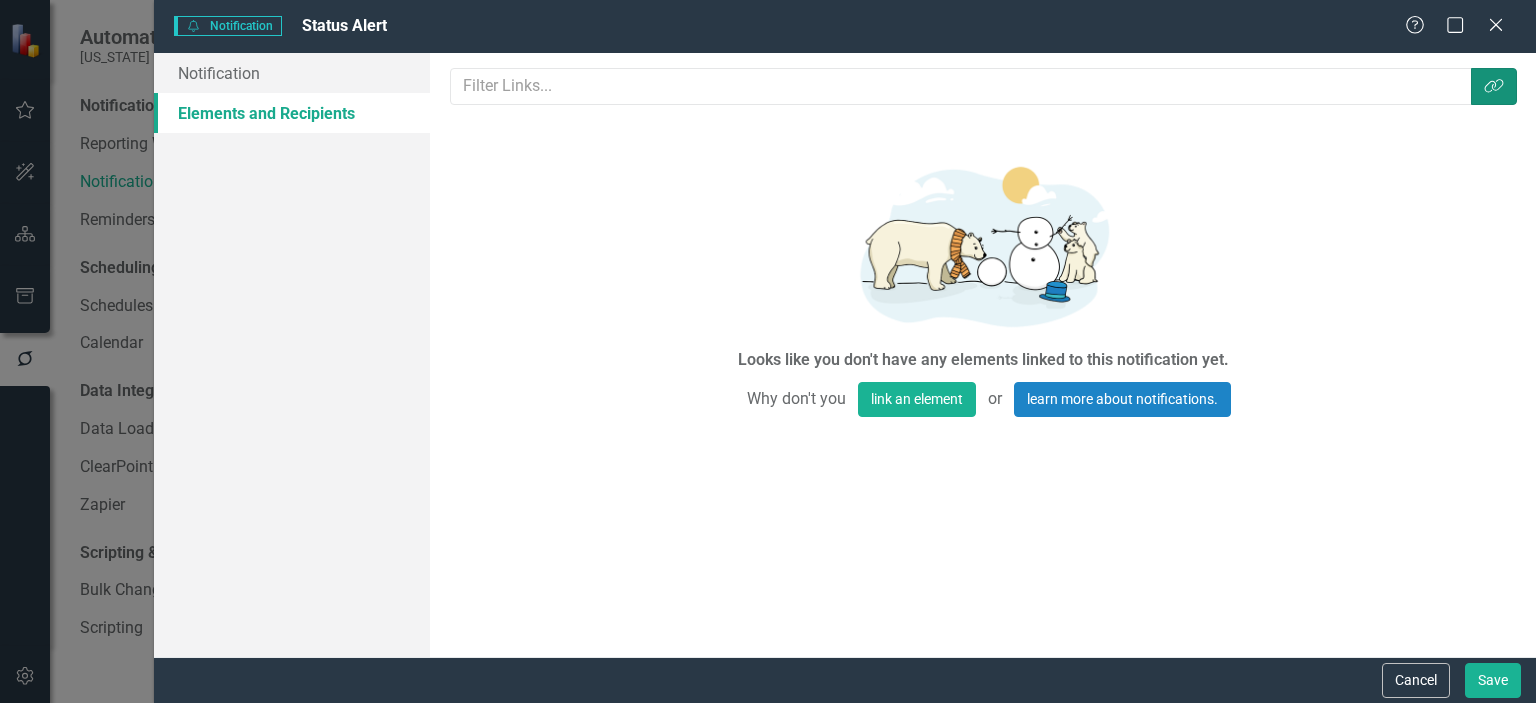 click on "Link Tag" 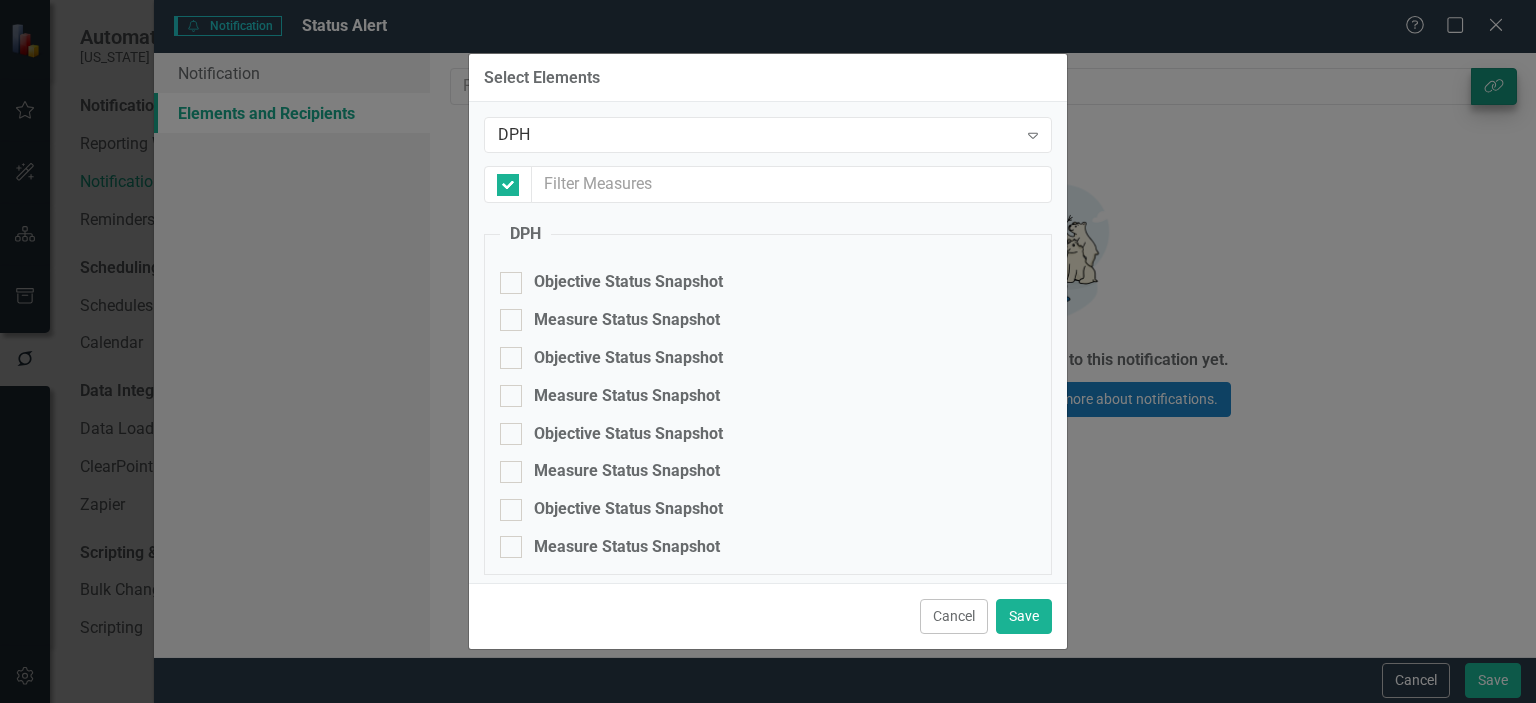 checkbox on "false" 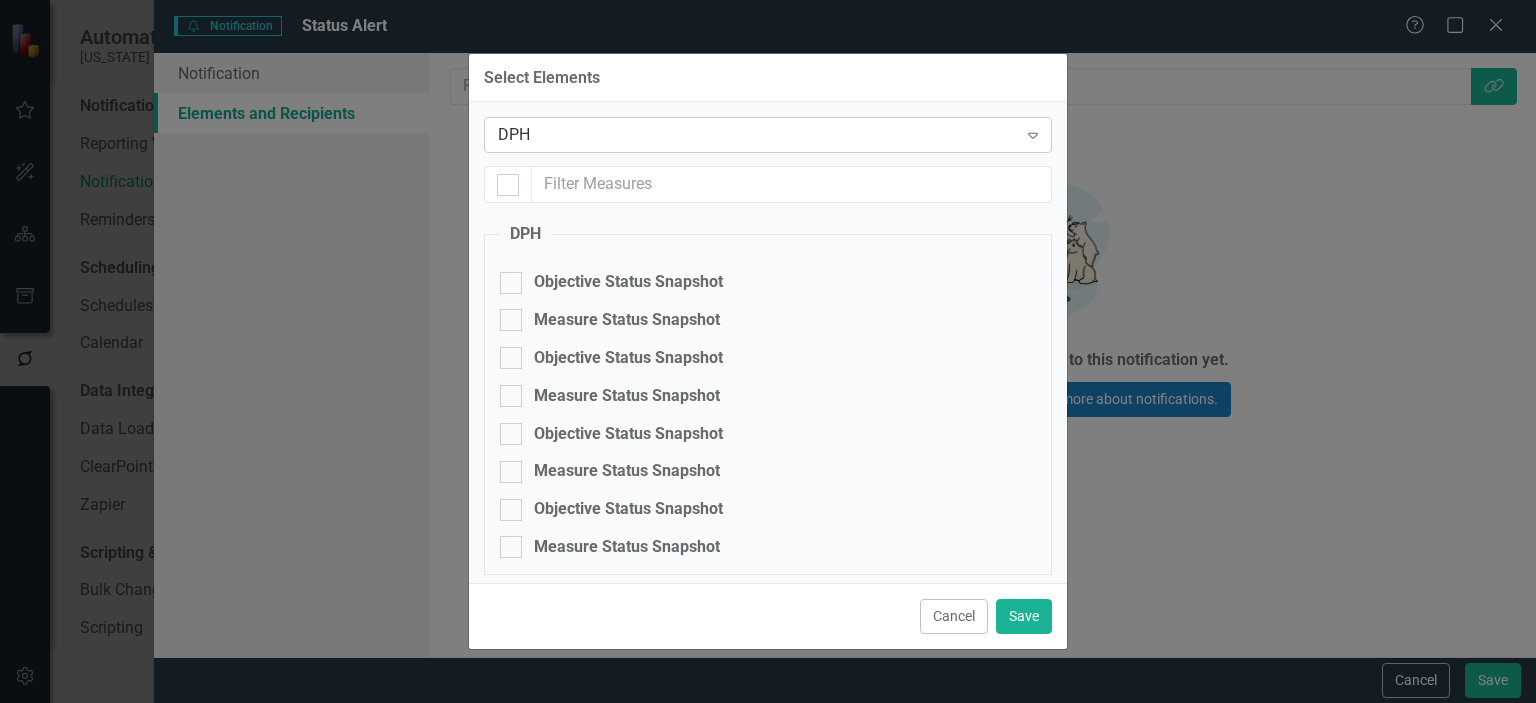 click 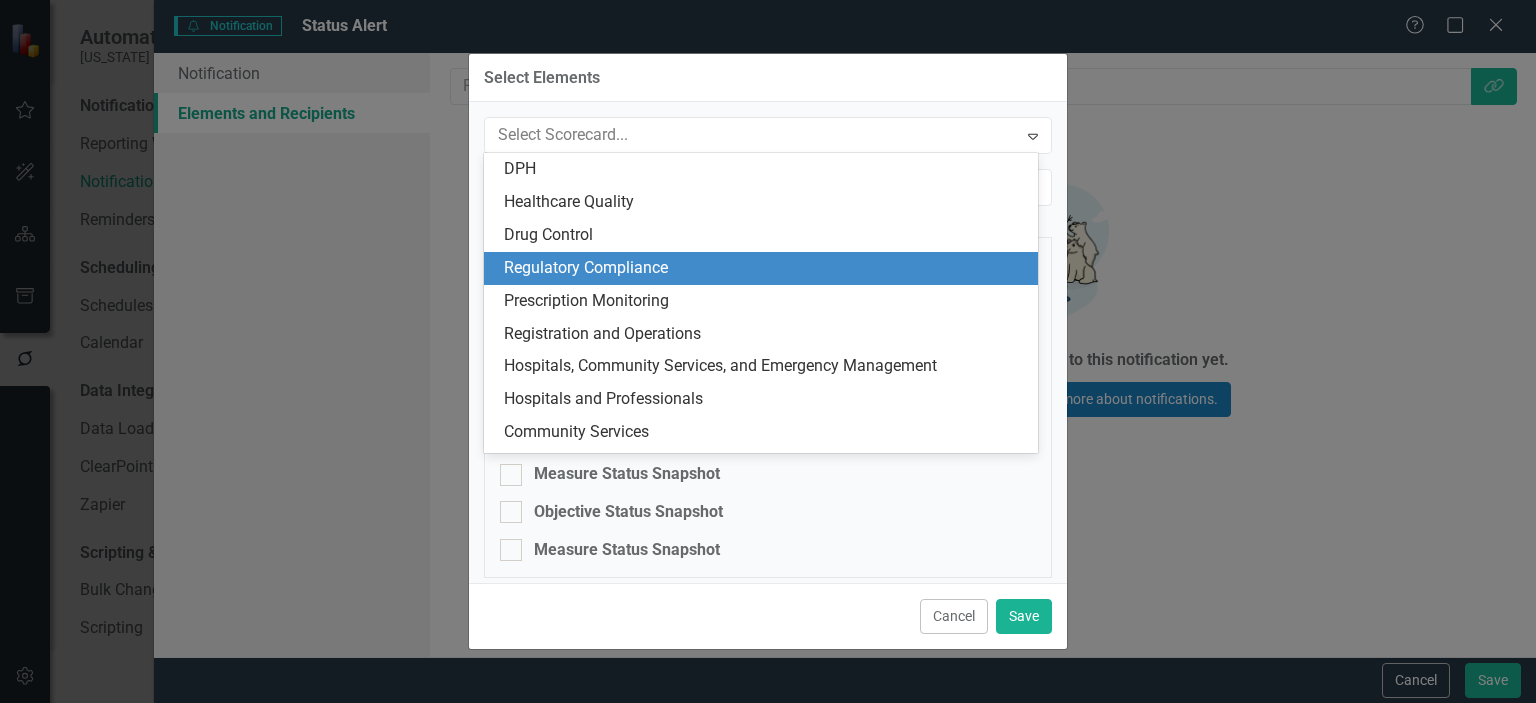 click on "Regulatory Compliance" at bounding box center (761, 268) 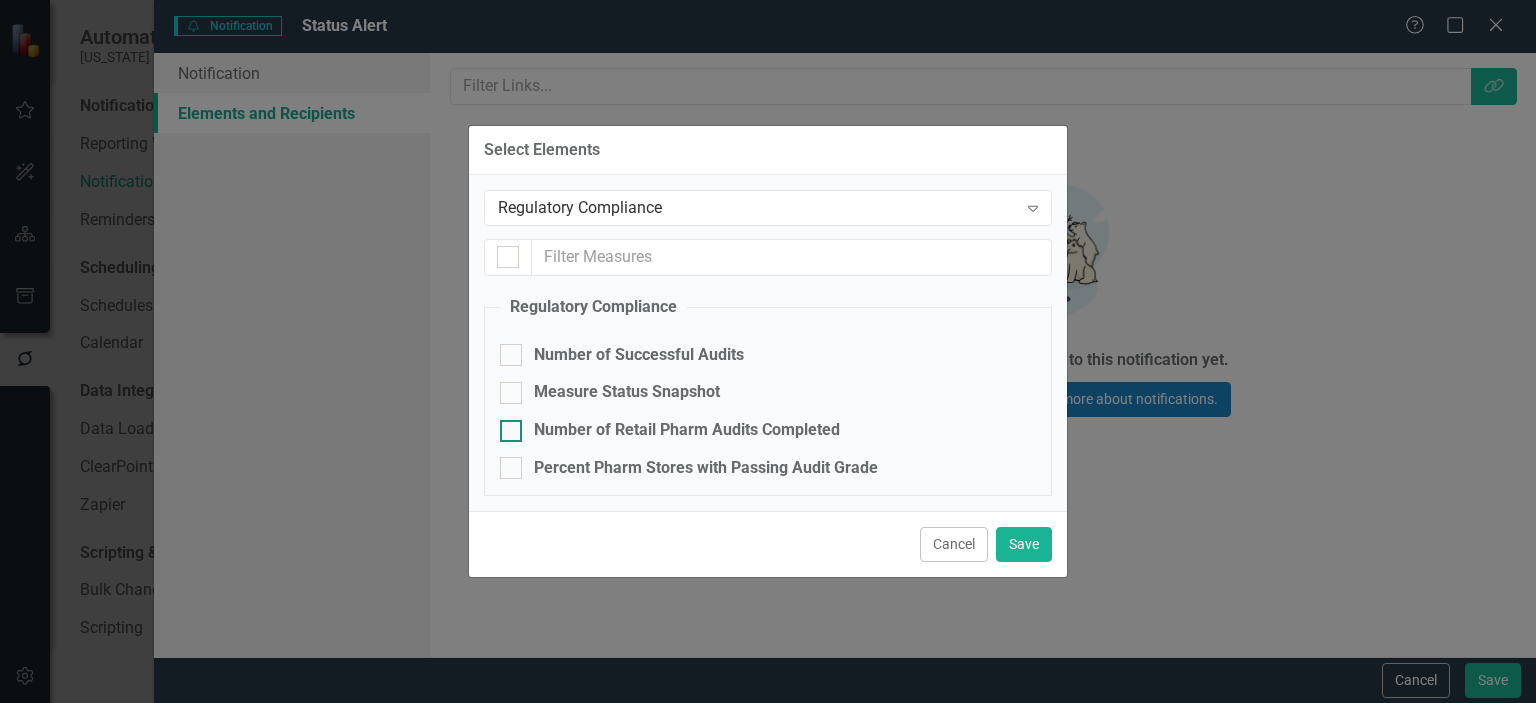 click at bounding box center [511, 431] 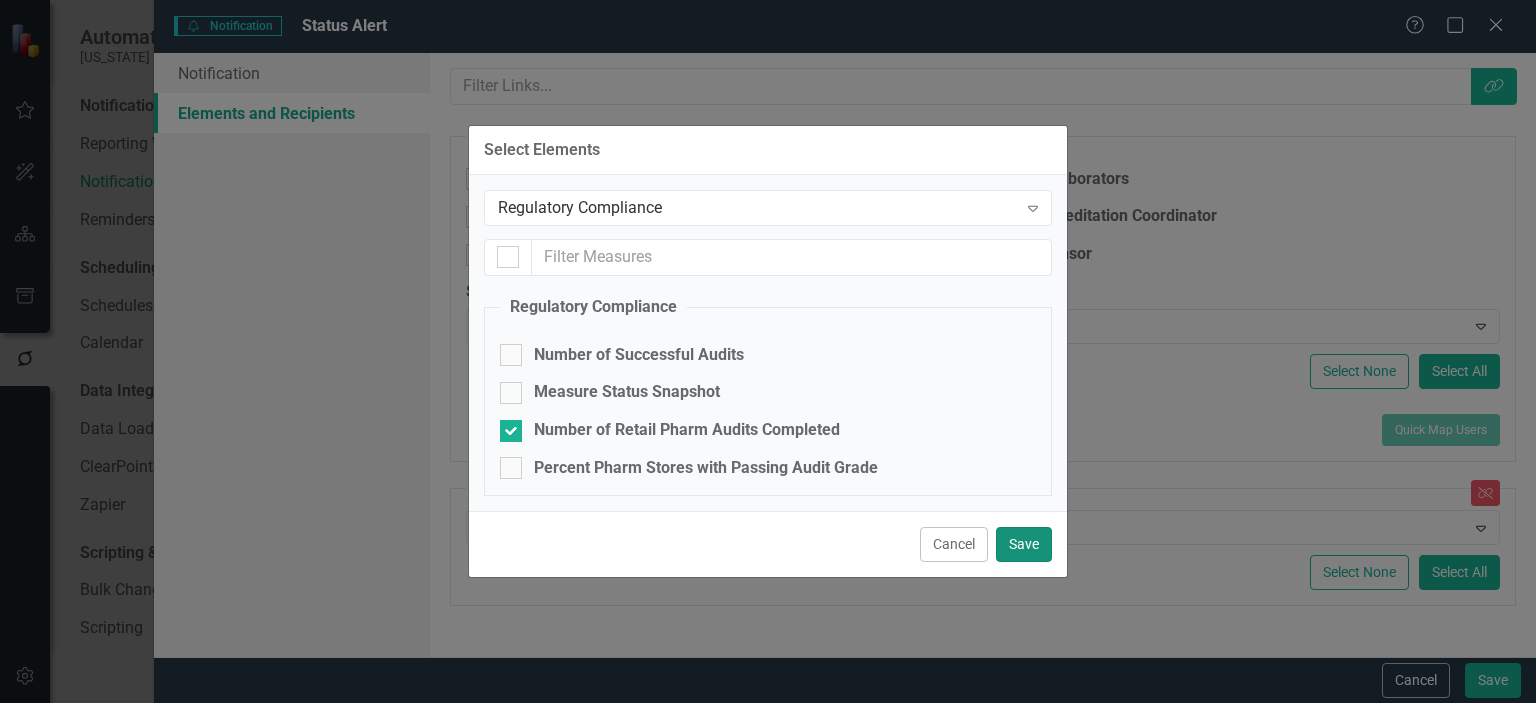 click on "Save" at bounding box center (1024, 544) 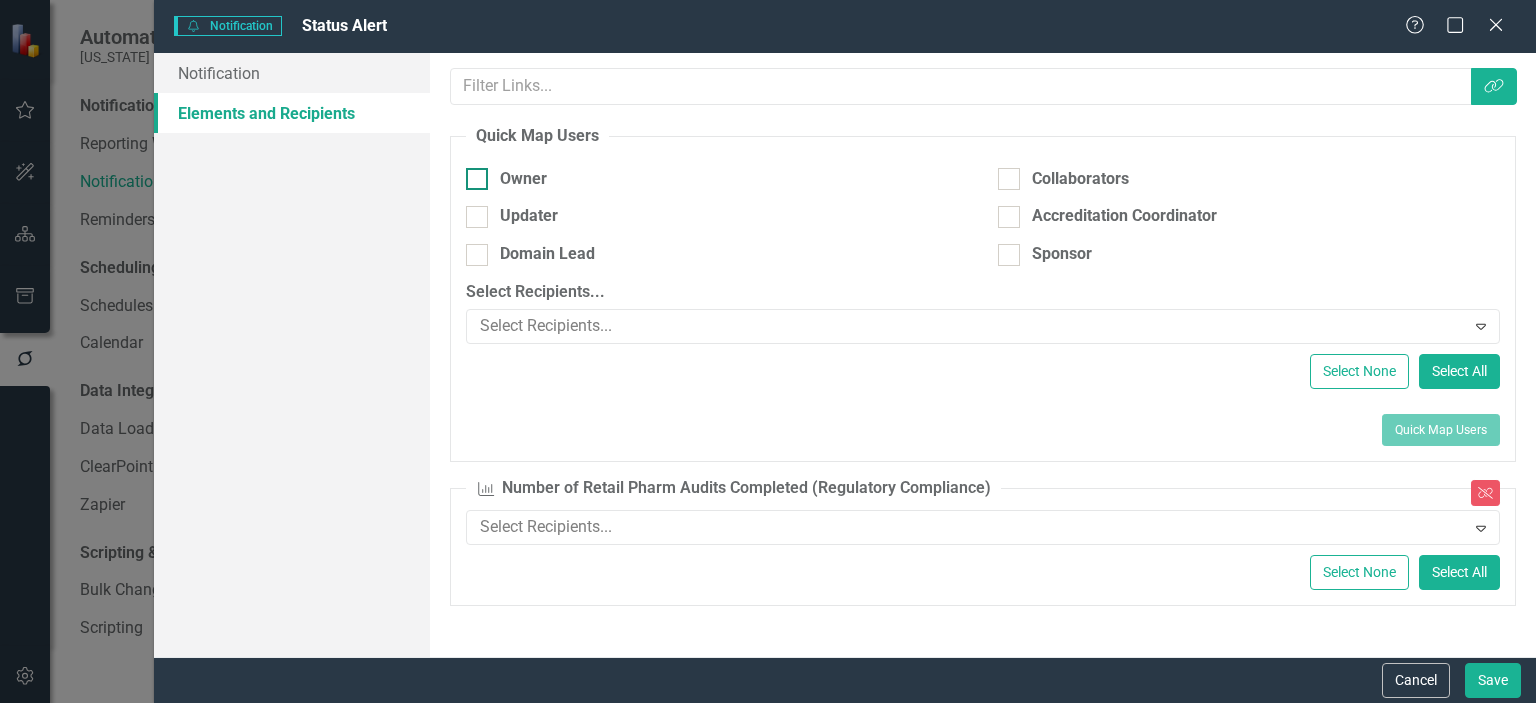 click at bounding box center [477, 179] 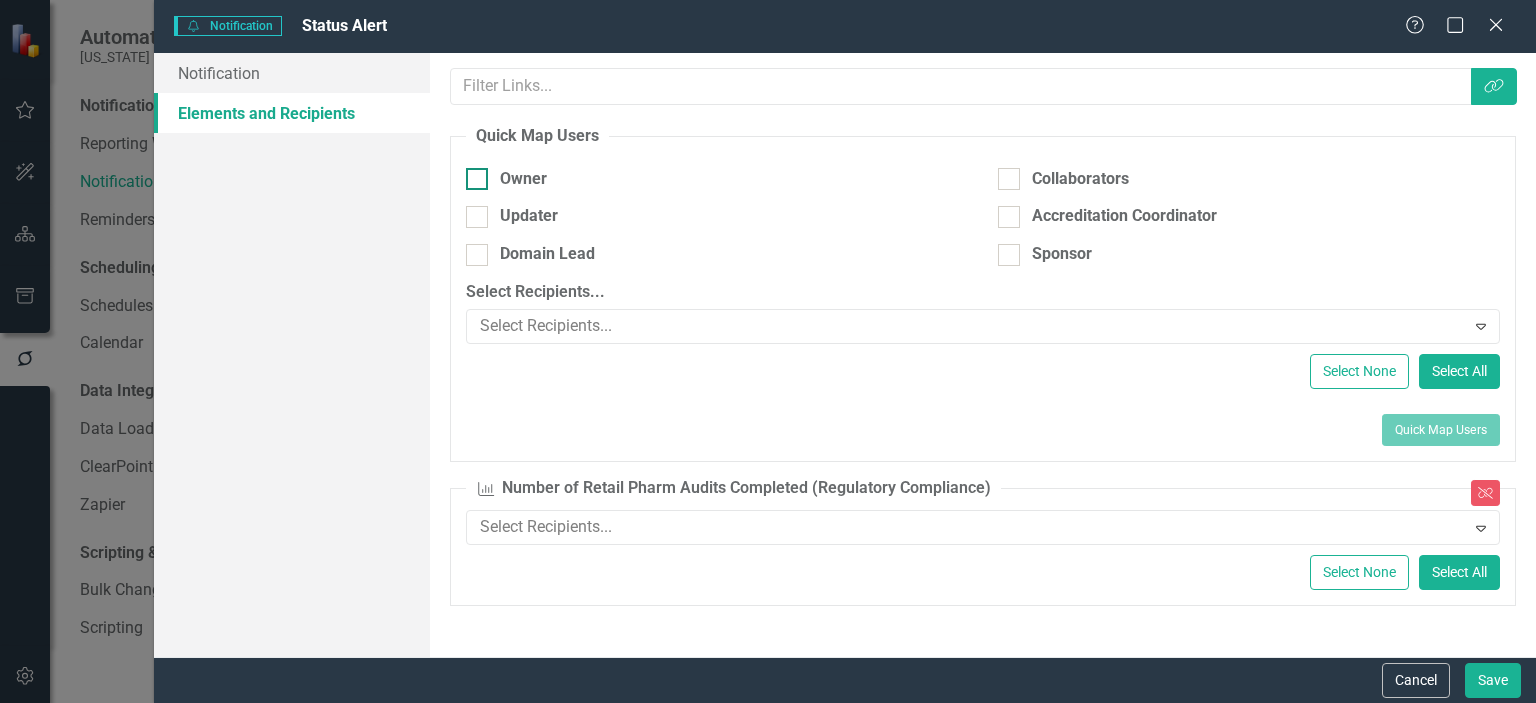 checkbox on "true" 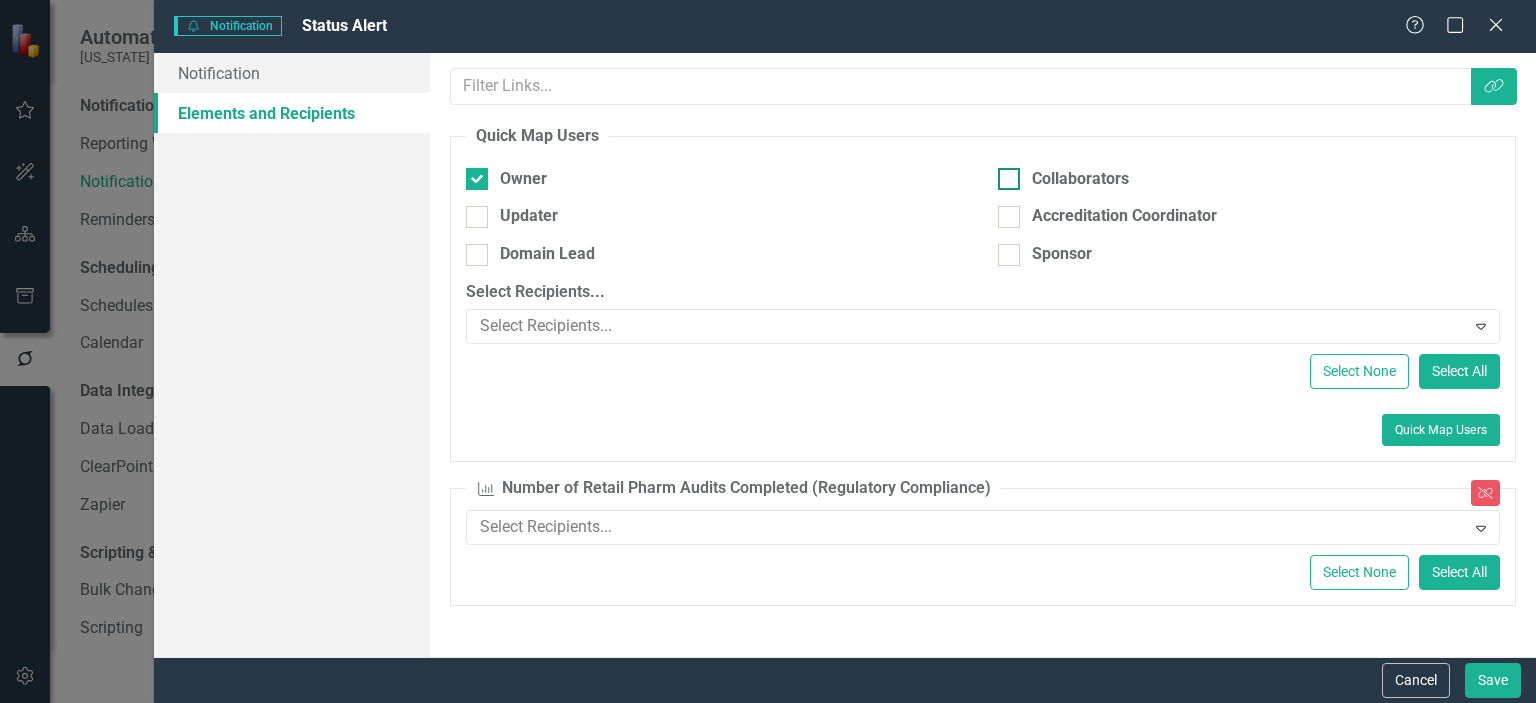 click at bounding box center [1009, 179] 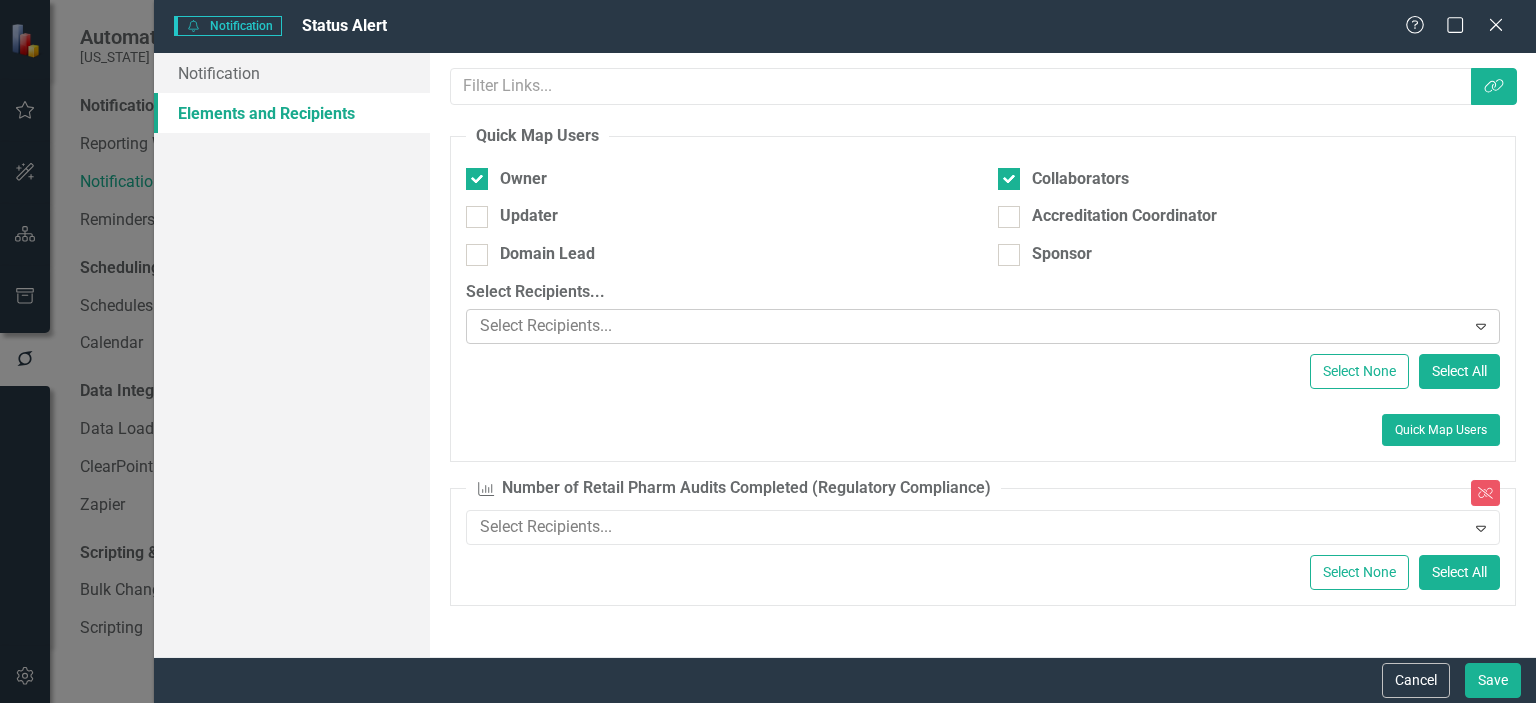 click on "Expand" 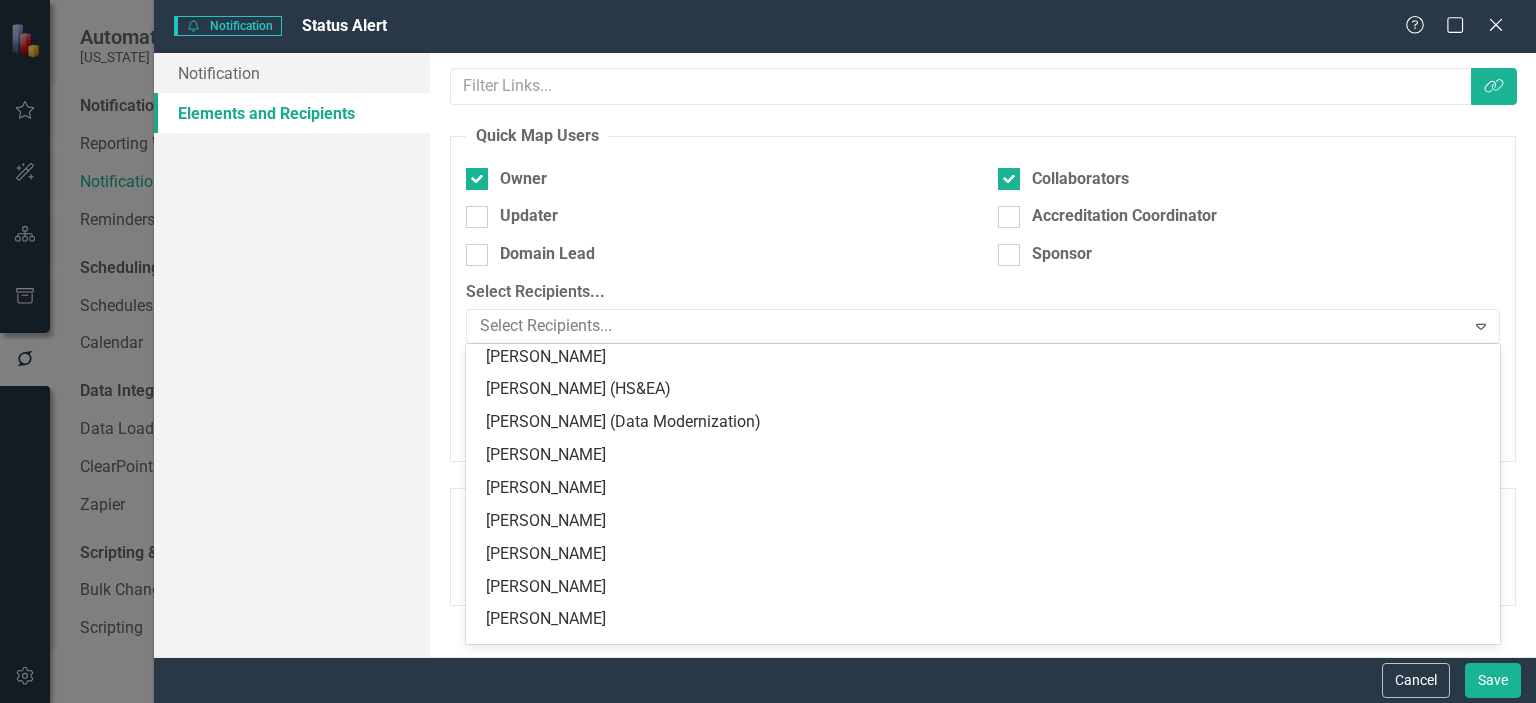 scroll, scrollTop: 0, scrollLeft: 0, axis: both 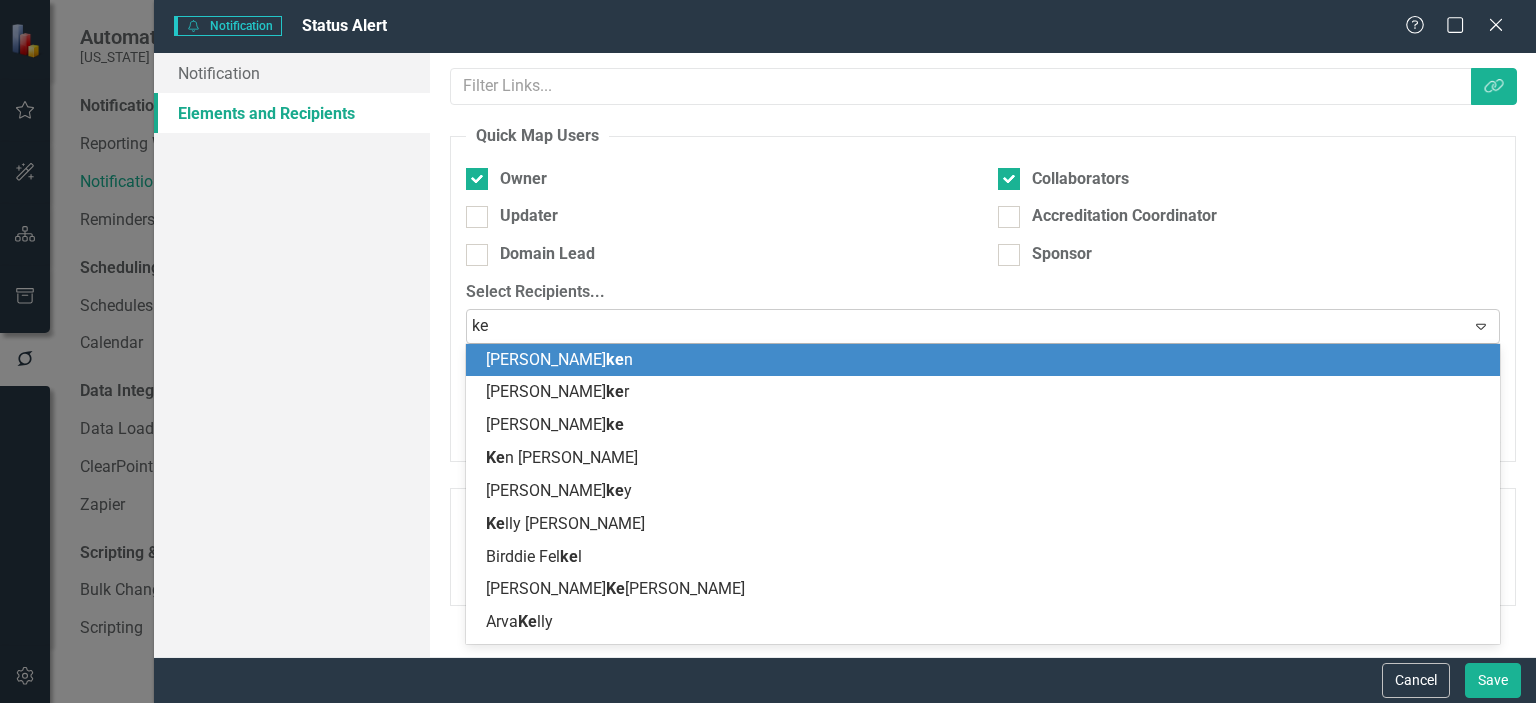 type on "kei" 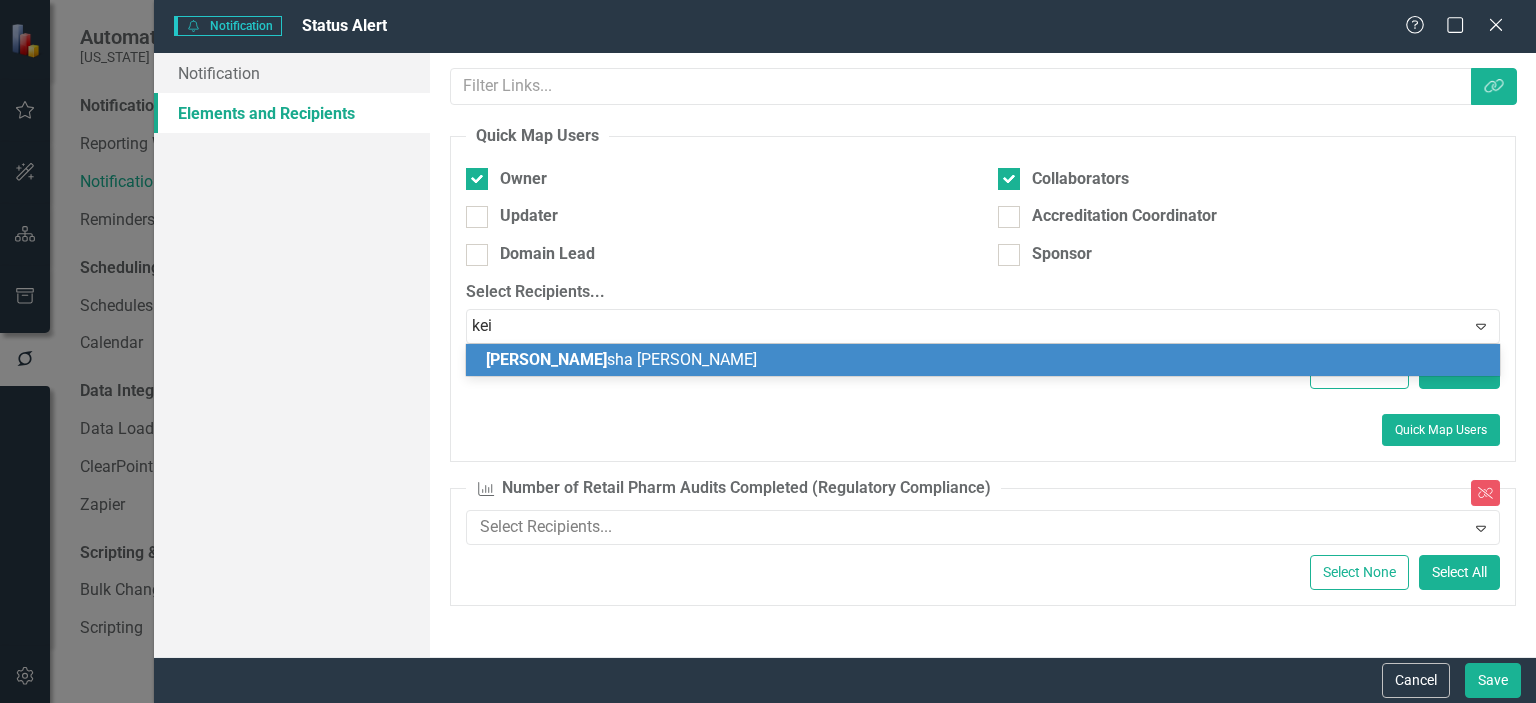 click on "[PERSON_NAME] [PERSON_NAME]" at bounding box center [621, 359] 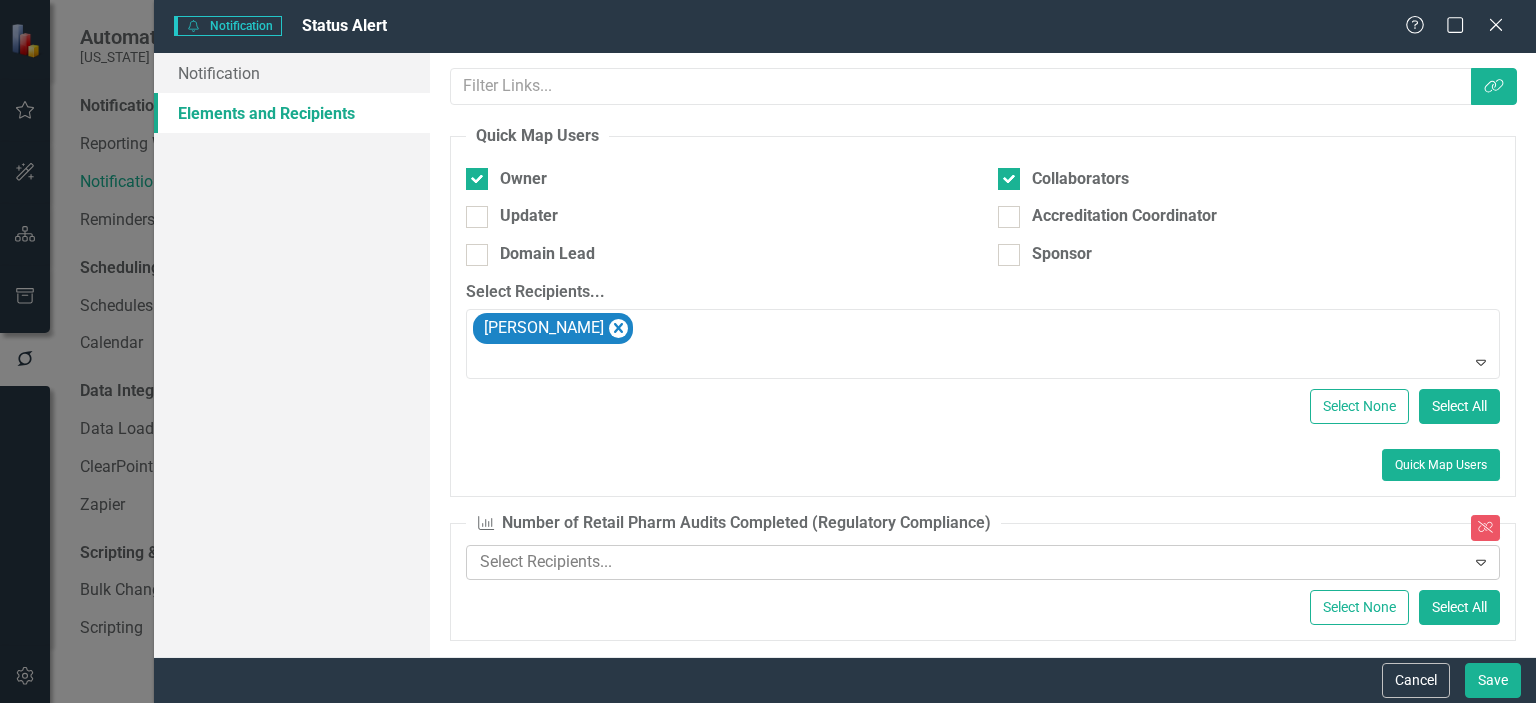 click 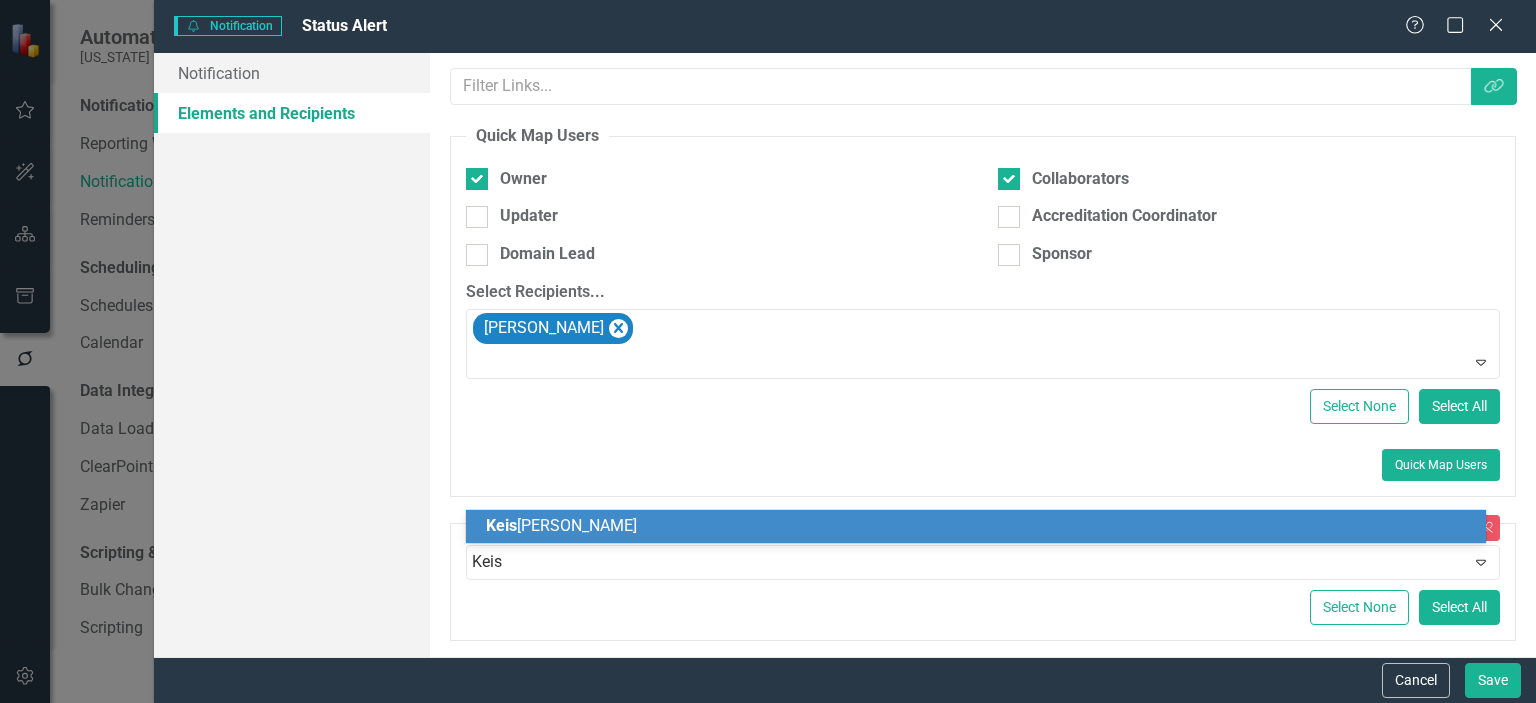 type on "Keis" 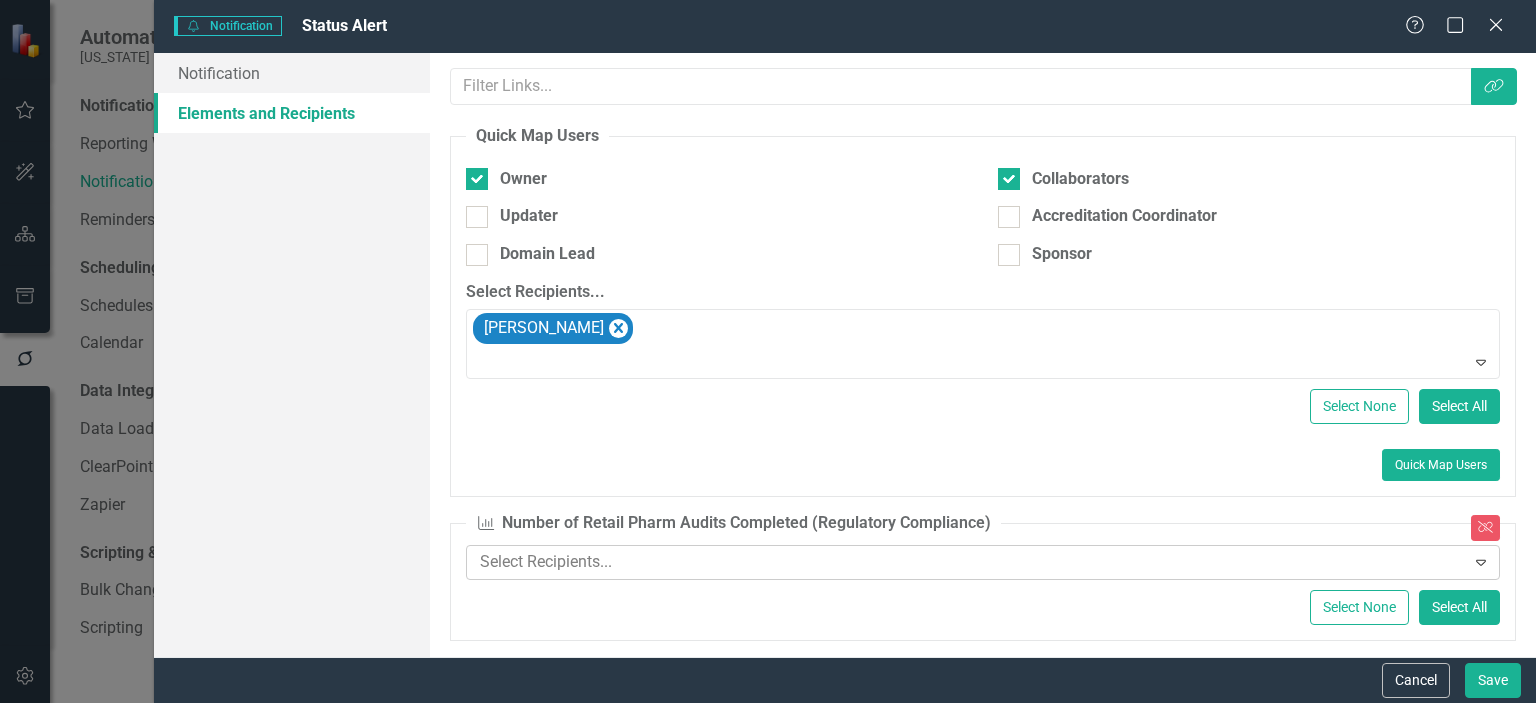 click at bounding box center [968, 562] 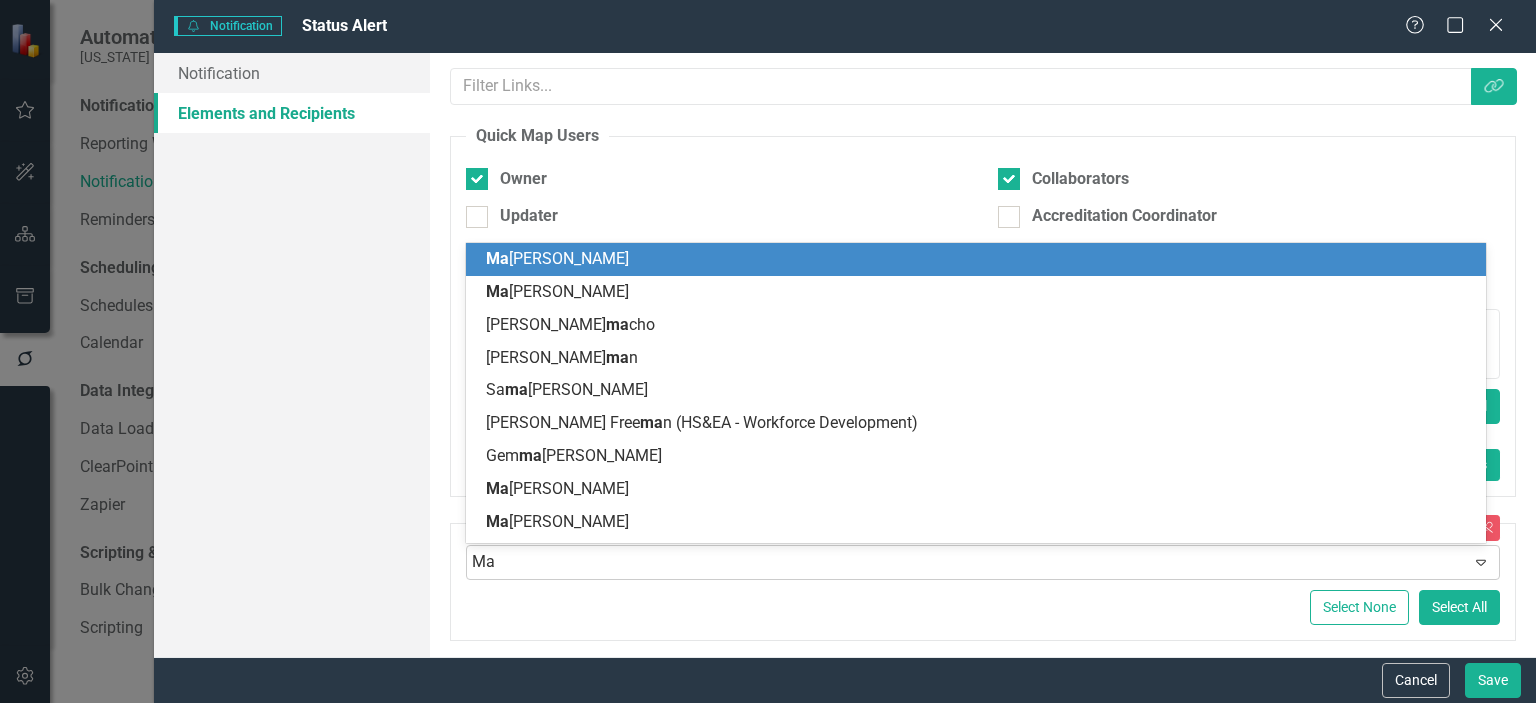 type on "May" 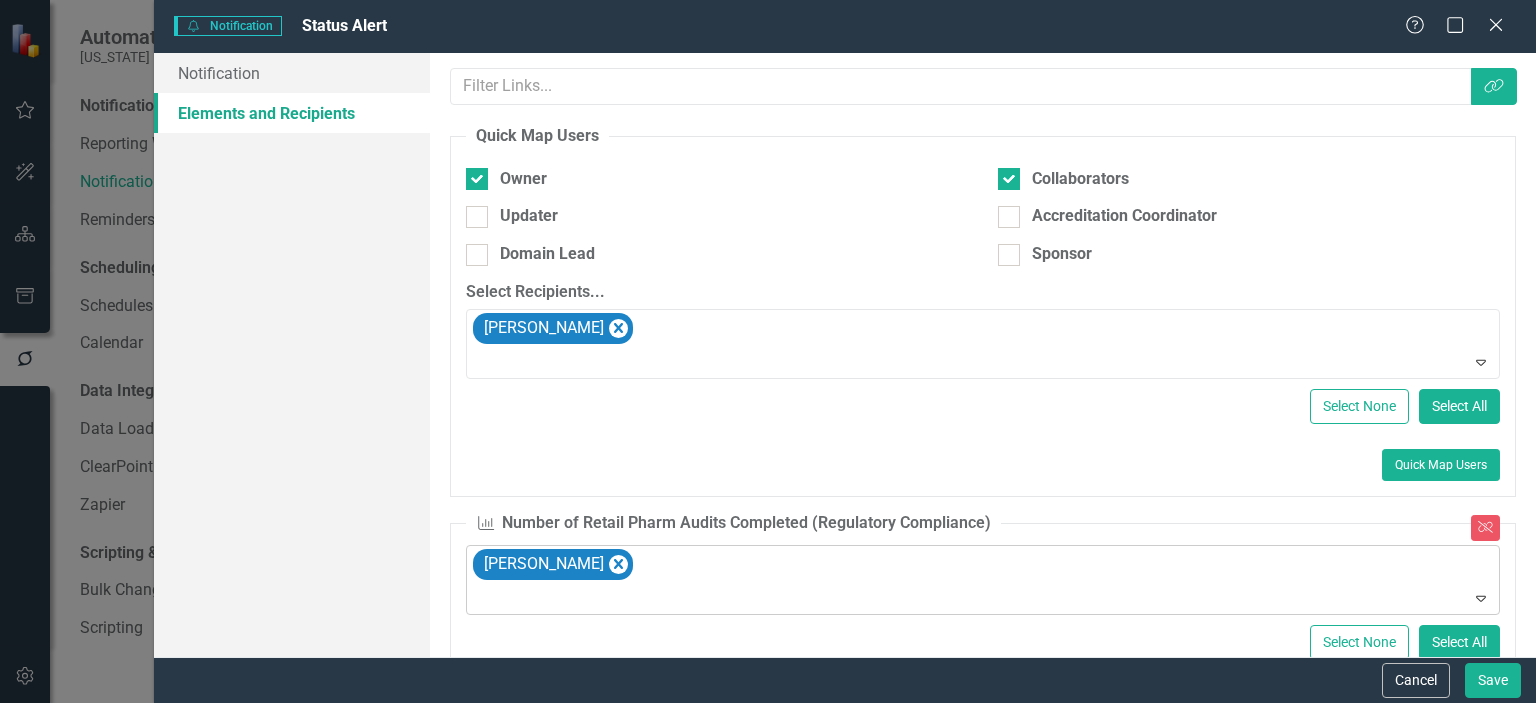 click 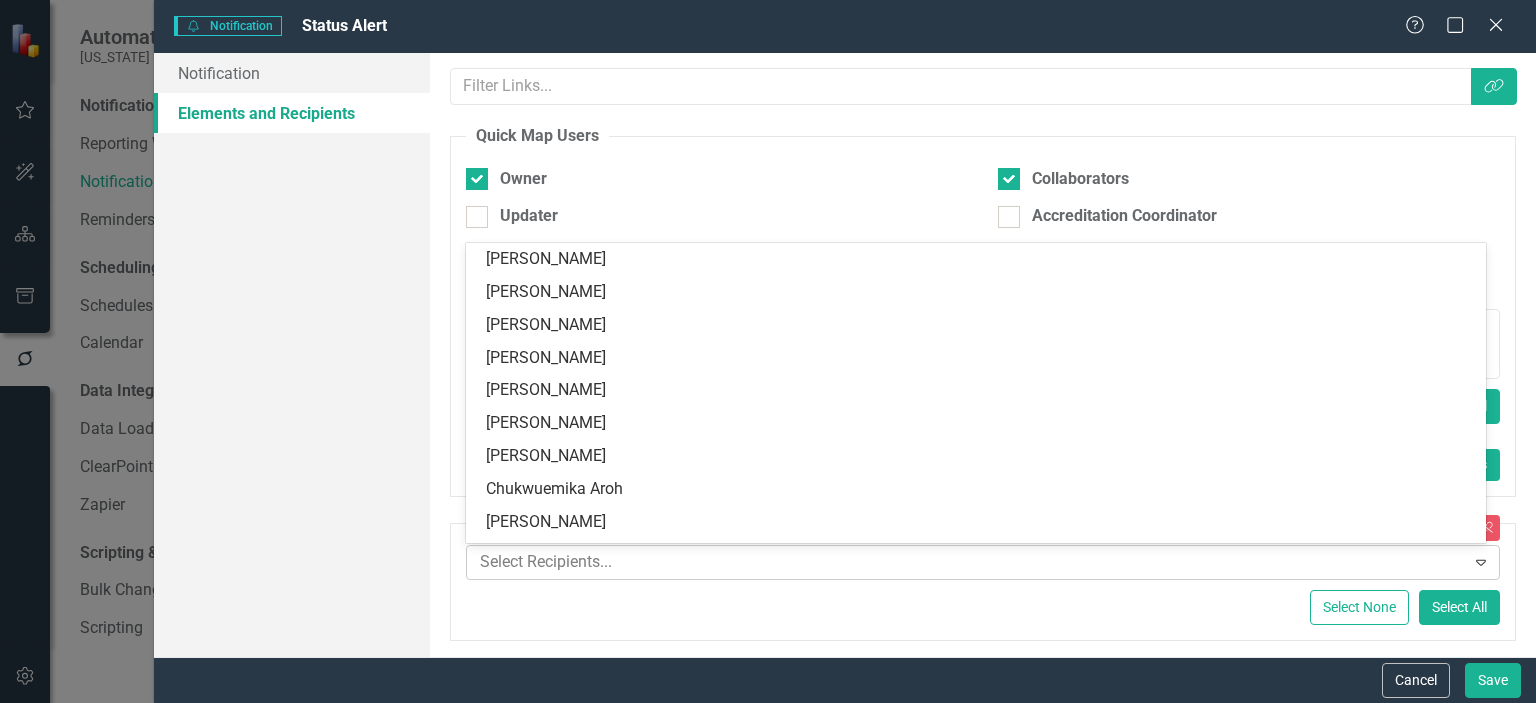 click at bounding box center [968, 562] 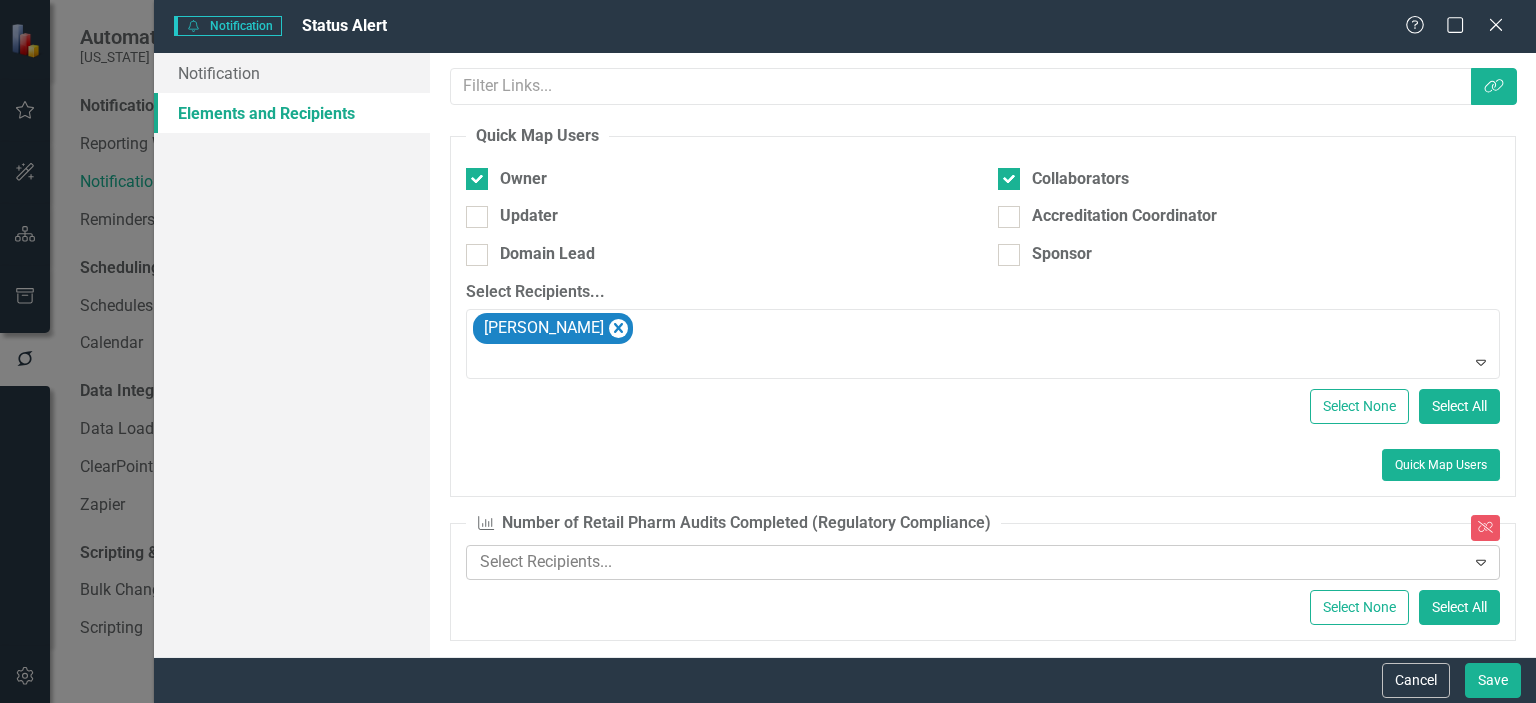 click at bounding box center (968, 562) 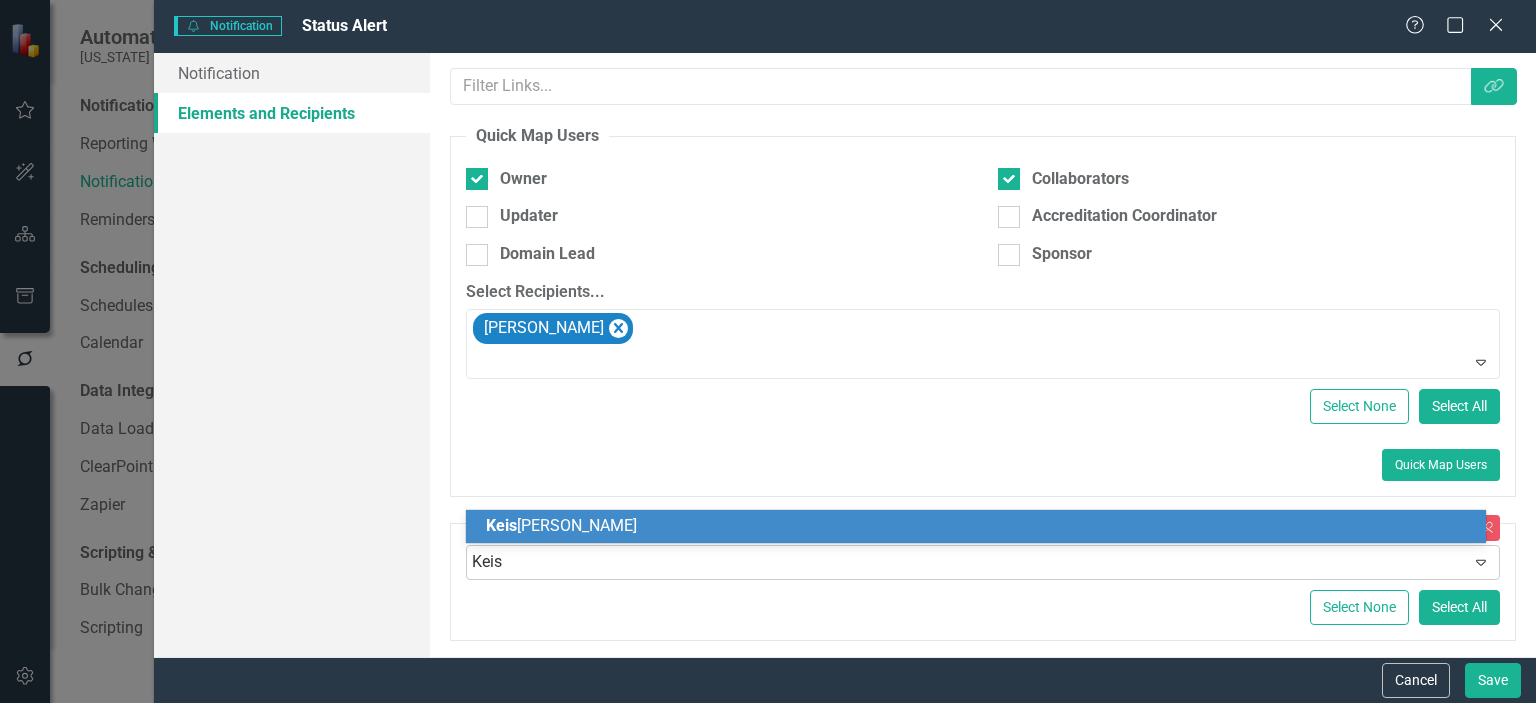 type on "Keish" 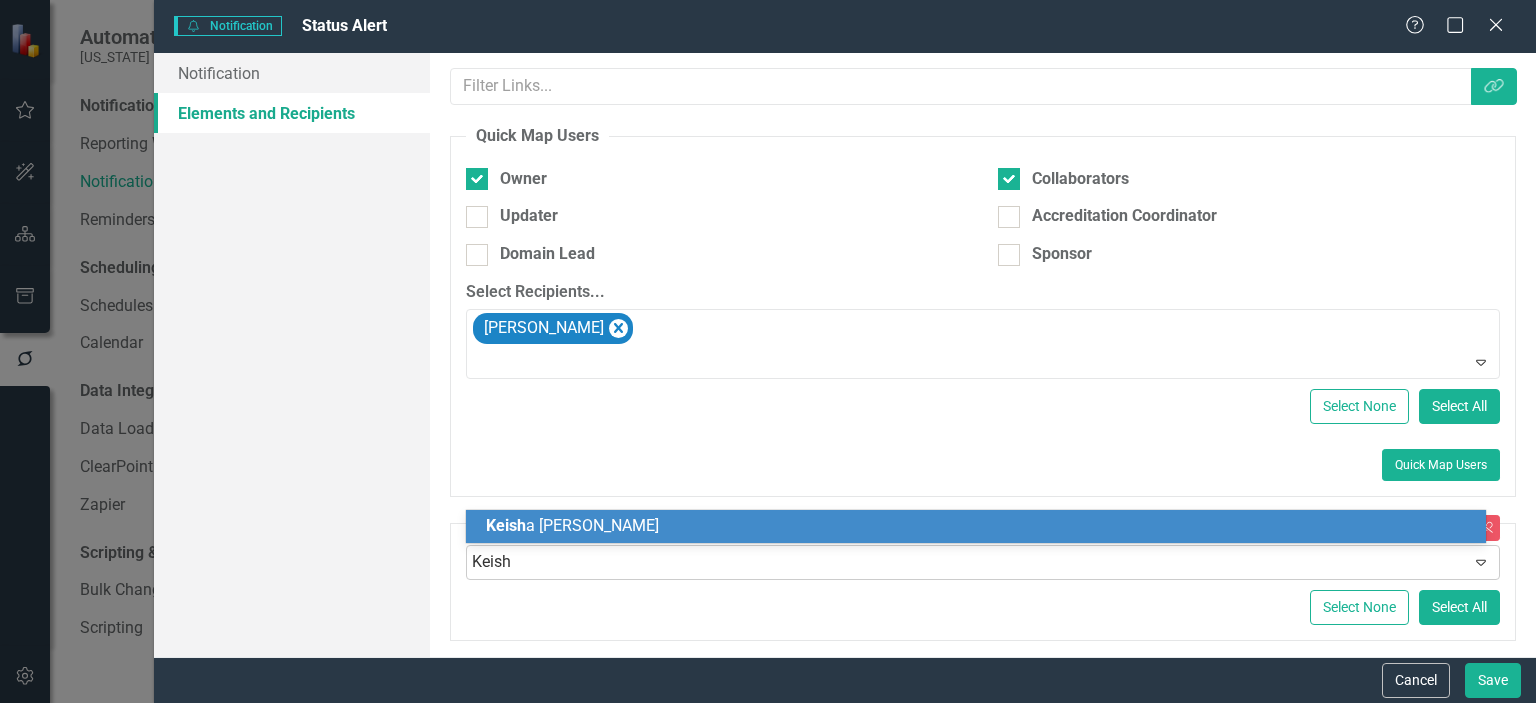 type 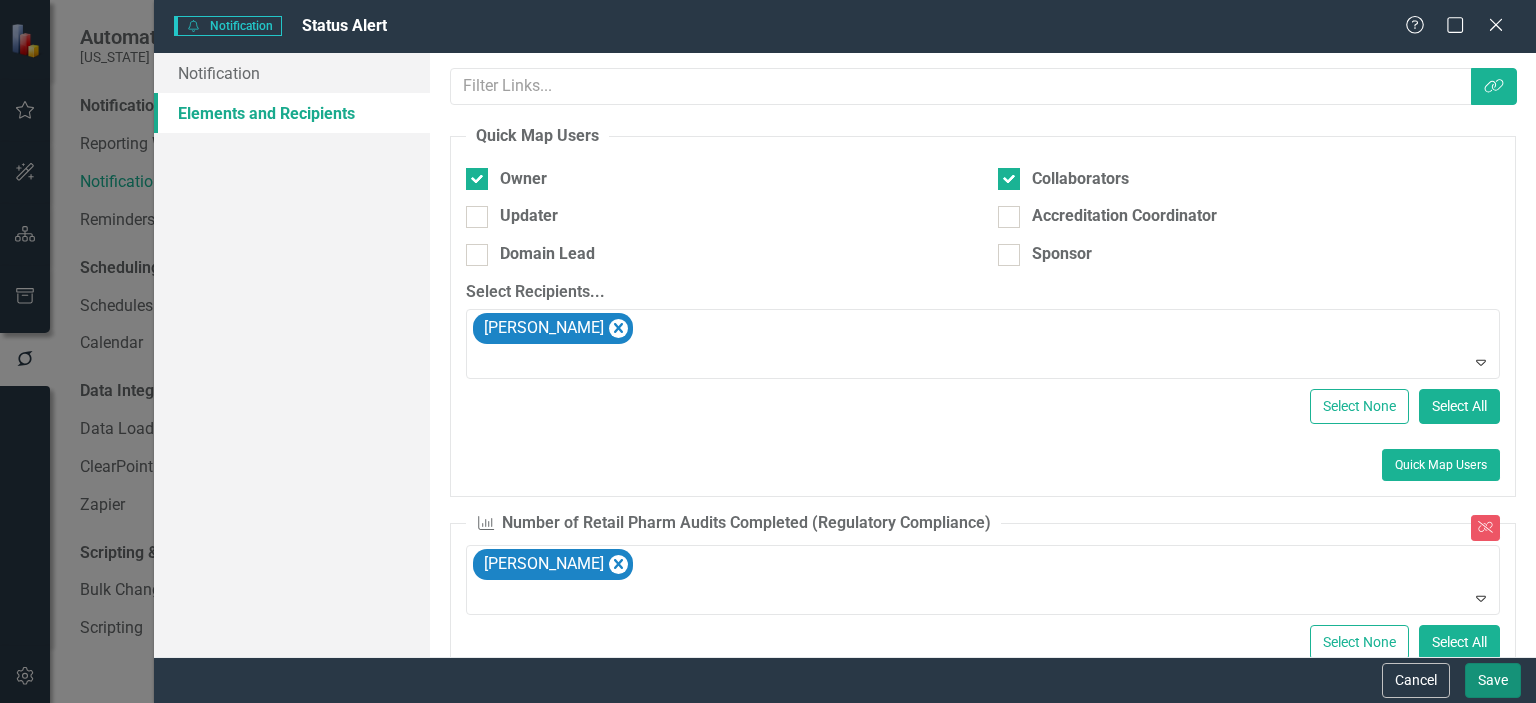 click on "Save" at bounding box center (1493, 680) 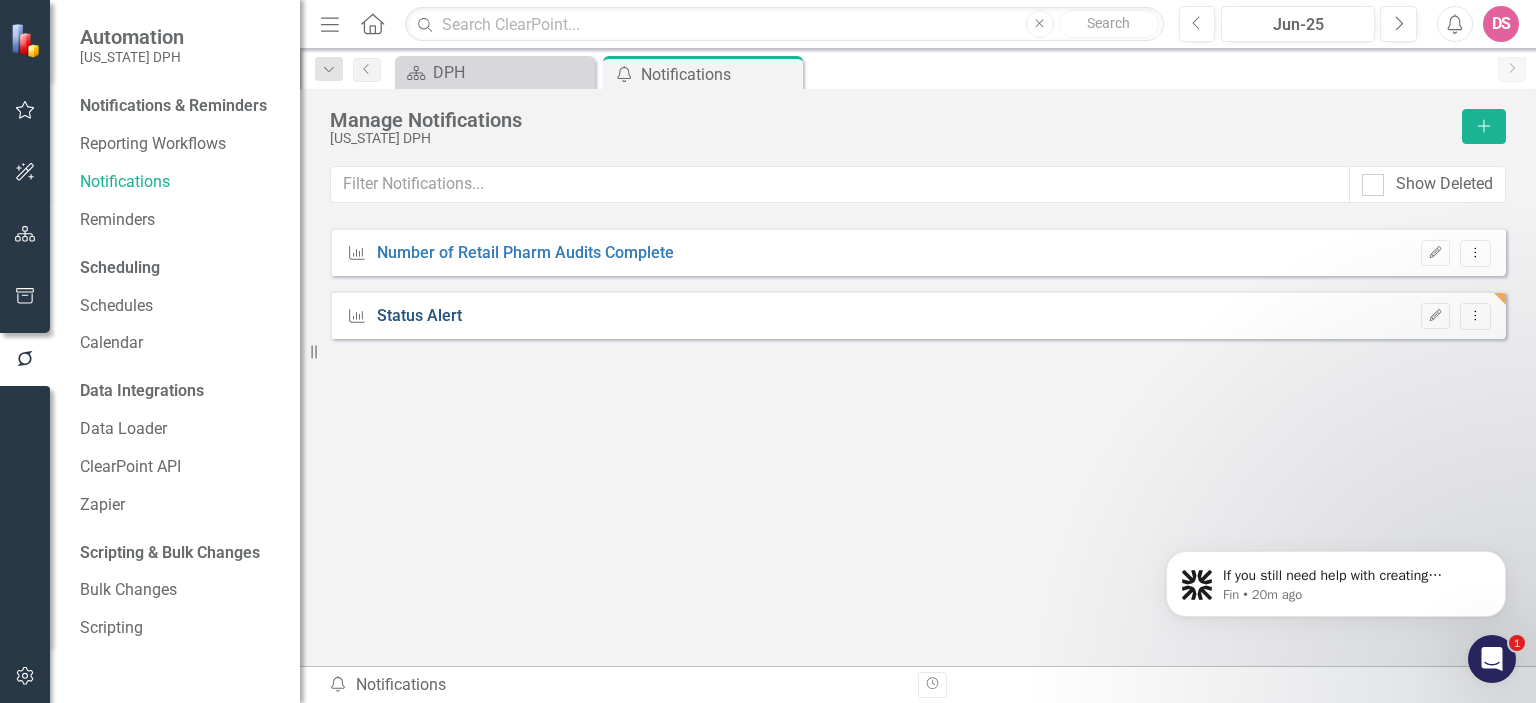click on "Status Alert" at bounding box center [419, 316] 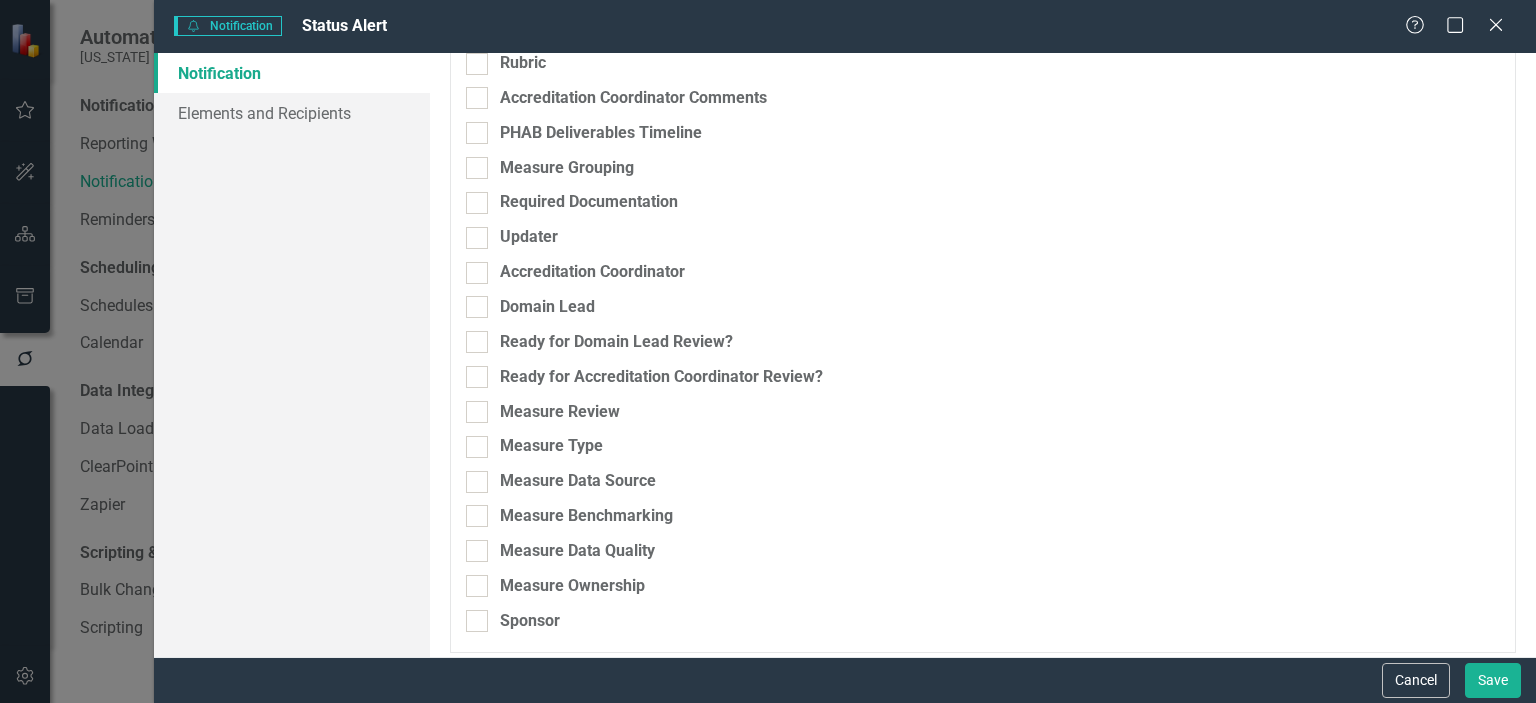 scroll, scrollTop: 936, scrollLeft: 0, axis: vertical 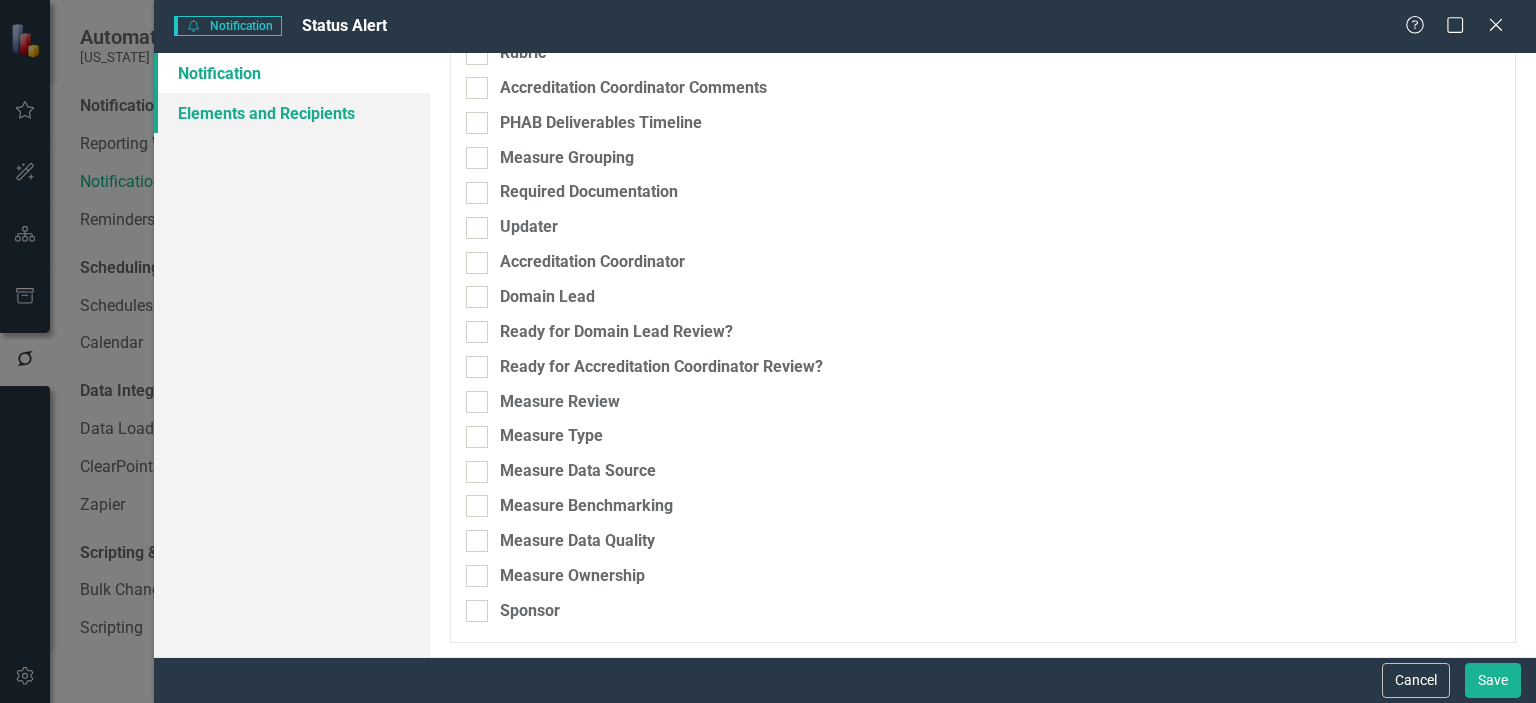 click on "Elements and Recipients" at bounding box center [292, 113] 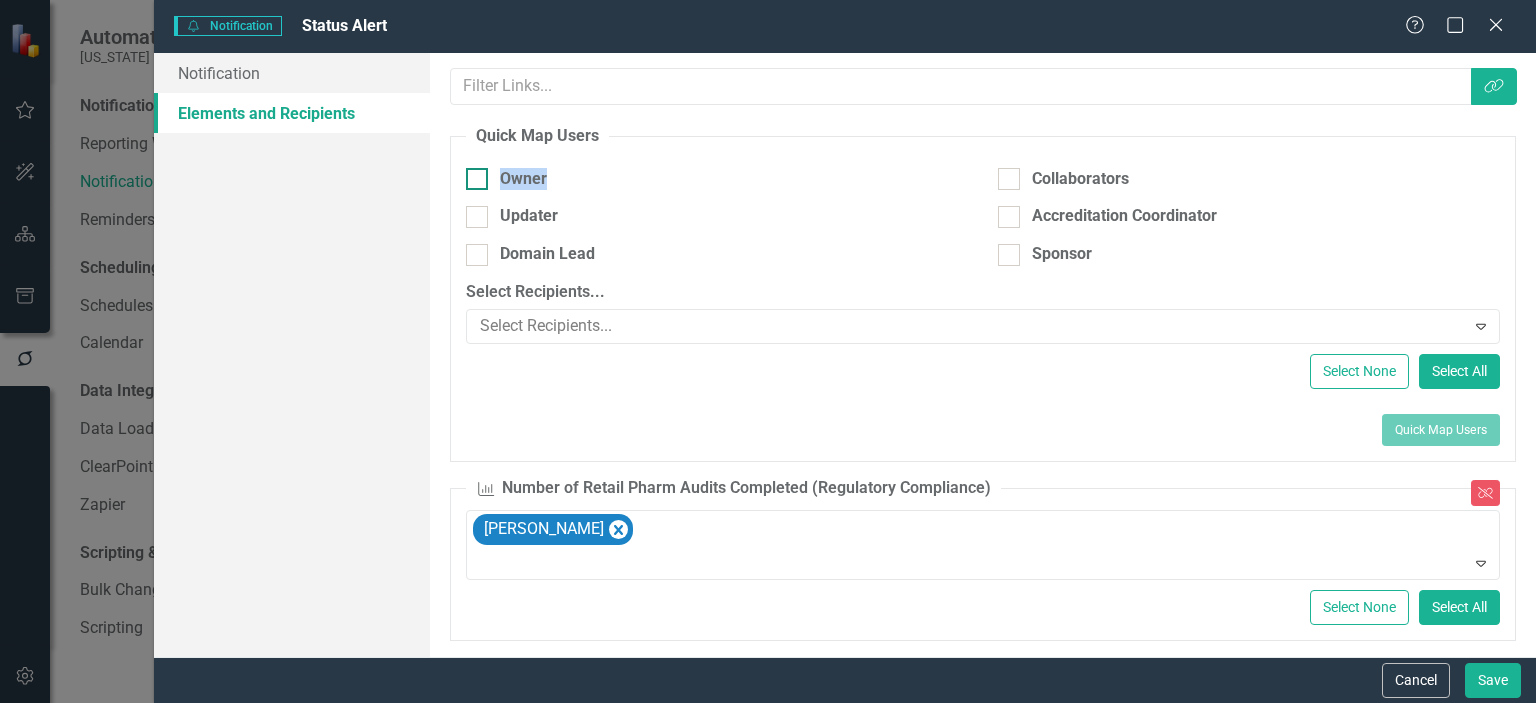 drag, startPoint x: 616, startPoint y: 173, endPoint x: 480, endPoint y: 179, distance: 136.1323 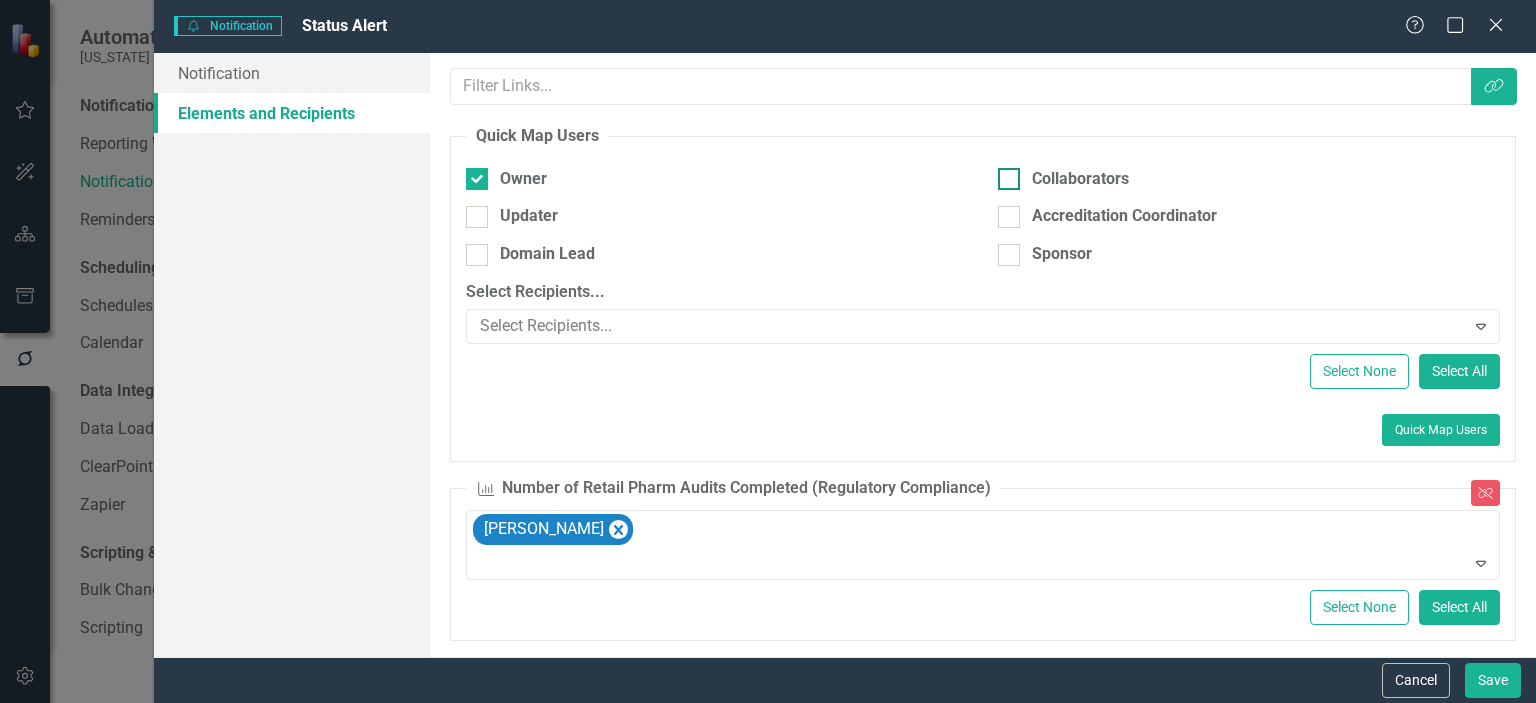 click at bounding box center [1009, 179] 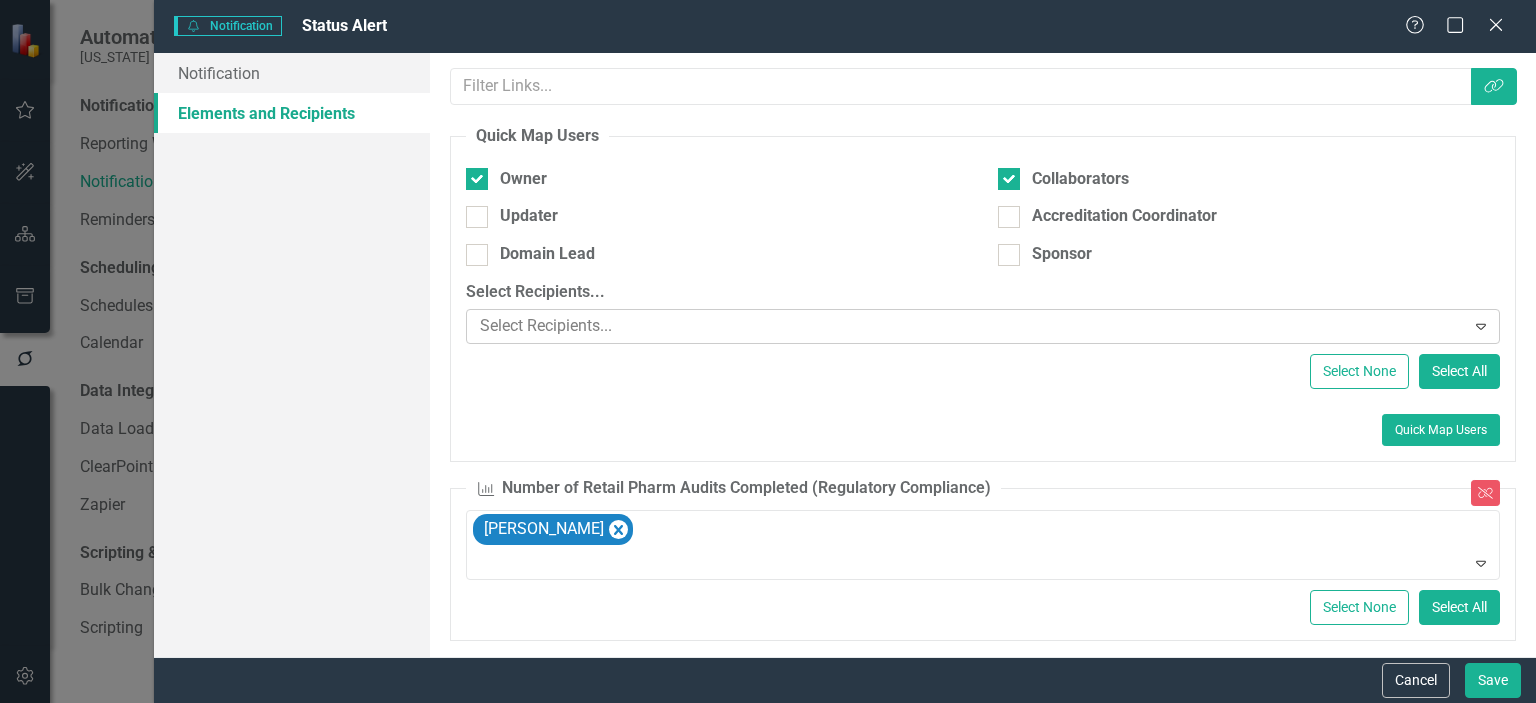 click at bounding box center (968, 326) 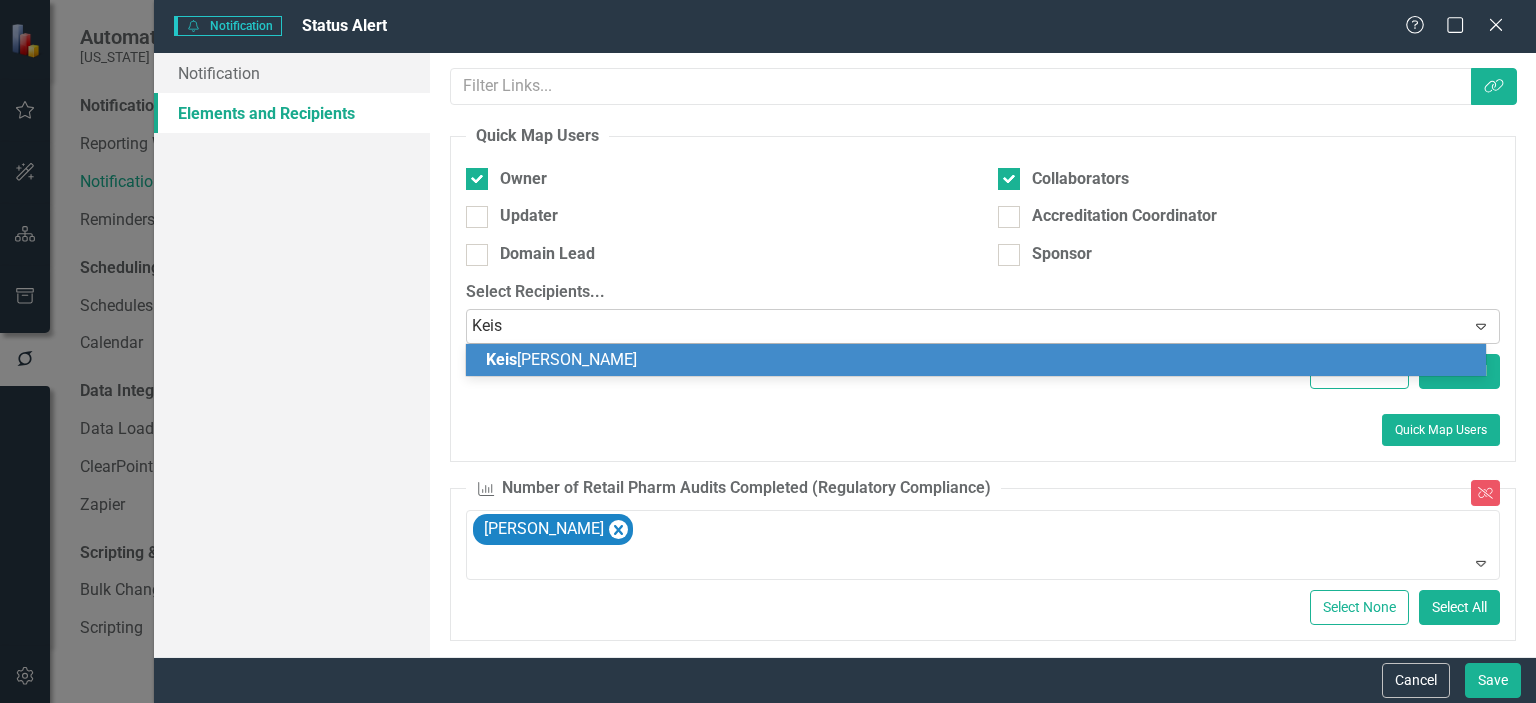 type on "Keish" 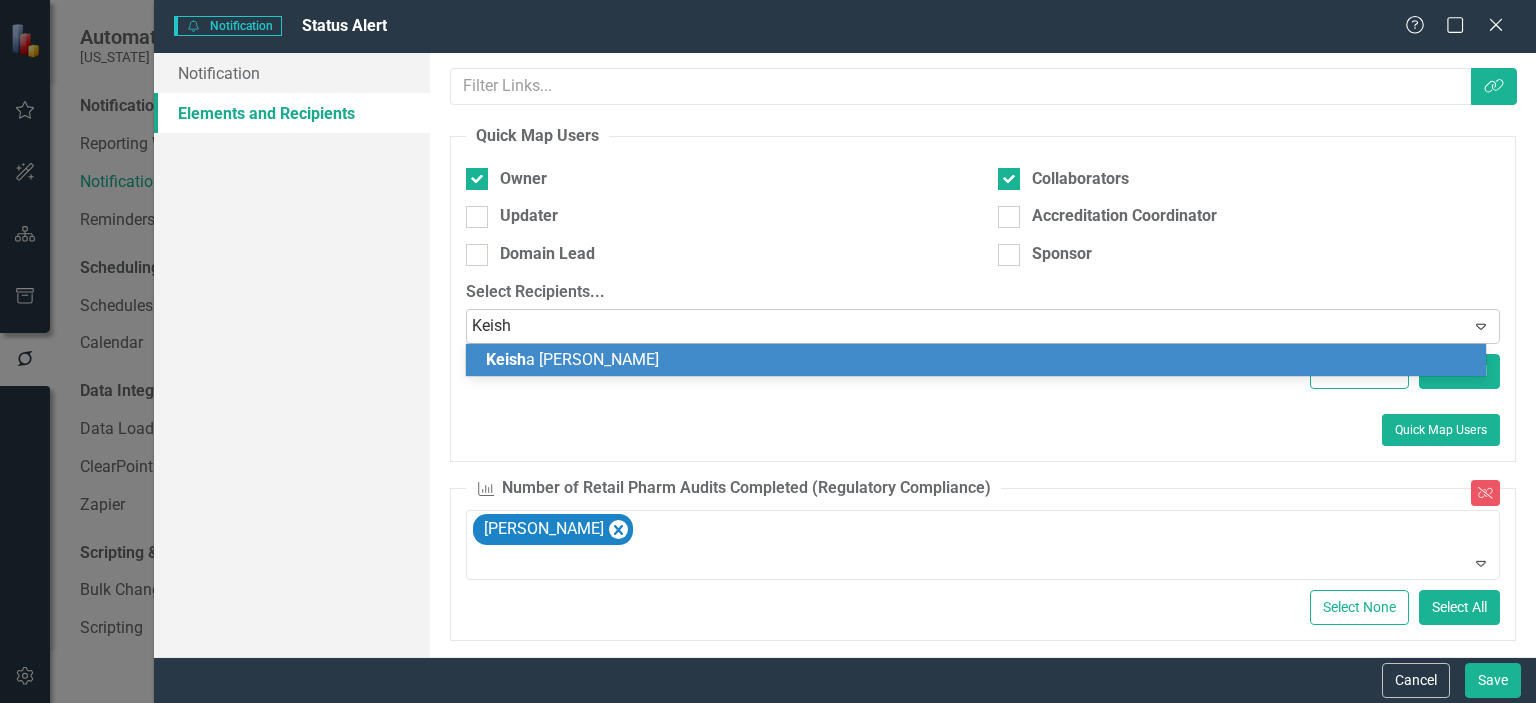 type 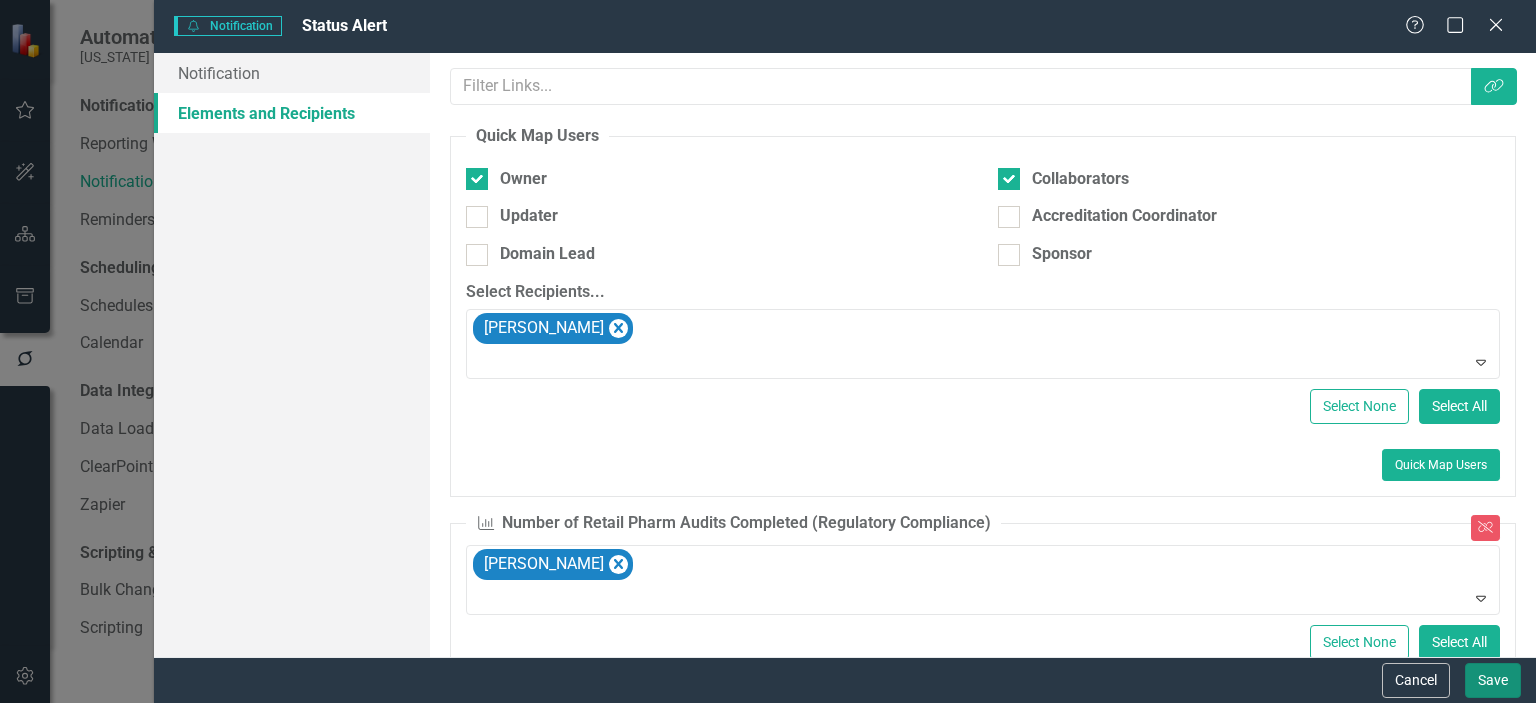 click on "Save" at bounding box center [1493, 680] 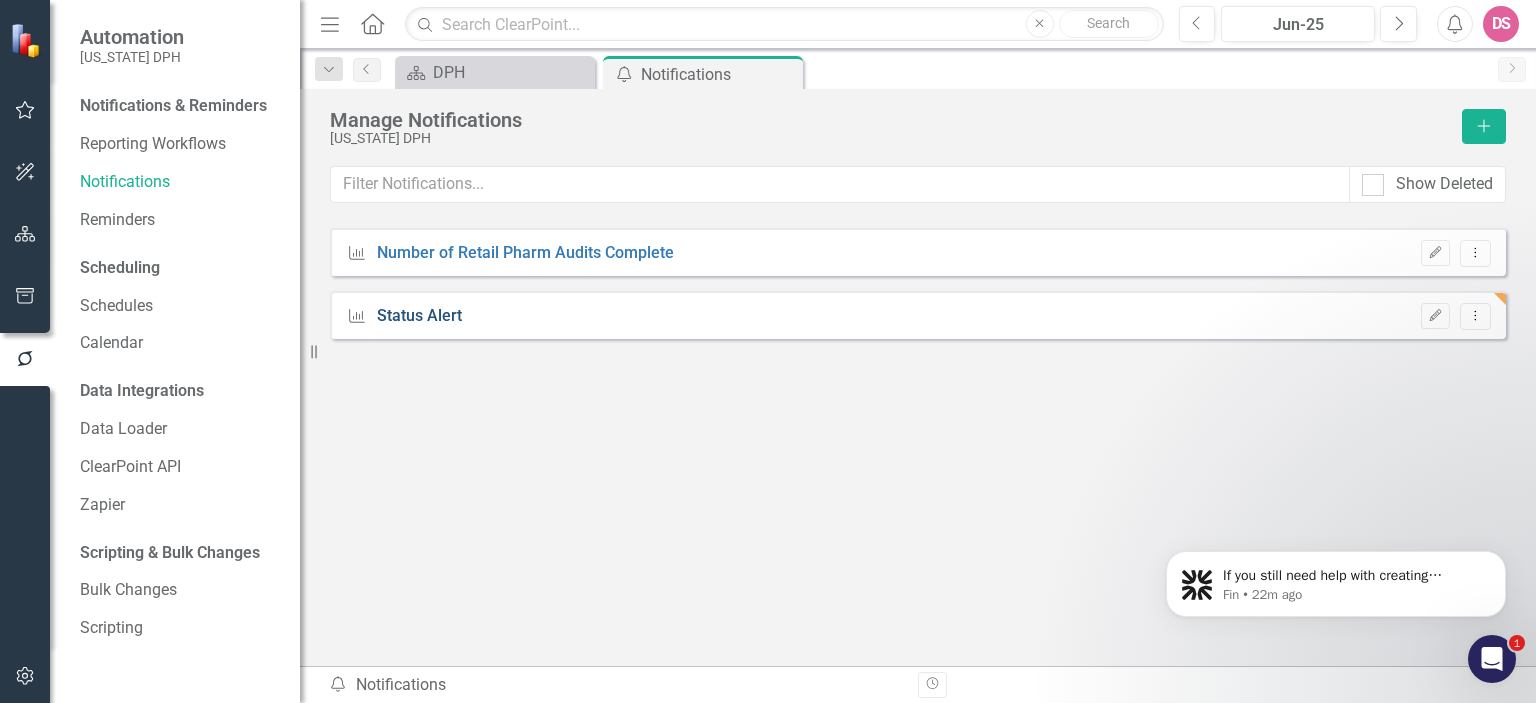 click on "Status Alert" at bounding box center (419, 316) 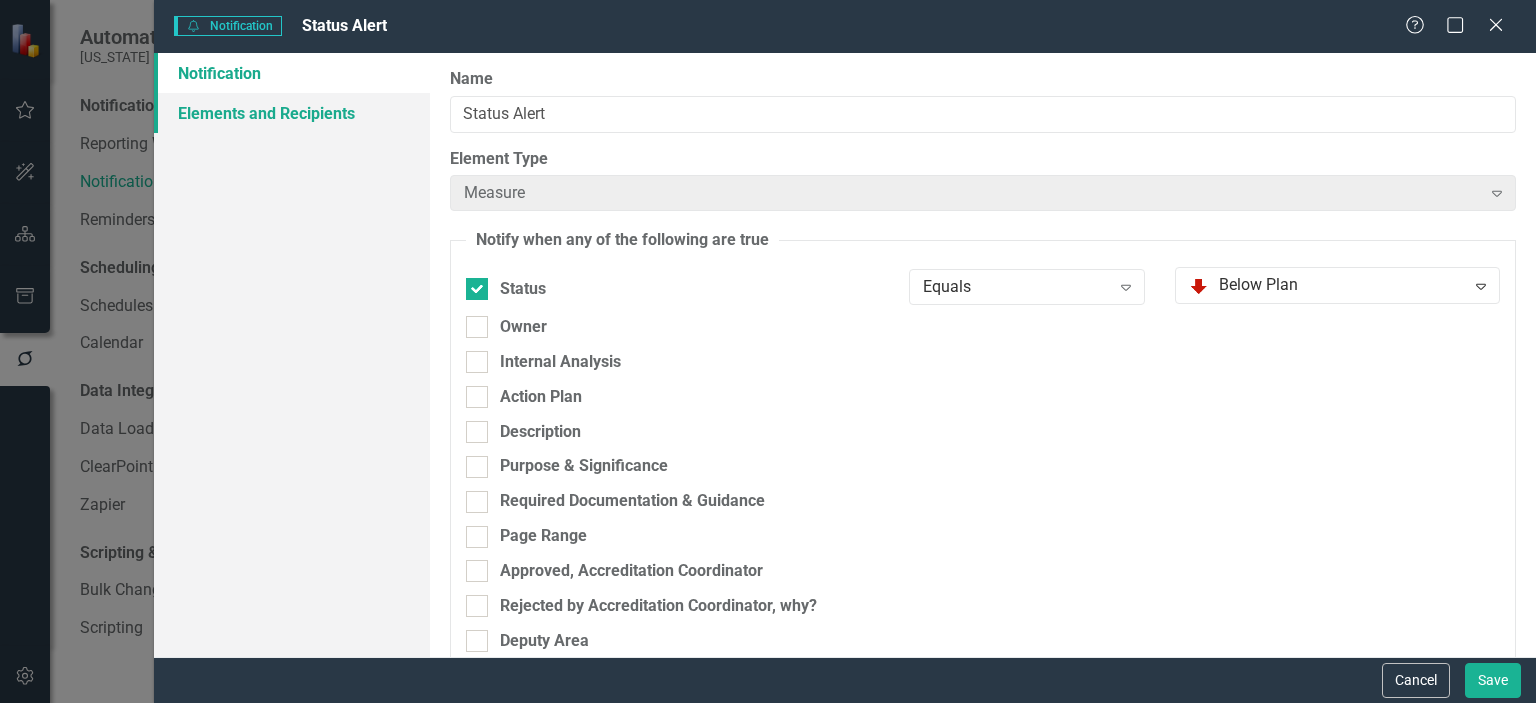 click on "Elements and Recipients" at bounding box center (292, 113) 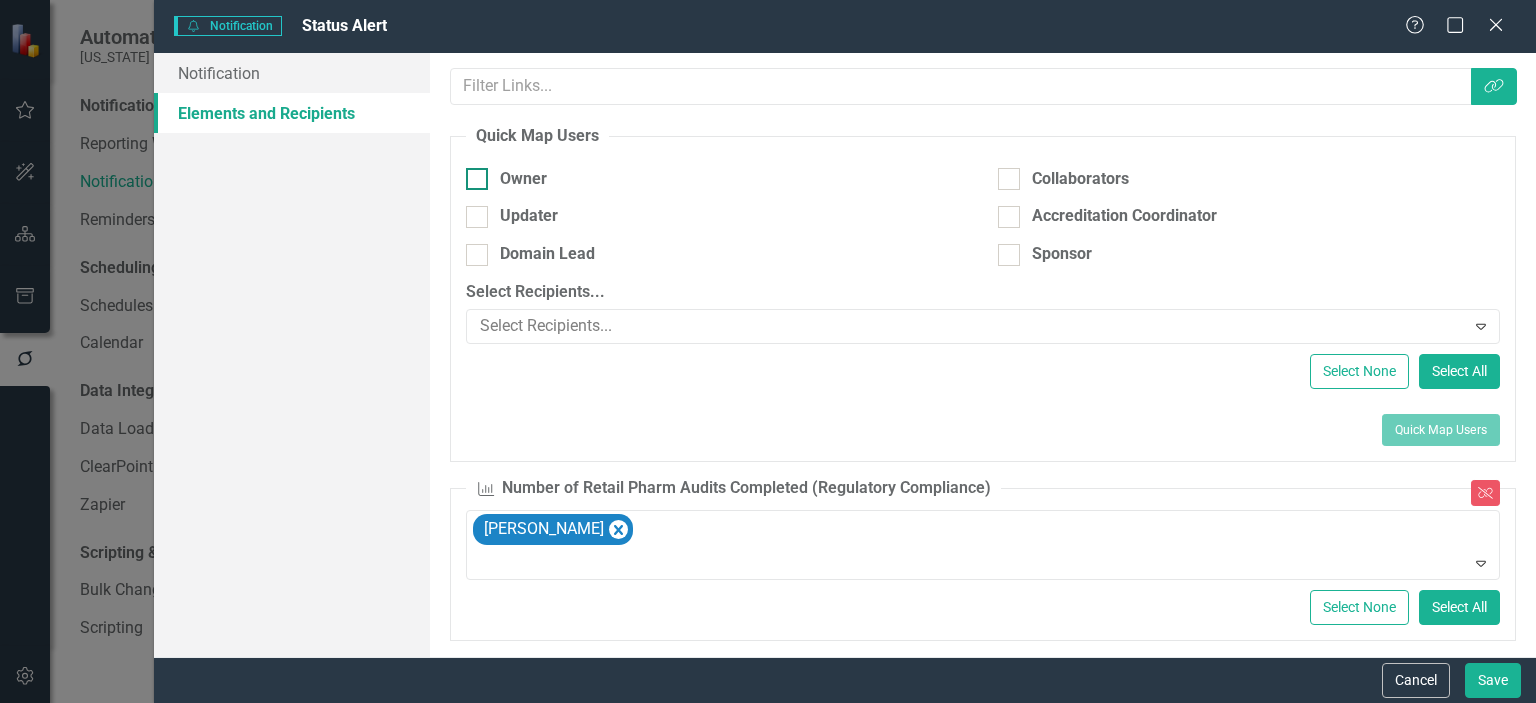 click at bounding box center [477, 179] 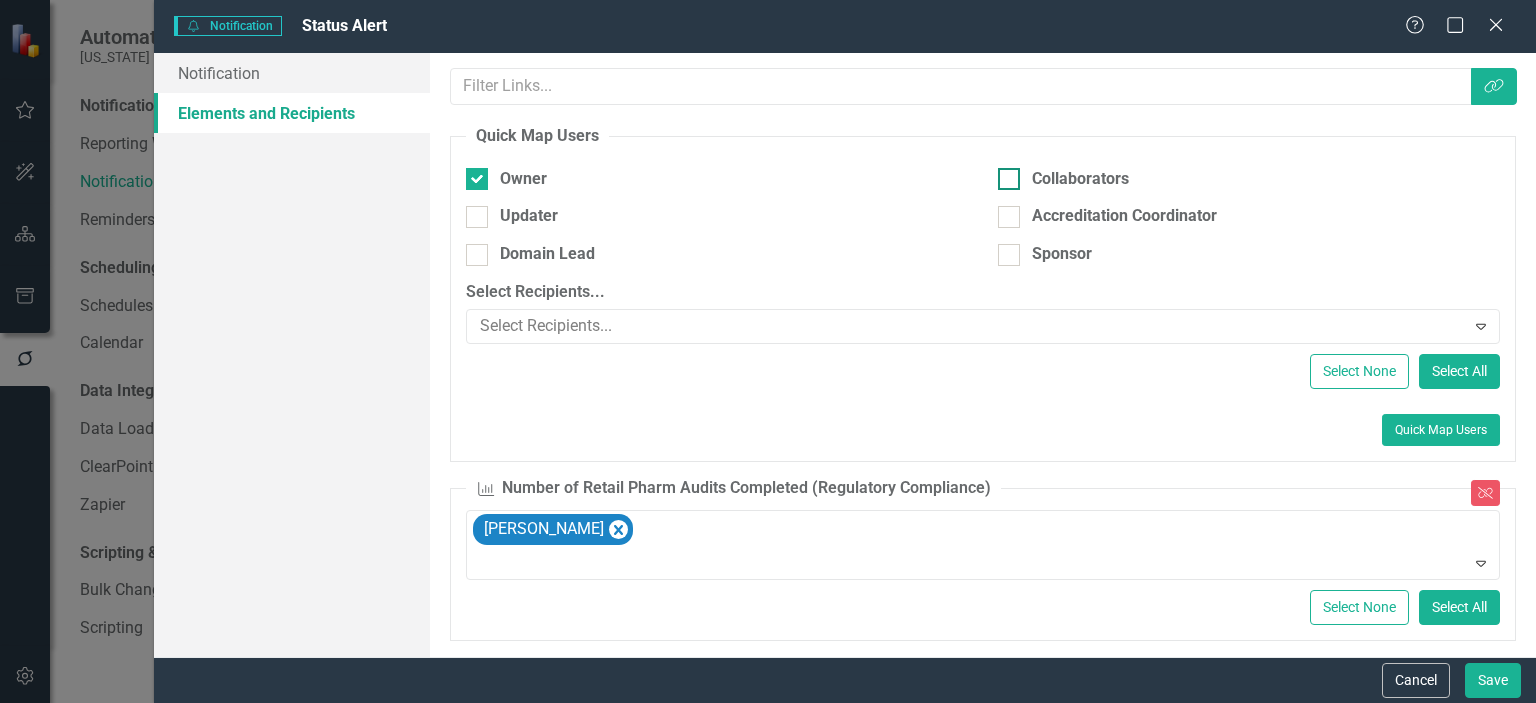 click at bounding box center (1009, 179) 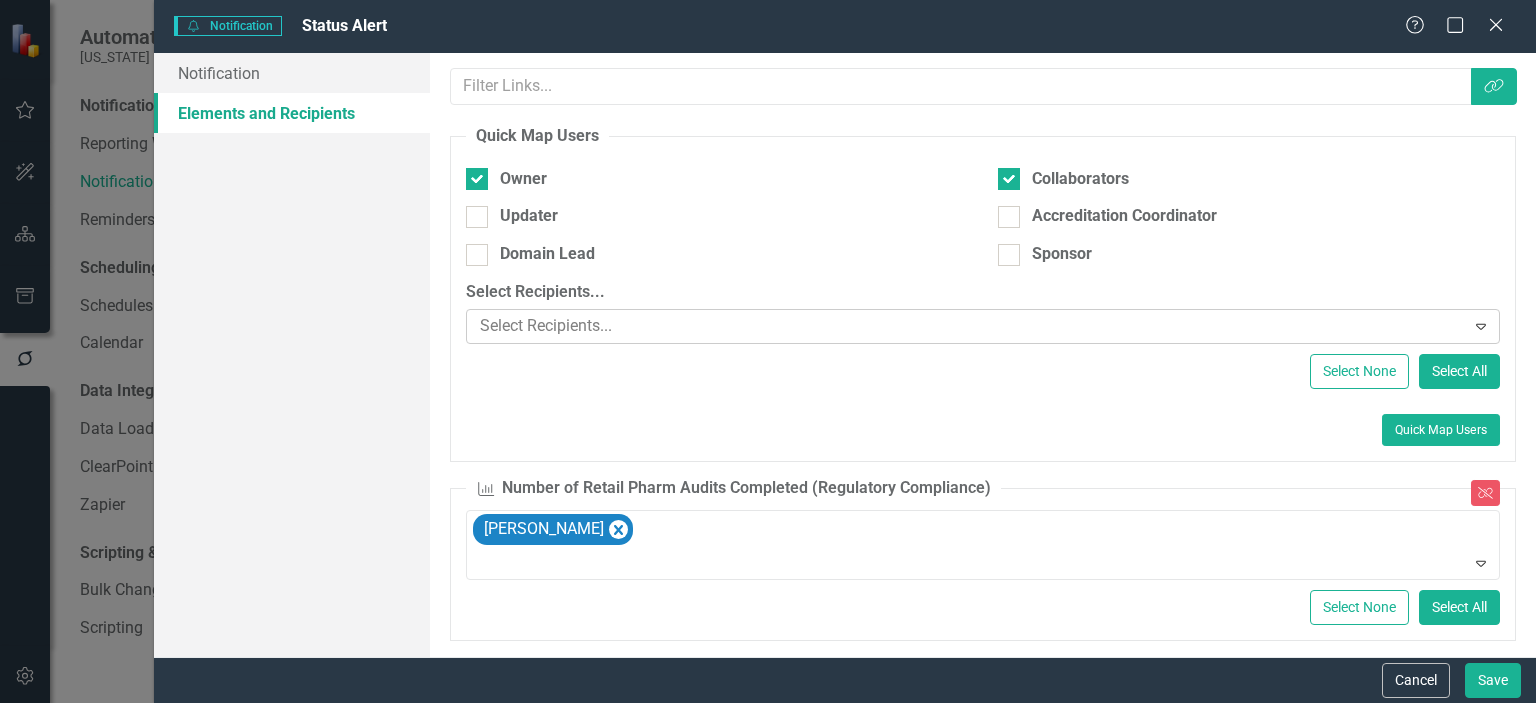 click at bounding box center (968, 326) 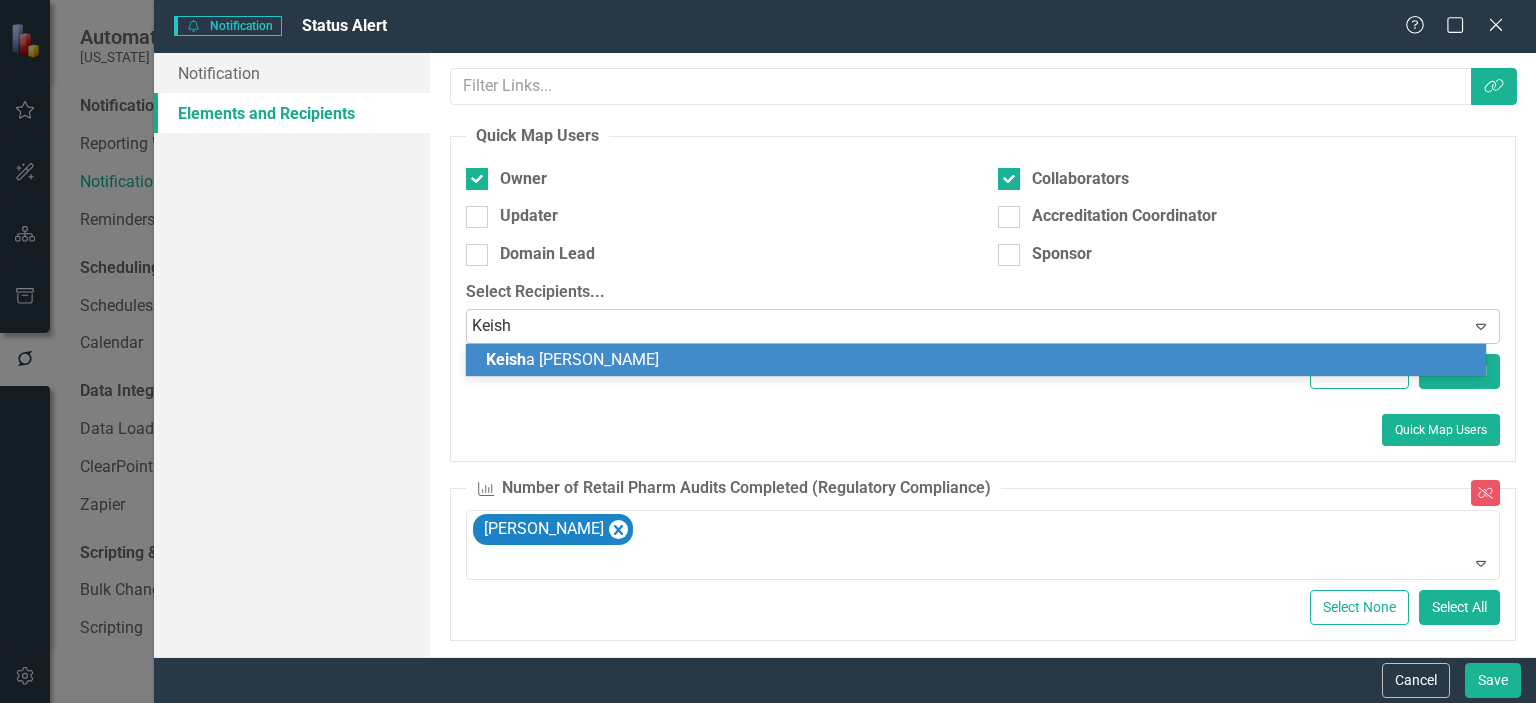 type on "[PERSON_NAME]" 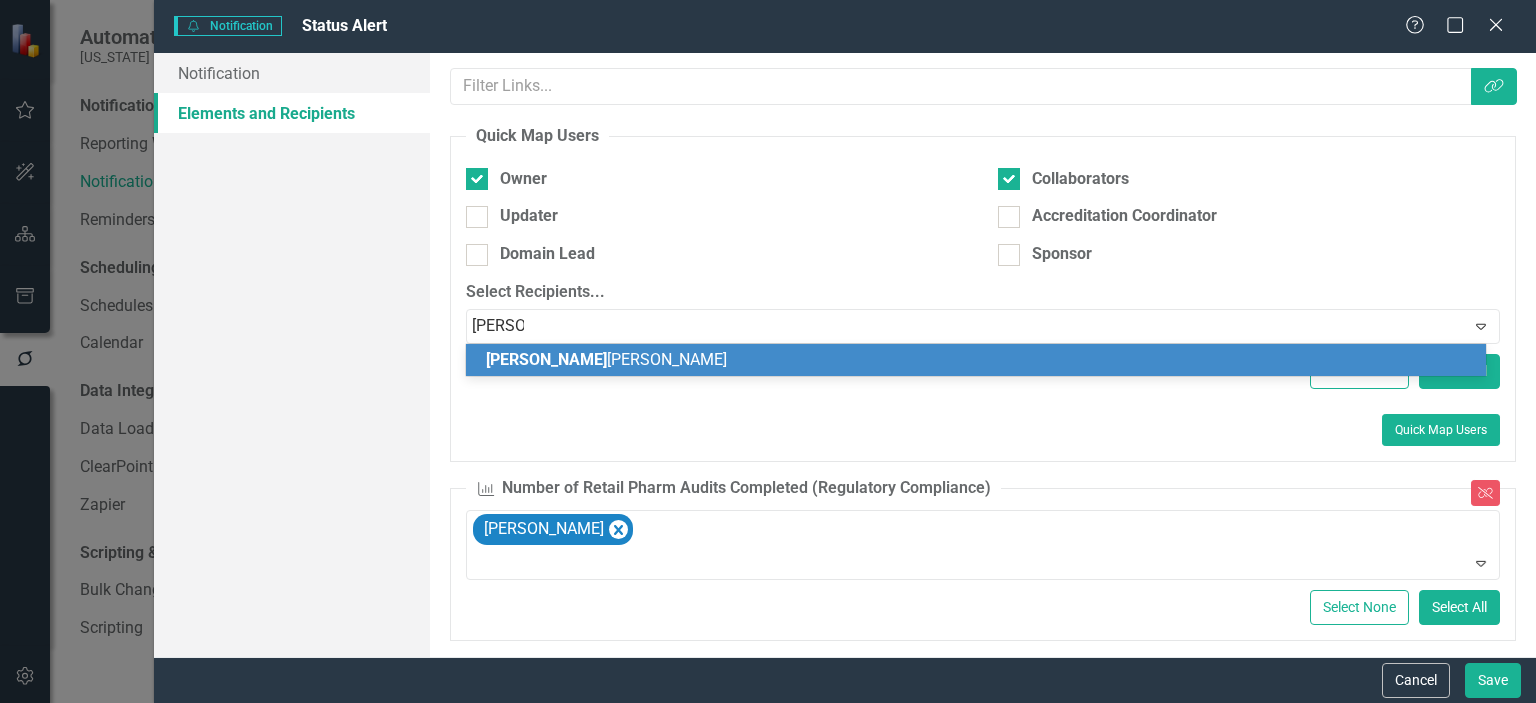 click on "[PERSON_NAME]" at bounding box center (606, 359) 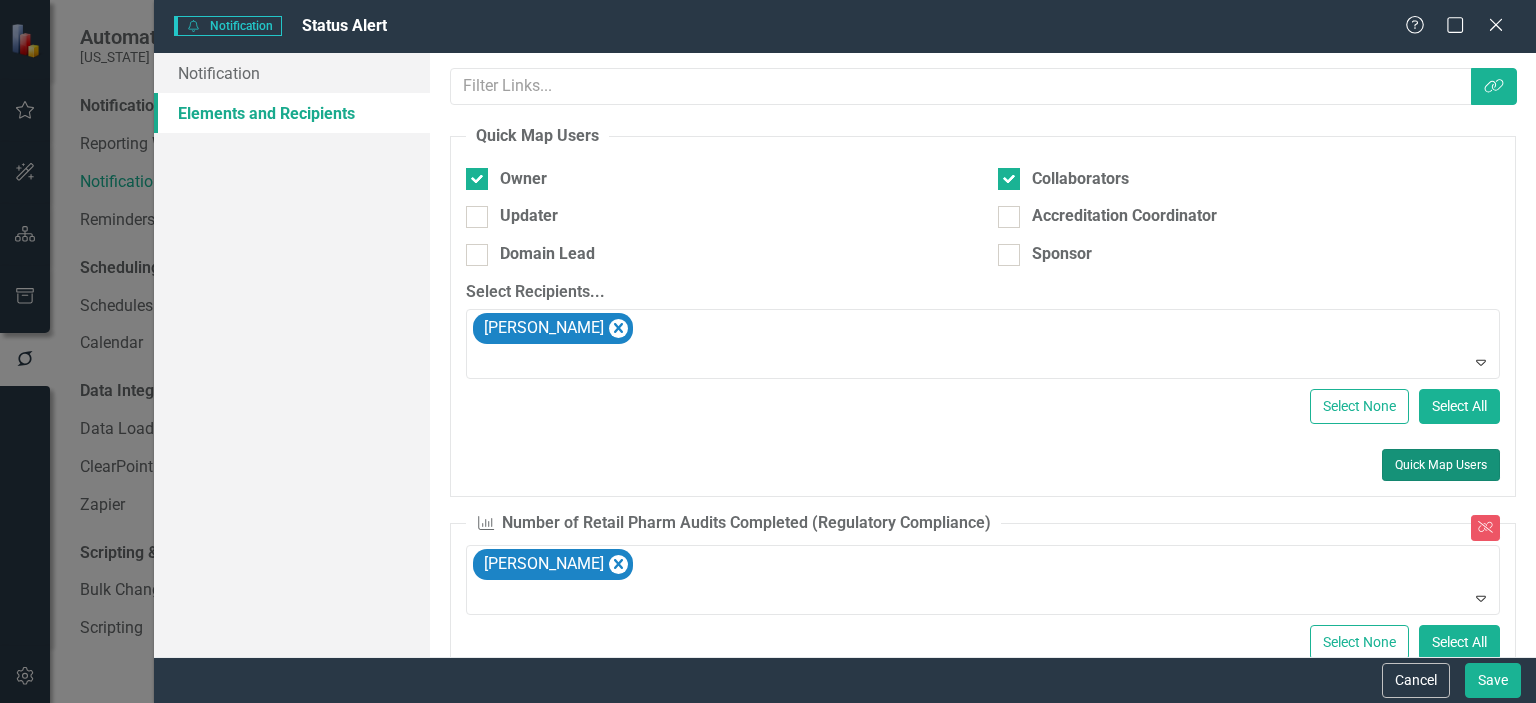 click on "Quick Map Users" at bounding box center [1441, 465] 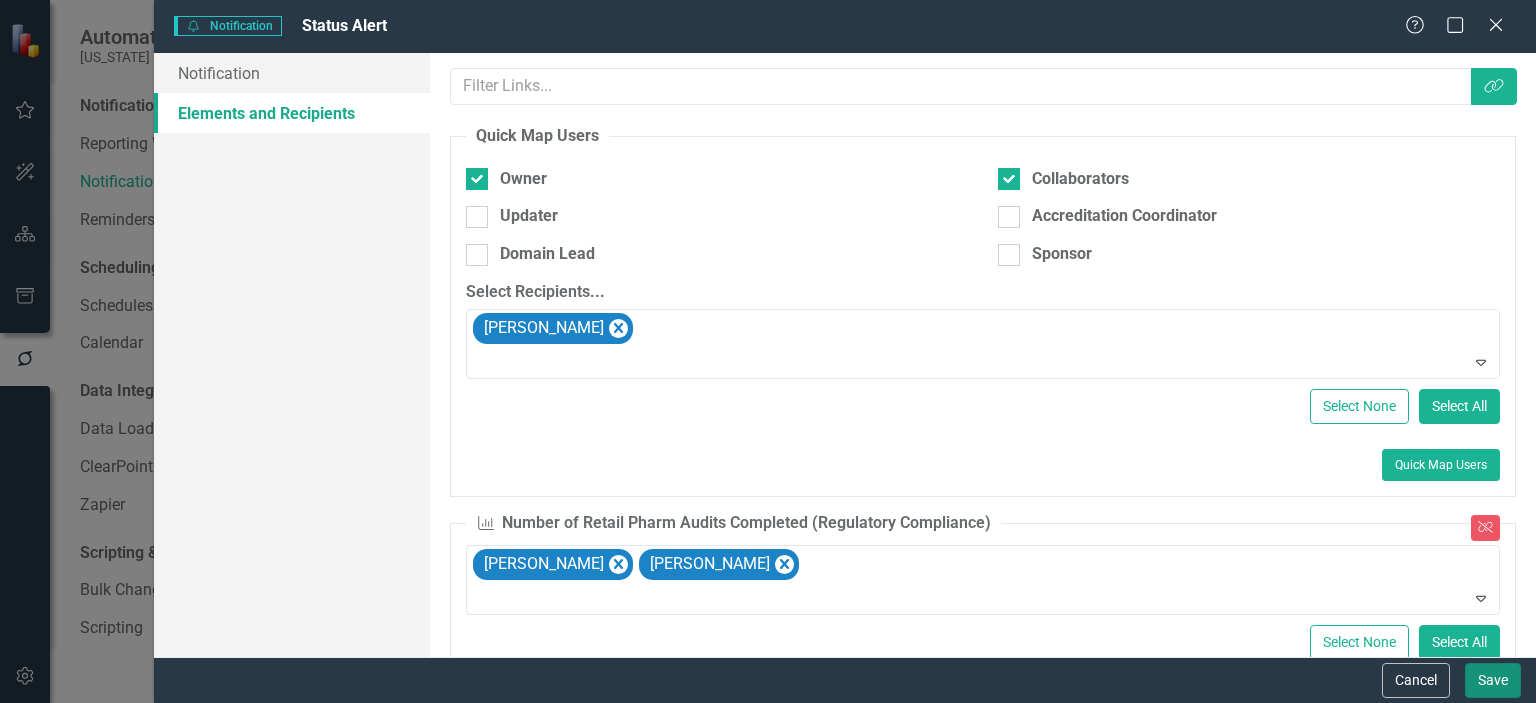 click on "Save" at bounding box center (1493, 680) 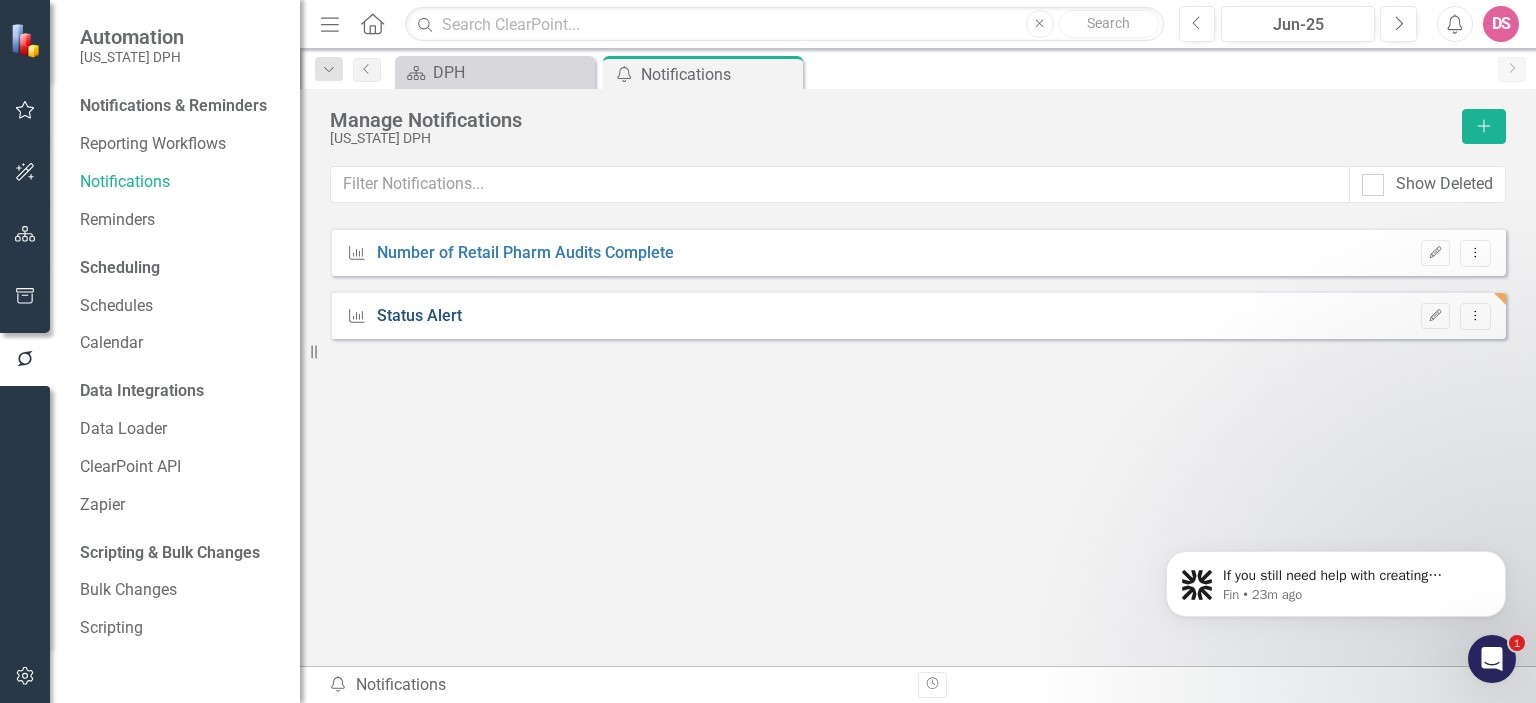 click on "Status Alert" at bounding box center [419, 316] 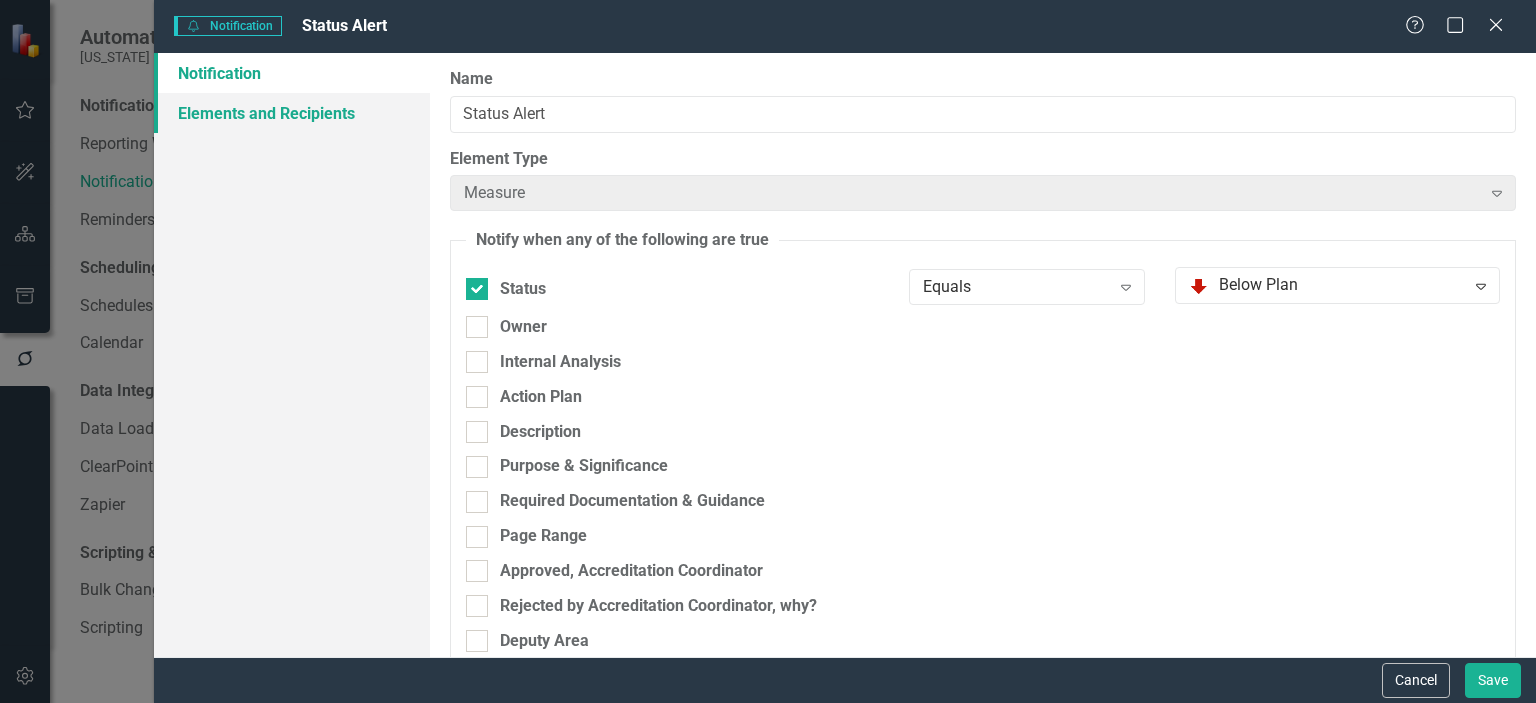 click on "Elements and Recipients" at bounding box center (292, 113) 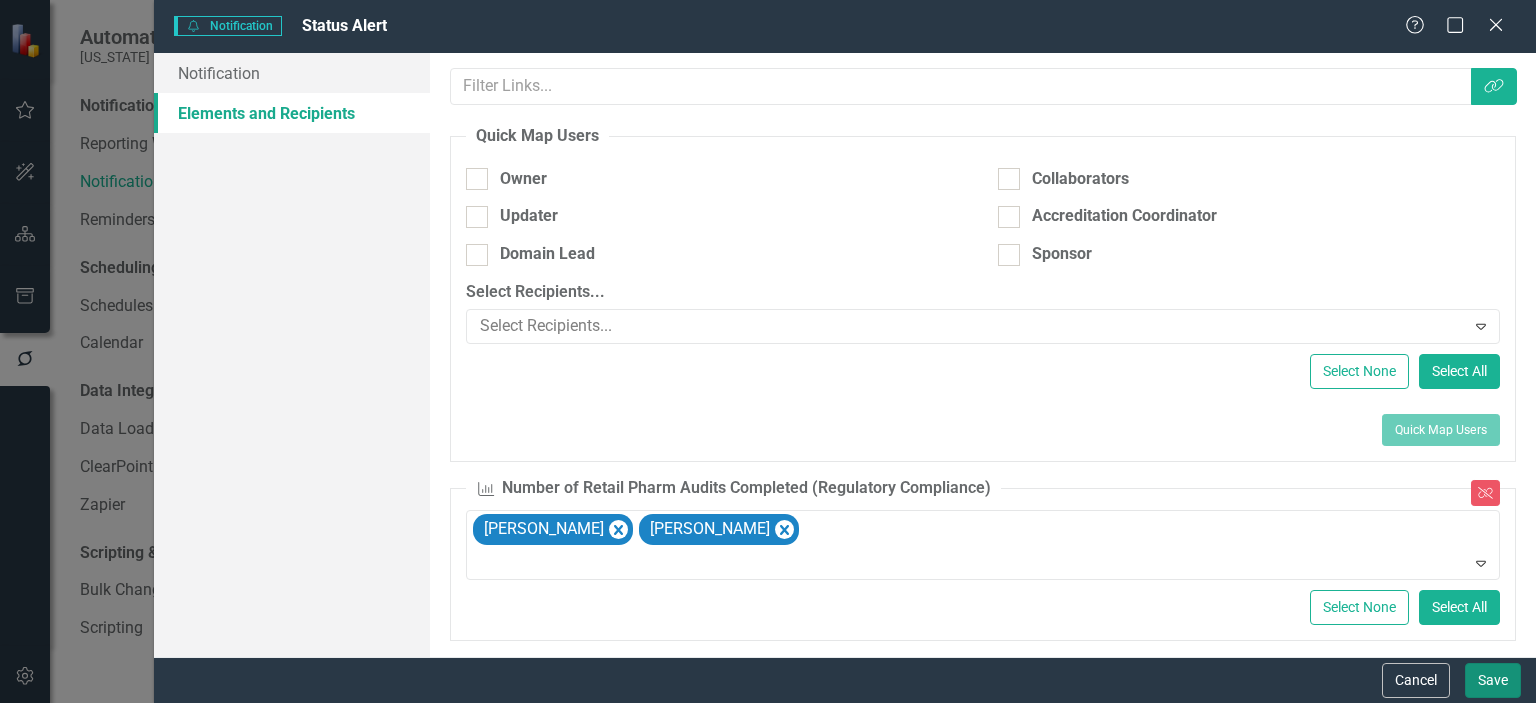 click on "Save" at bounding box center (1493, 680) 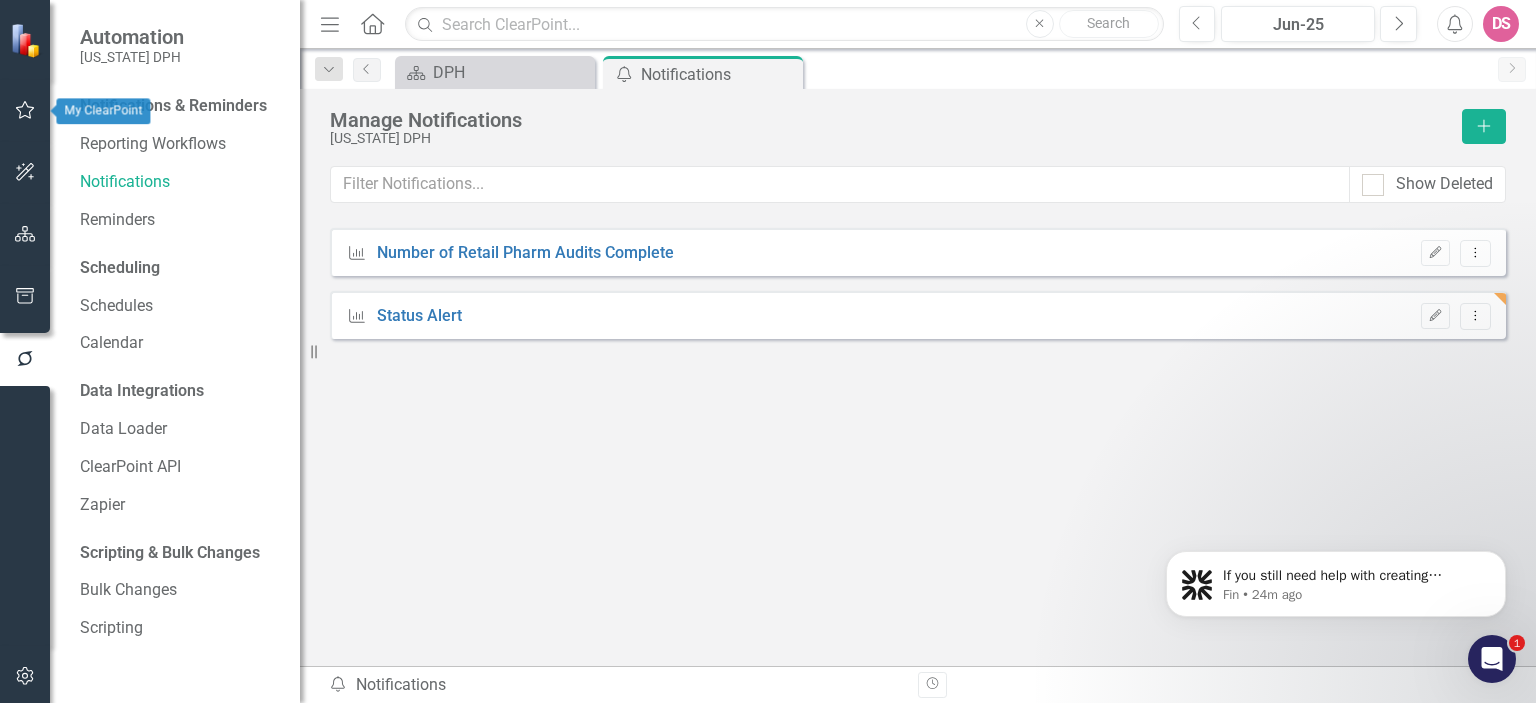 click 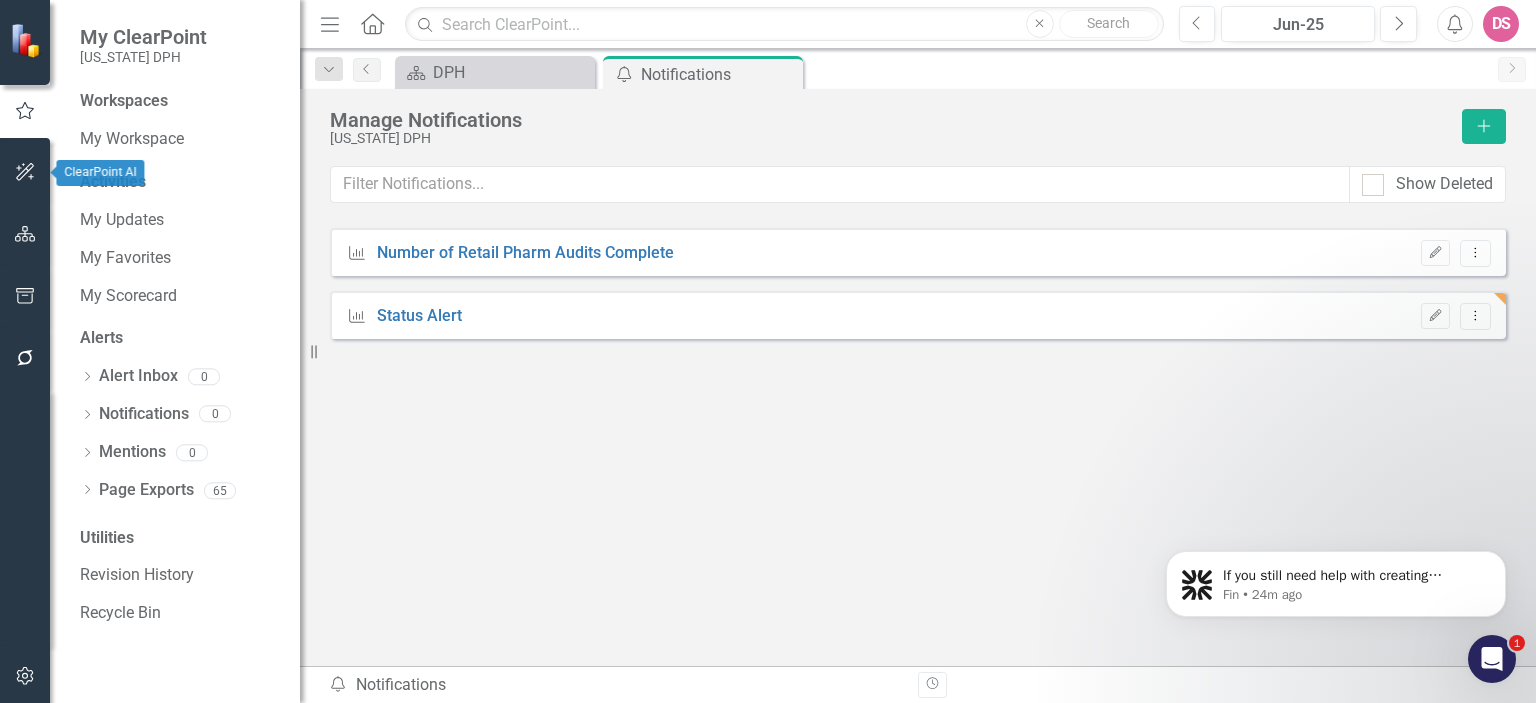 click 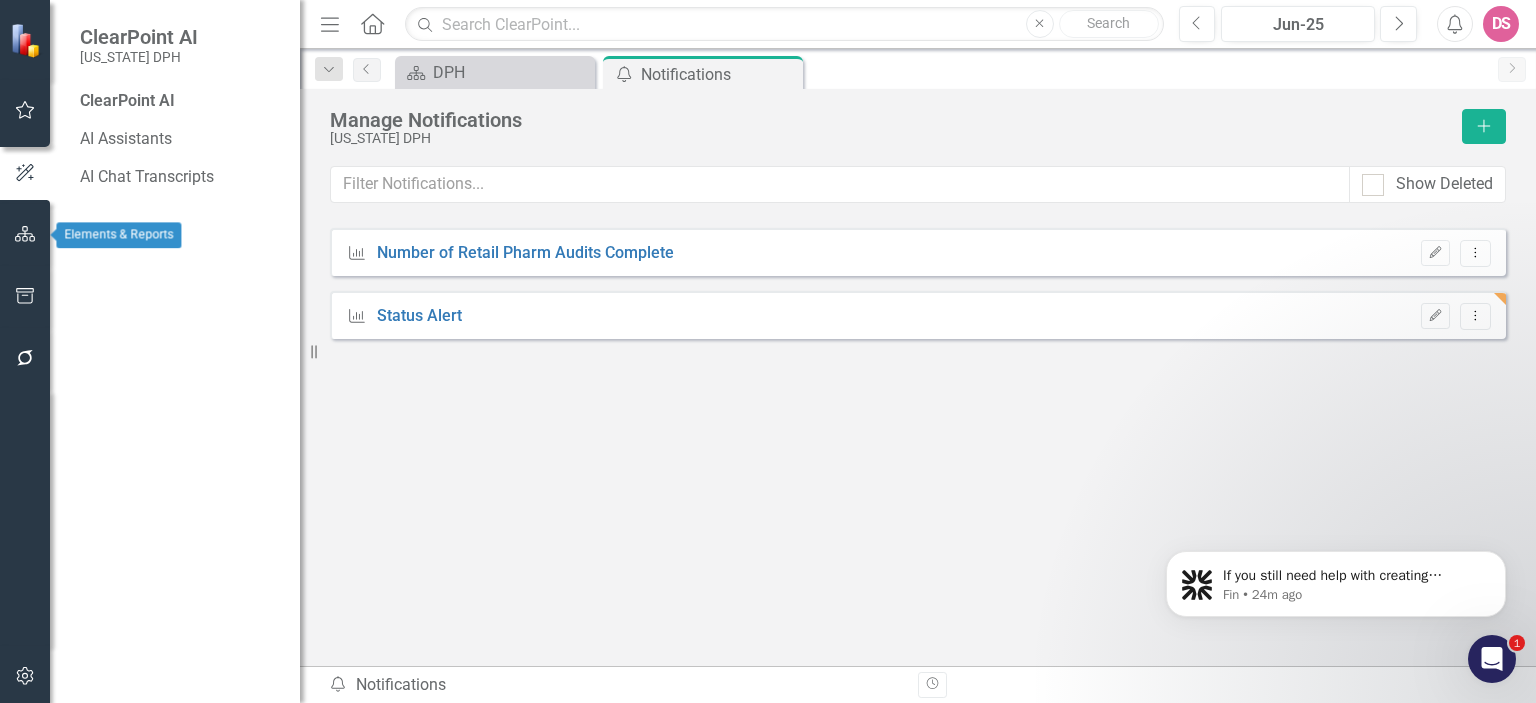 click 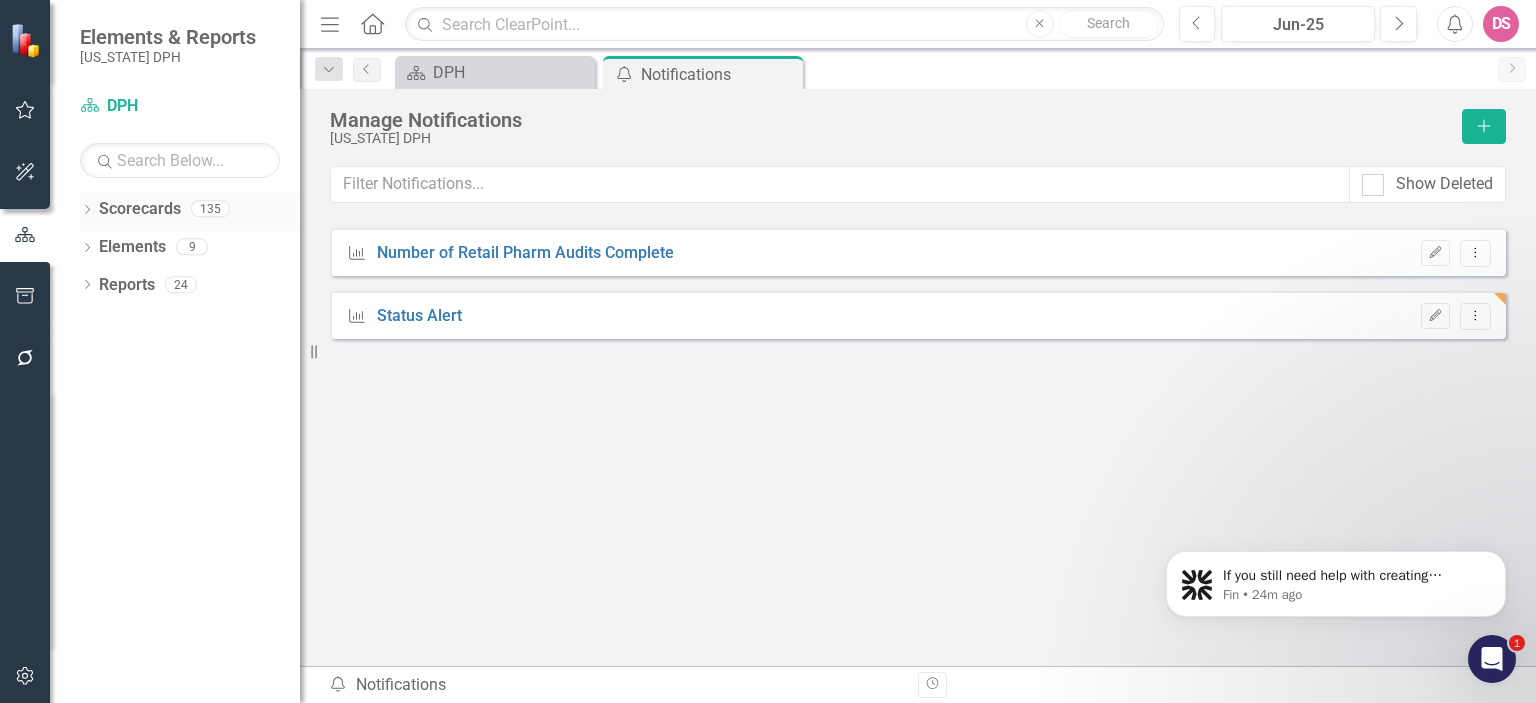 click on "Scorecards" at bounding box center [140, 209] 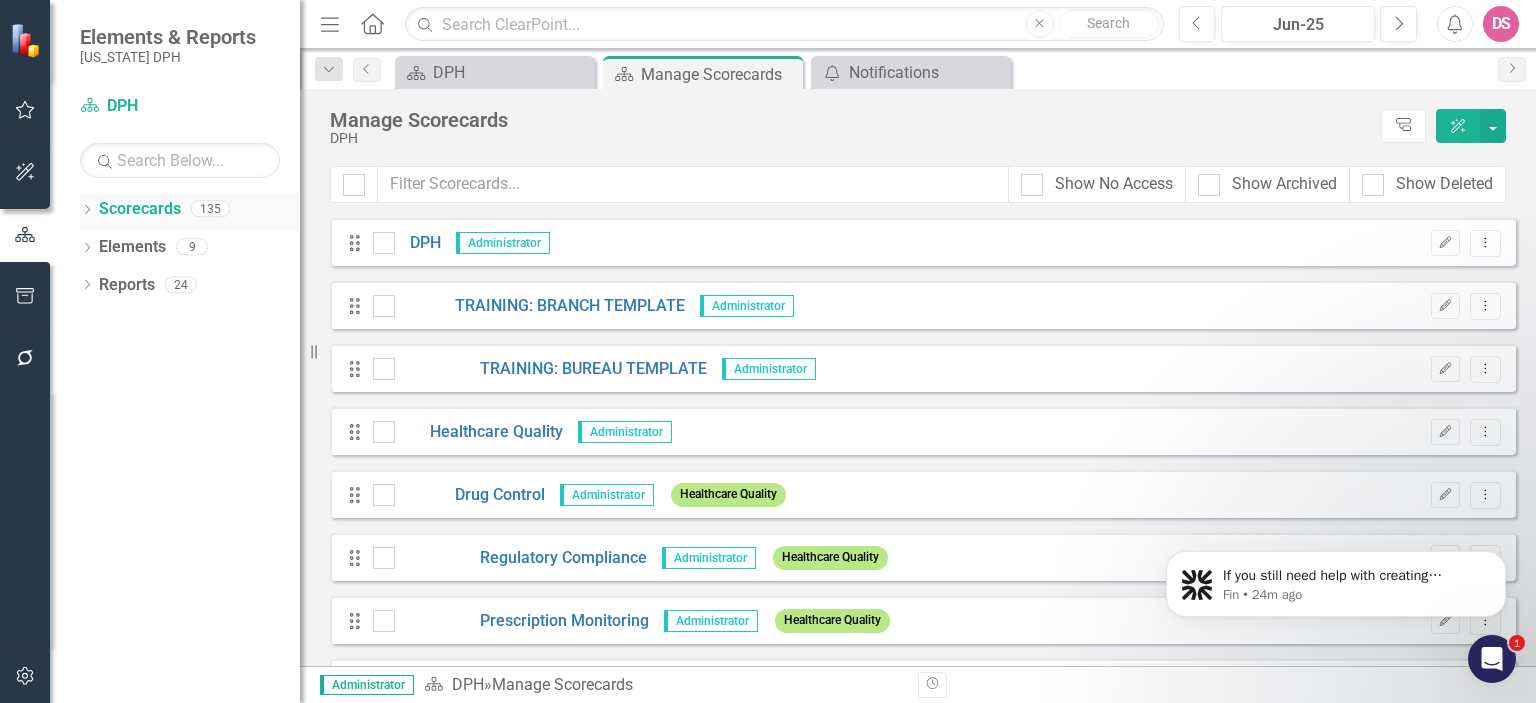 click on "Dropdown" 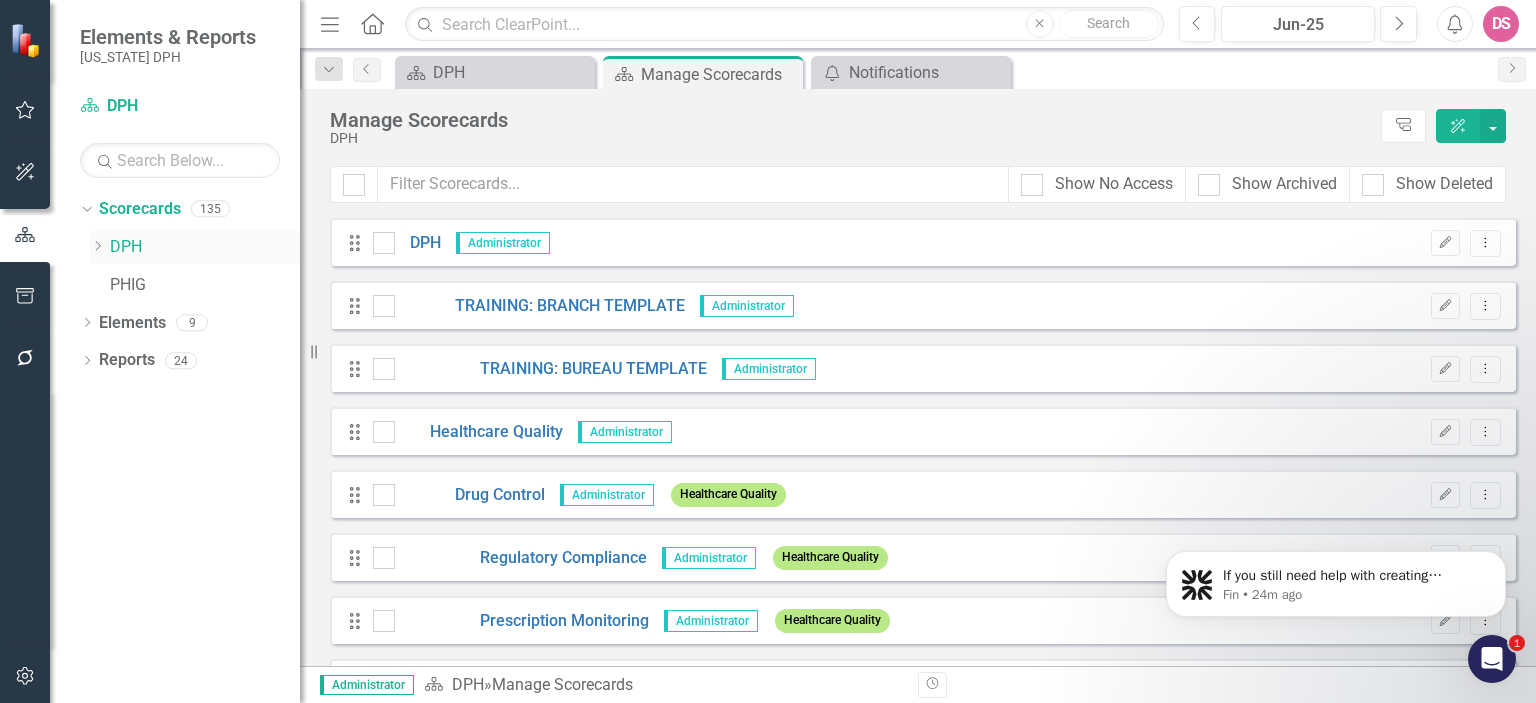 click 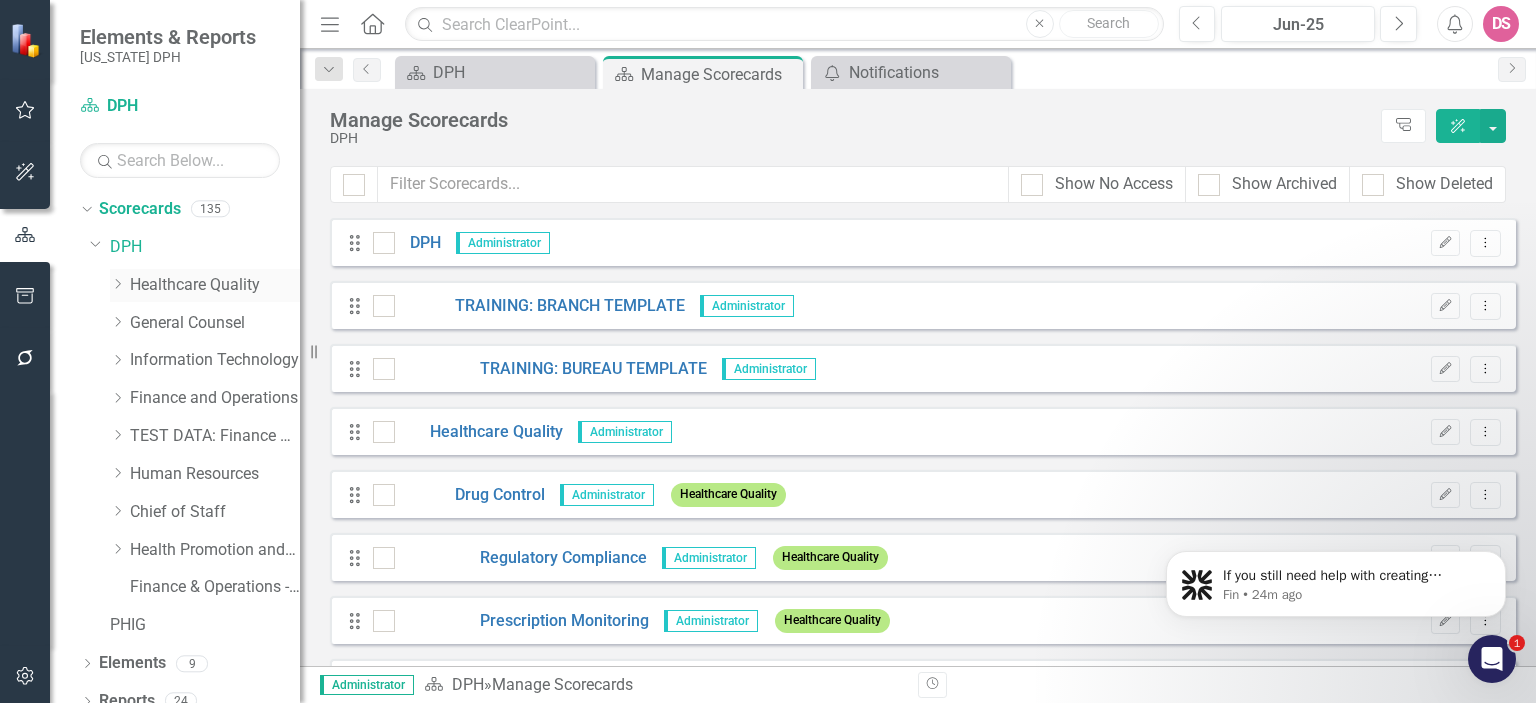 click on "Dropdown" 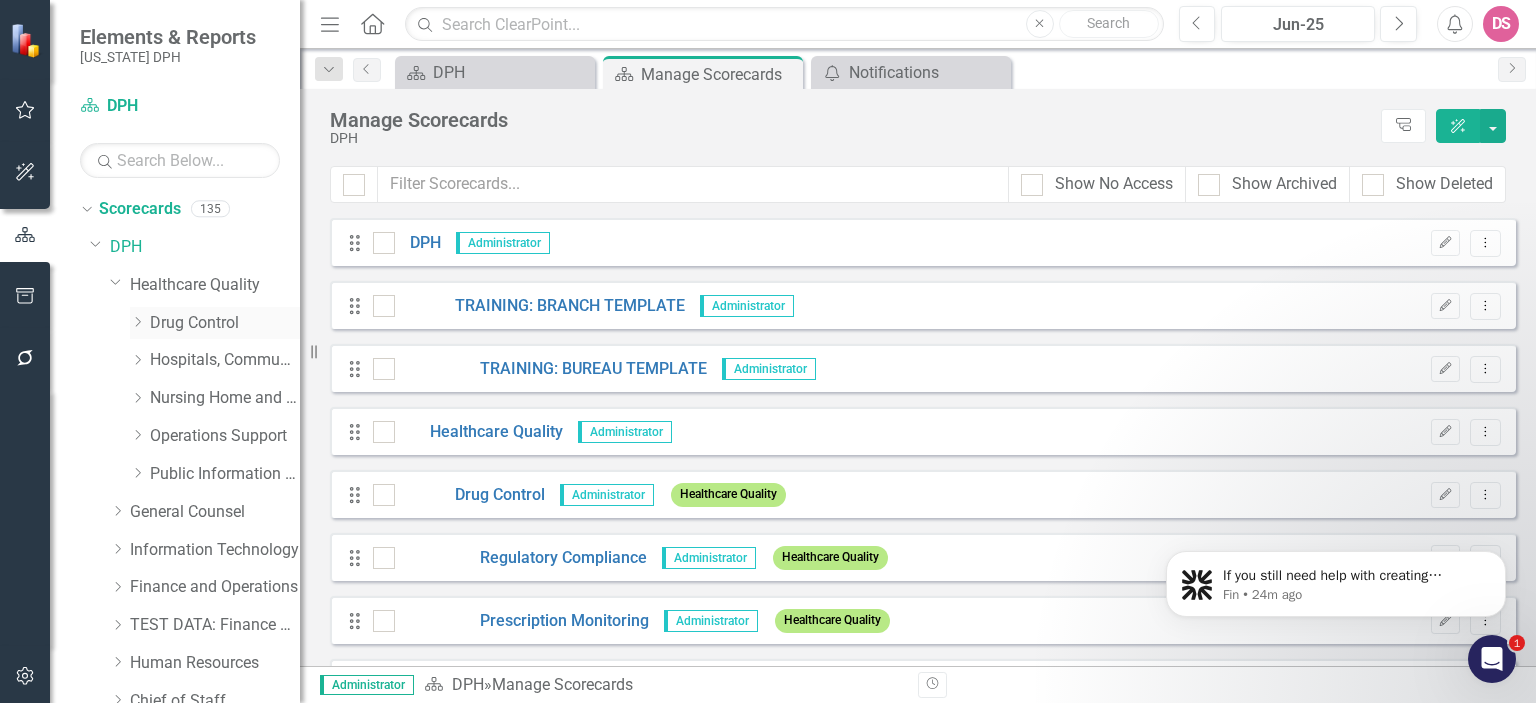 click on "Drug Control" at bounding box center [225, 323] 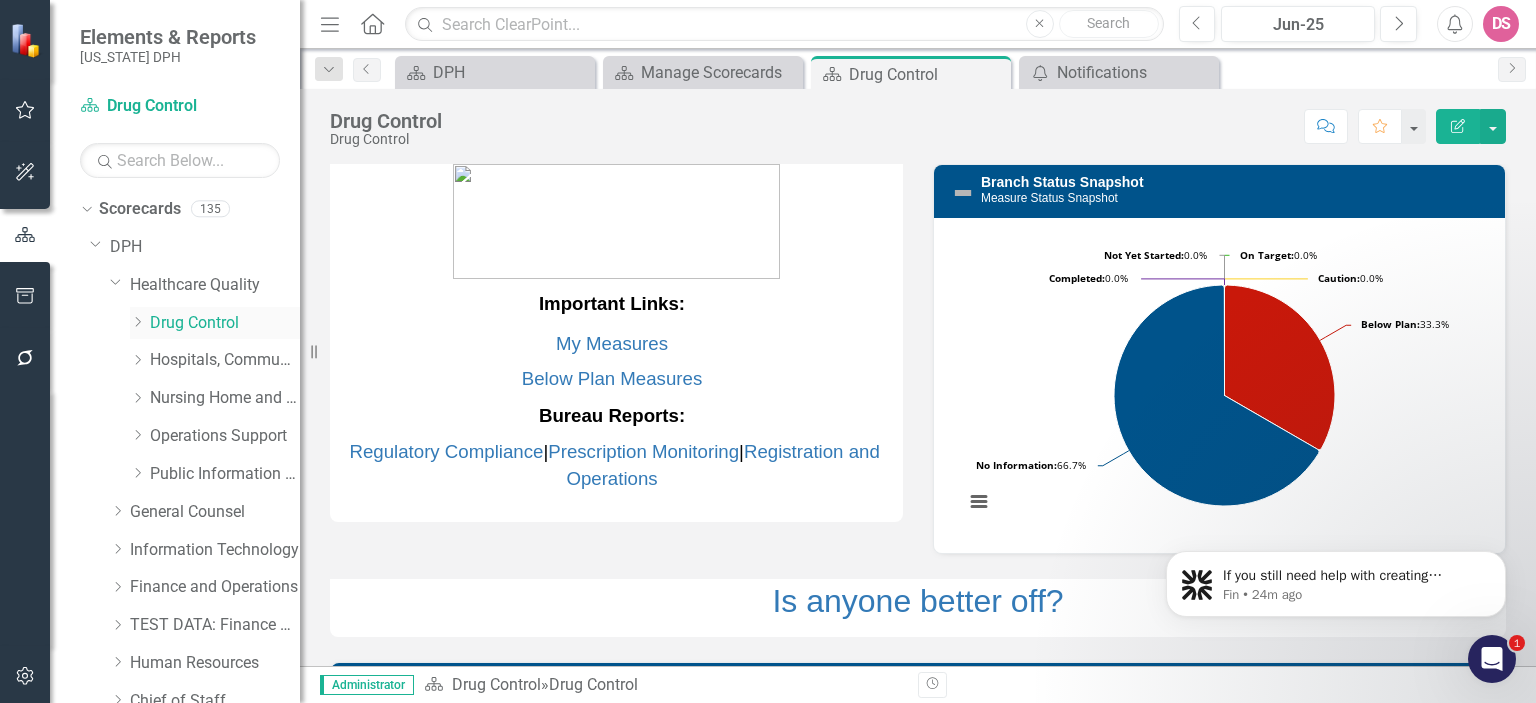 click on "Dropdown" 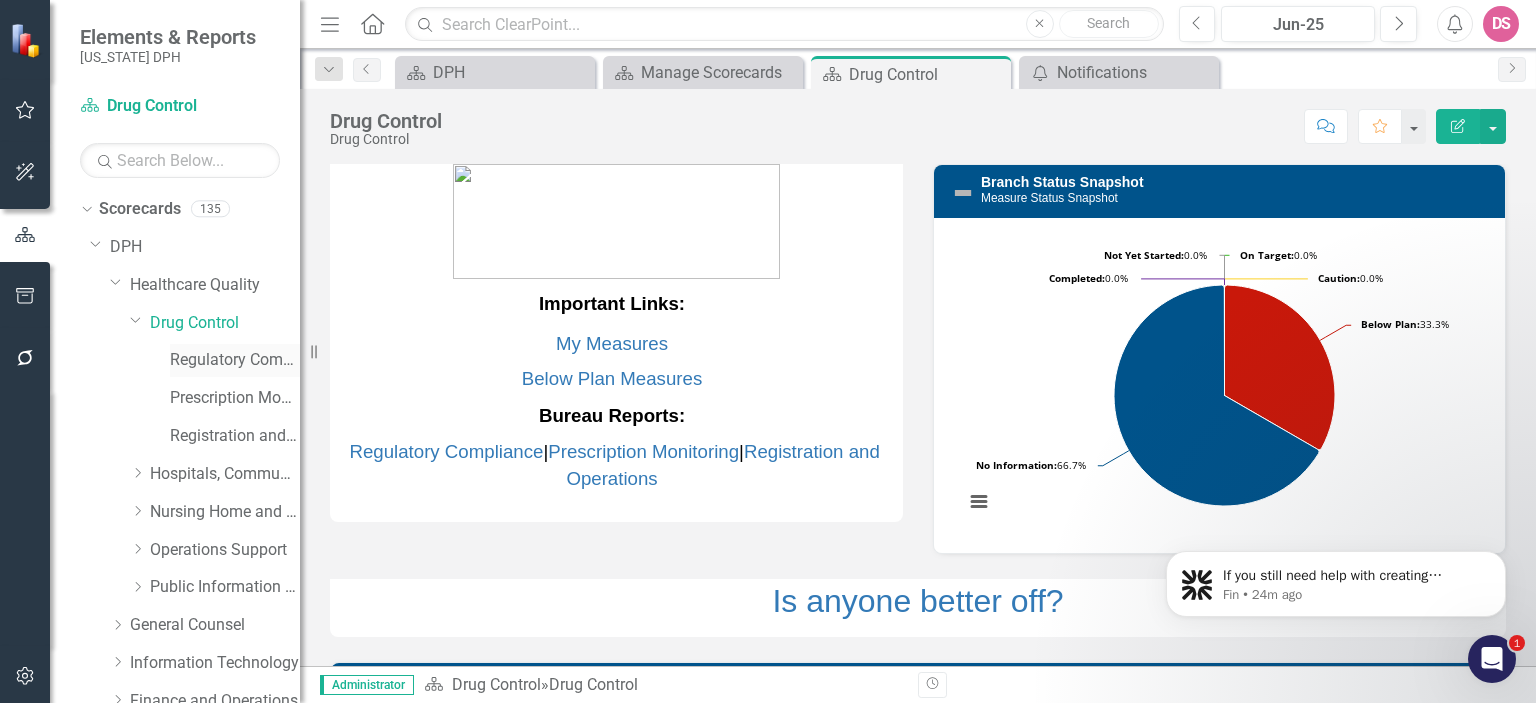 click on "Regulatory Compliance" at bounding box center [235, 360] 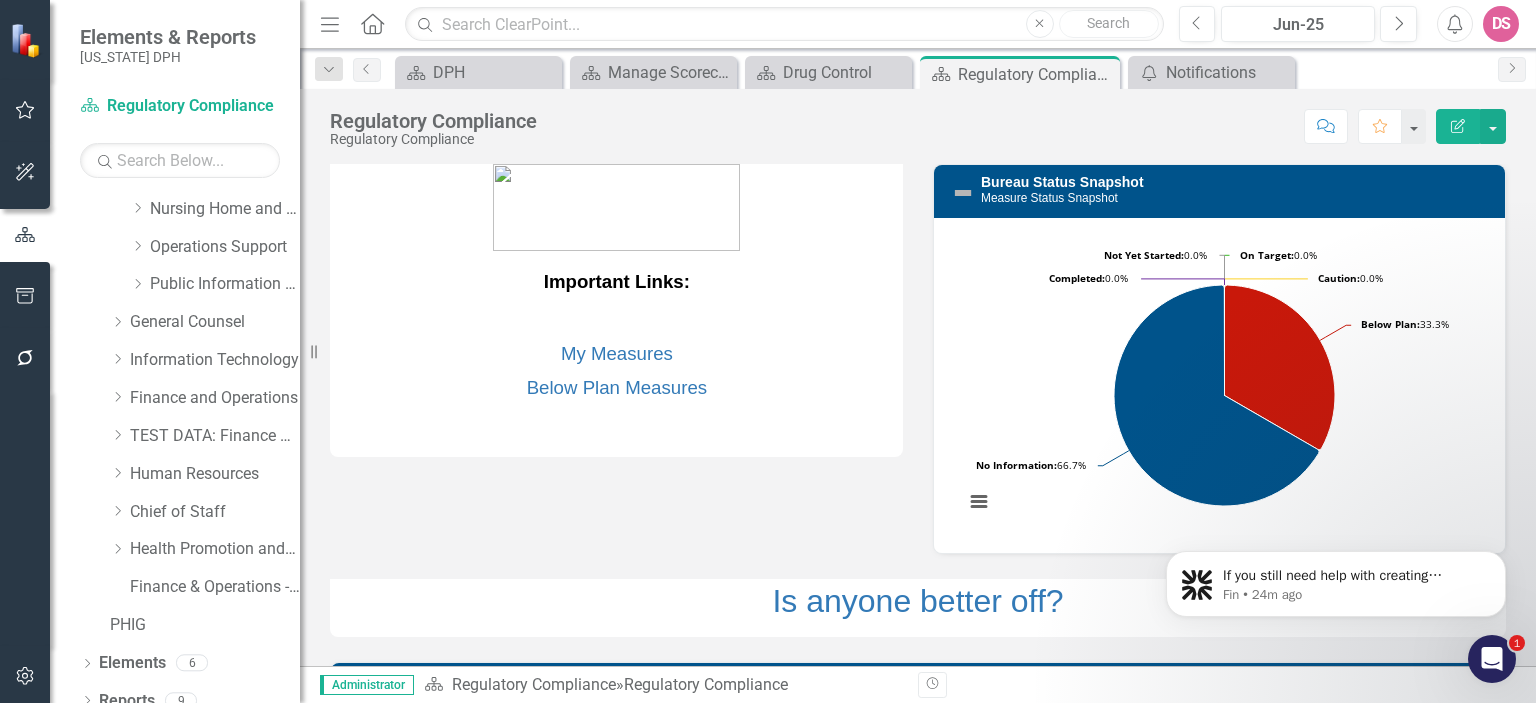 scroll, scrollTop: 322, scrollLeft: 0, axis: vertical 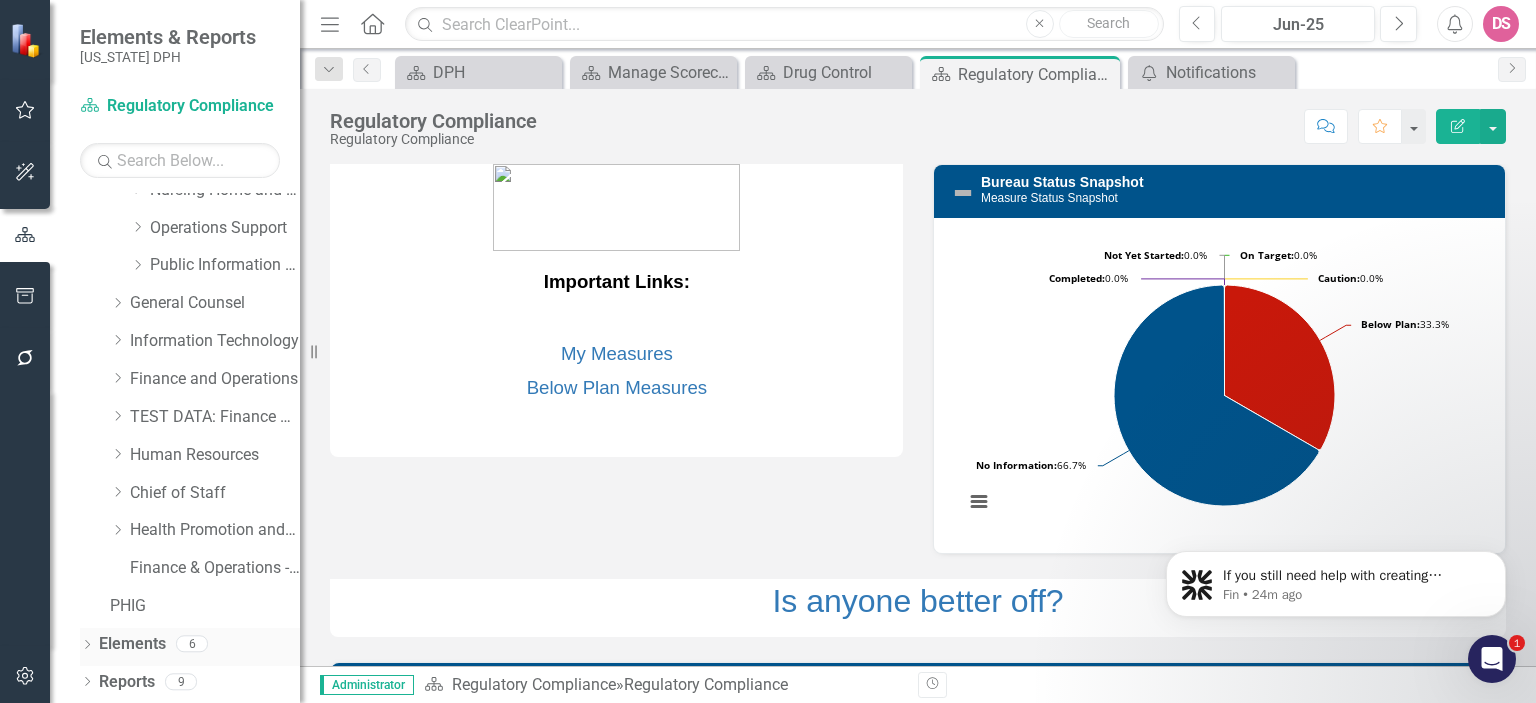 click on "Dropdown" 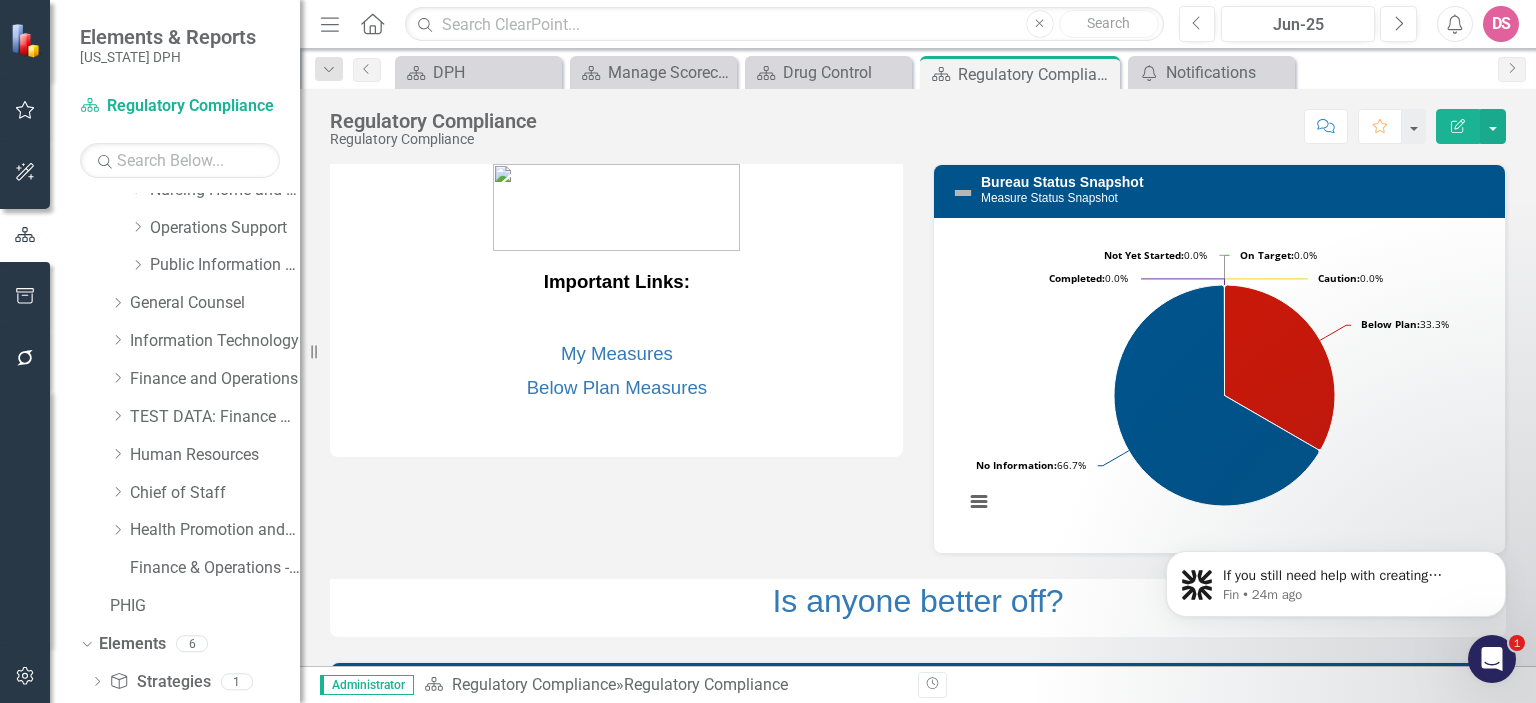 scroll, scrollTop: 436, scrollLeft: 0, axis: vertical 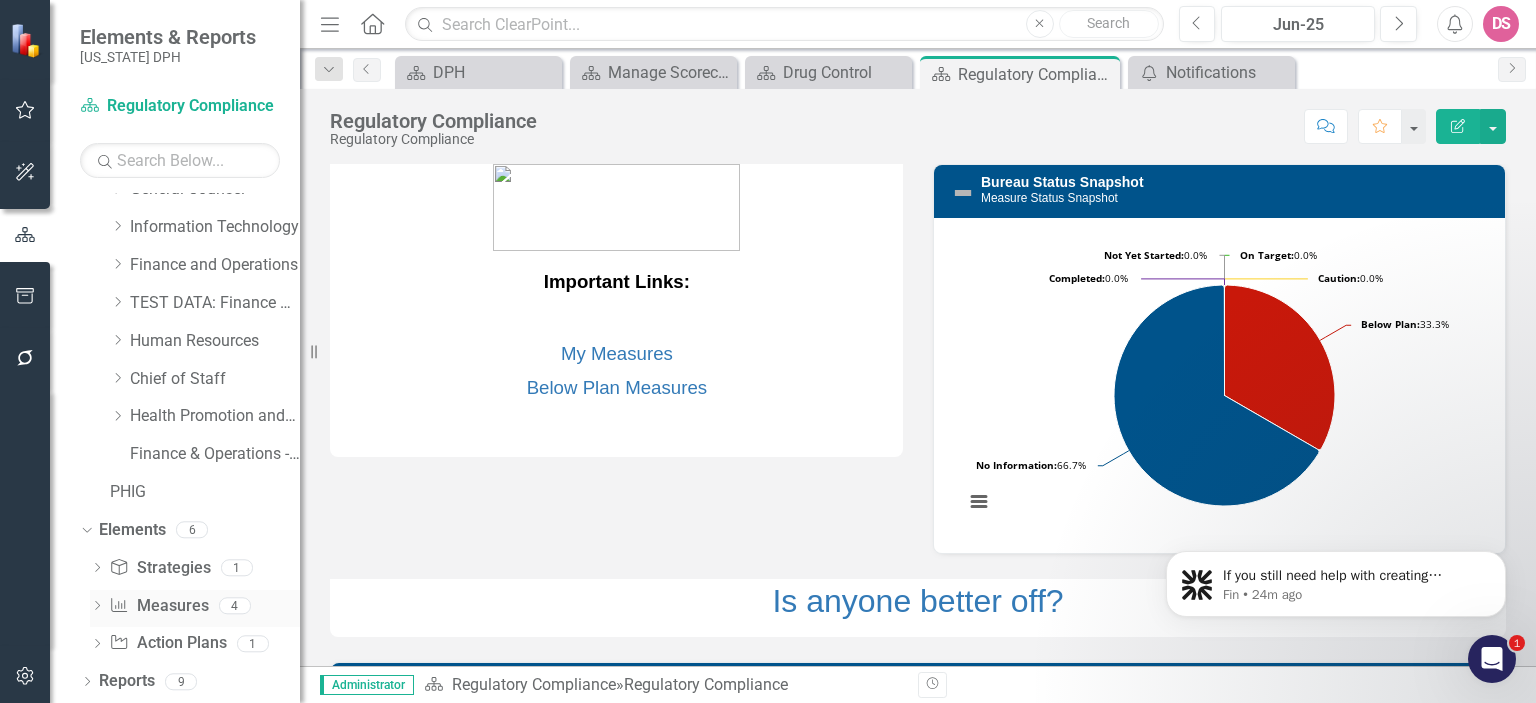 click on "Dropdown" 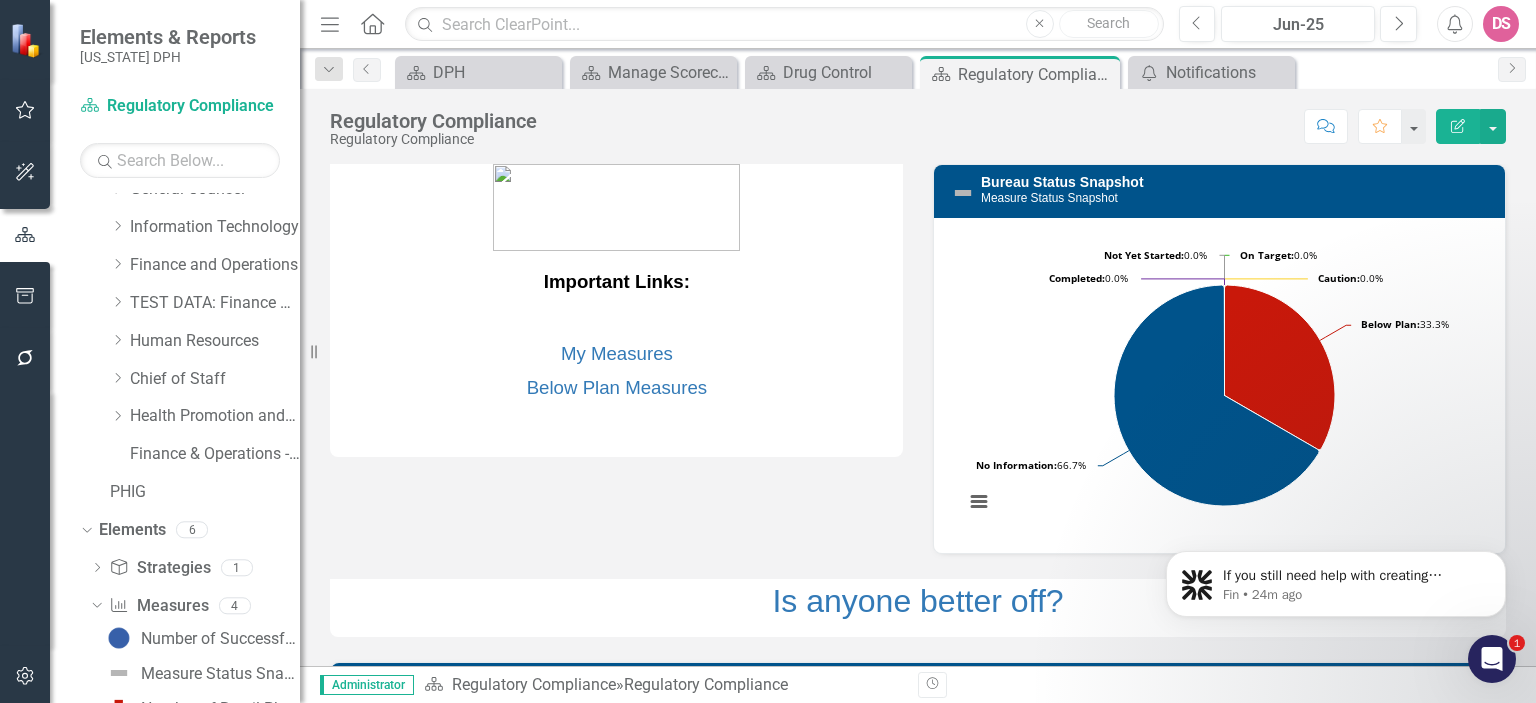scroll, scrollTop: 576, scrollLeft: 0, axis: vertical 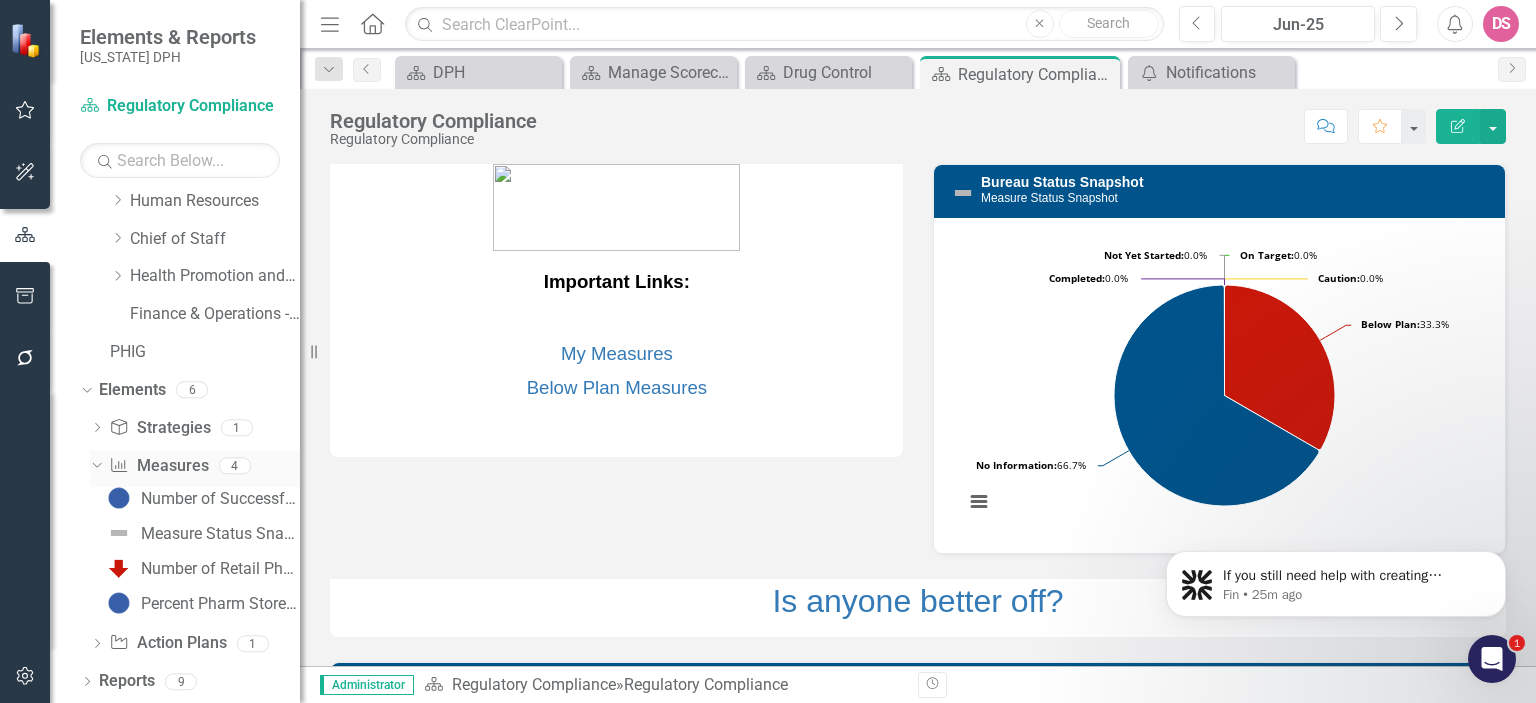 click on "Measure Measures" at bounding box center (158, 466) 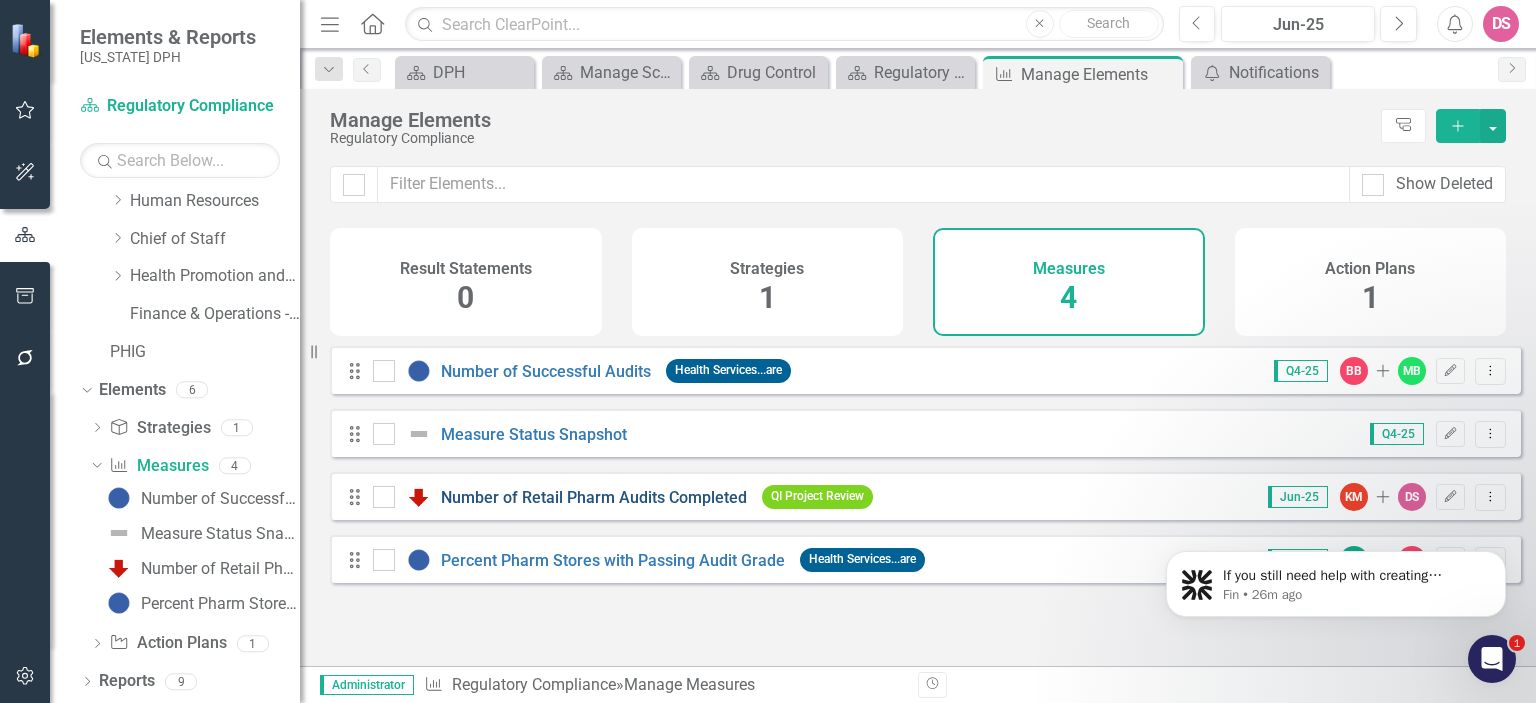 click on "Number of Retail Pharm Audits Completed" at bounding box center (594, 497) 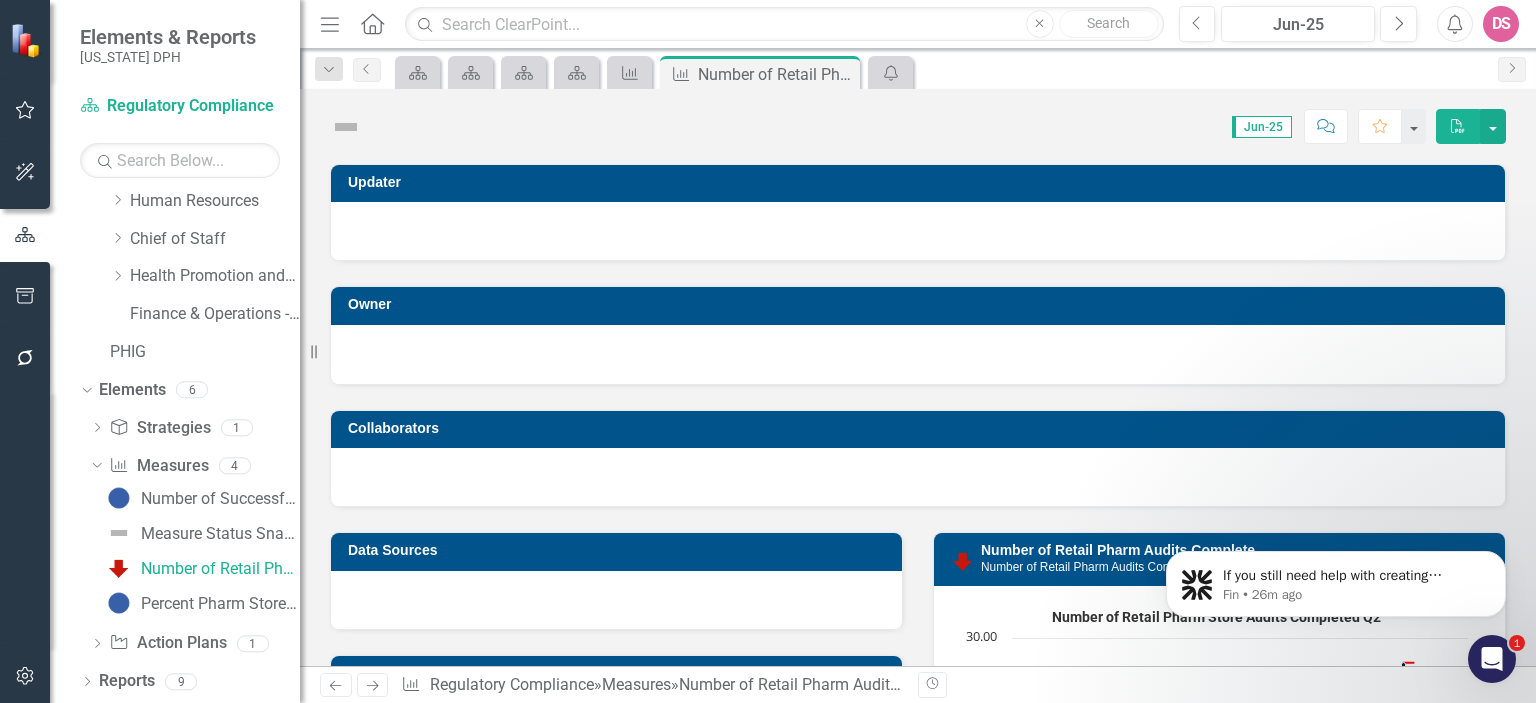 scroll, scrollTop: 456, scrollLeft: 0, axis: vertical 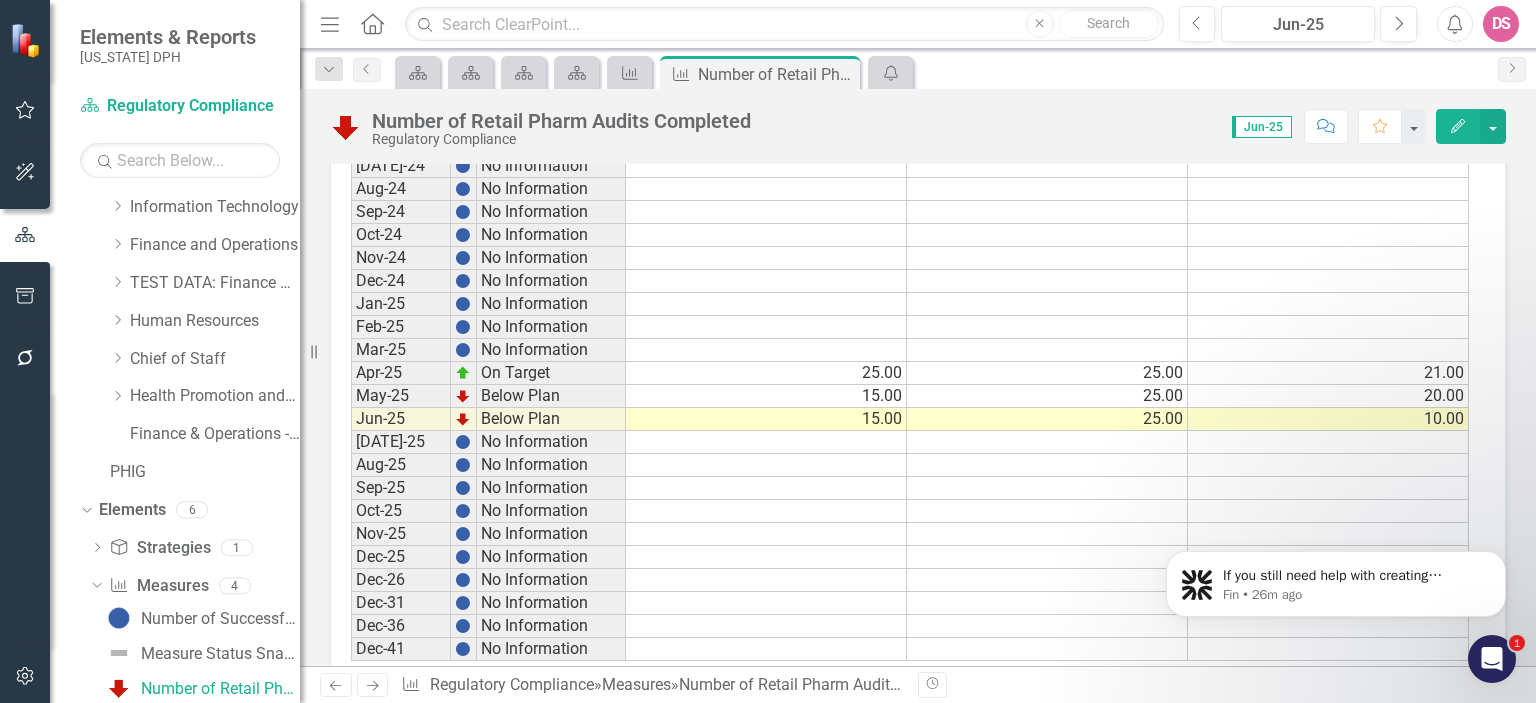 drag, startPoint x: 1519, startPoint y: 588, endPoint x: 1514, endPoint y: 48, distance: 540.02313 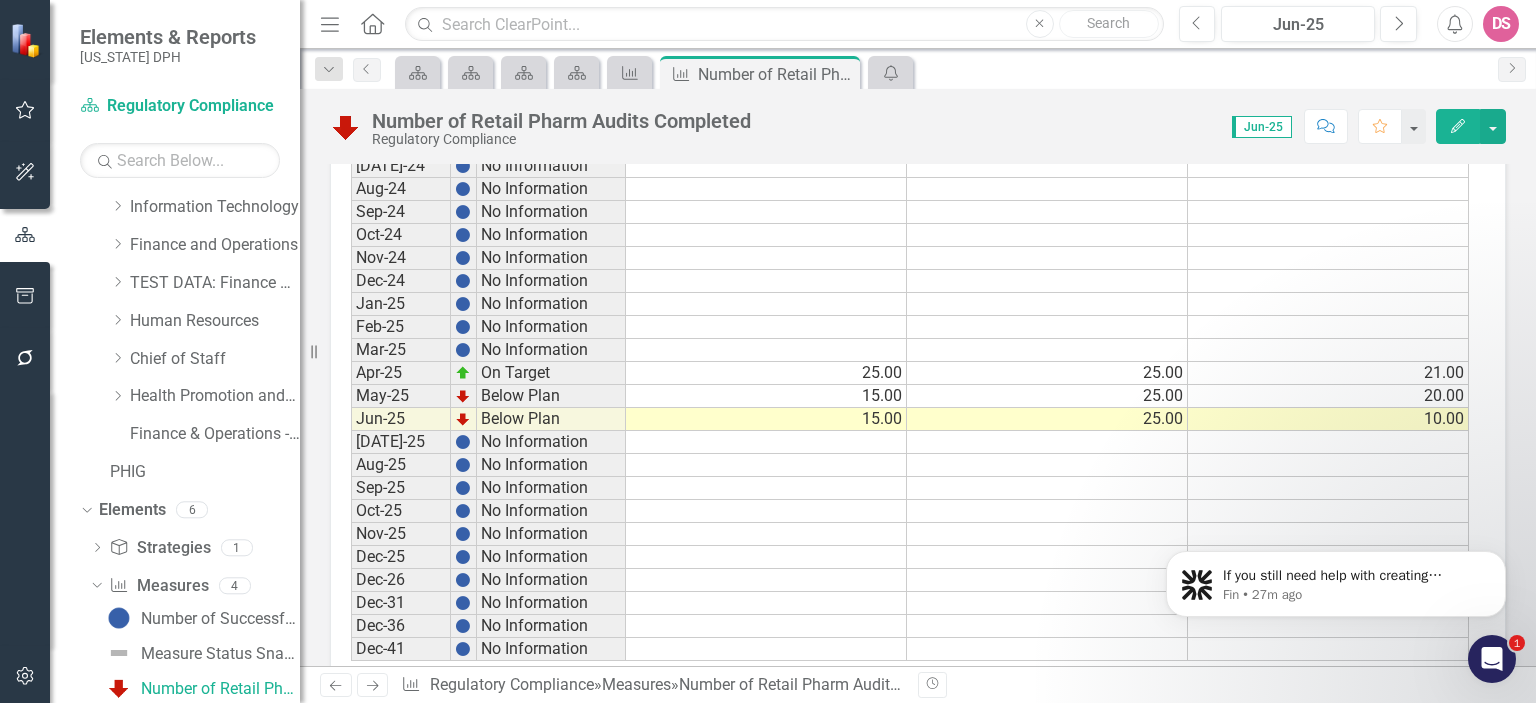 drag, startPoint x: 1518, startPoint y: 598, endPoint x: 1525, endPoint y: 518, distance: 80.305664 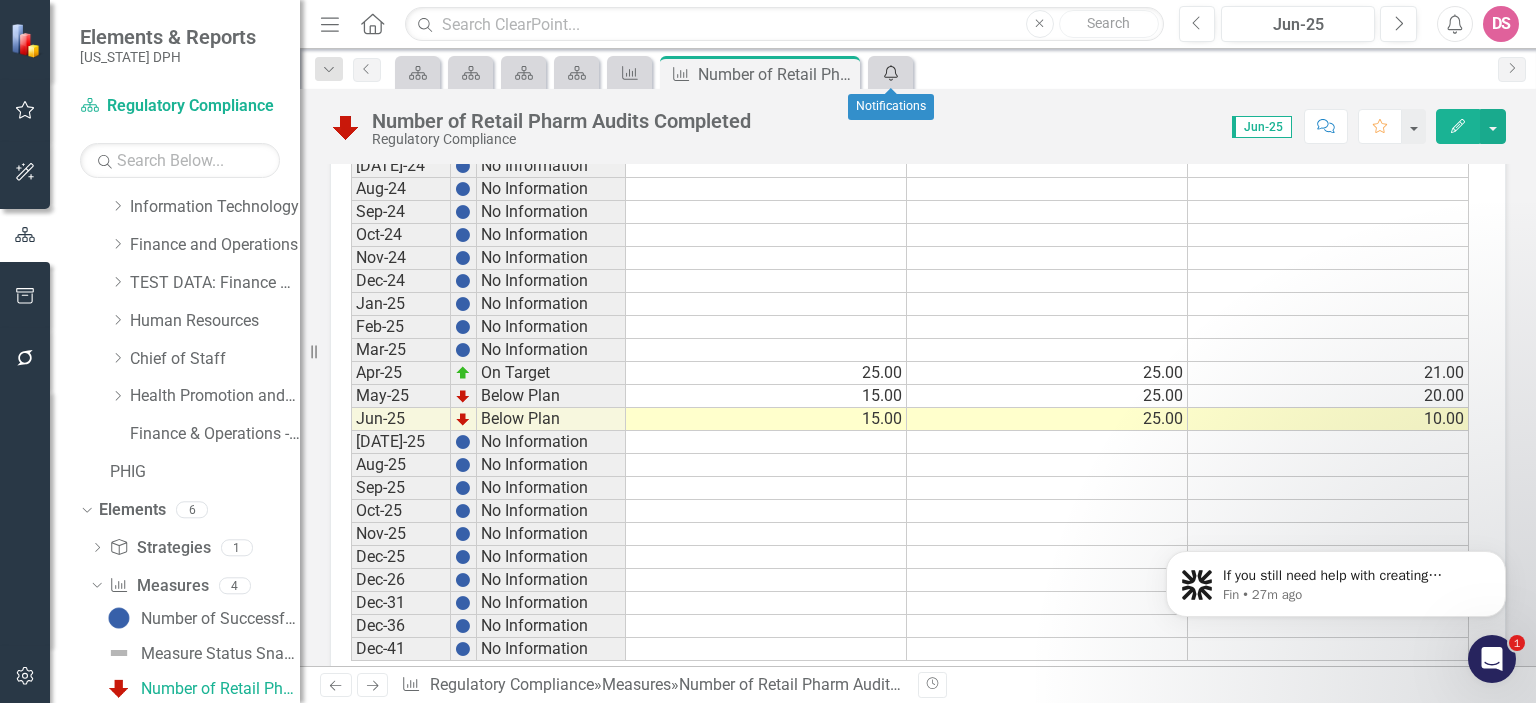 click on "Notifications" 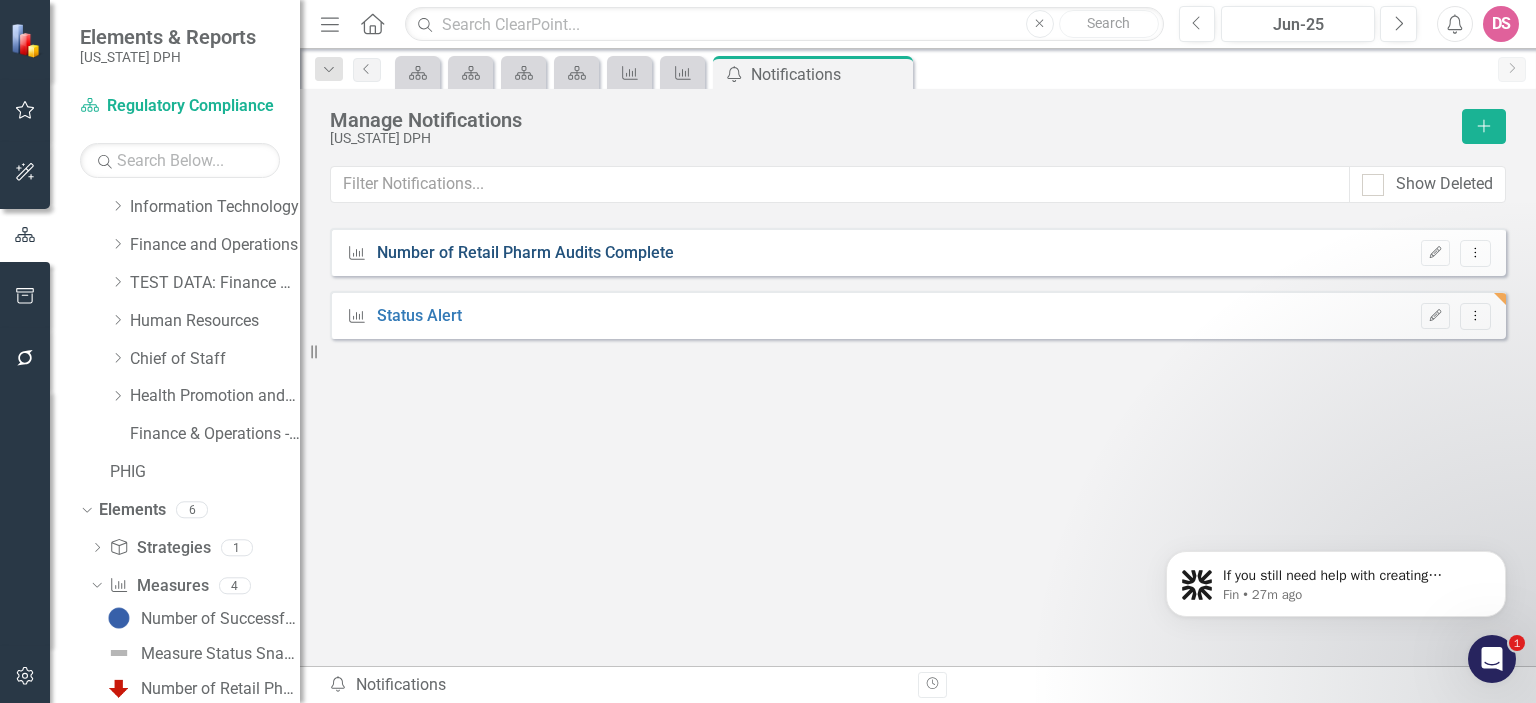 click on "Number of Retail Pharm Audits Complete" at bounding box center (525, 253) 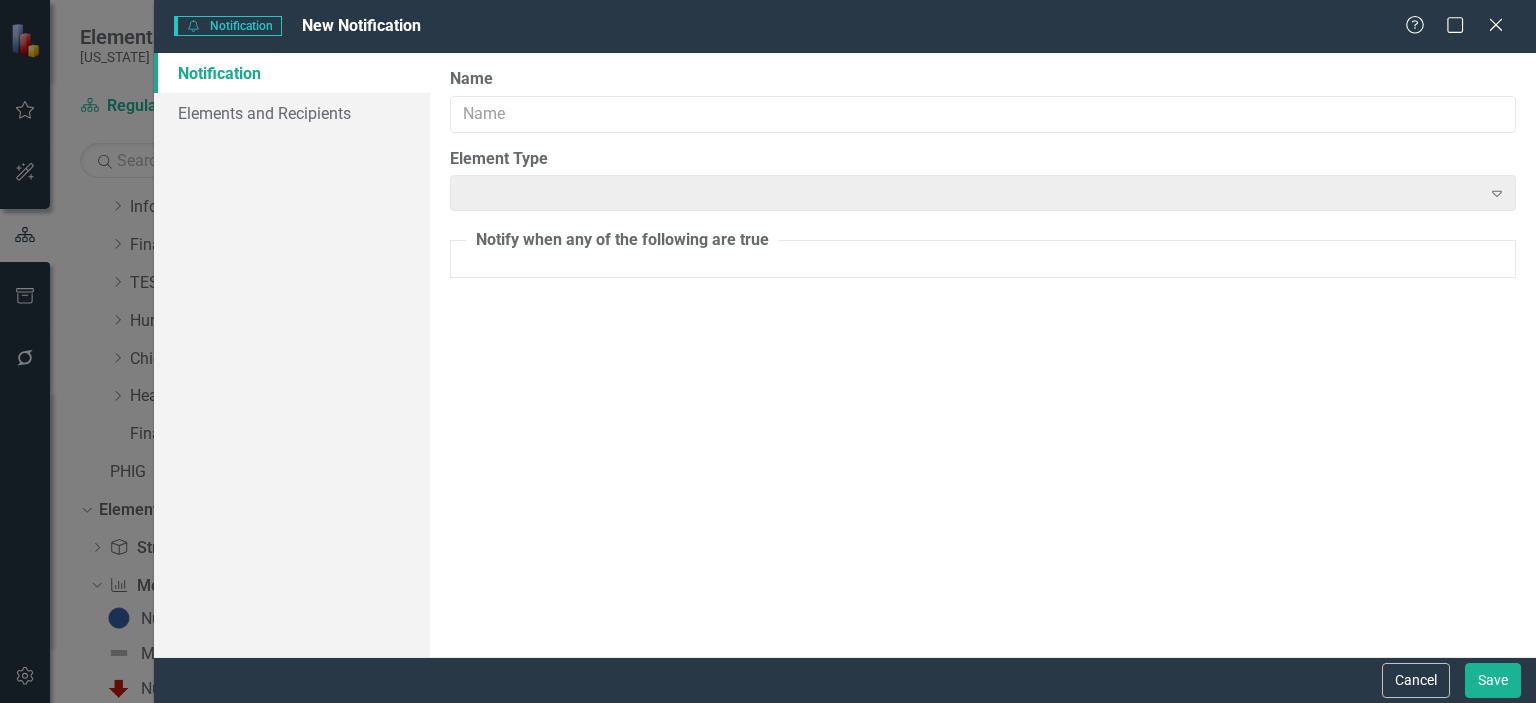 type on "Number of Retail Pharm Audits Complete" 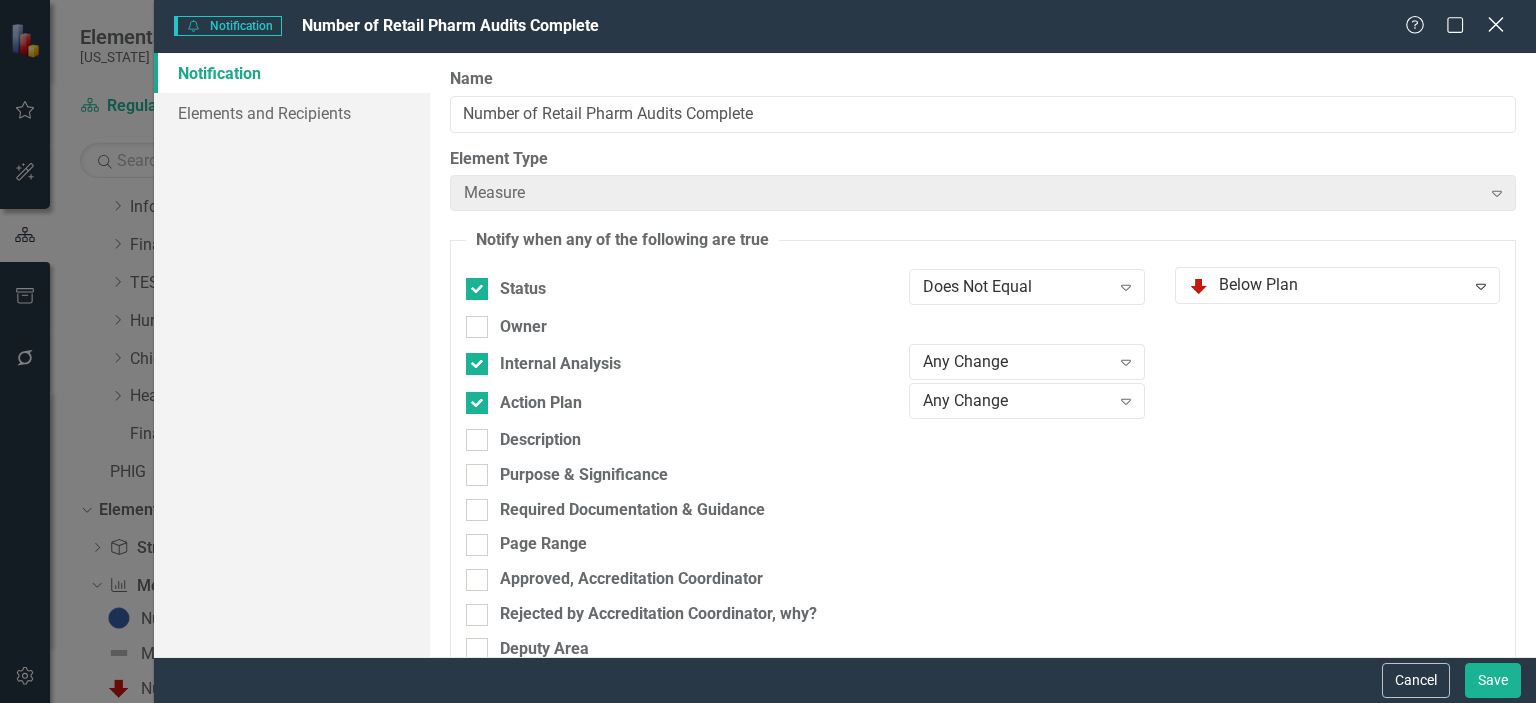 click on "Close" 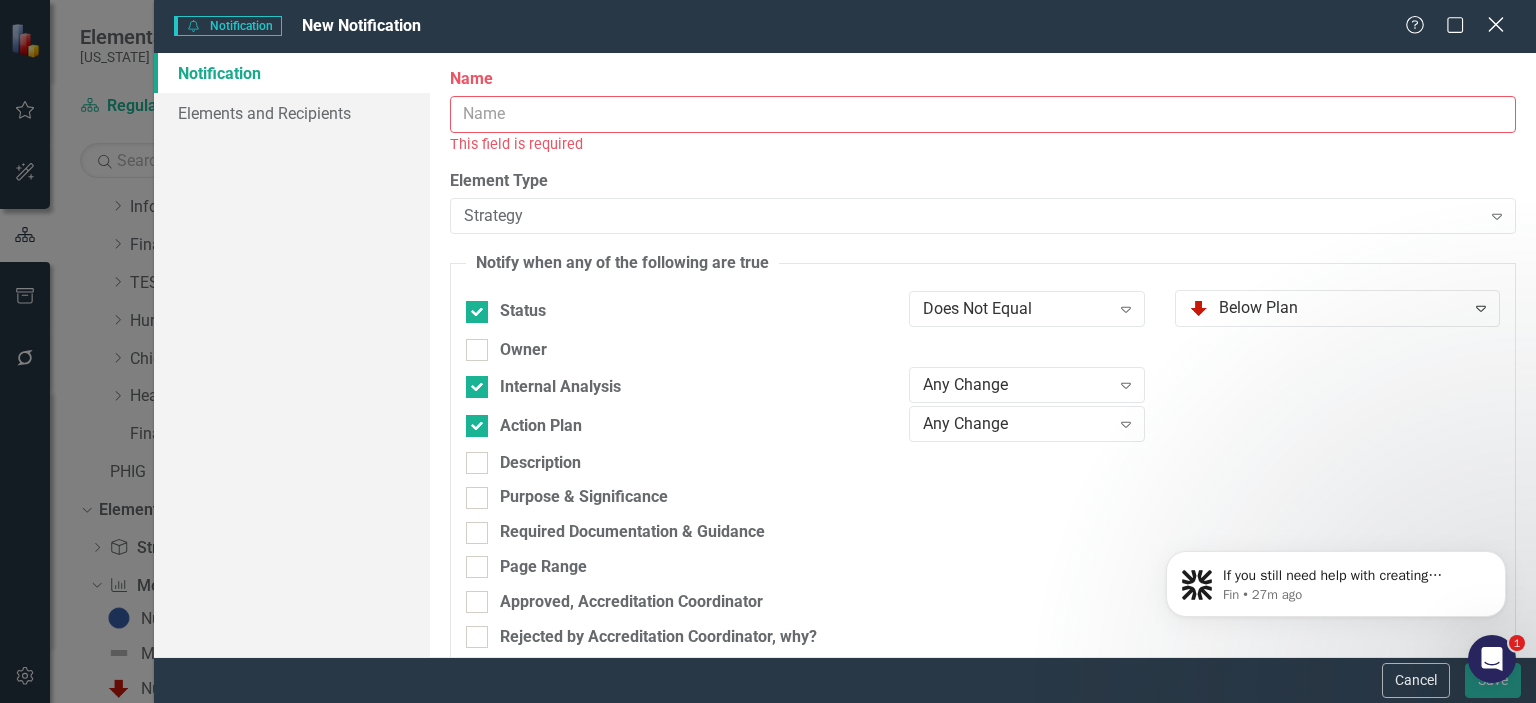checkbox on "false" 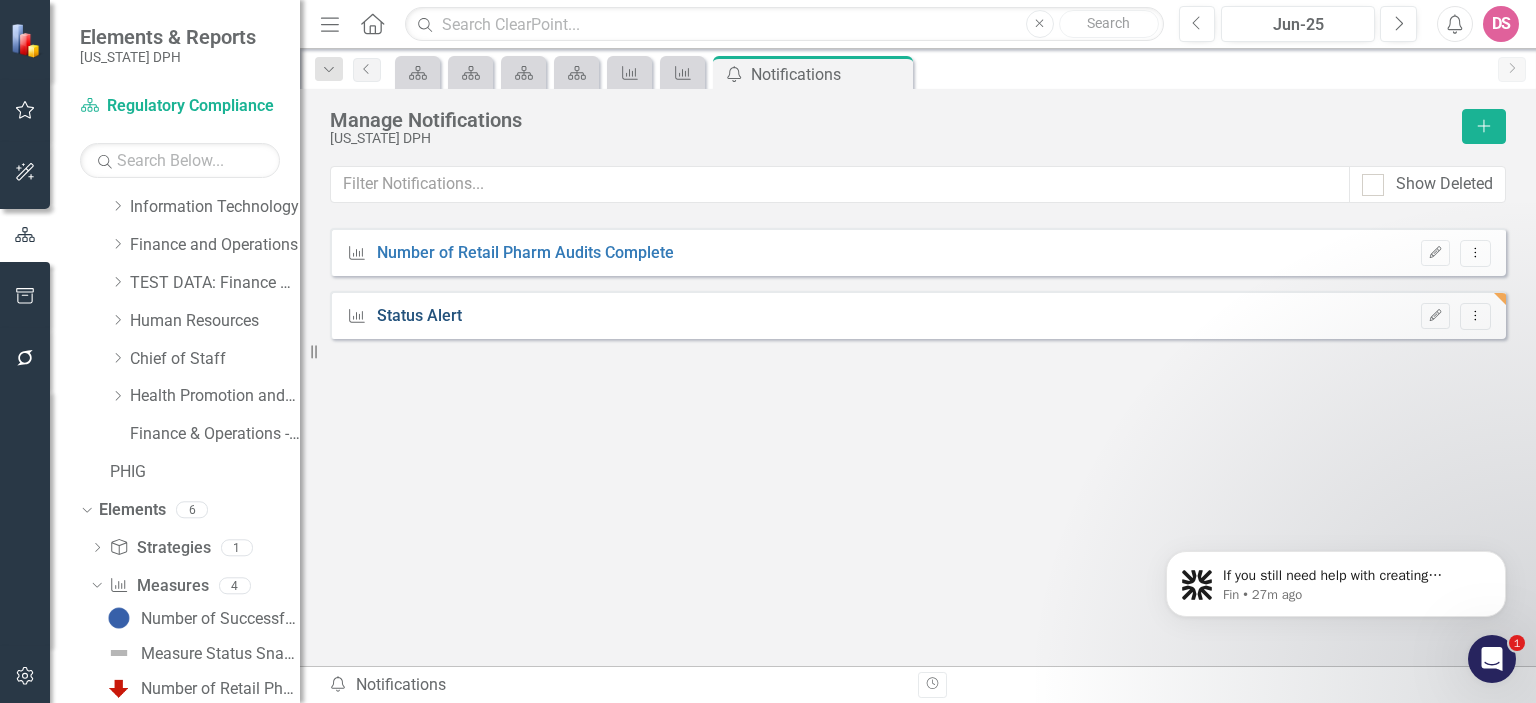 click on "Status Alert" at bounding box center (419, 316) 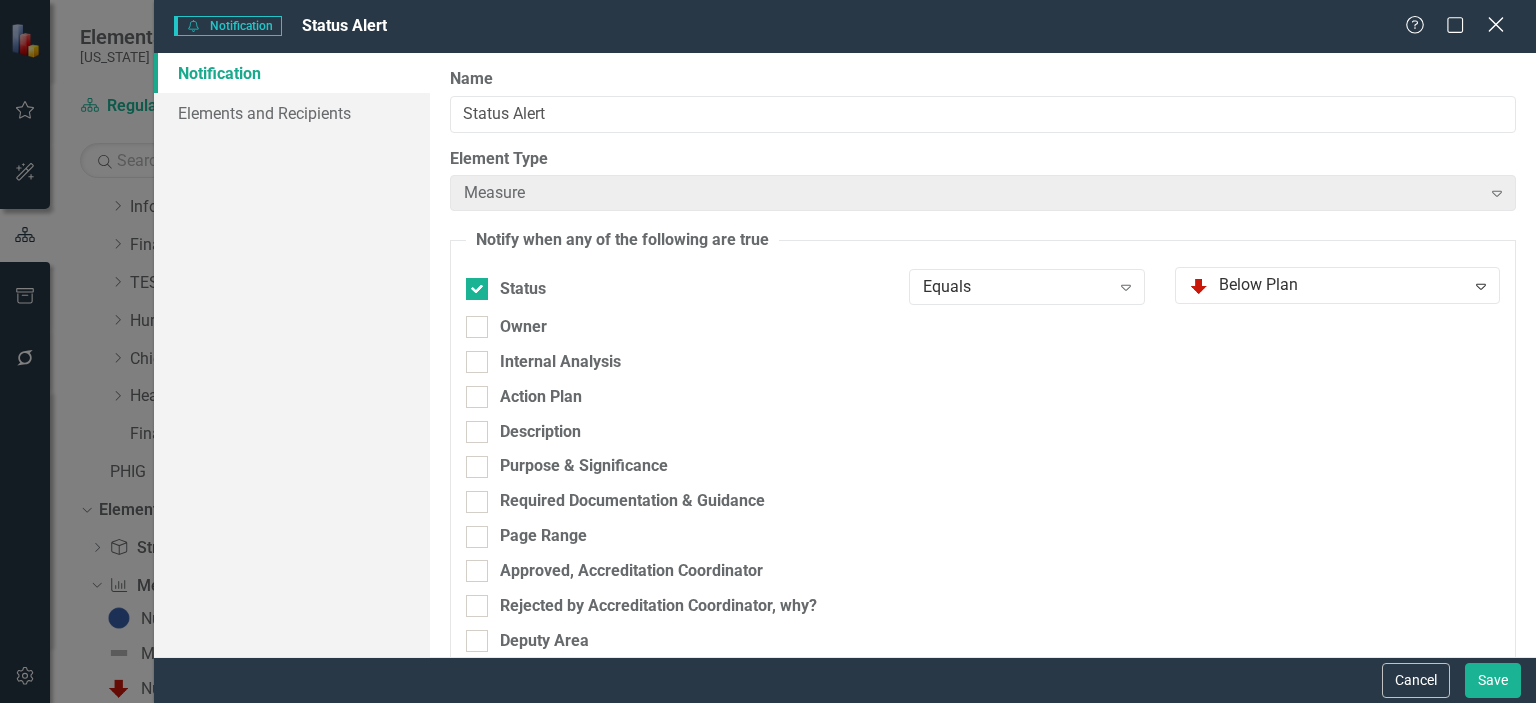 click on "Close" 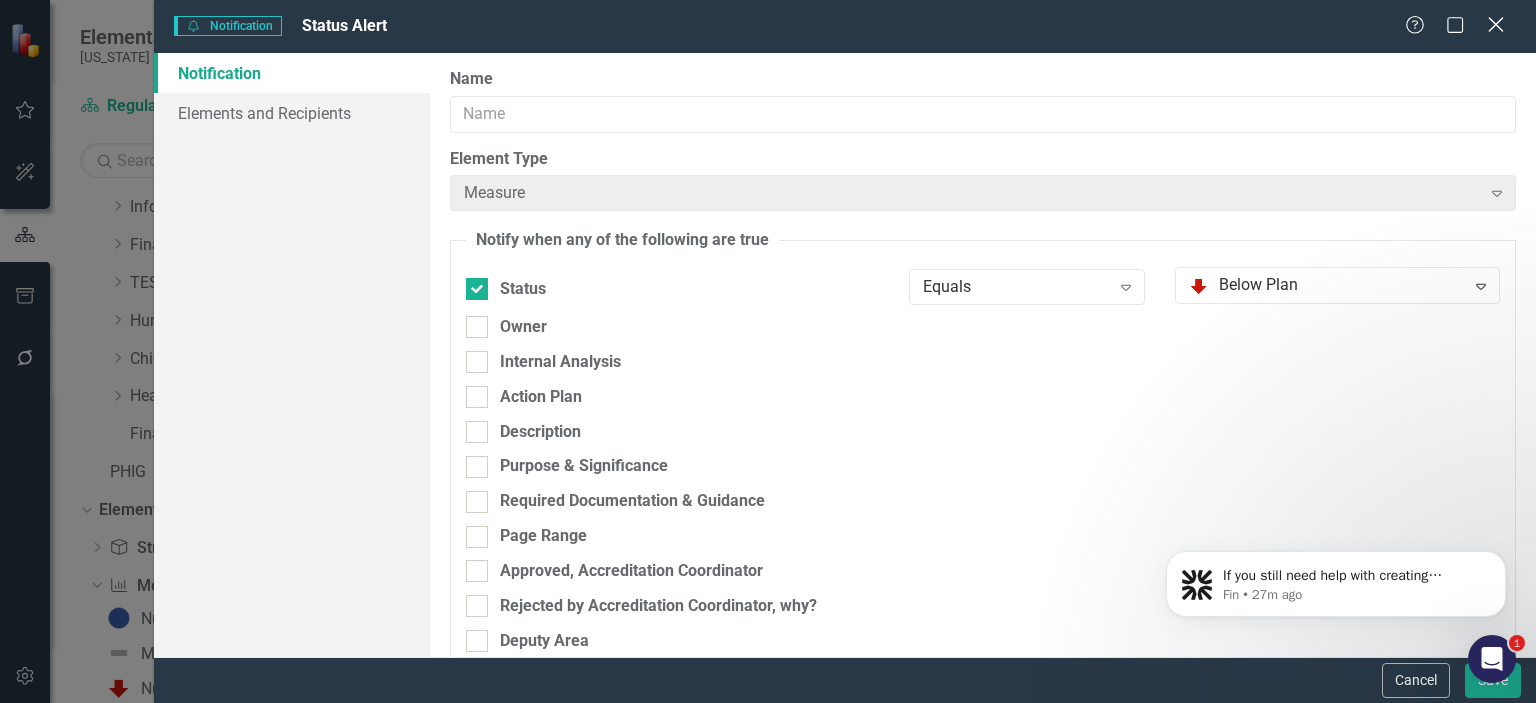 checkbox on "false" 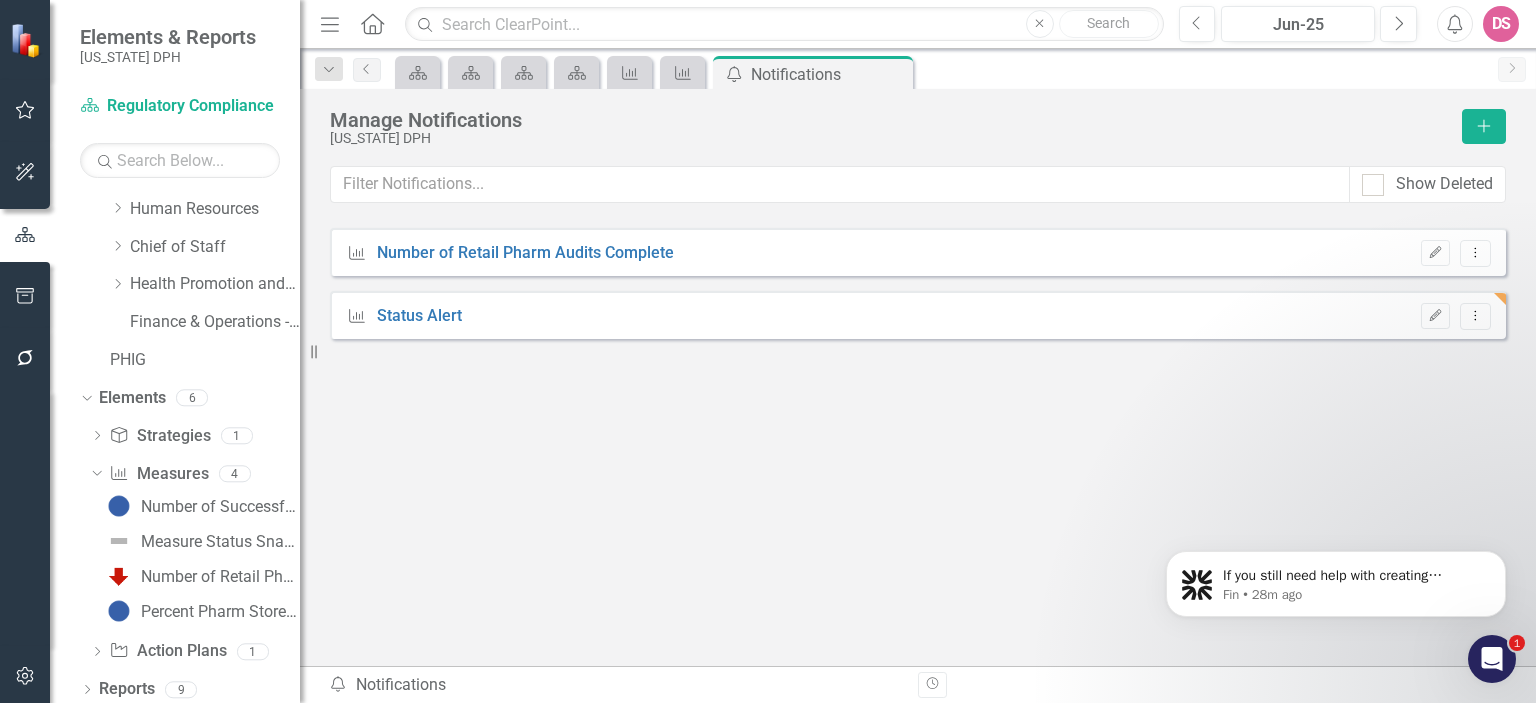 scroll, scrollTop: 576, scrollLeft: 0, axis: vertical 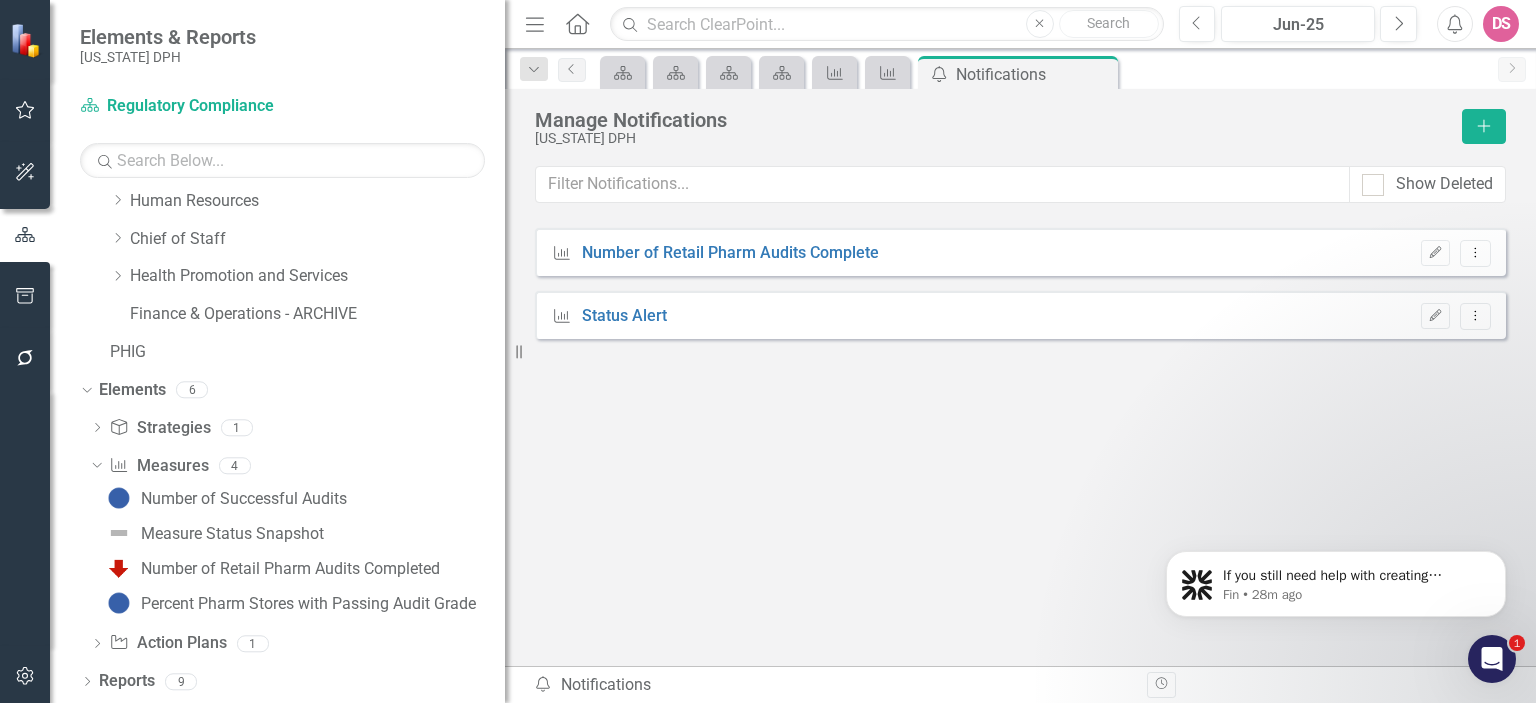 drag, startPoint x: 306, startPoint y: 449, endPoint x: 505, endPoint y: 513, distance: 209.03827 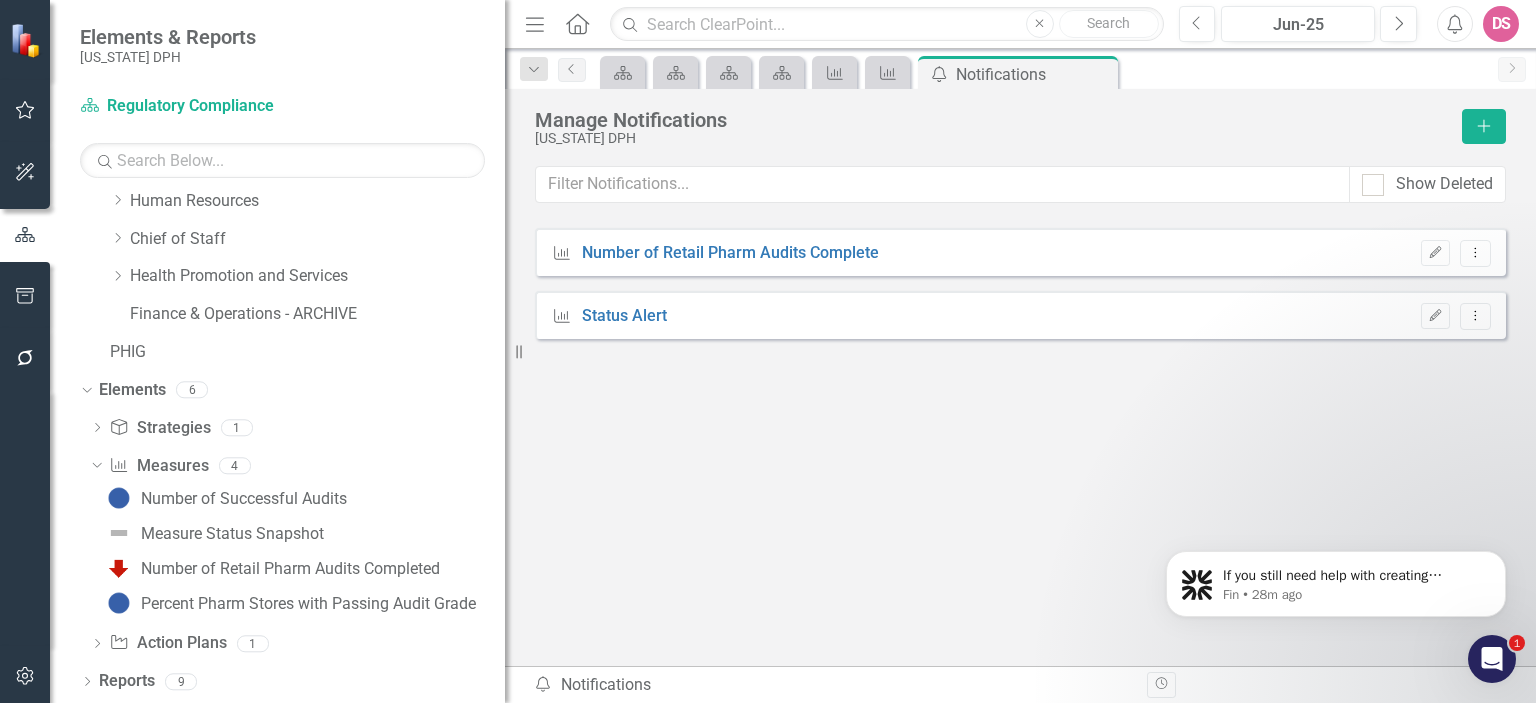 click on "Resize" at bounding box center (513, 351) 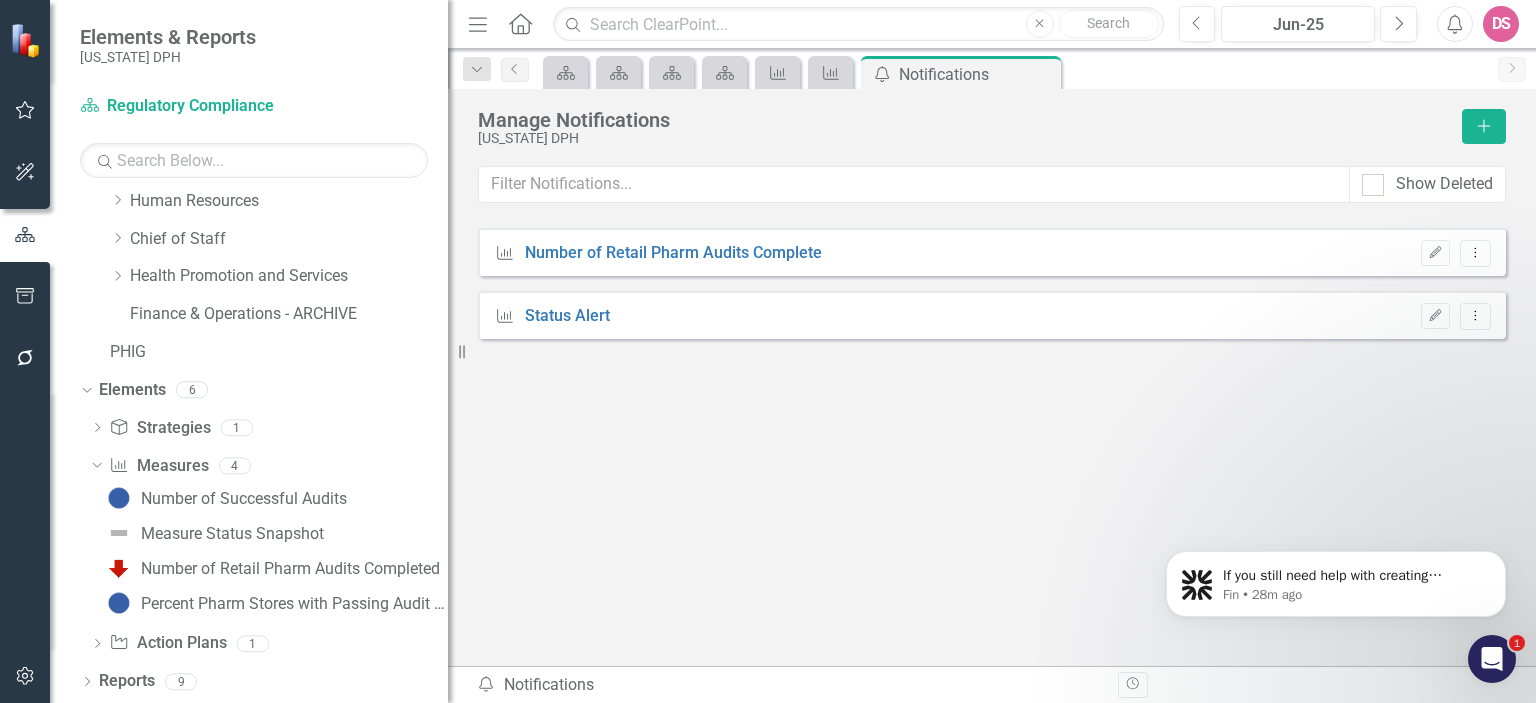 drag, startPoint x: 507, startPoint y: 421, endPoint x: 448, endPoint y: 423, distance: 59.03389 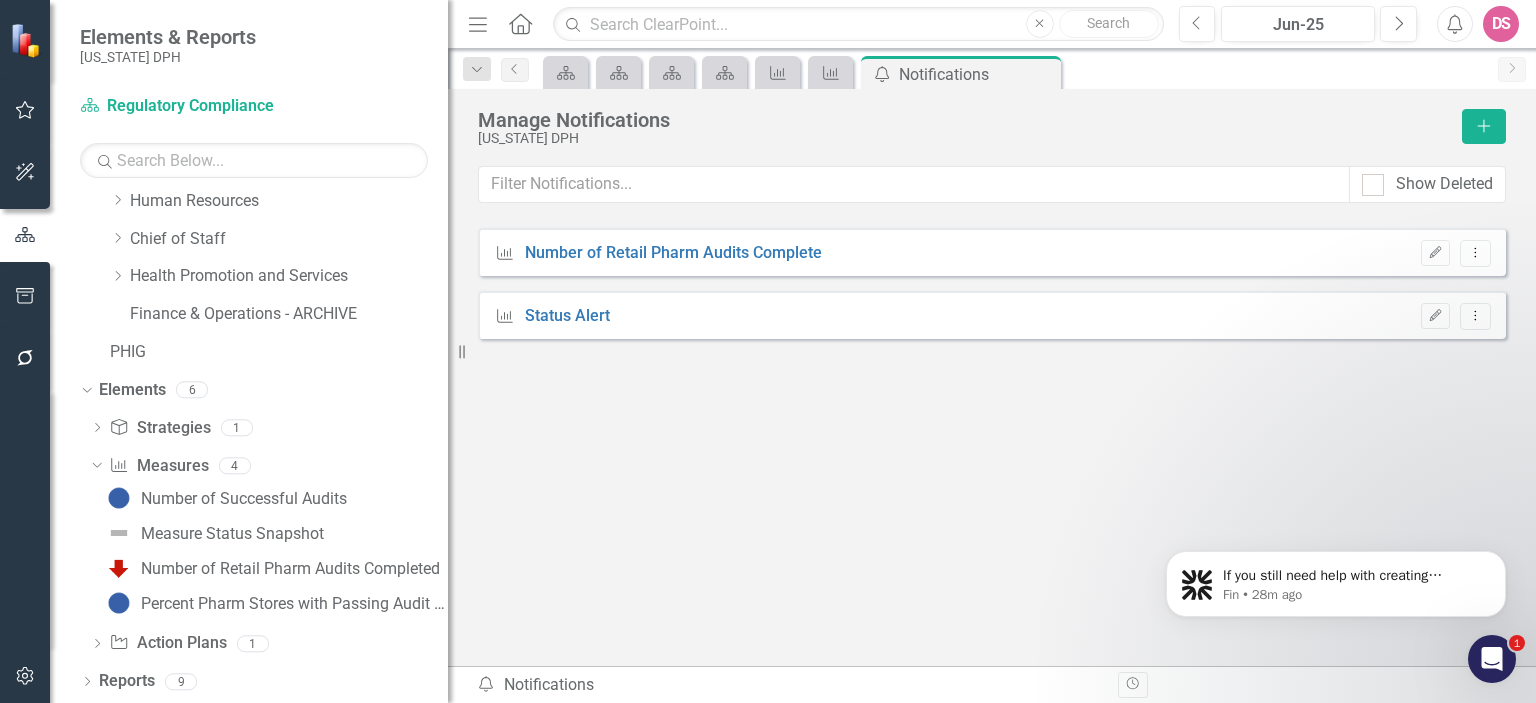 click on "Resize" at bounding box center [456, 351] 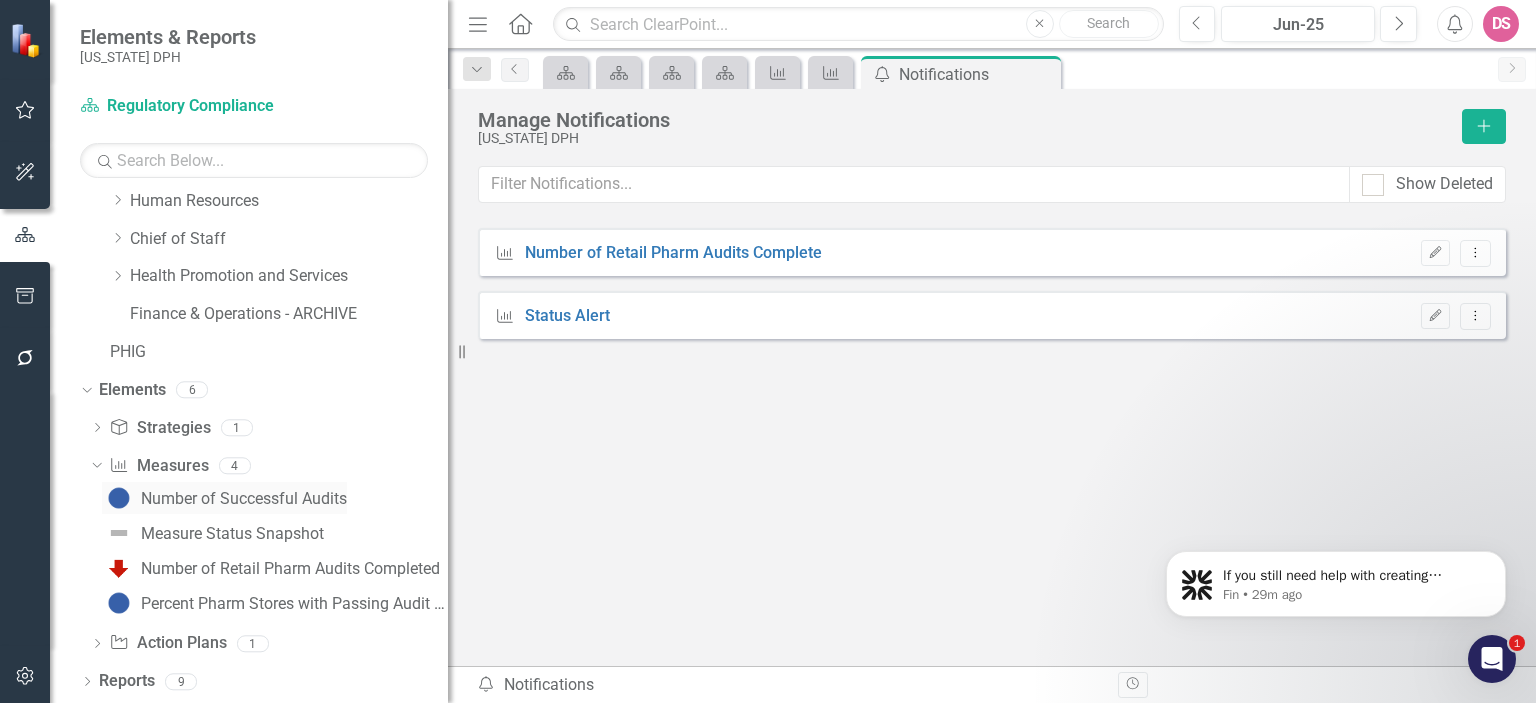 click on "Number of Successful Audits" at bounding box center (244, 499) 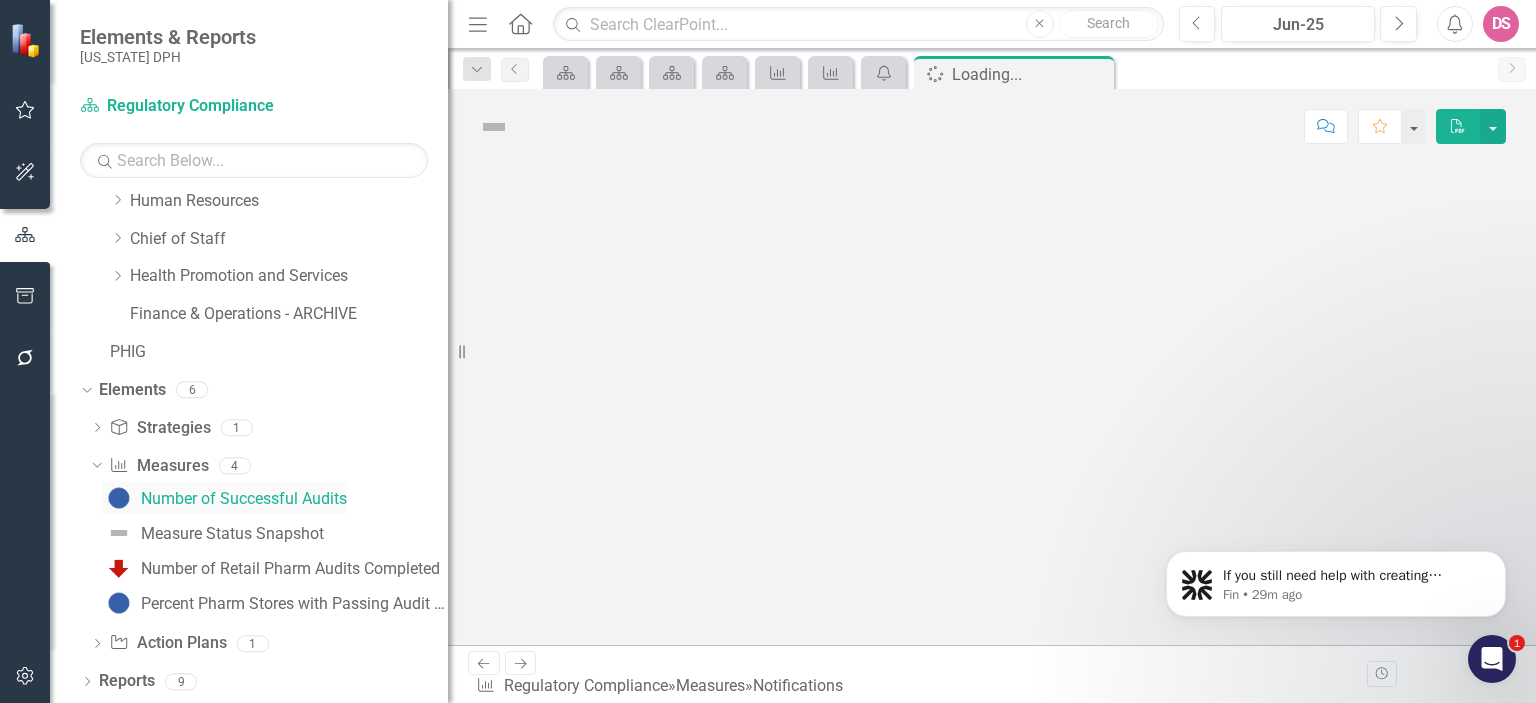 scroll, scrollTop: 387, scrollLeft: 0, axis: vertical 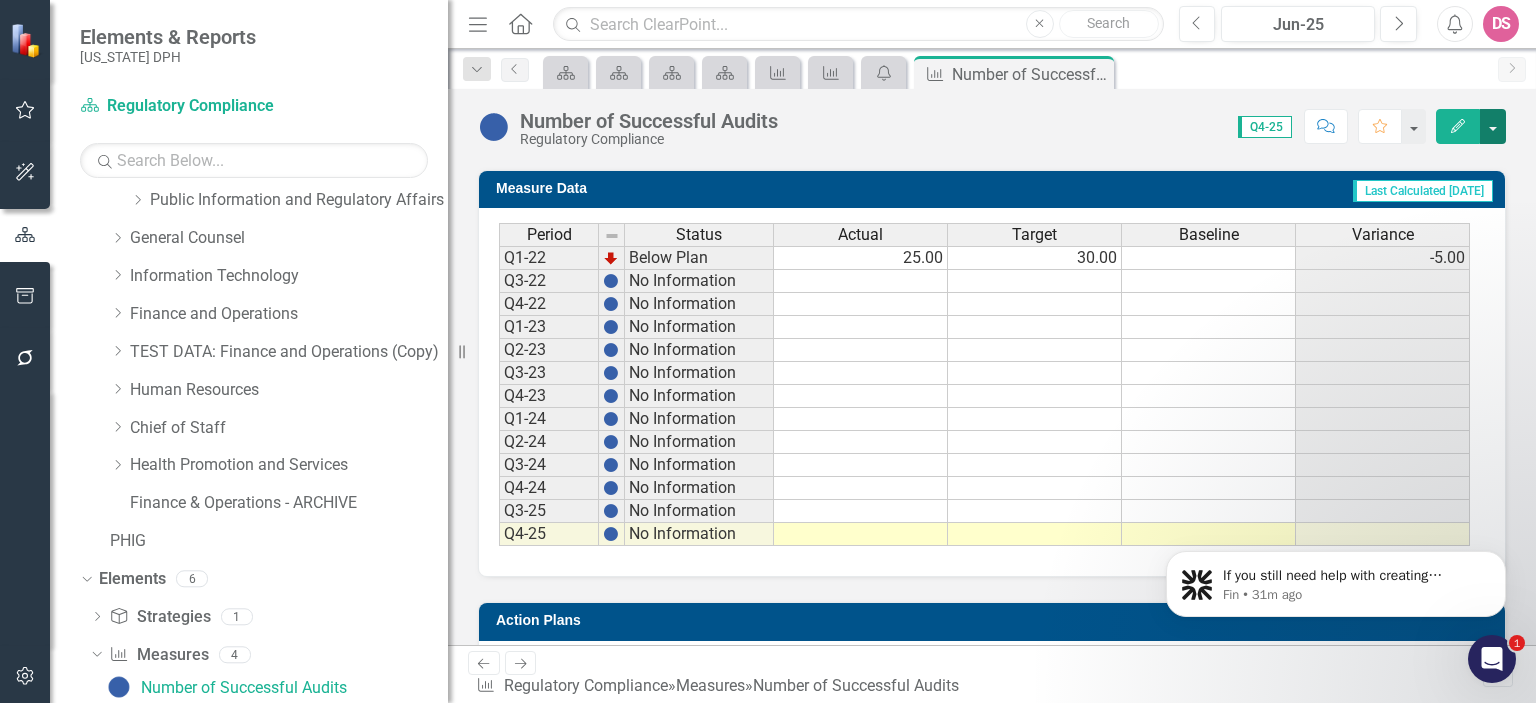 click at bounding box center (1493, 126) 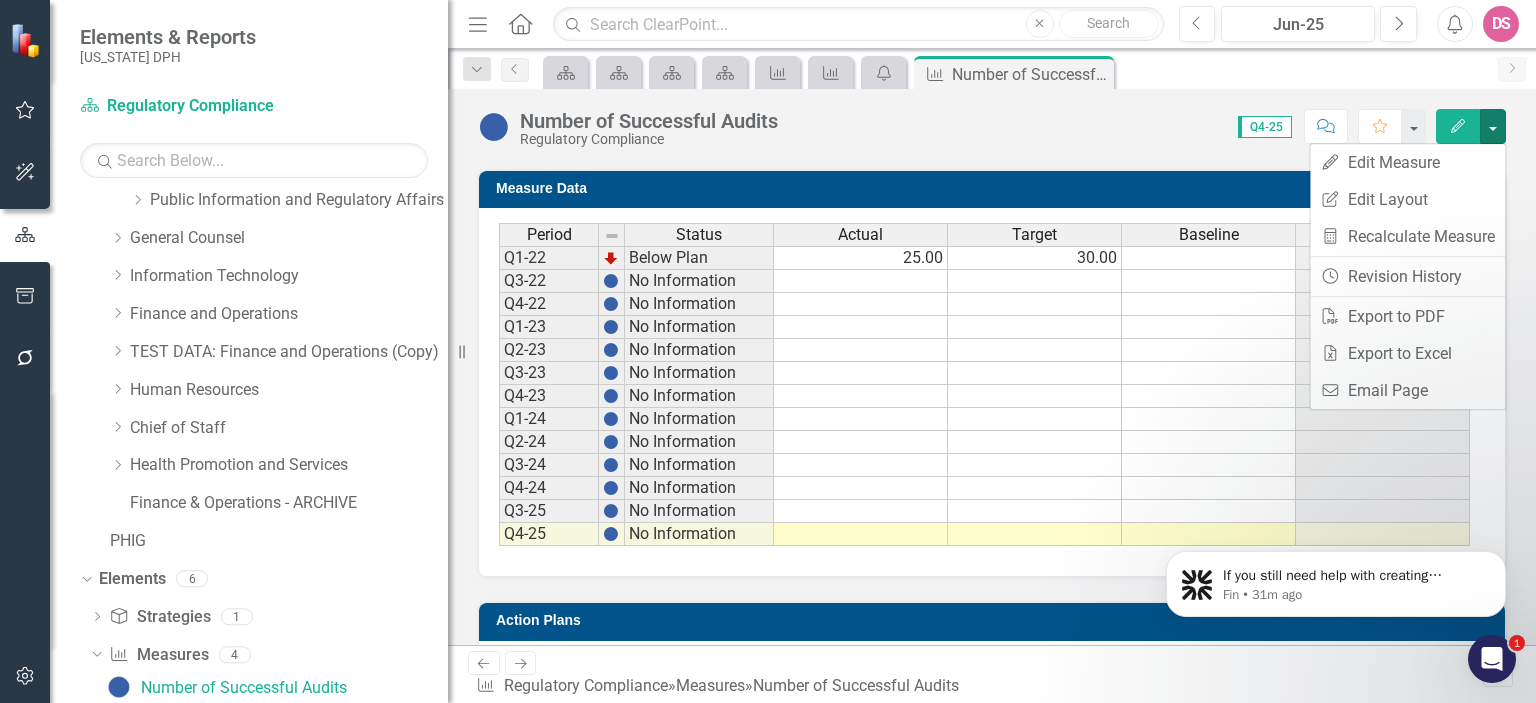 click on "Number of Successful Audits Regulatory Compliance Score: N/A Q4-25 Completed  Comment Favorite Edit" at bounding box center (992, 119) 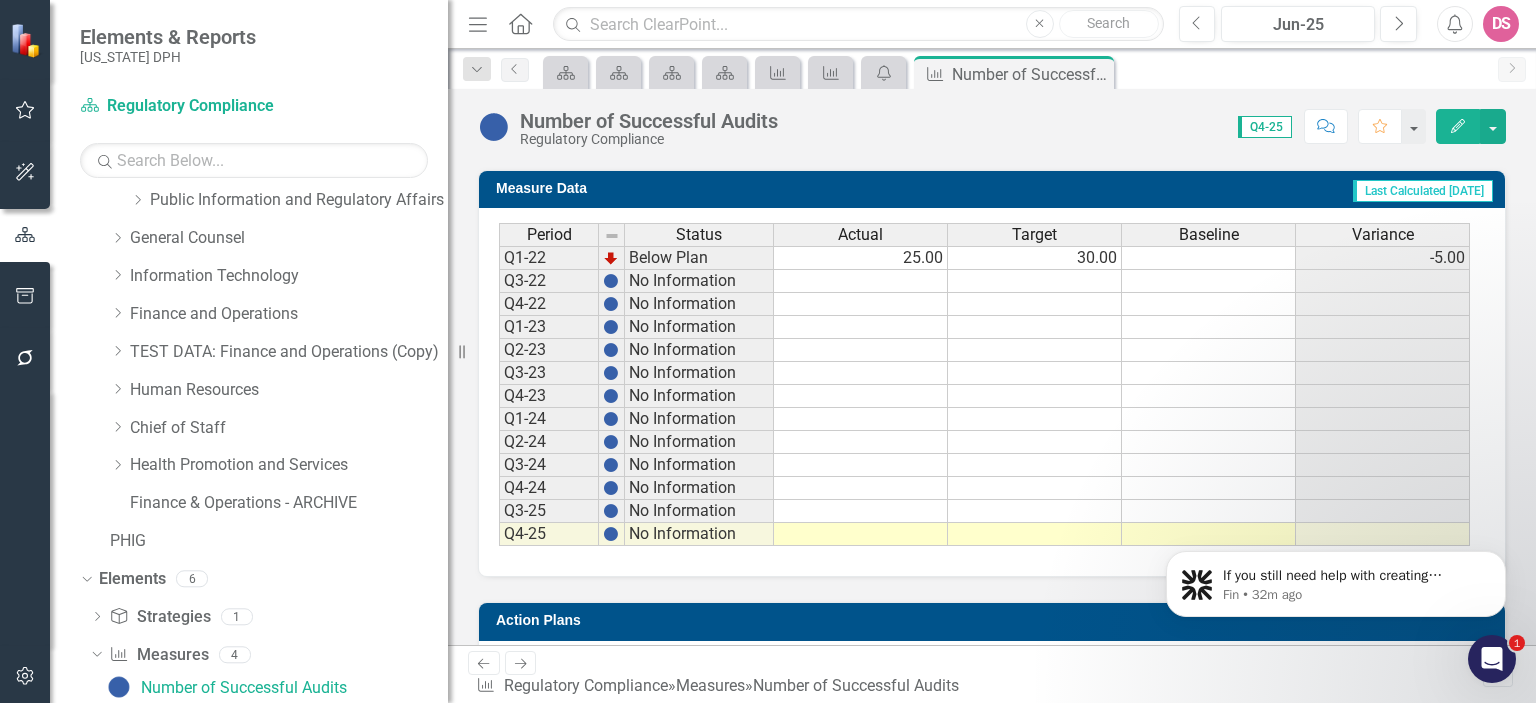 click 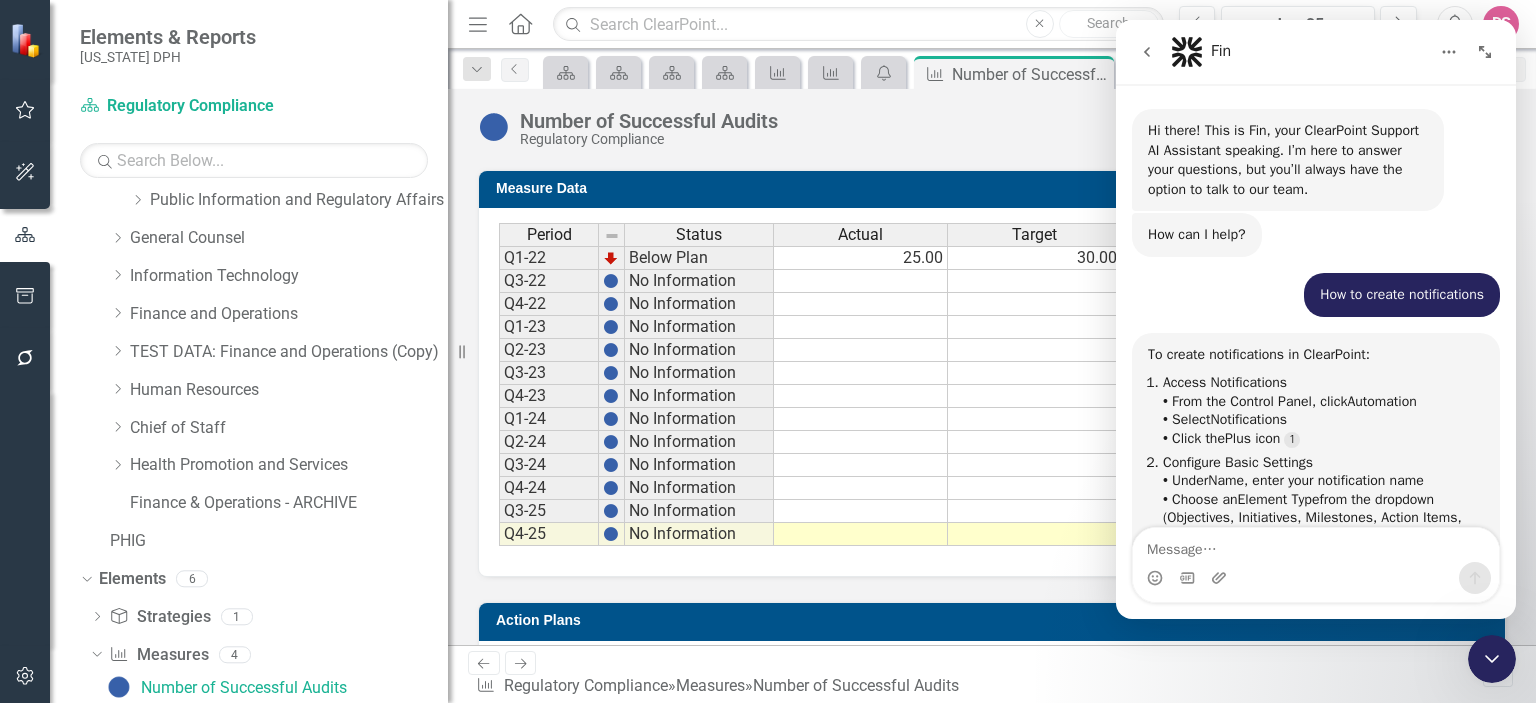 scroll, scrollTop: 3, scrollLeft: 0, axis: vertical 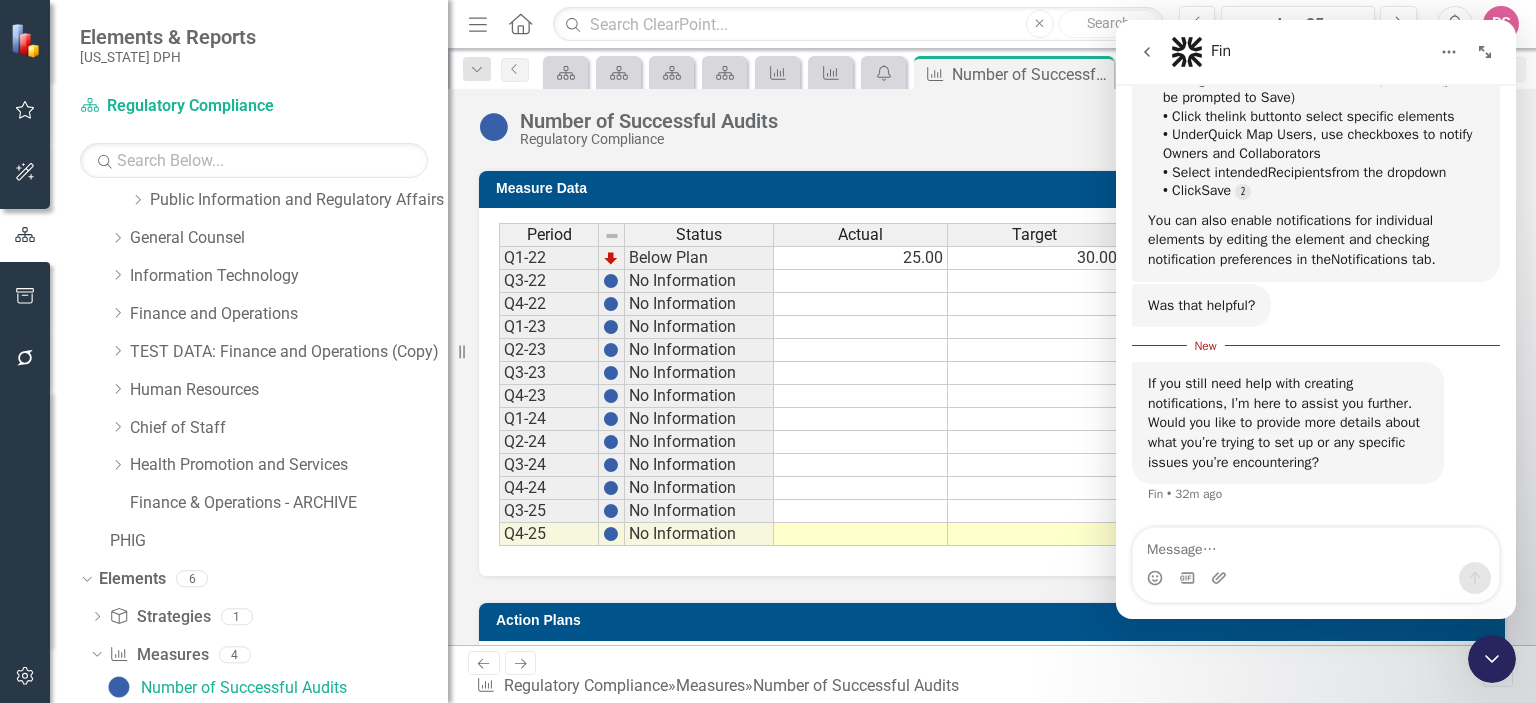 click at bounding box center (1316, 545) 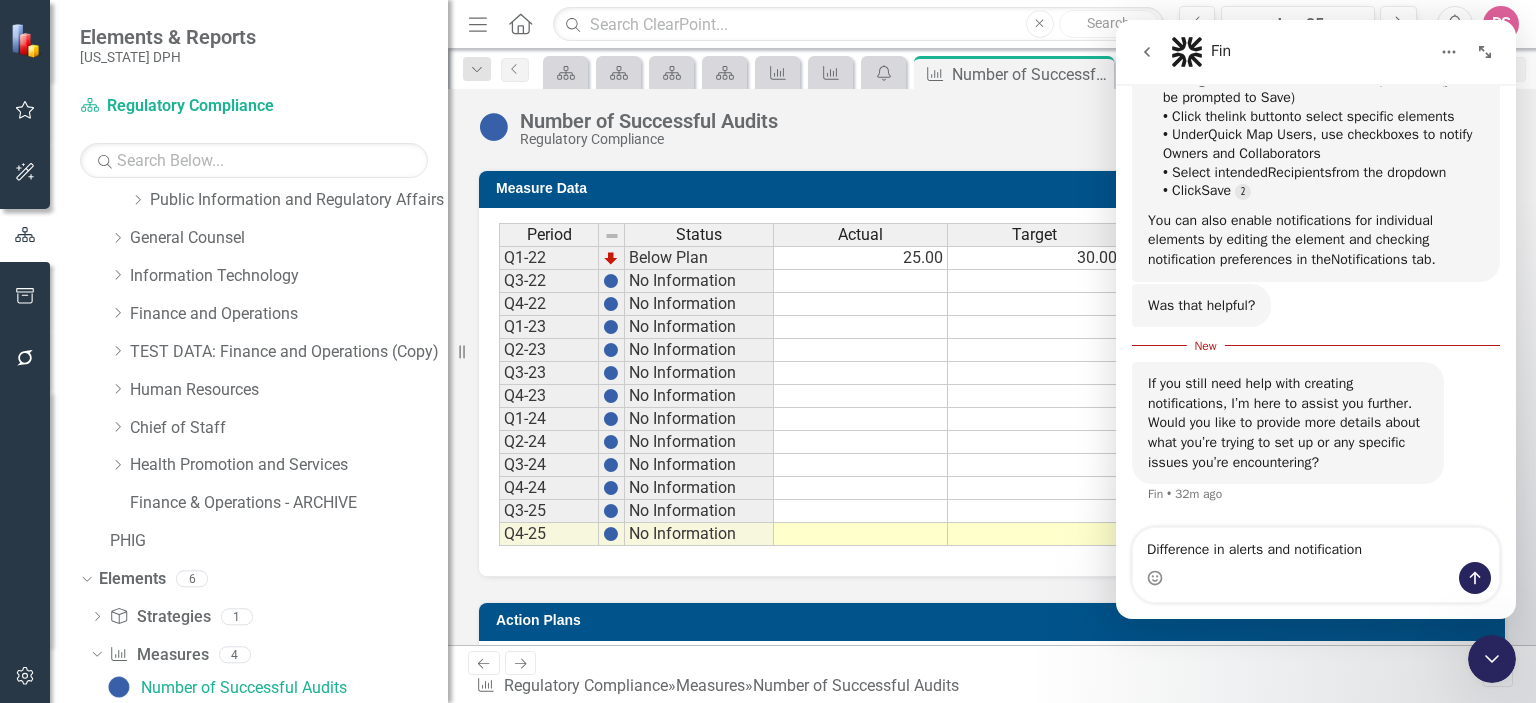 type on "Difference in alerts and notifications" 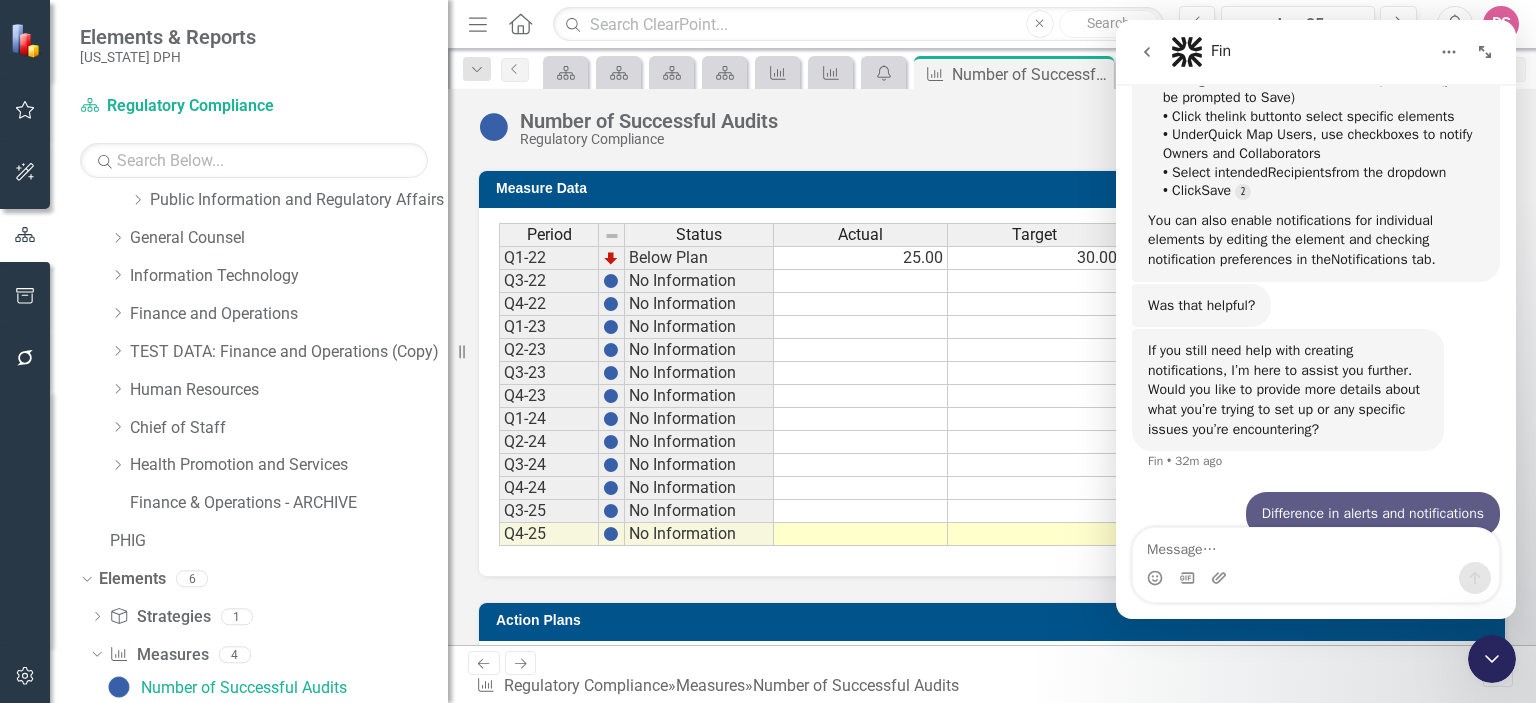 scroll, scrollTop: 2, scrollLeft: 0, axis: vertical 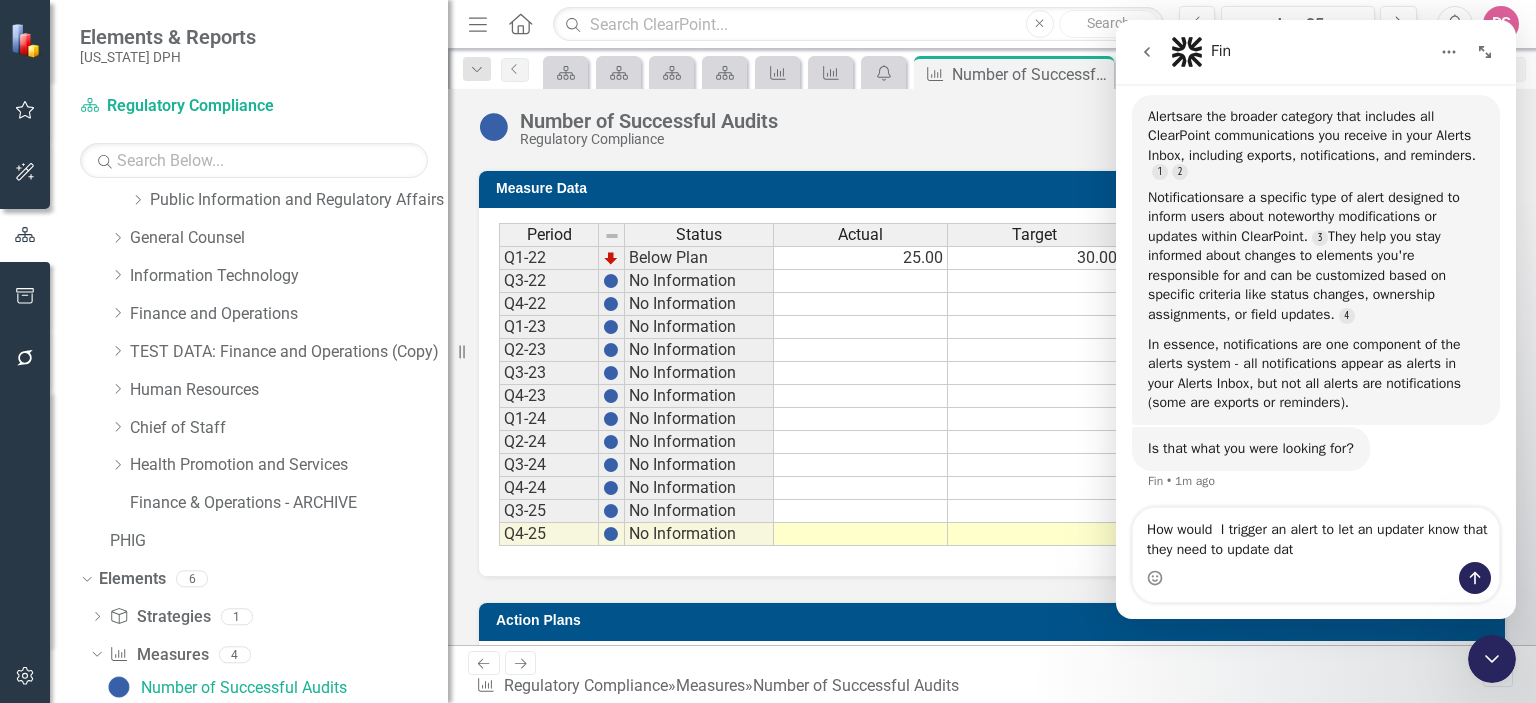type on "How would  I trigger an alert to let an updater know that they need to update data" 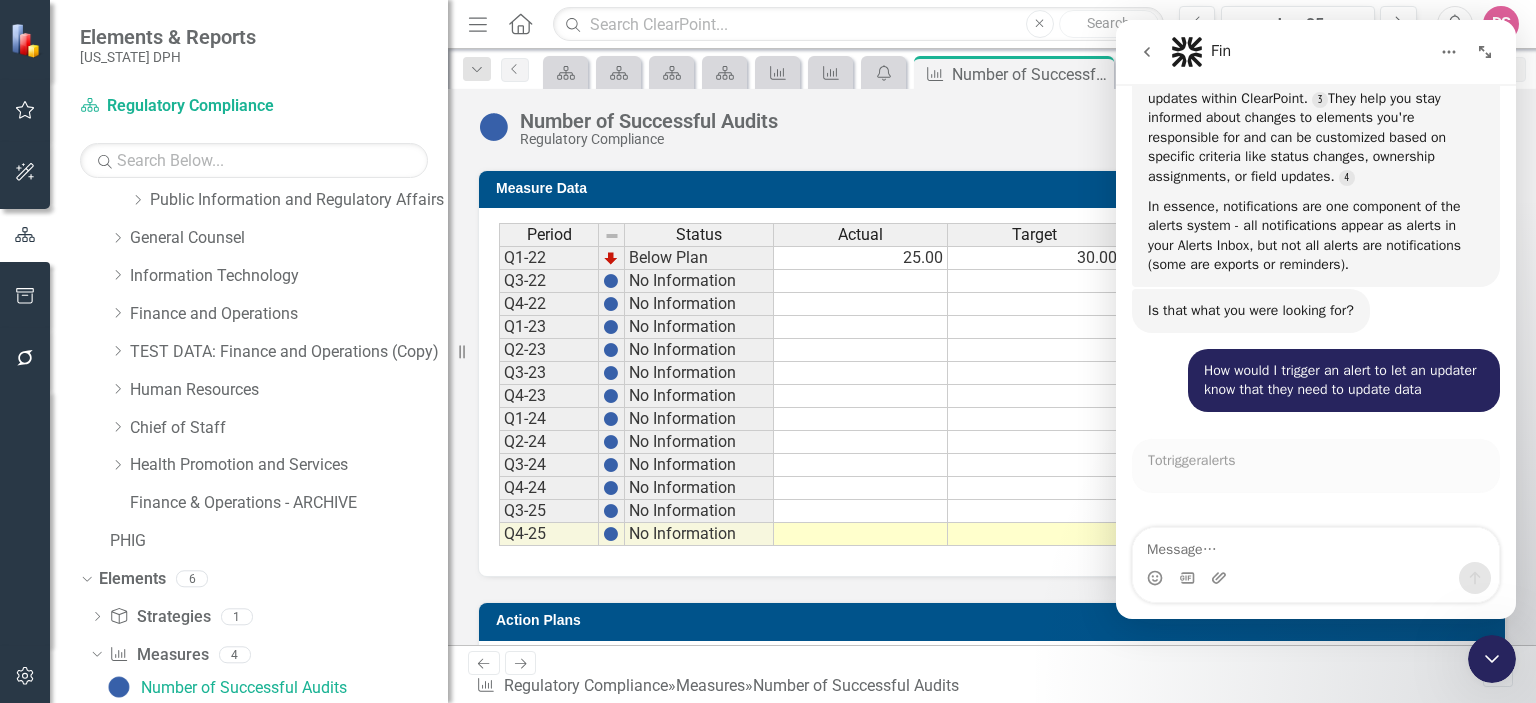 scroll, scrollTop: 1207, scrollLeft: 0, axis: vertical 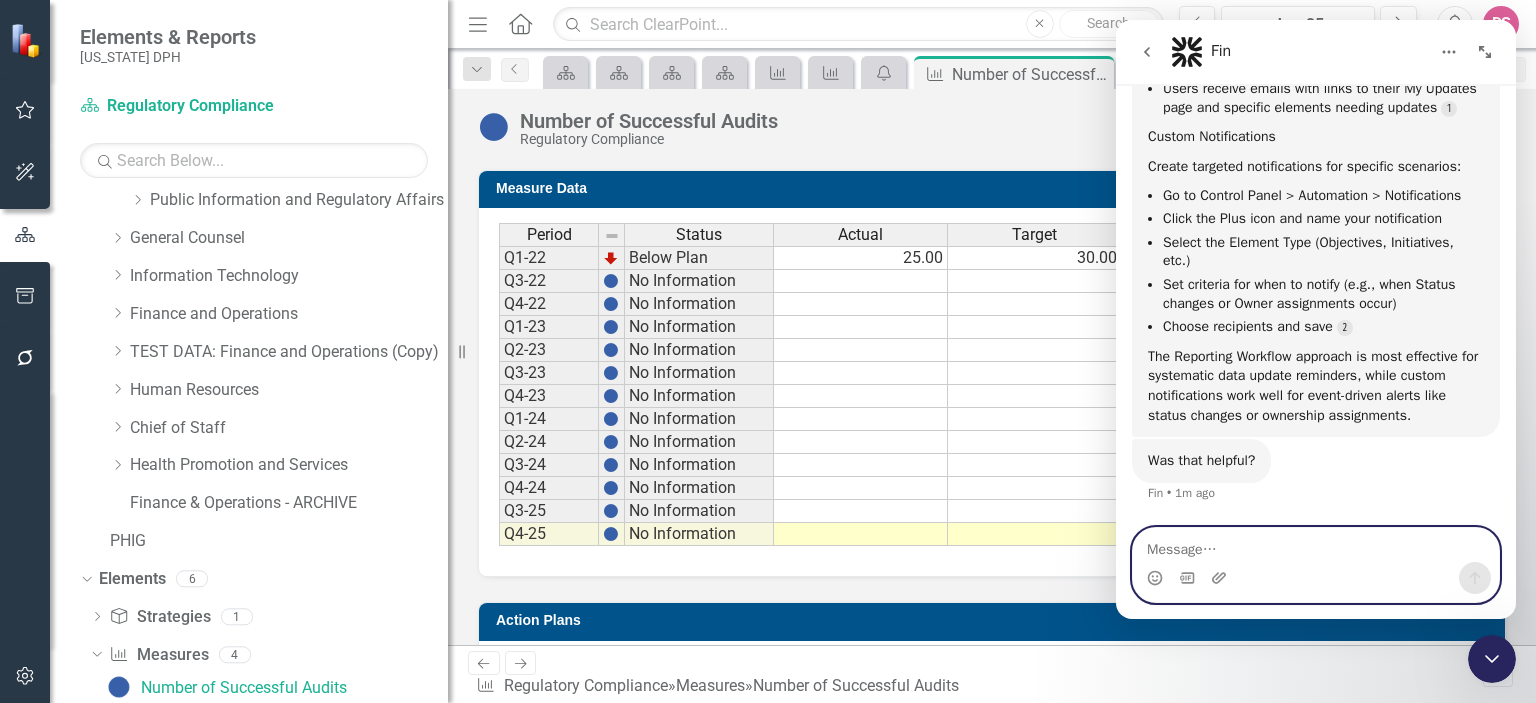 click at bounding box center (1316, 545) 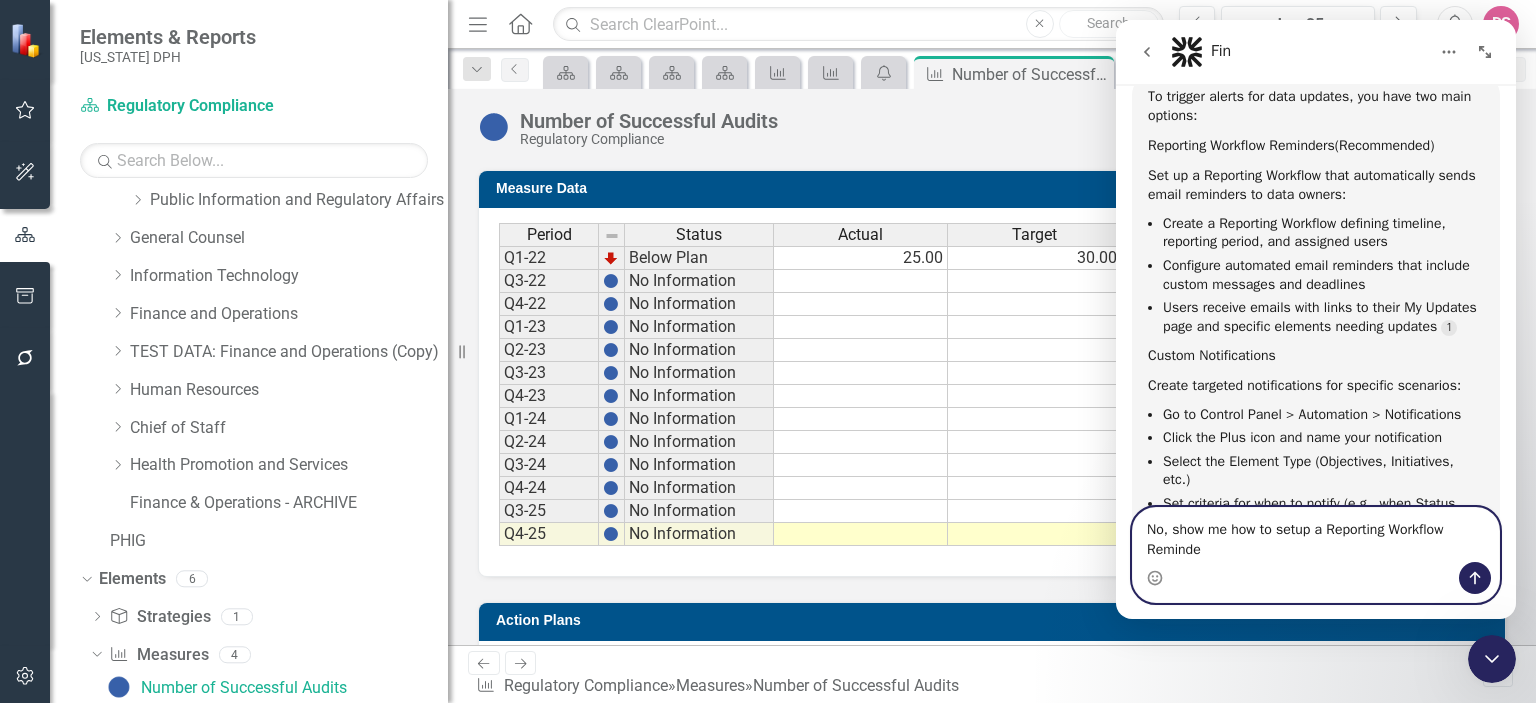 type on "No, show me how to setup a Reporting Workflow Reminder" 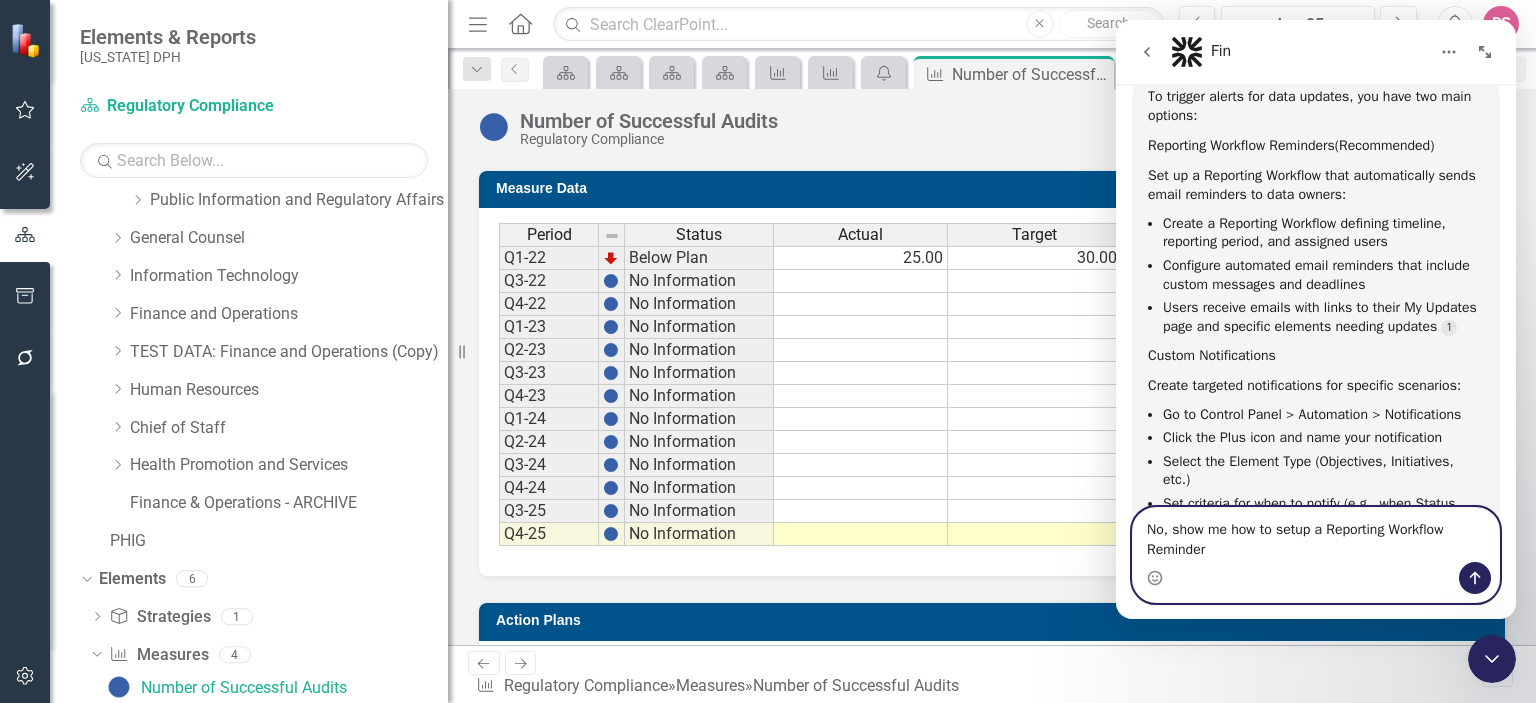 scroll, scrollTop: 1575, scrollLeft: 0, axis: vertical 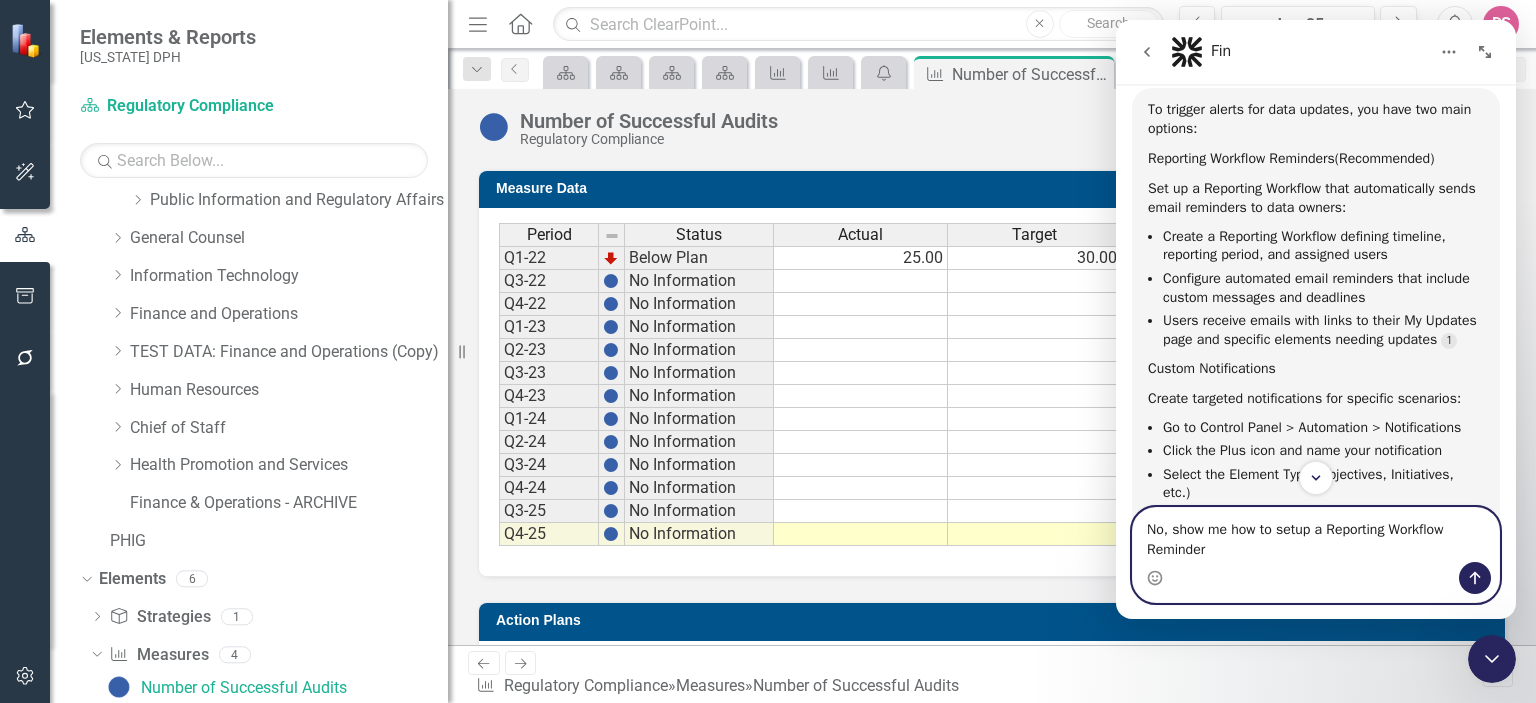 type 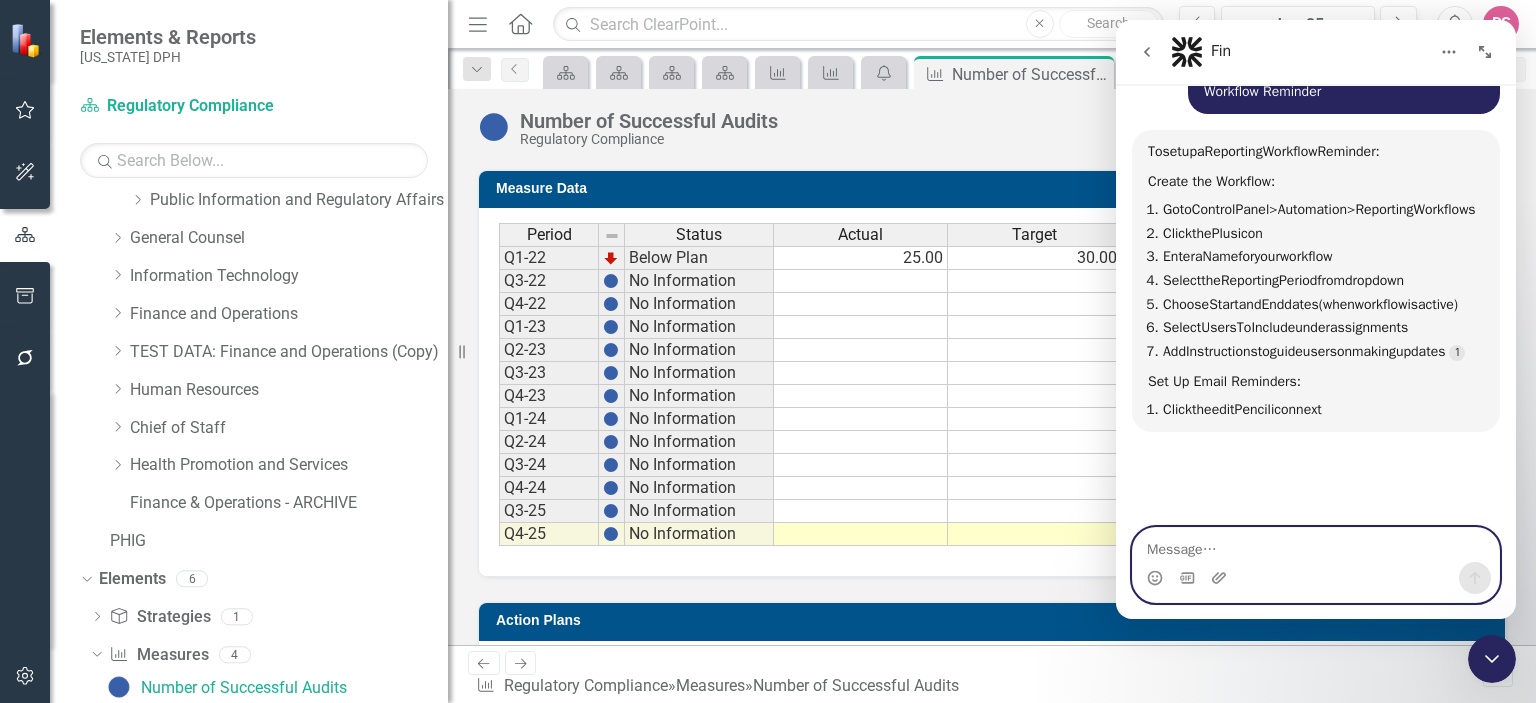 scroll, scrollTop: 2232, scrollLeft: 0, axis: vertical 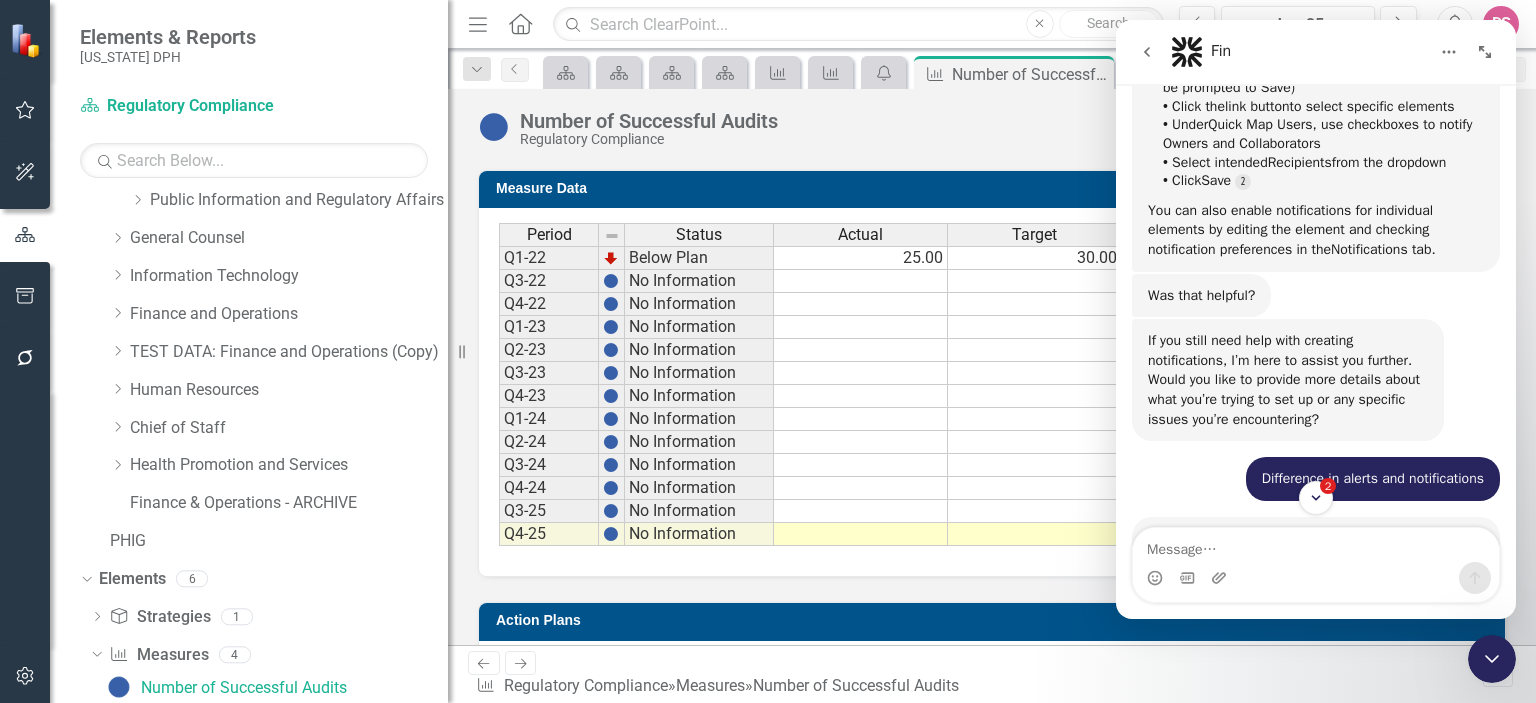 click 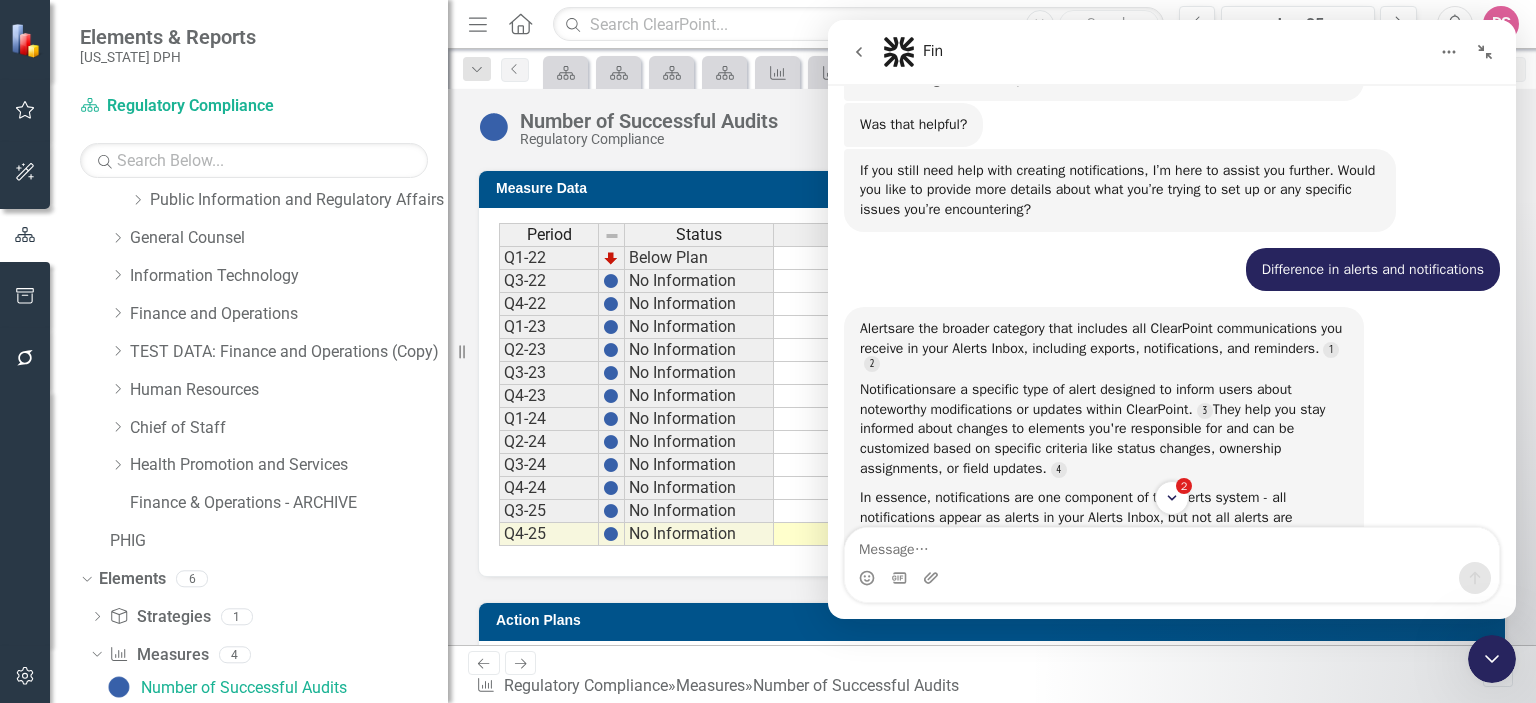scroll, scrollTop: 722, scrollLeft: 0, axis: vertical 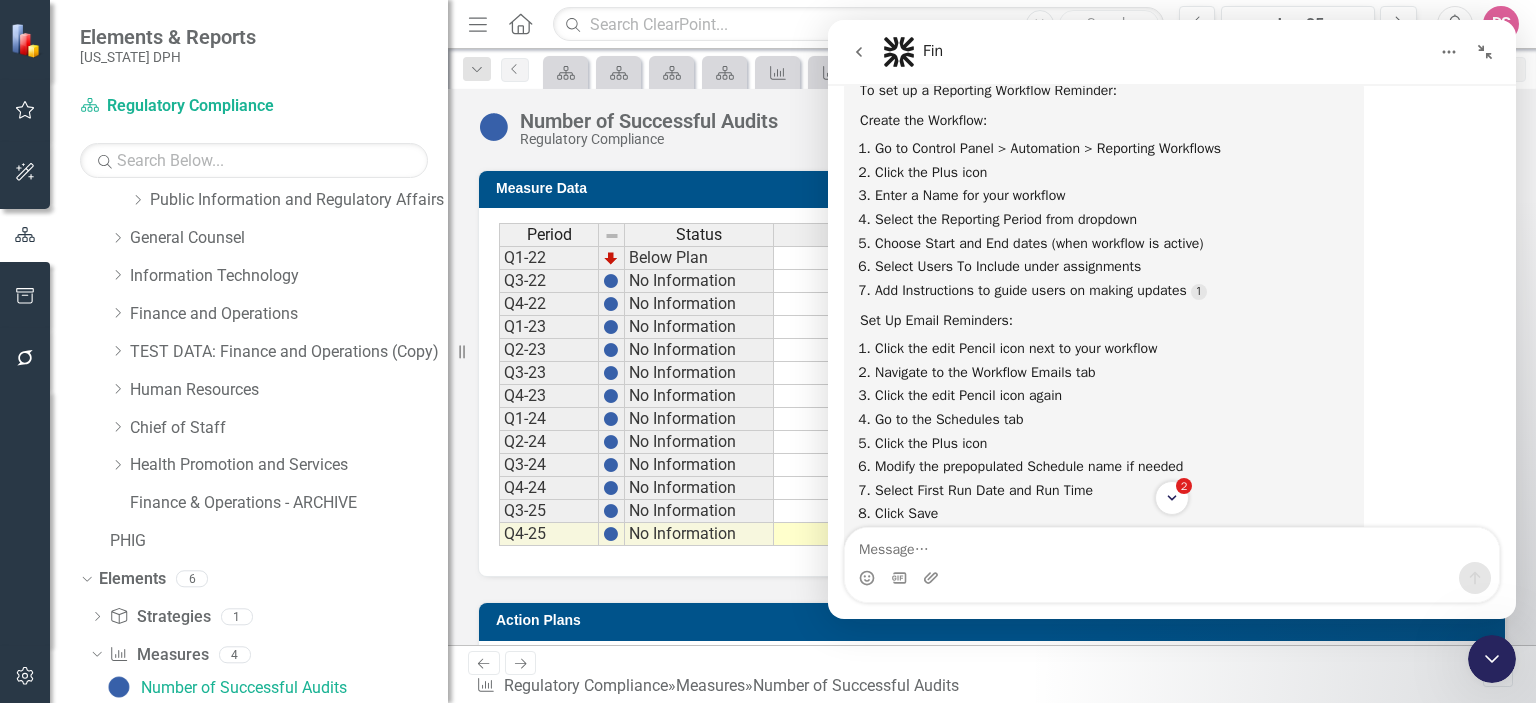 click 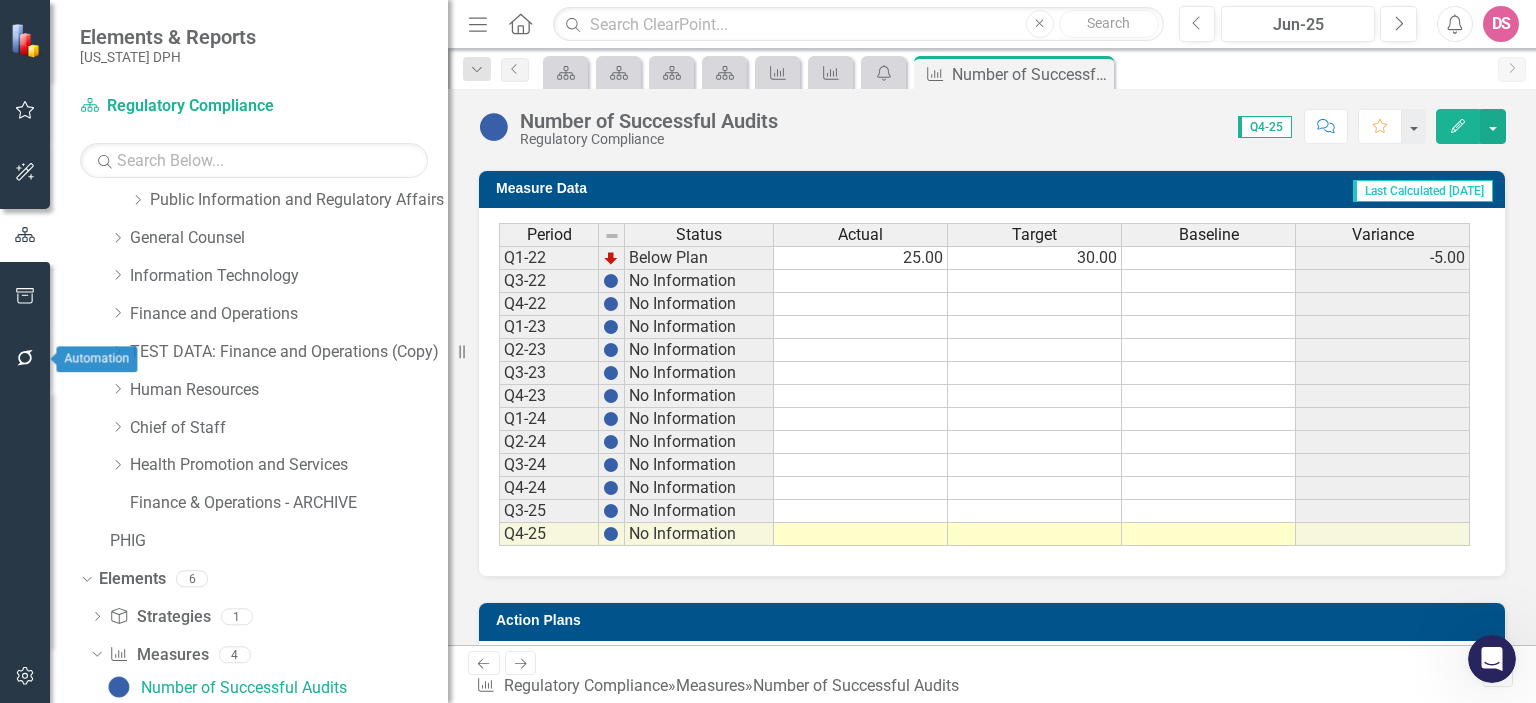click 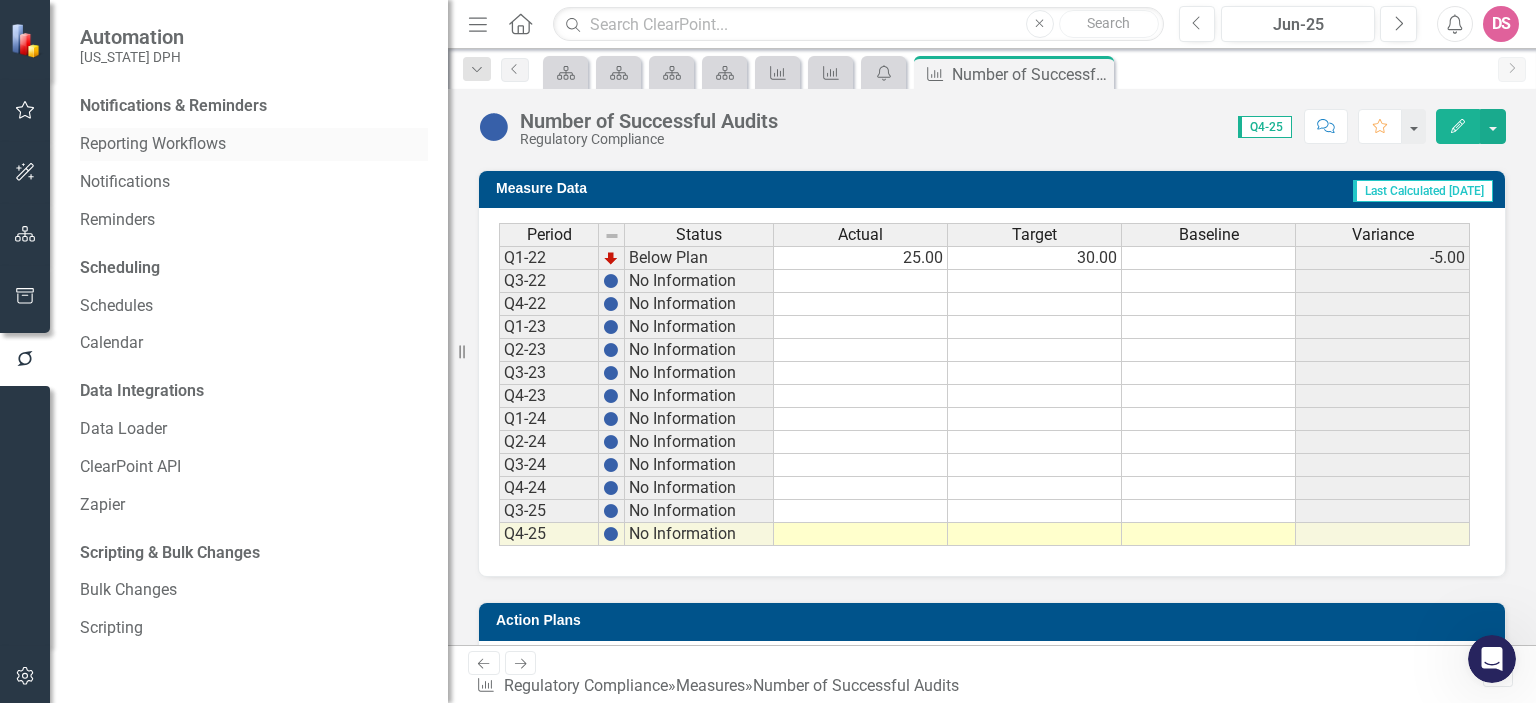 click on "Reporting Workflows" at bounding box center [254, 144] 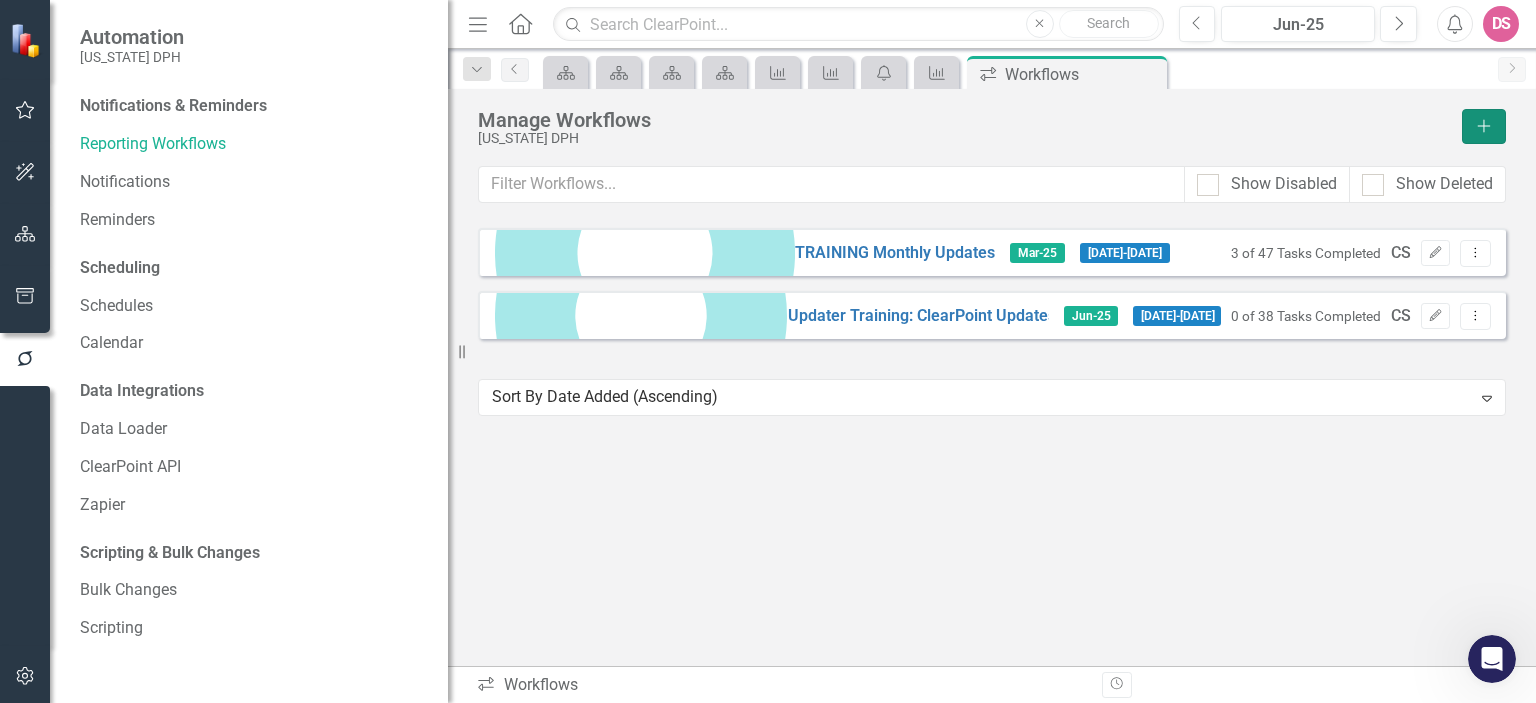 click on "Add" 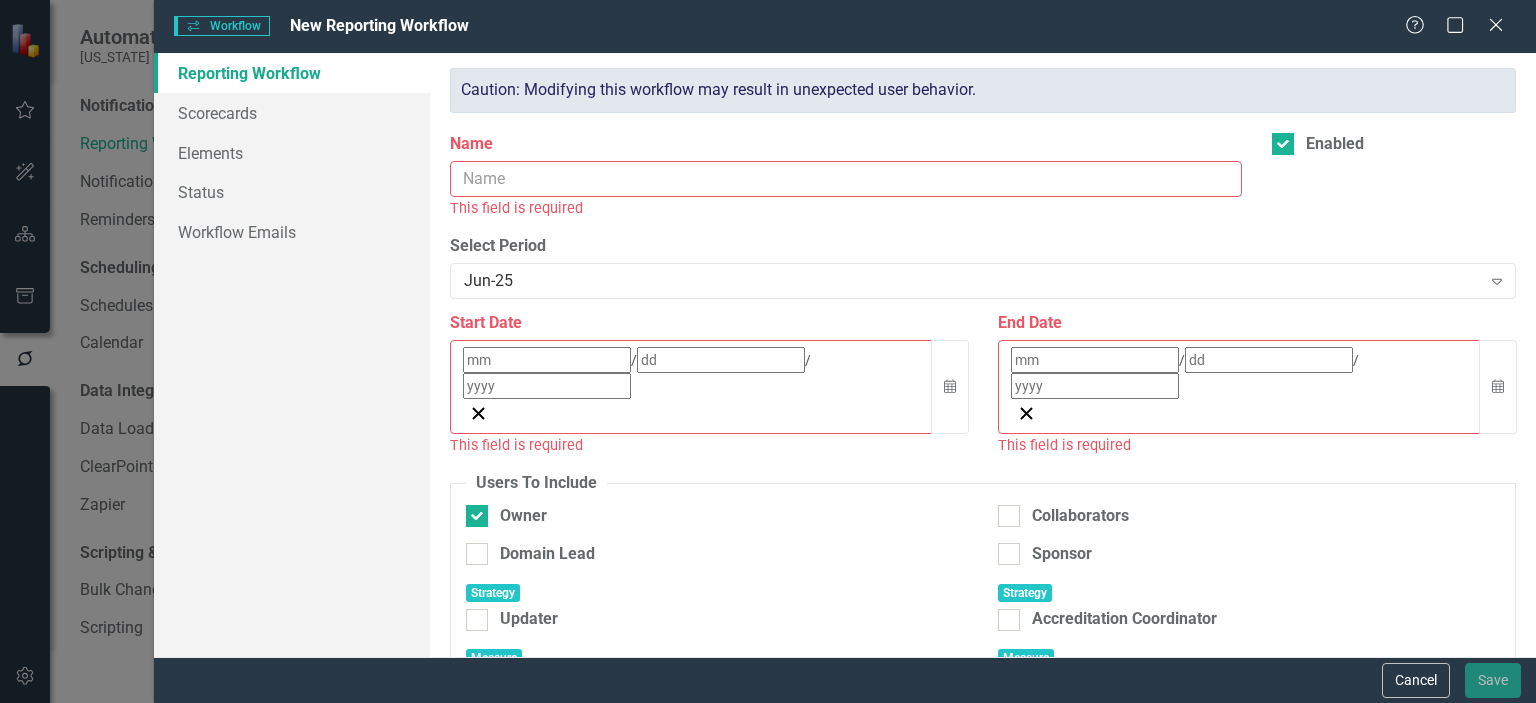 scroll, scrollTop: 0, scrollLeft: 0, axis: both 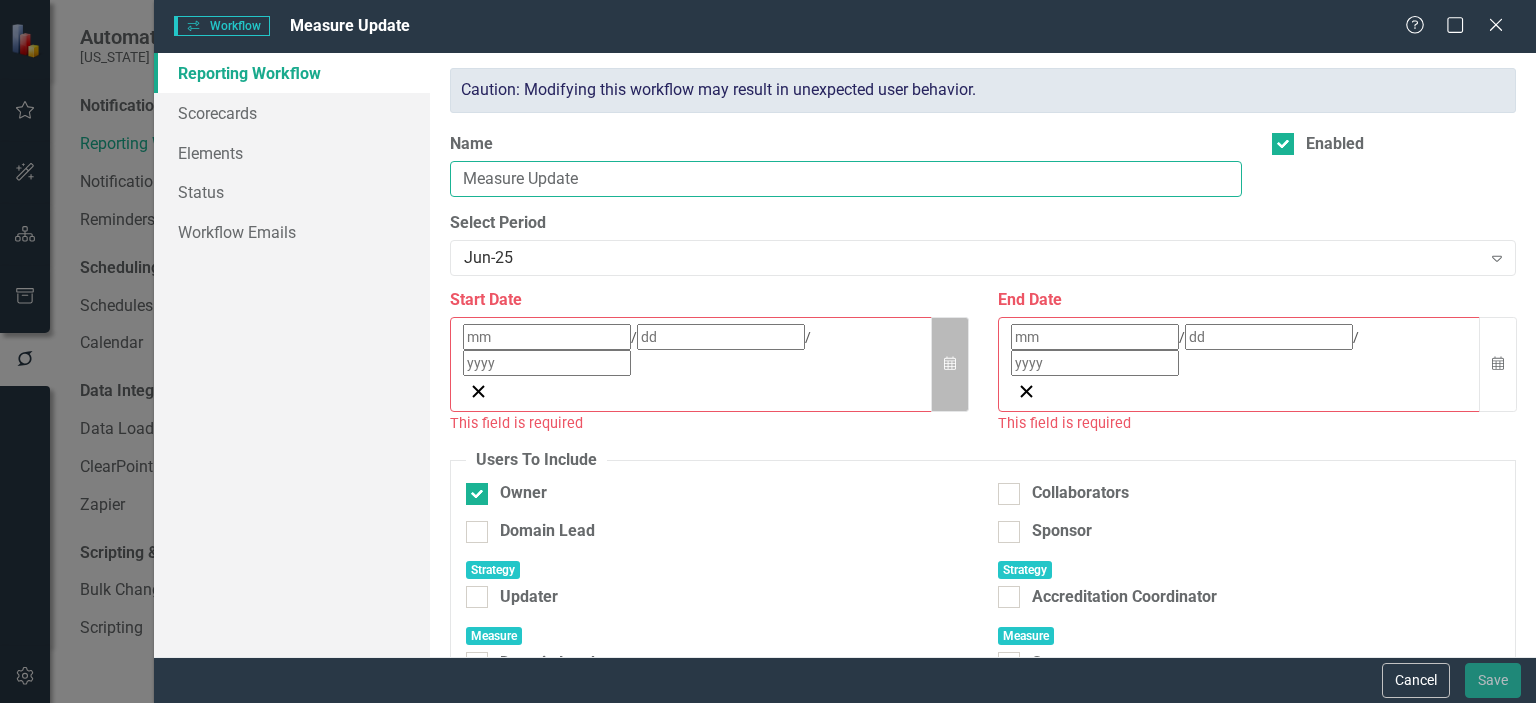 type on "Measure Update" 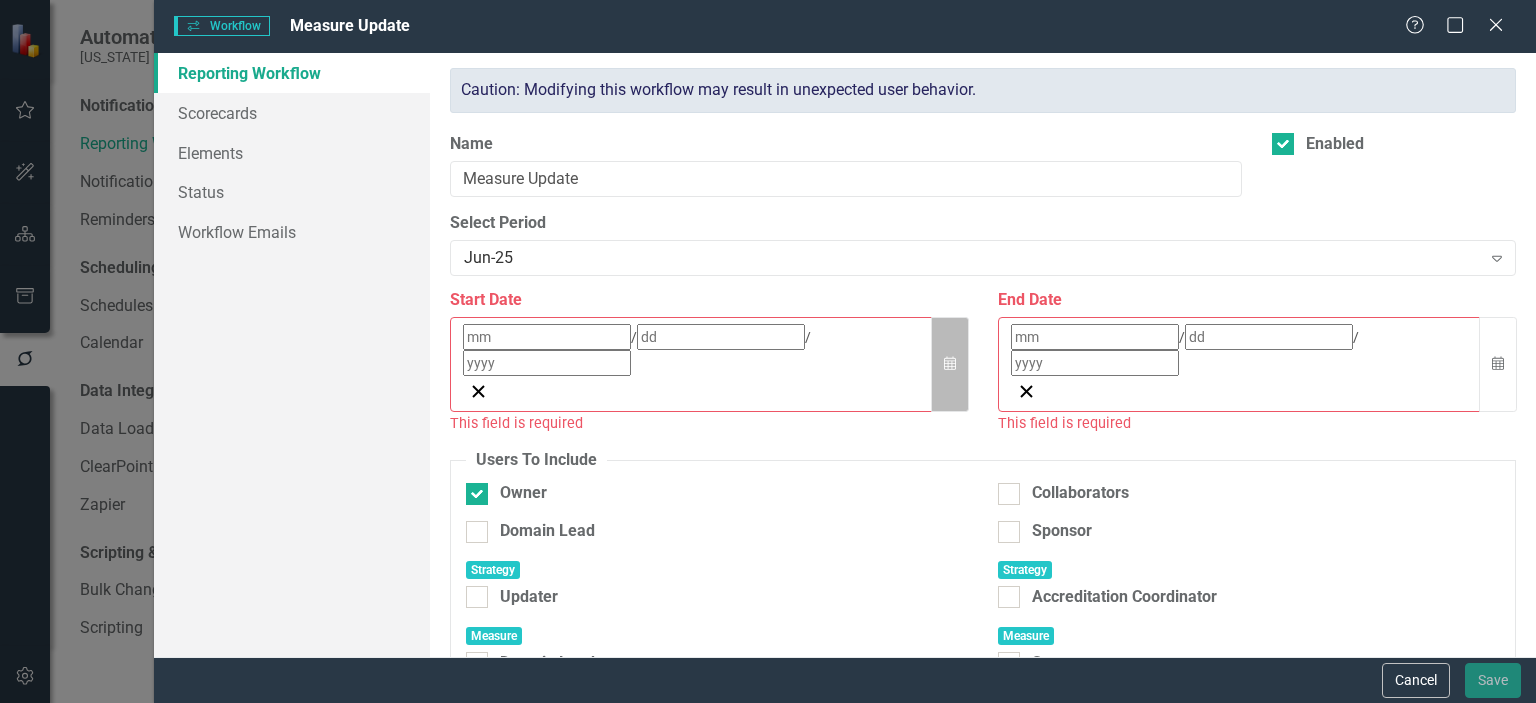 click 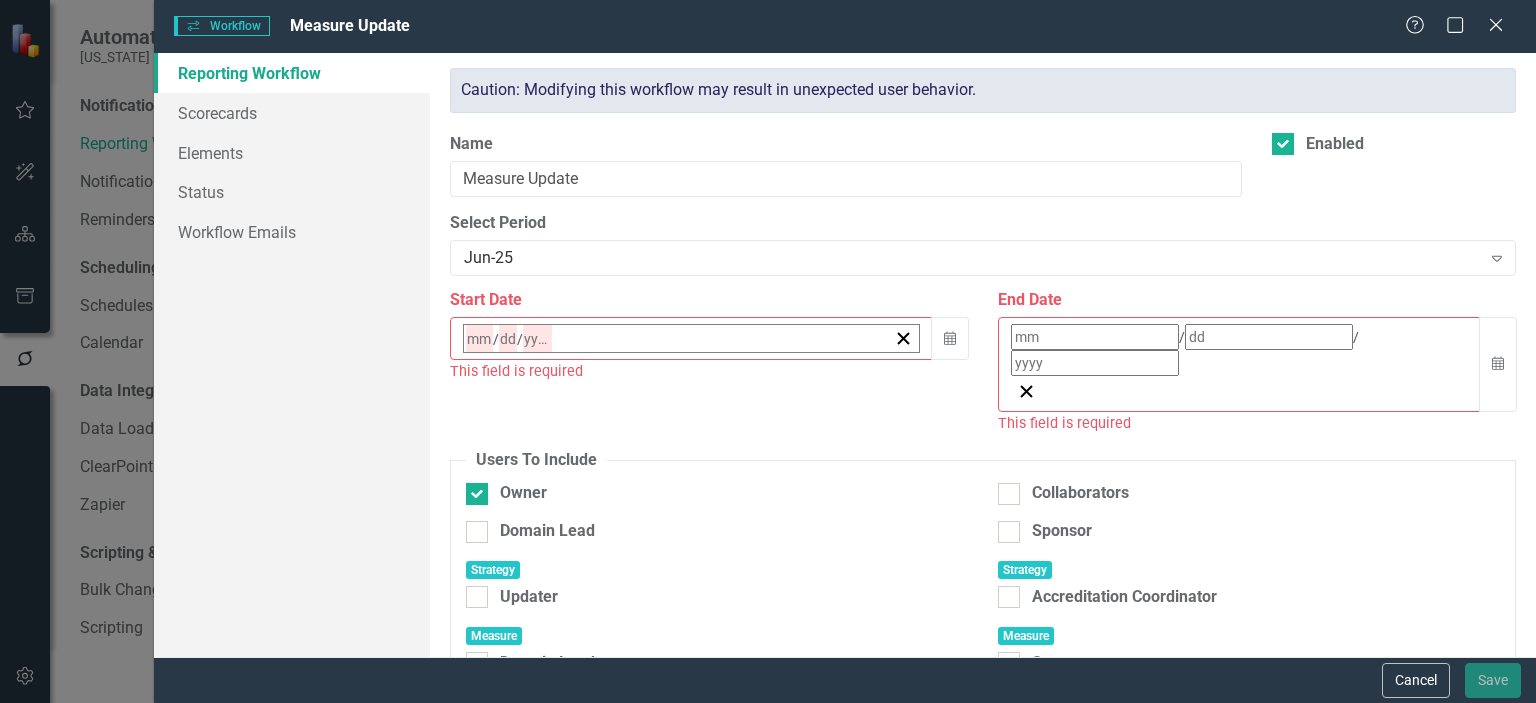click on "‹" at bounding box center (518, 382) 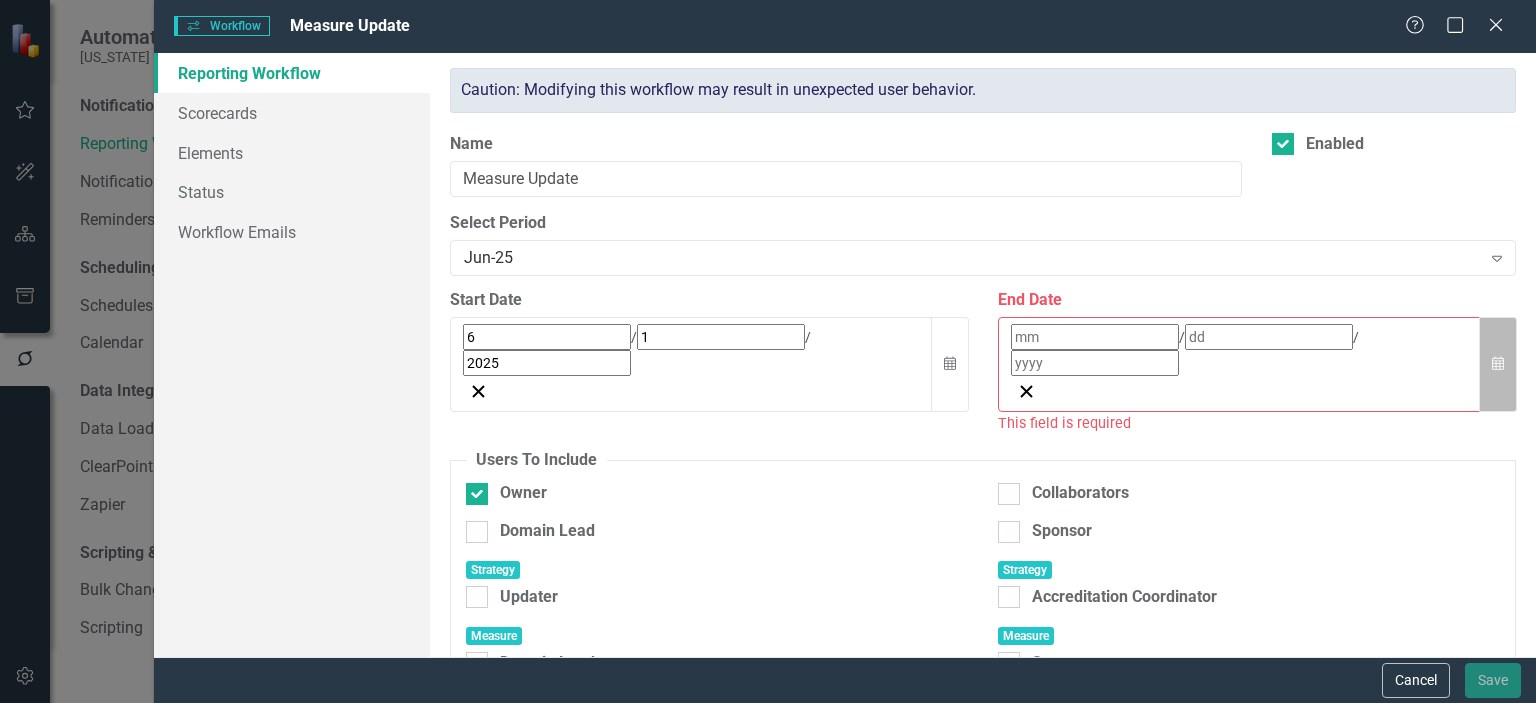 click on "Calendar" at bounding box center [1498, 364] 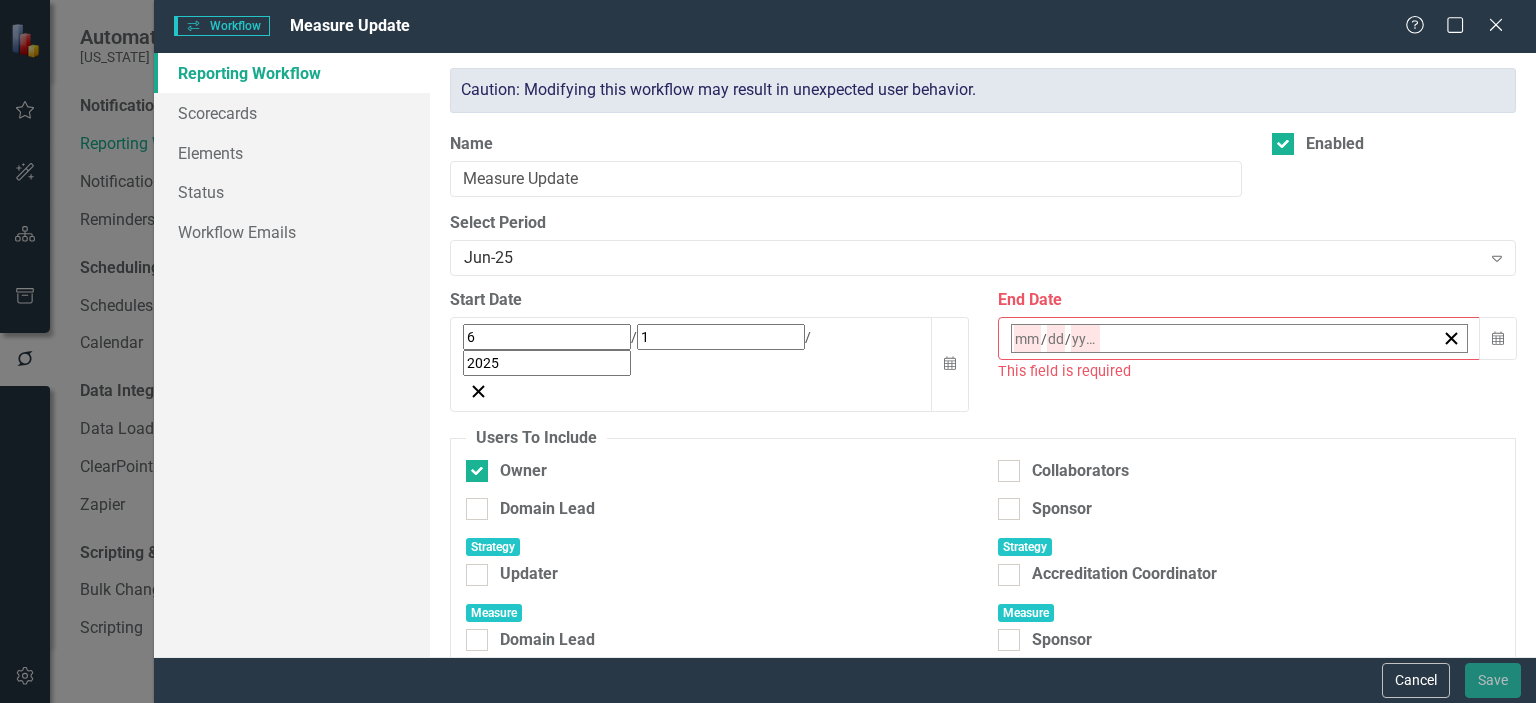 click on "‹" at bounding box center (1066, 382) 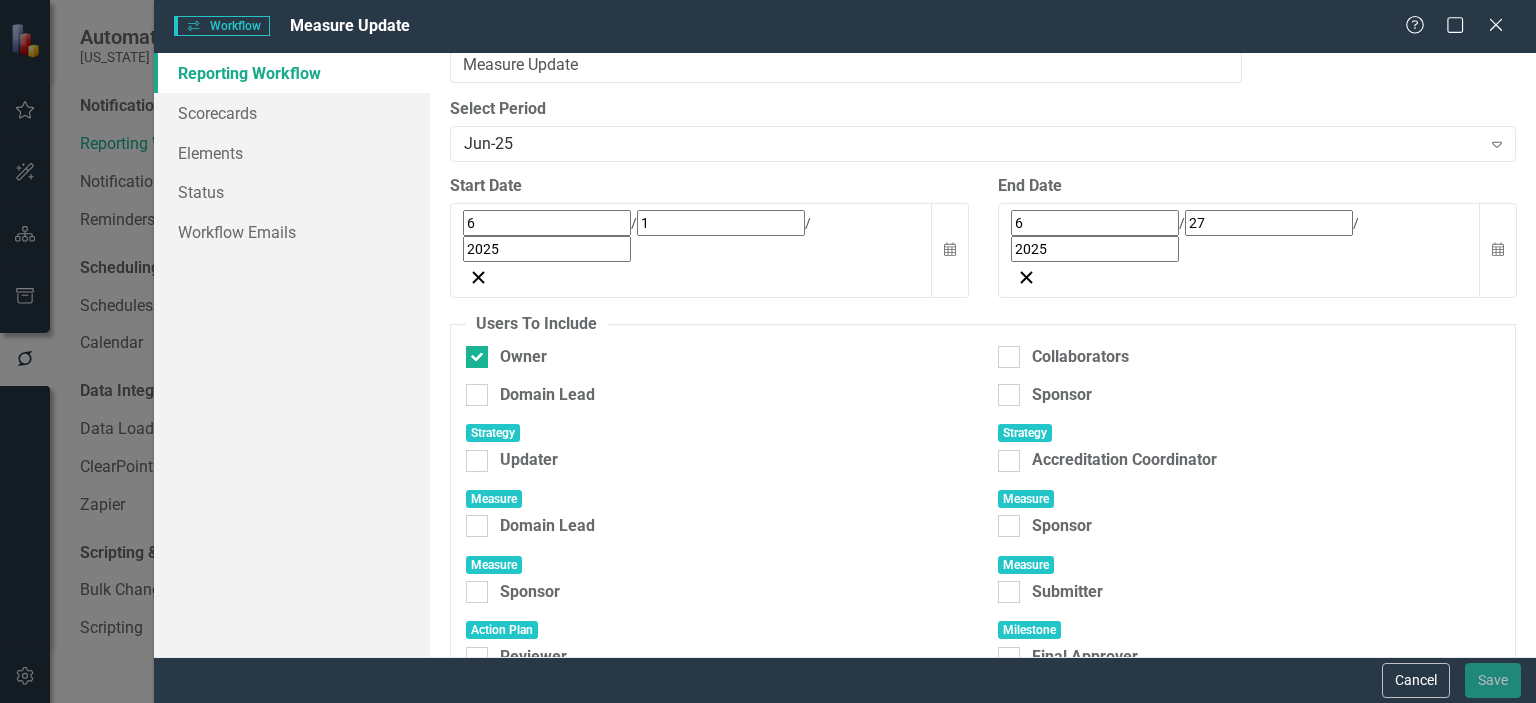 scroll, scrollTop: 115, scrollLeft: 0, axis: vertical 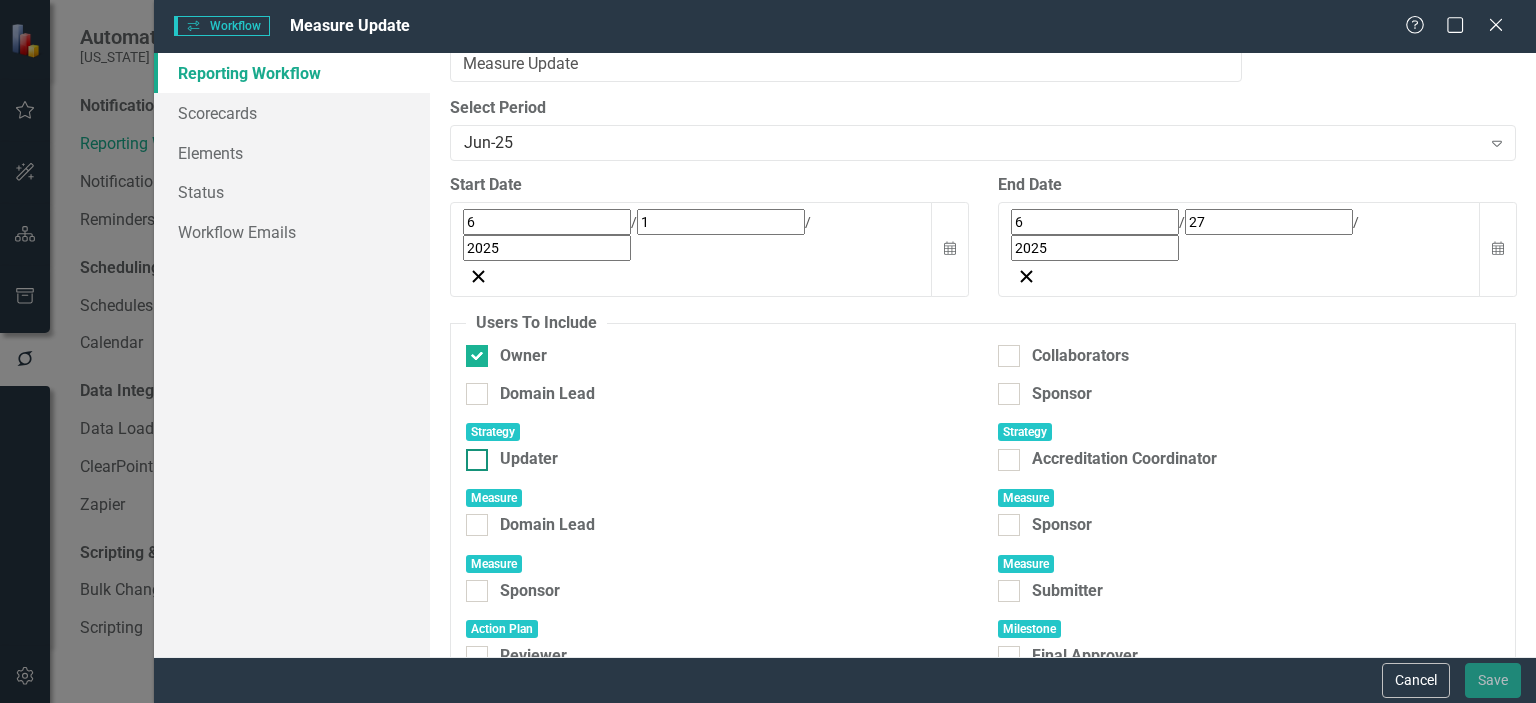 click at bounding box center (477, 460) 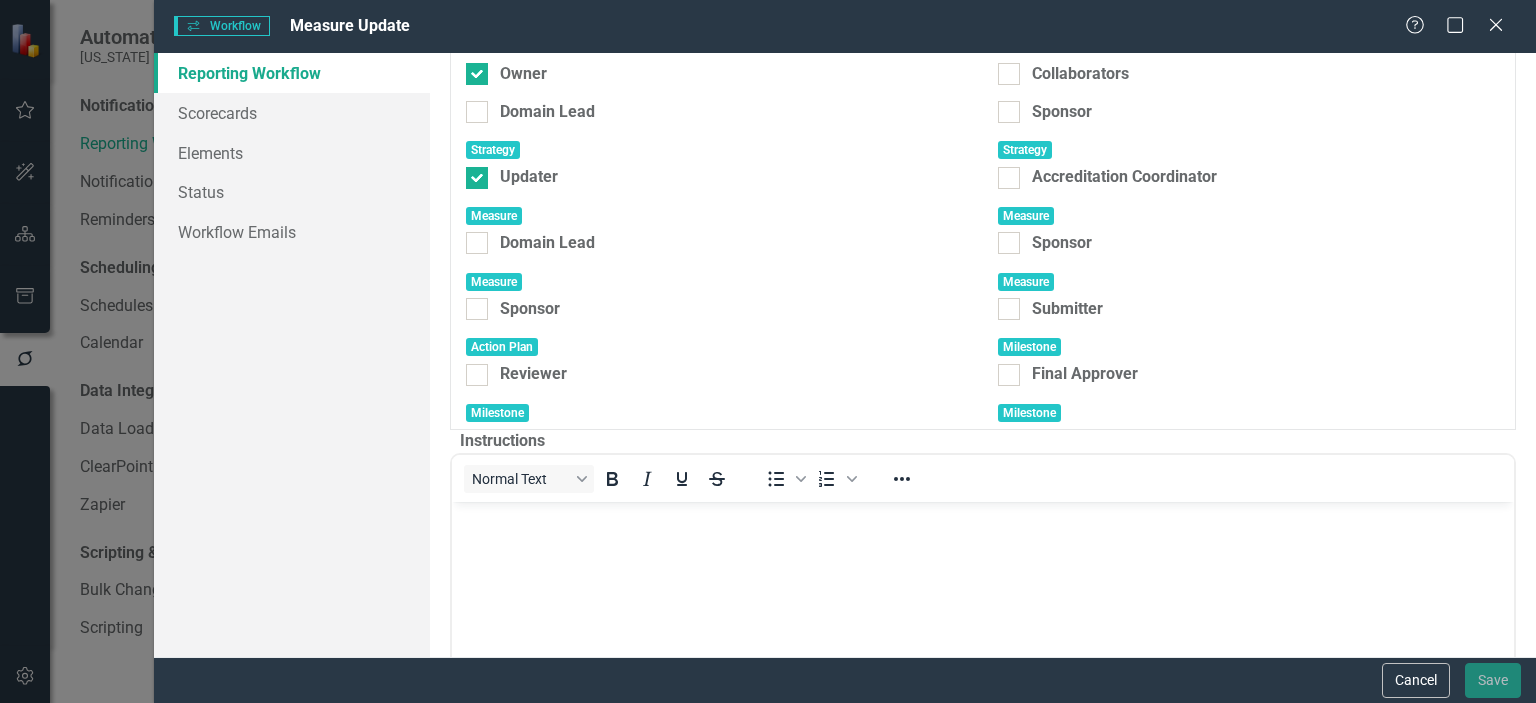 scroll, scrollTop: 400, scrollLeft: 0, axis: vertical 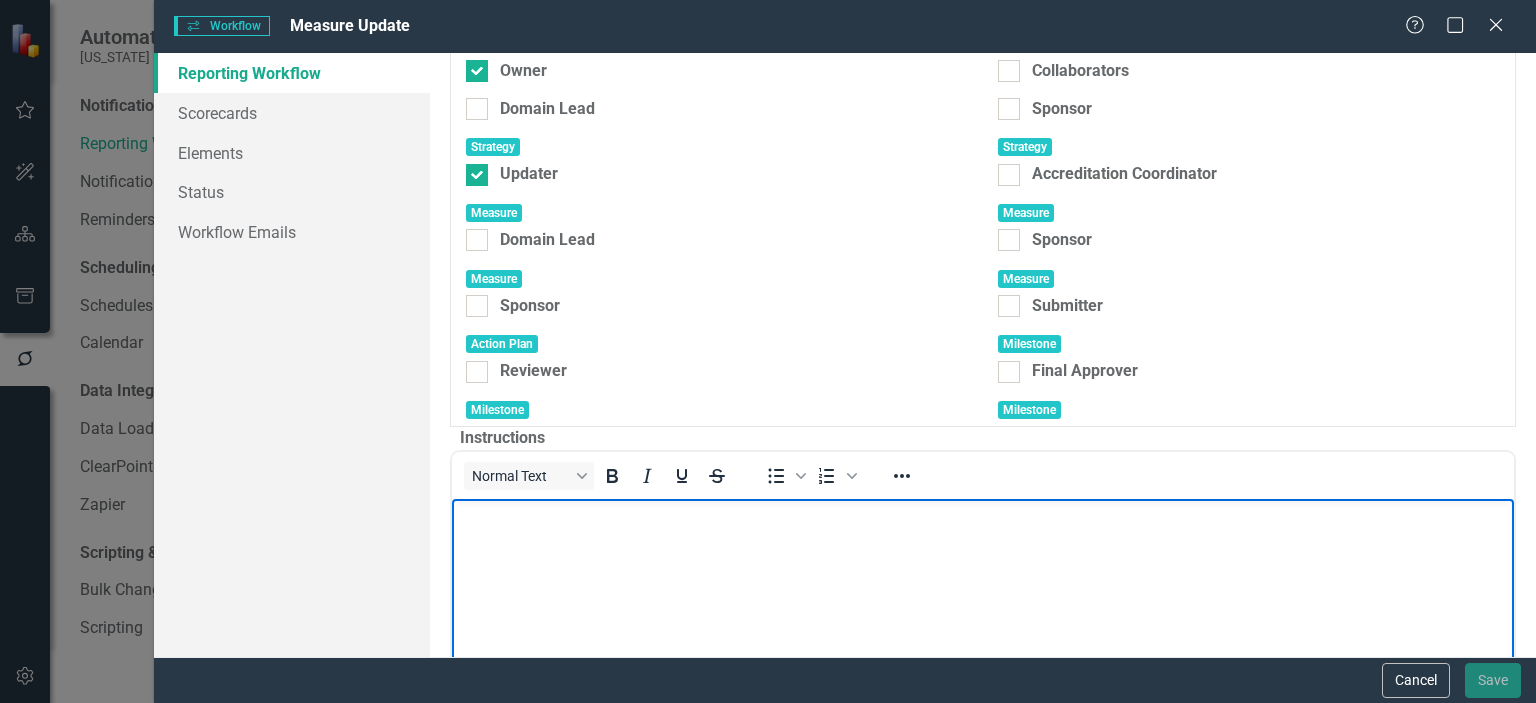 click at bounding box center (983, 515) 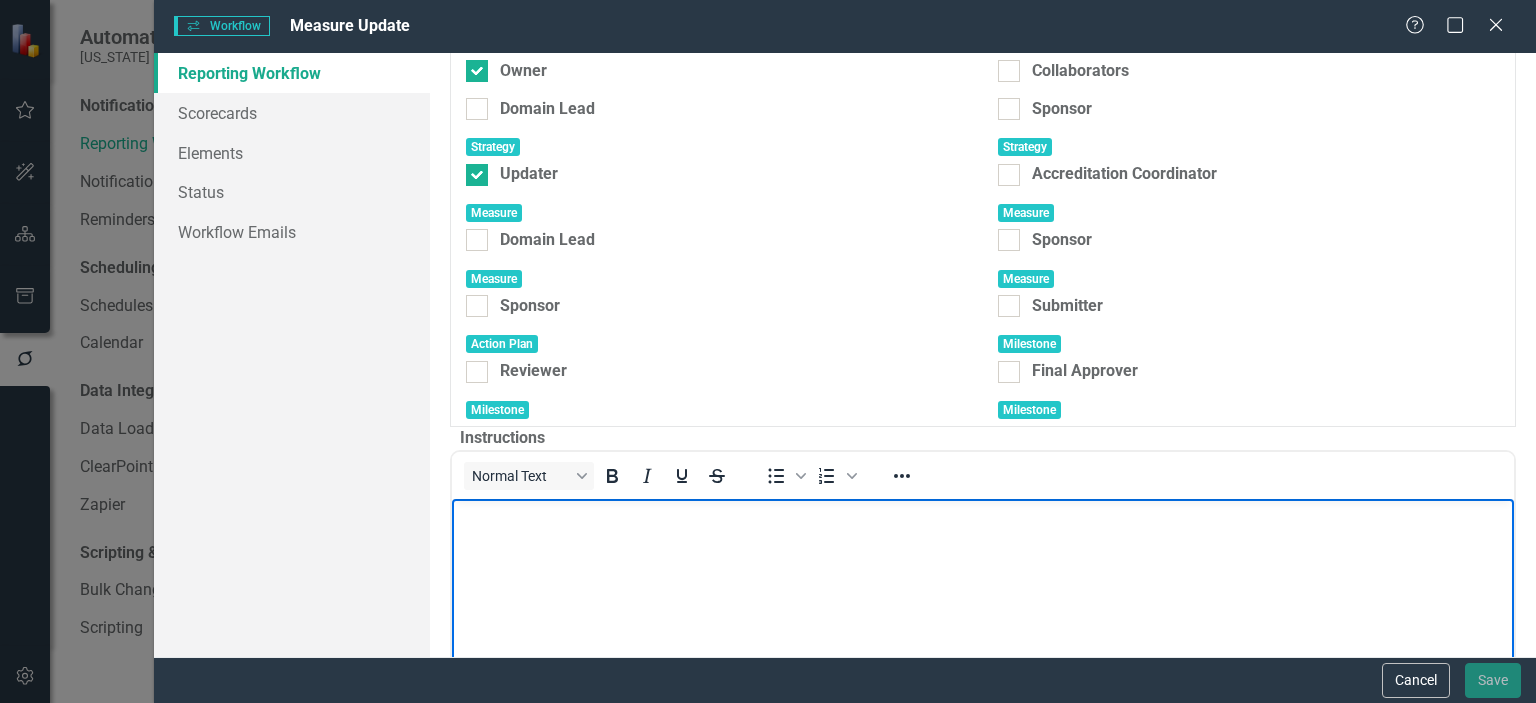 type 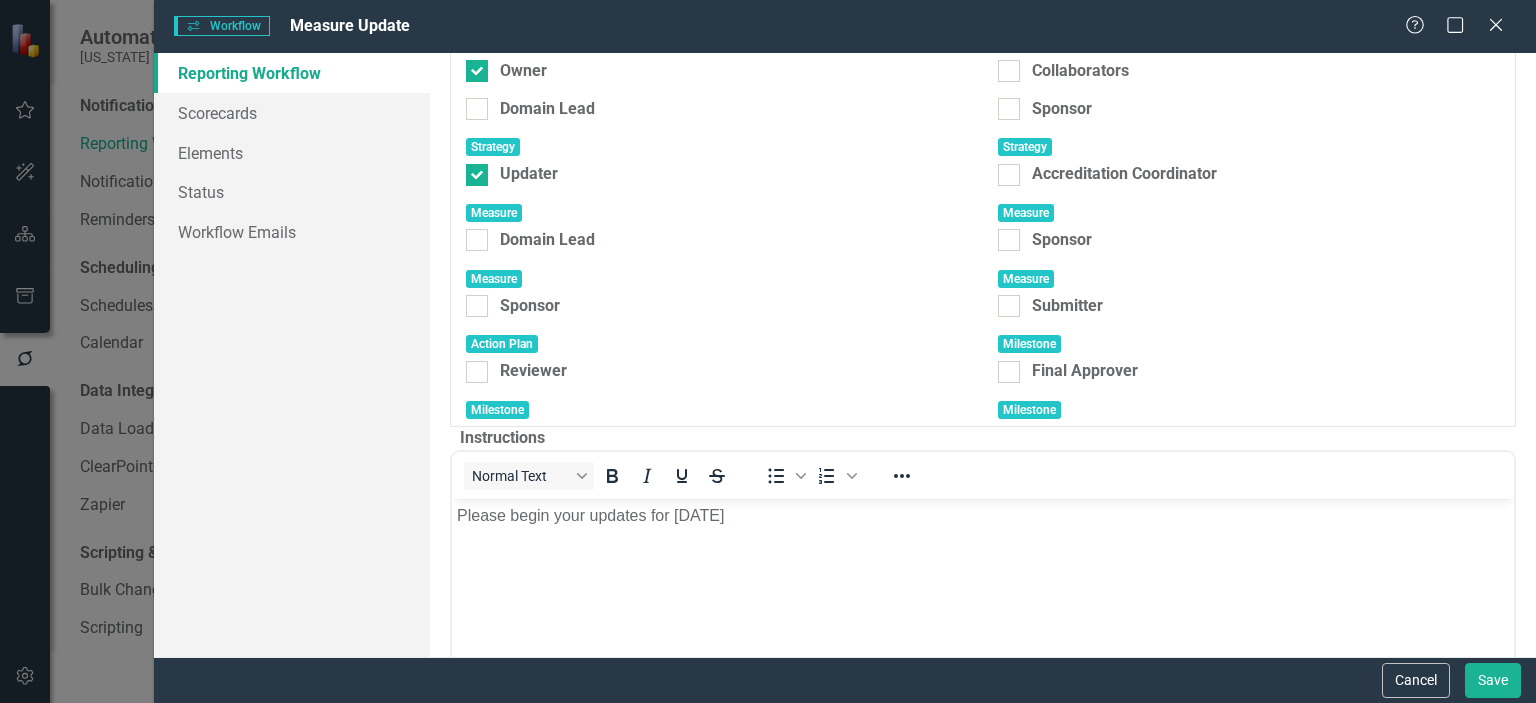 scroll, scrollTop: 531, scrollLeft: 0, axis: vertical 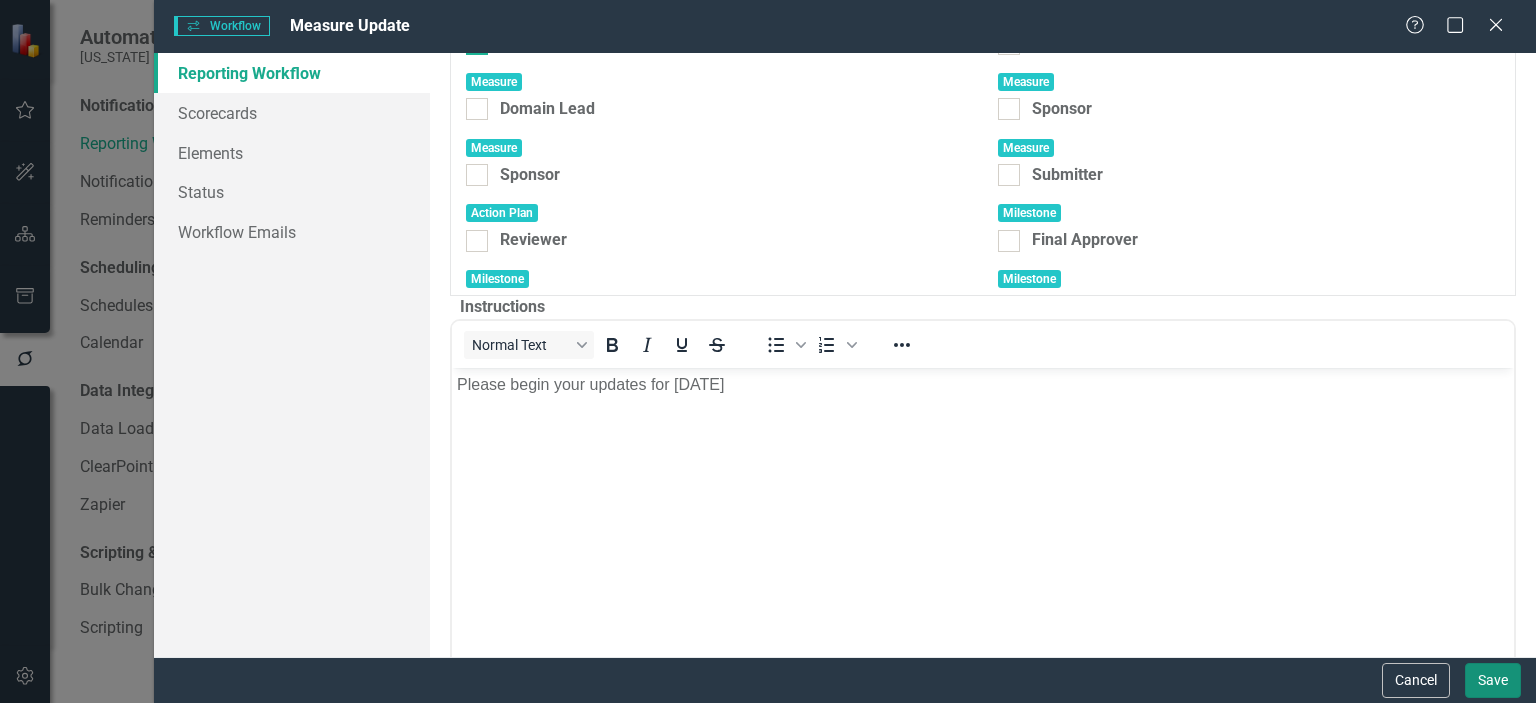 click on "Save" at bounding box center [1493, 680] 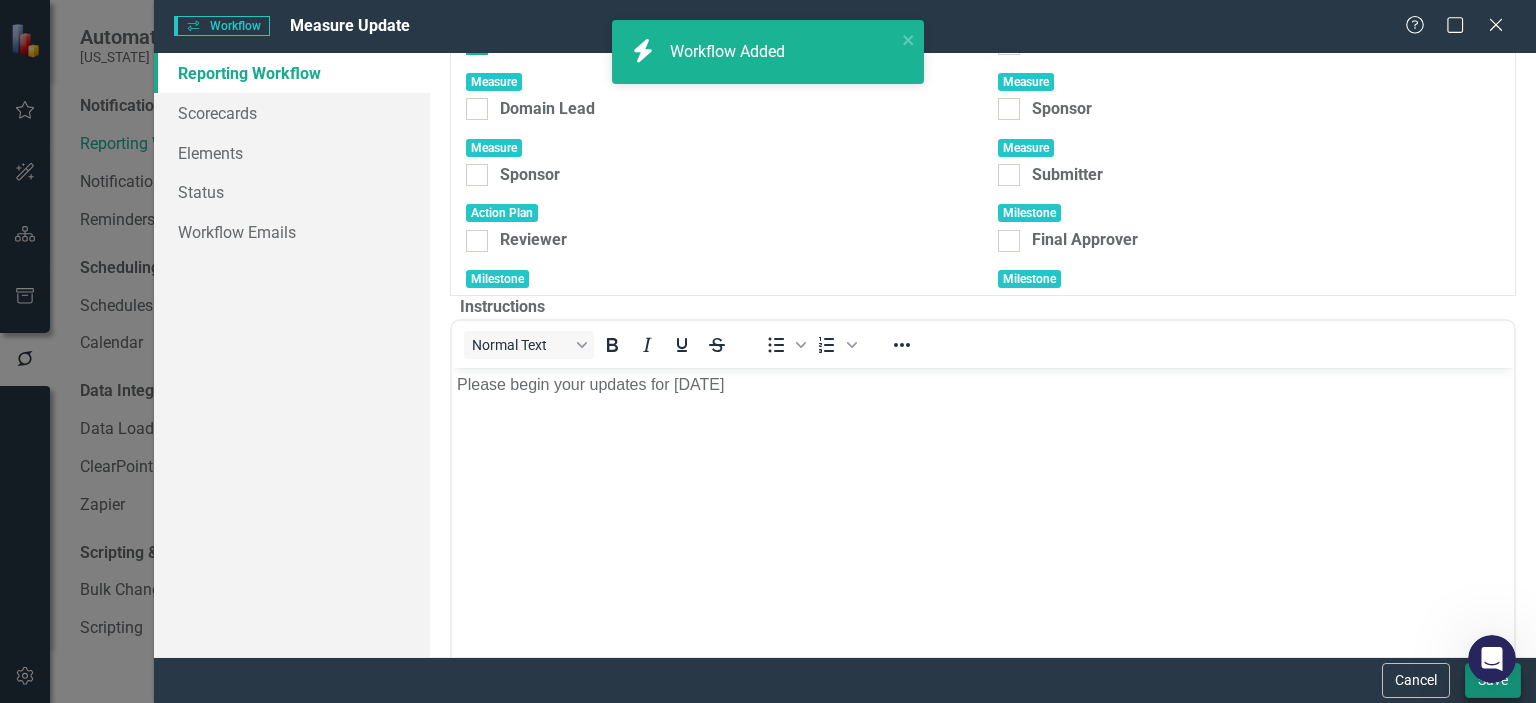 scroll, scrollTop: 2, scrollLeft: 0, axis: vertical 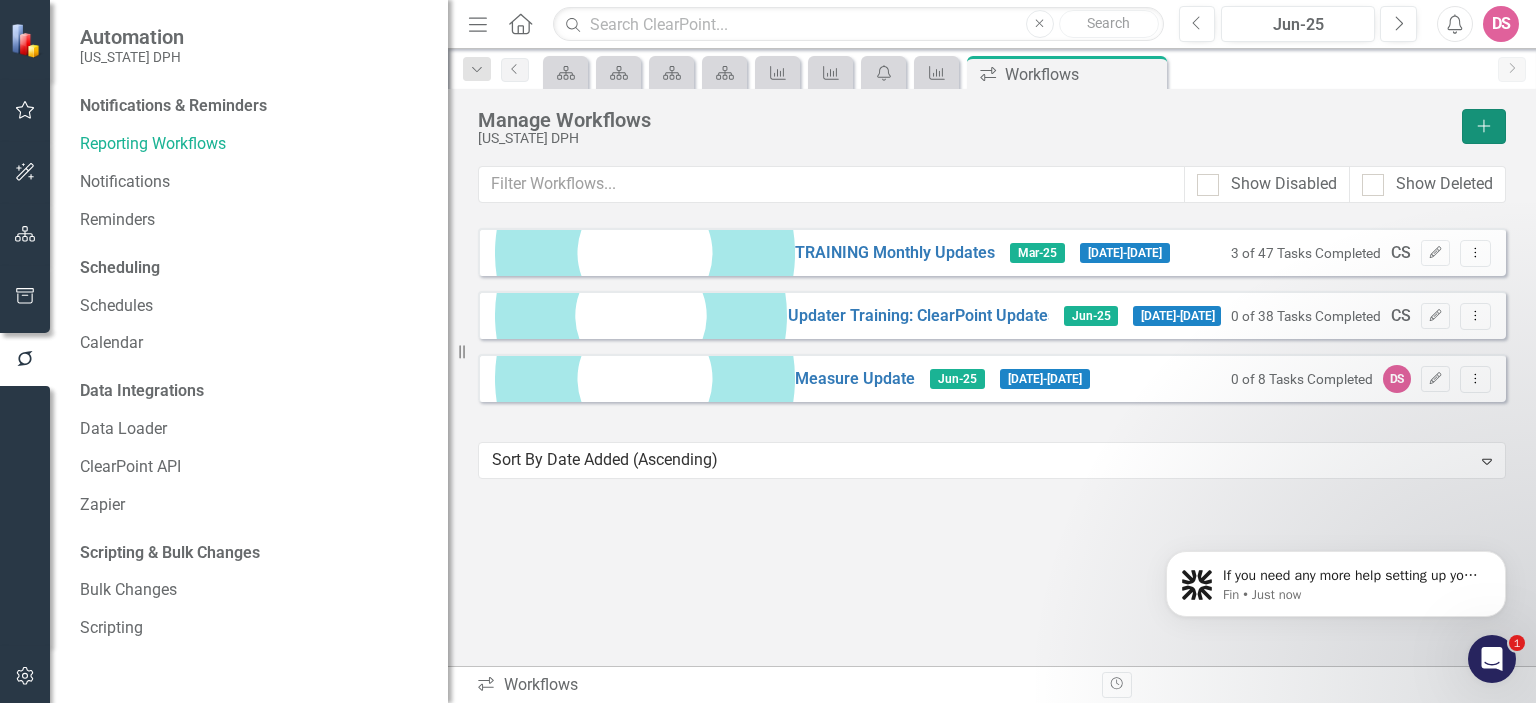 click on "Add" 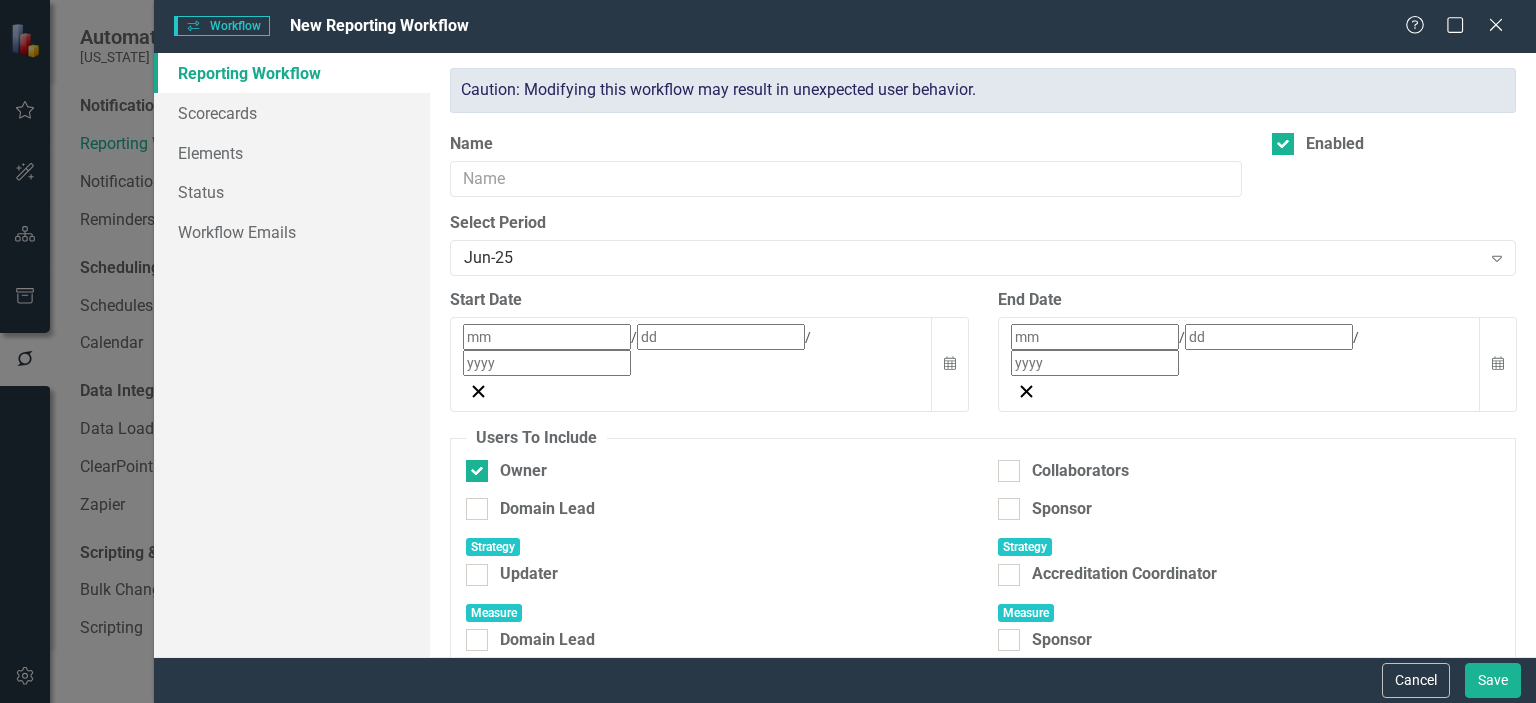 scroll, scrollTop: 0, scrollLeft: 0, axis: both 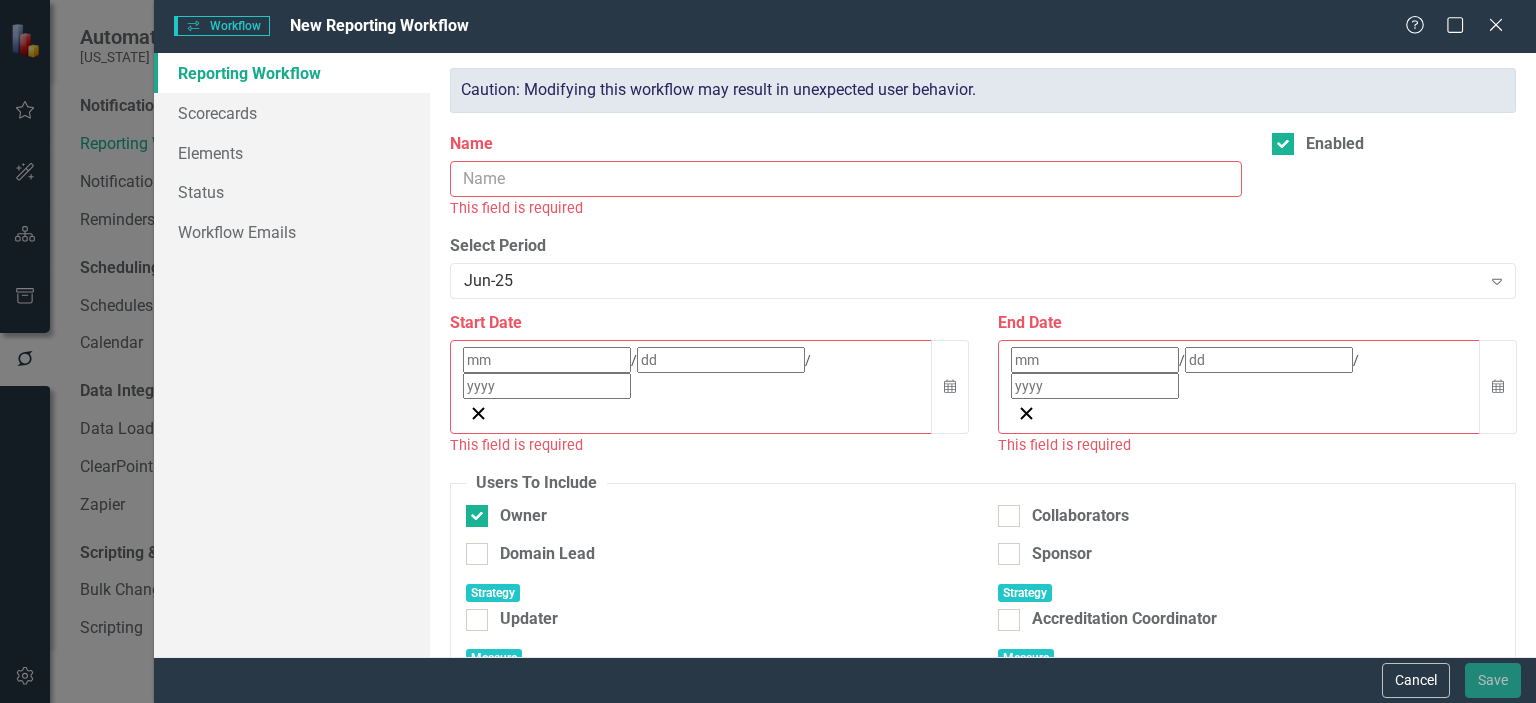 click on "Name" at bounding box center (846, 179) 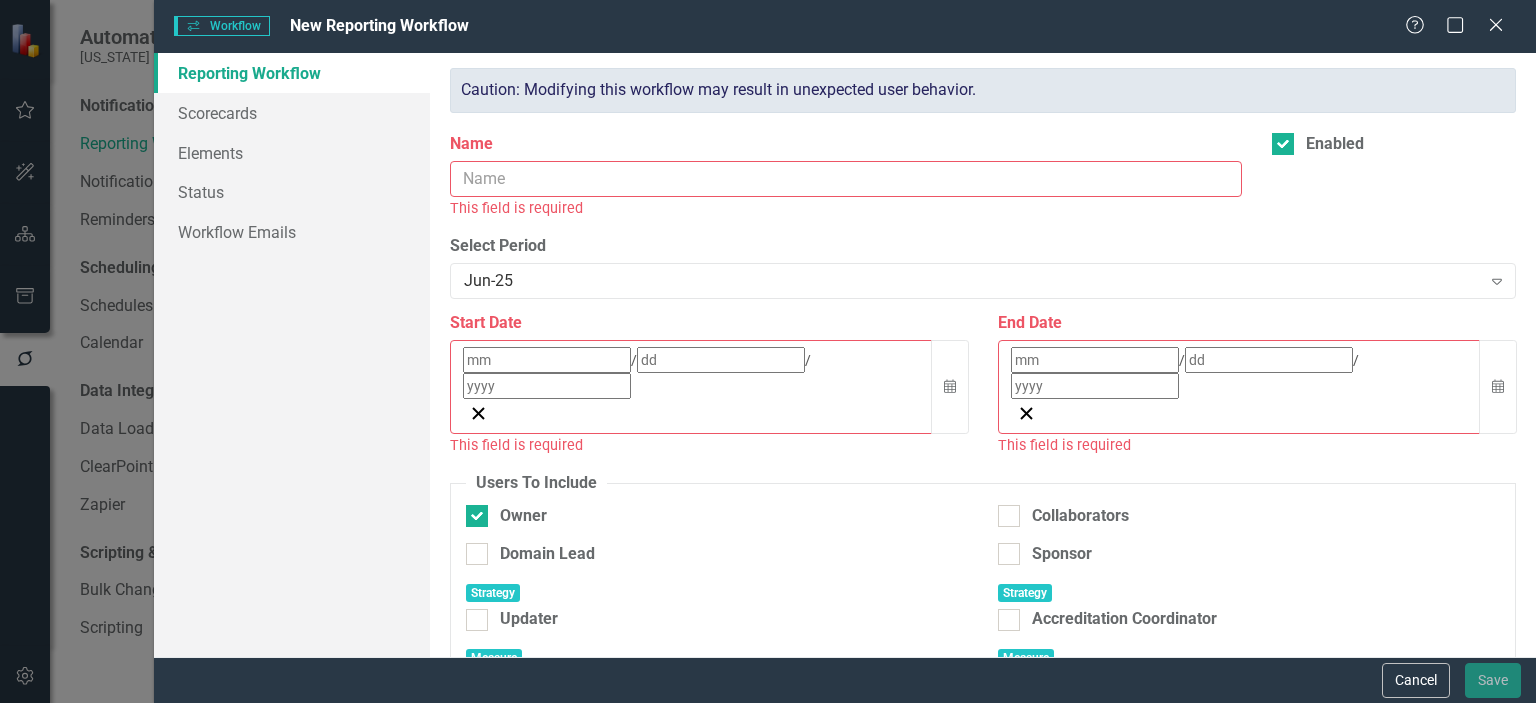 type on "Number of Retail Pharm Audits Complete" 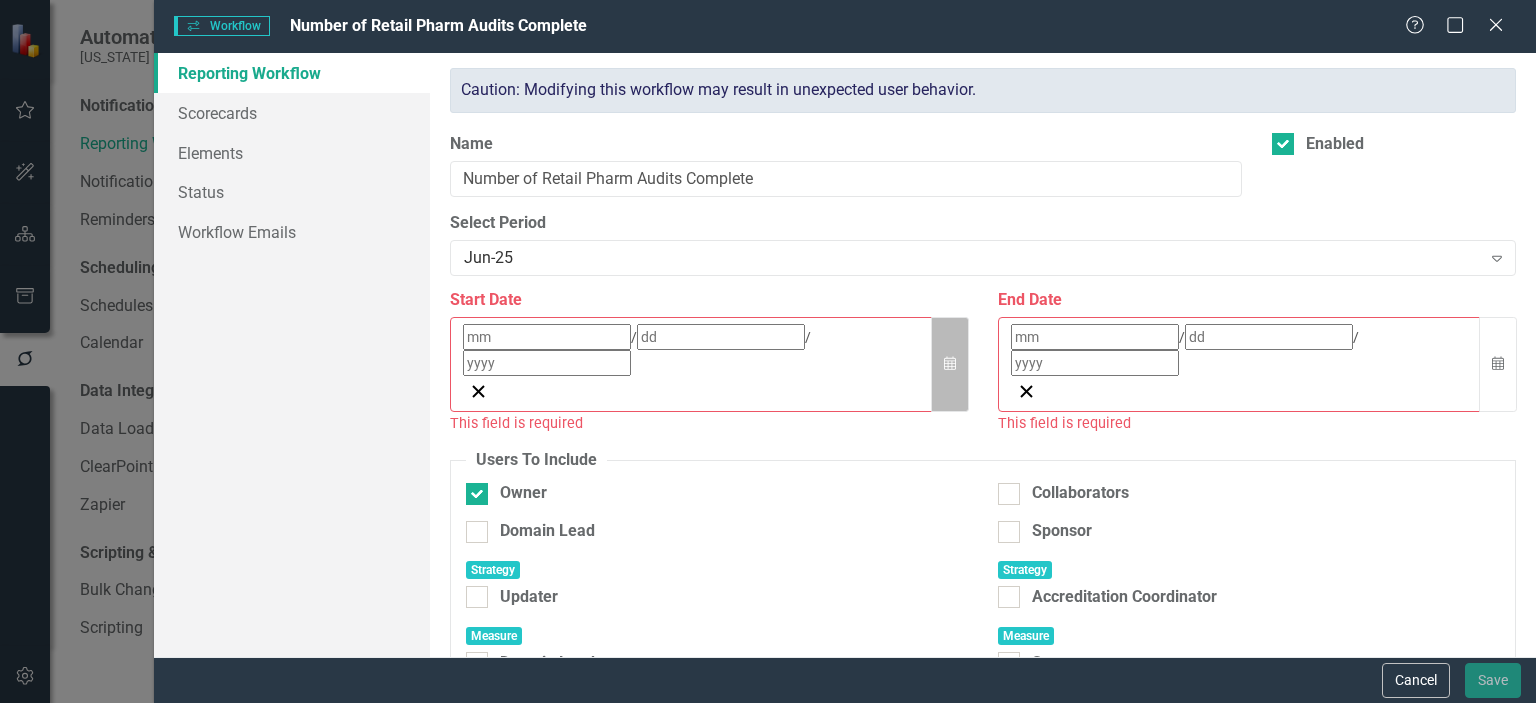 click on "Calendar" 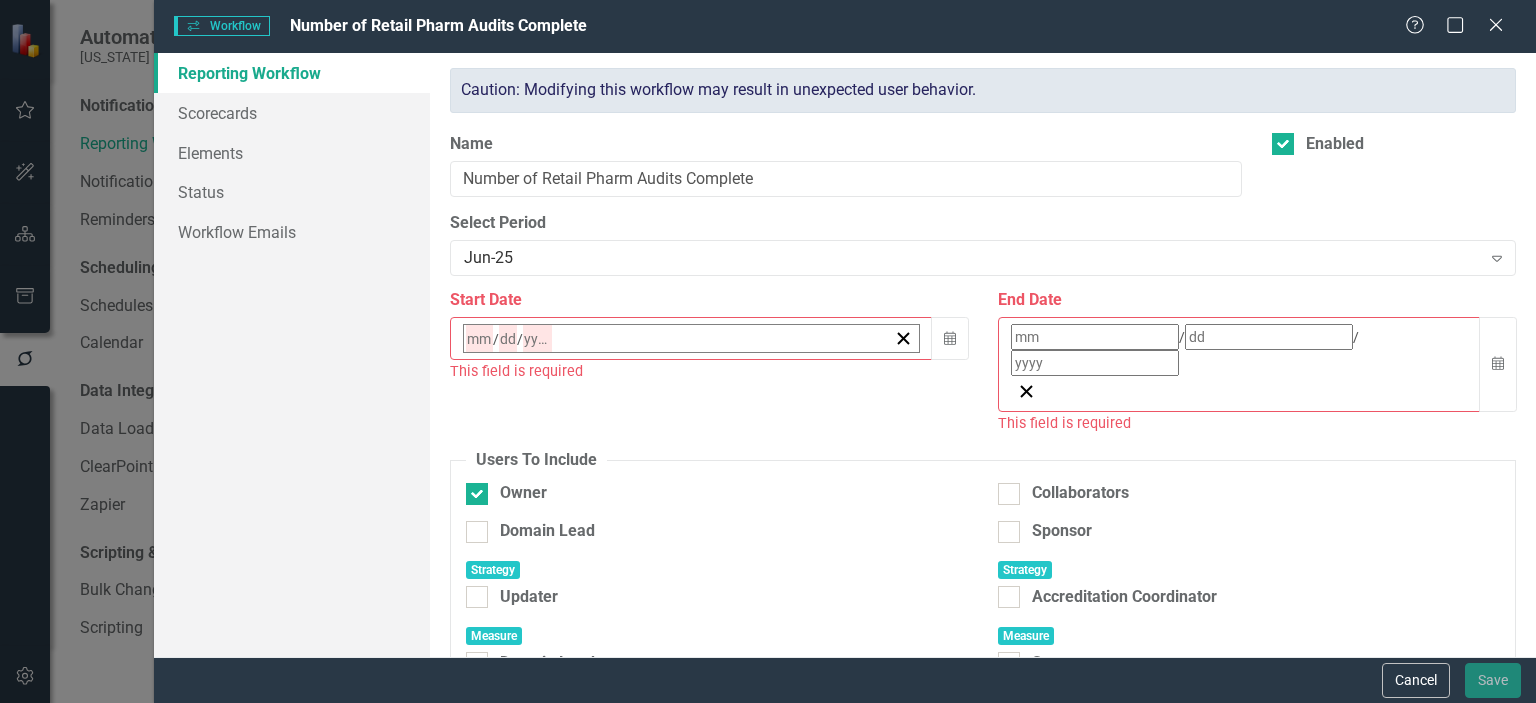 click on "‹" at bounding box center [518, 382] 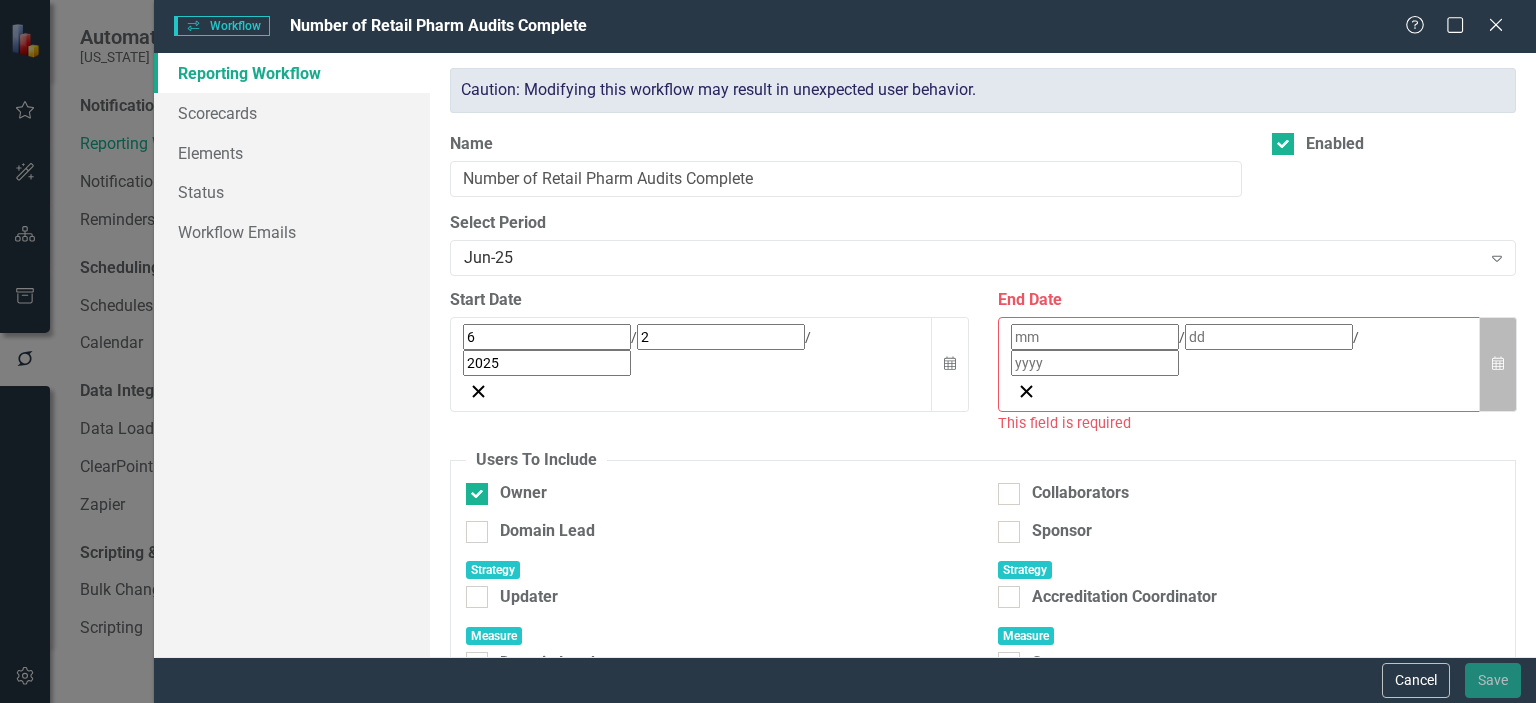click 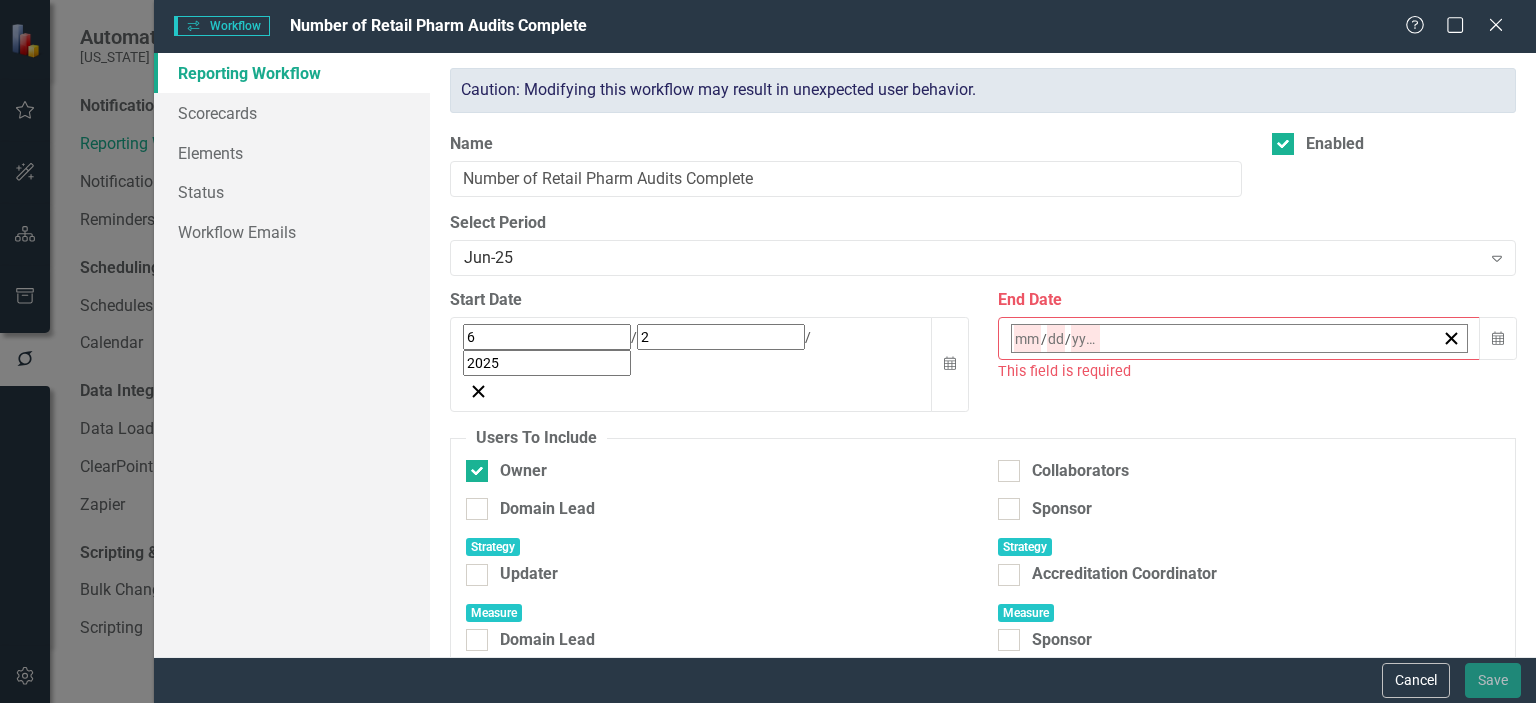 click on "‹" at bounding box center (1066, 382) 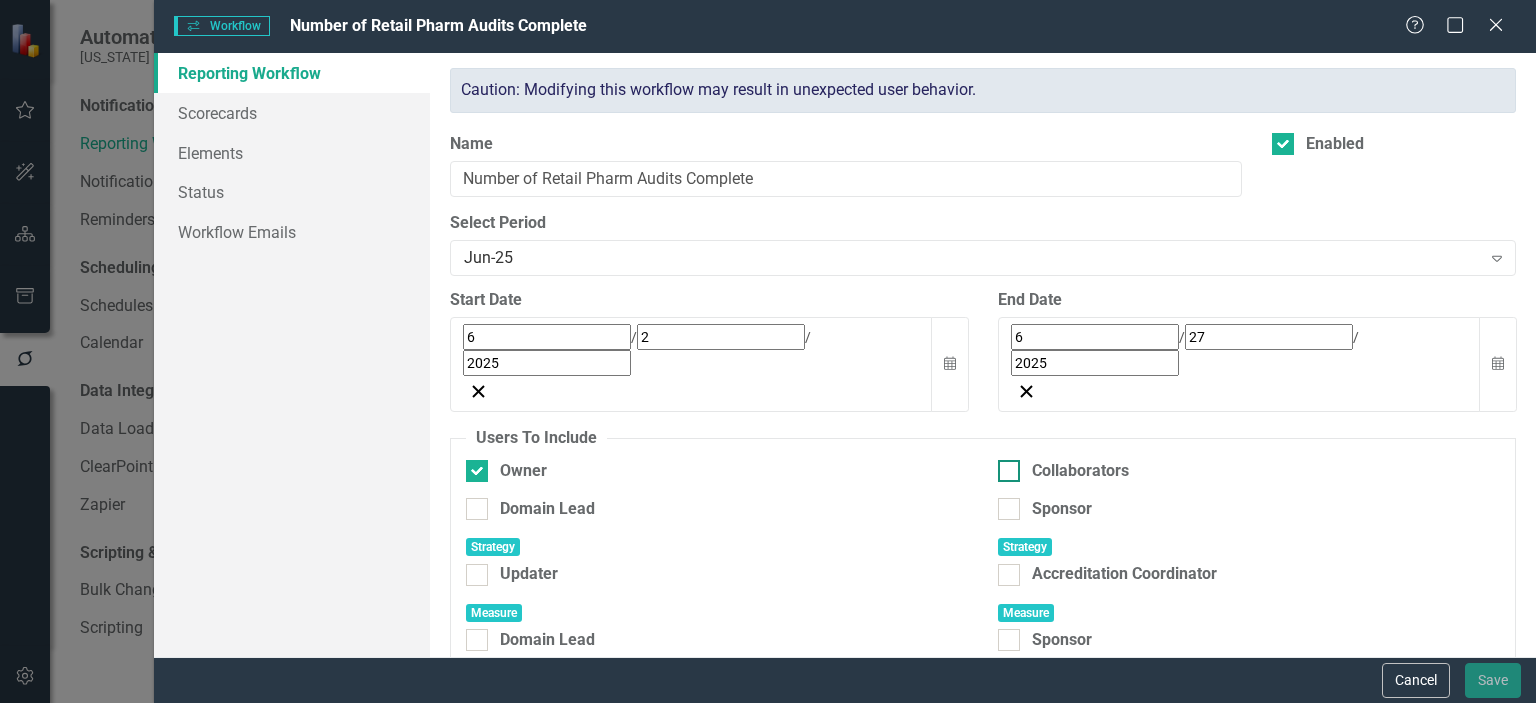 click at bounding box center (1009, 471) 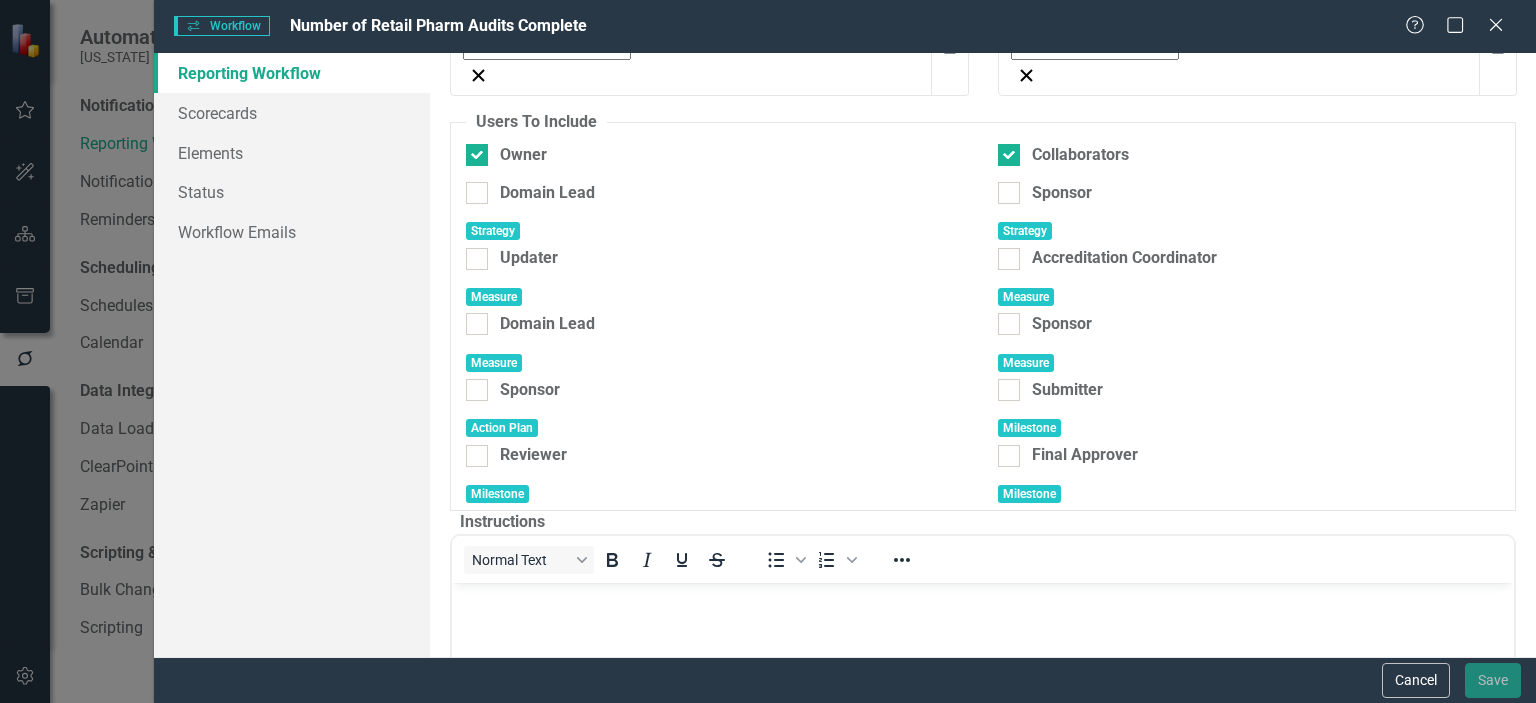 scroll, scrollTop: 564, scrollLeft: 0, axis: vertical 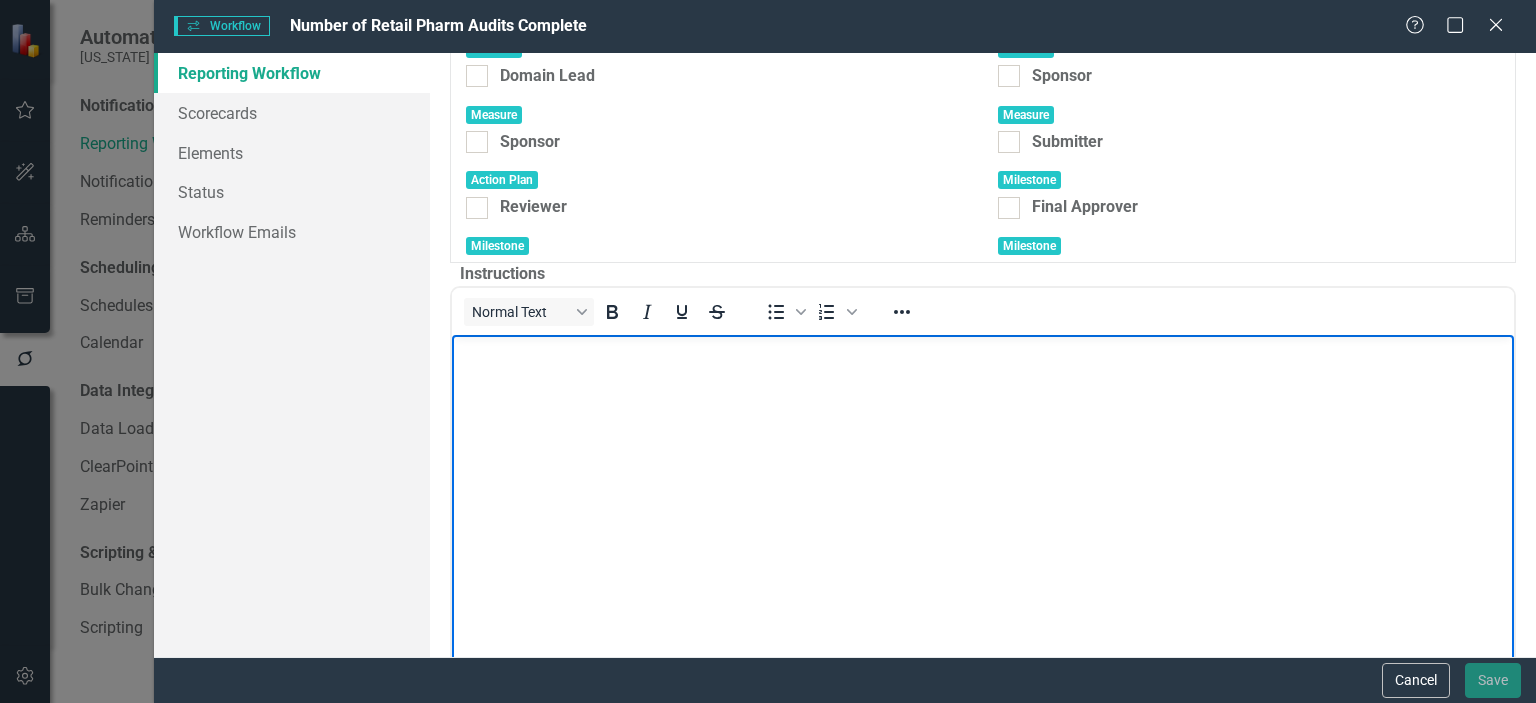 click at bounding box center (983, 484) 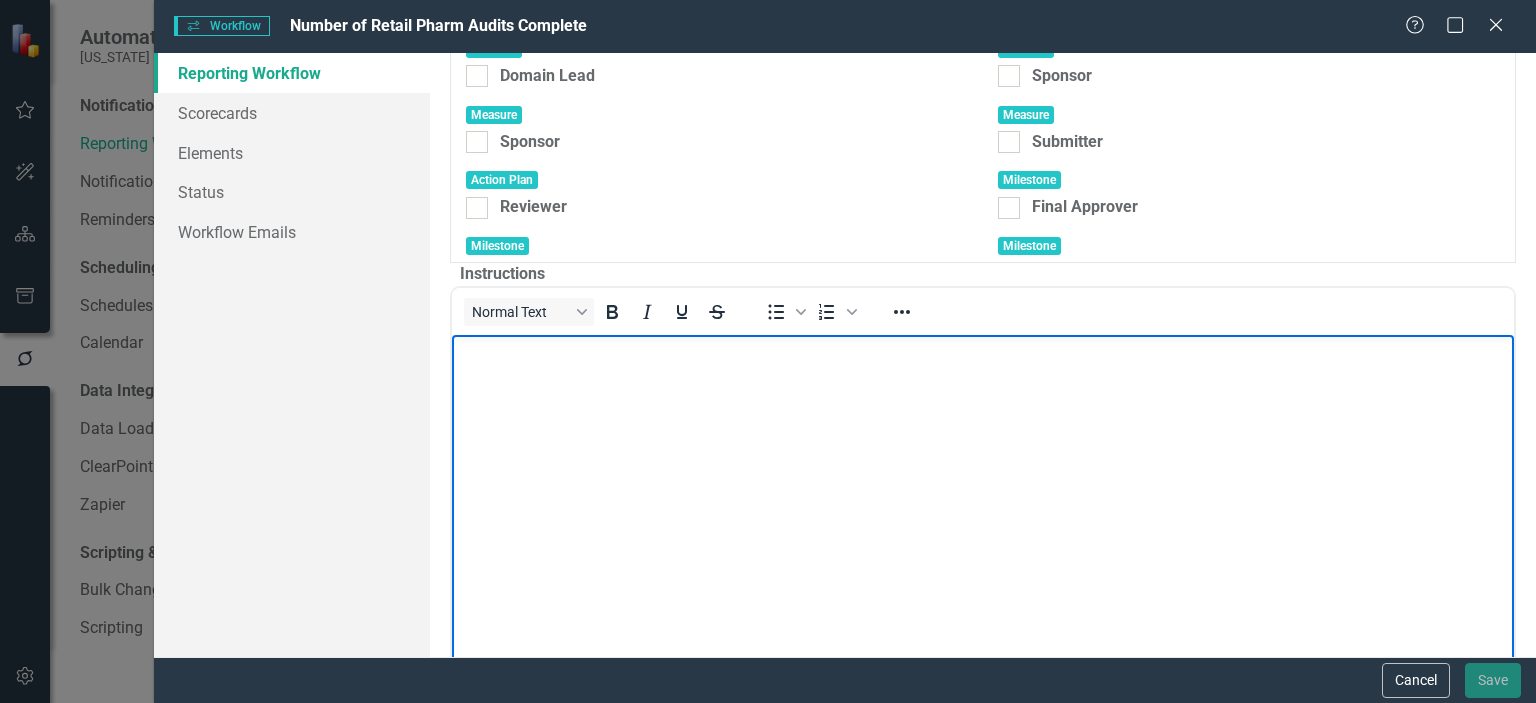 type 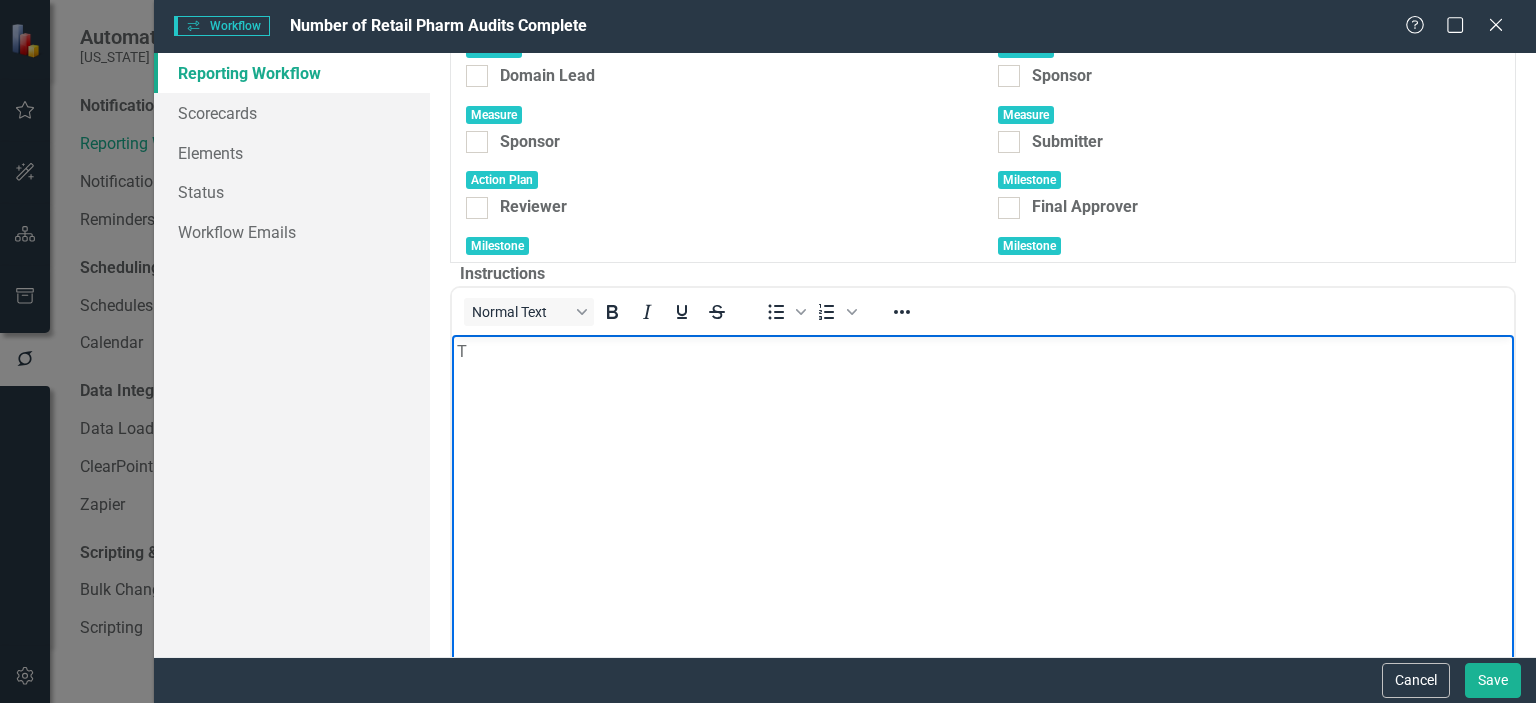 scroll, scrollTop: 532, scrollLeft: 0, axis: vertical 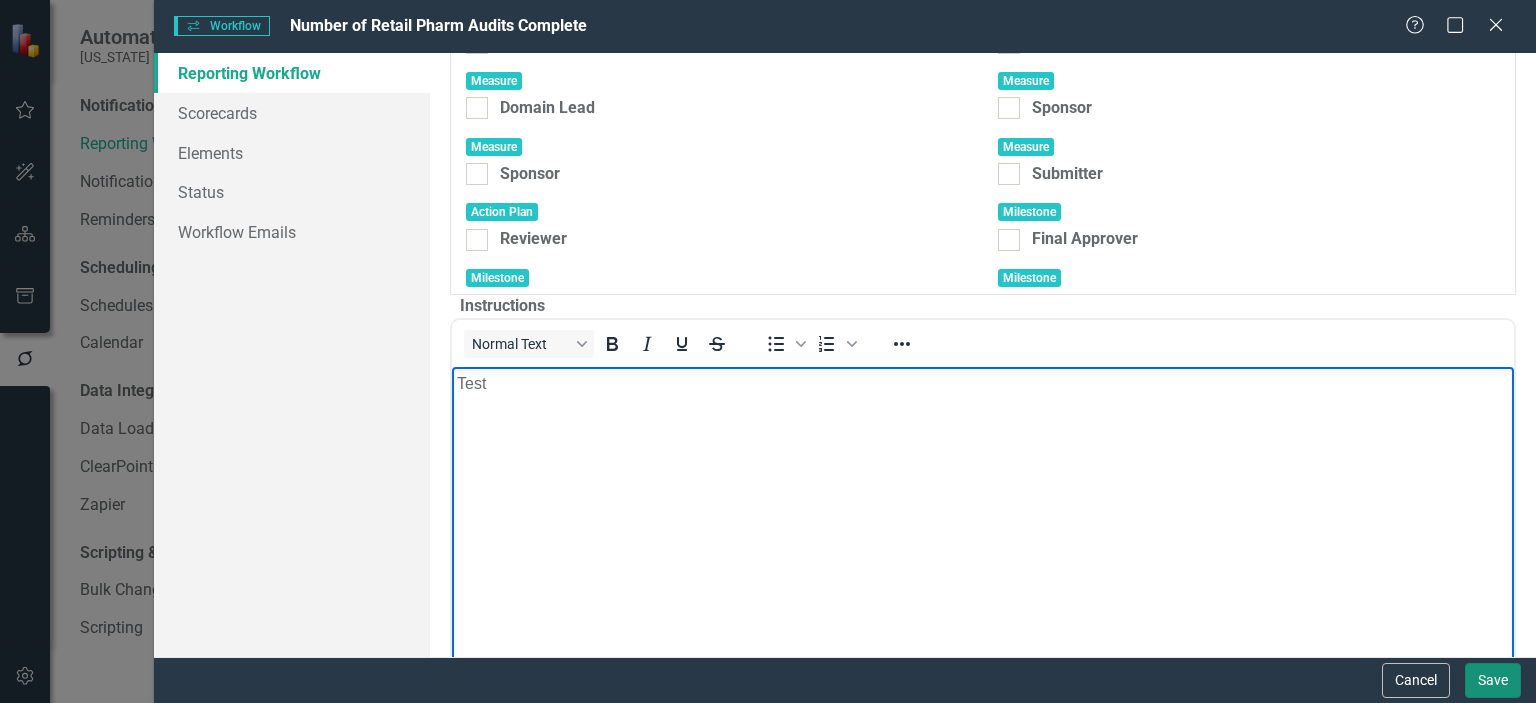 click on "Save" at bounding box center [1493, 680] 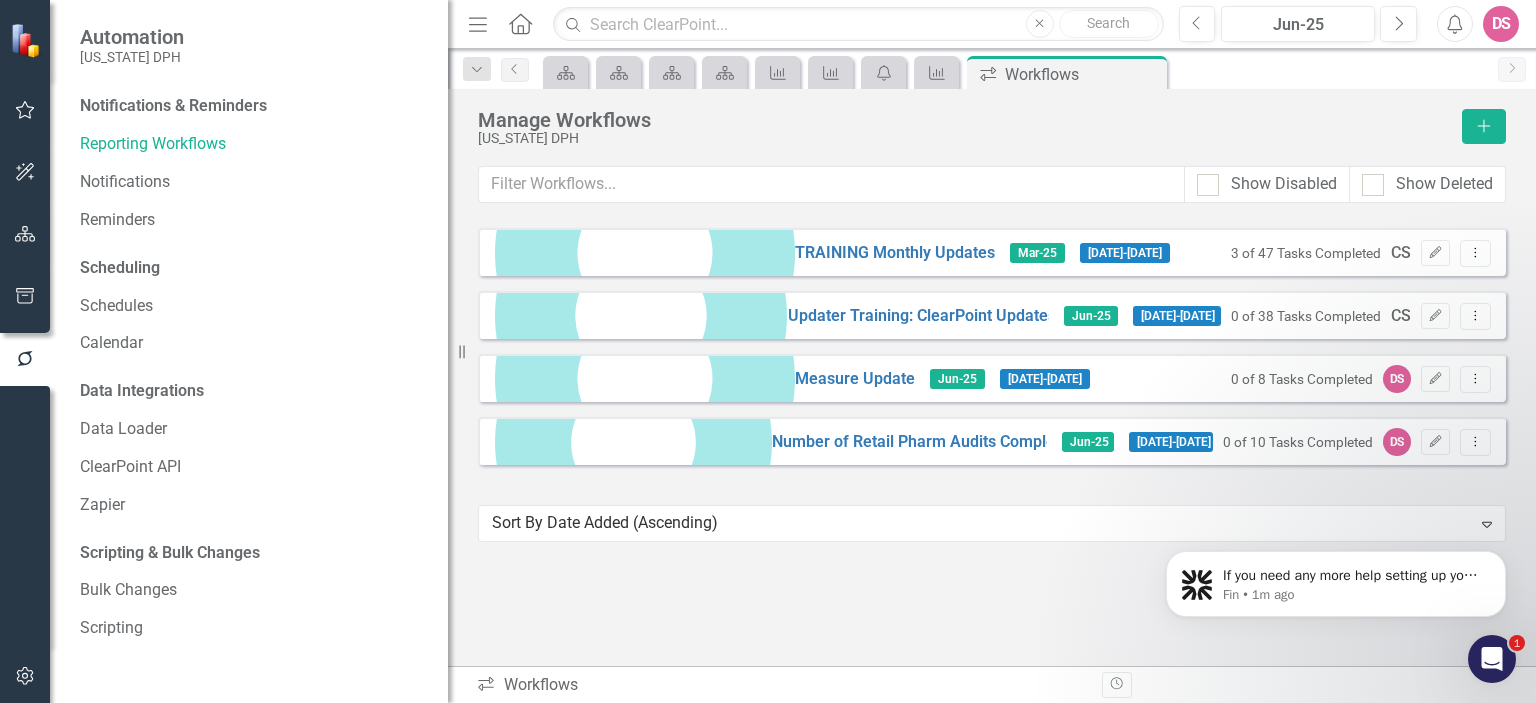 click 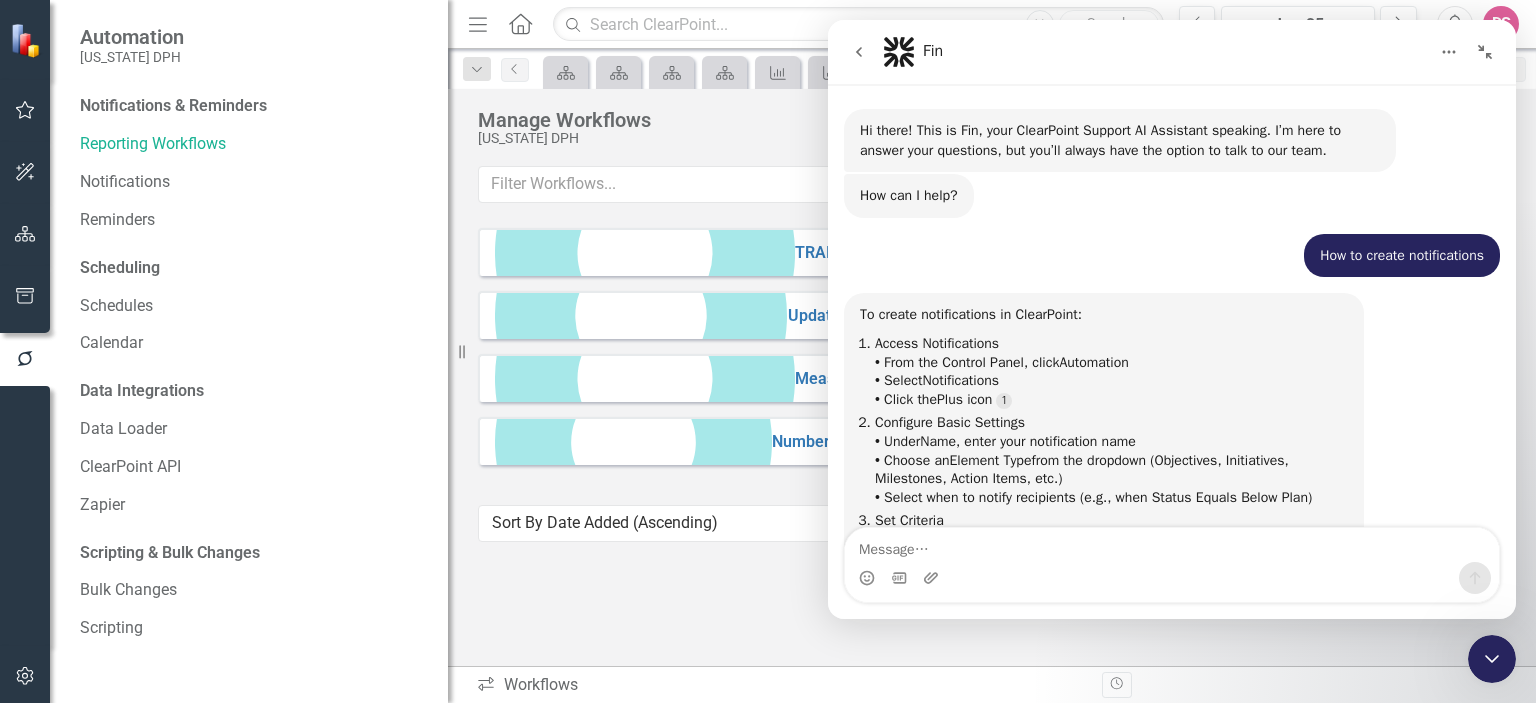 scroll, scrollTop: 2, scrollLeft: 0, axis: vertical 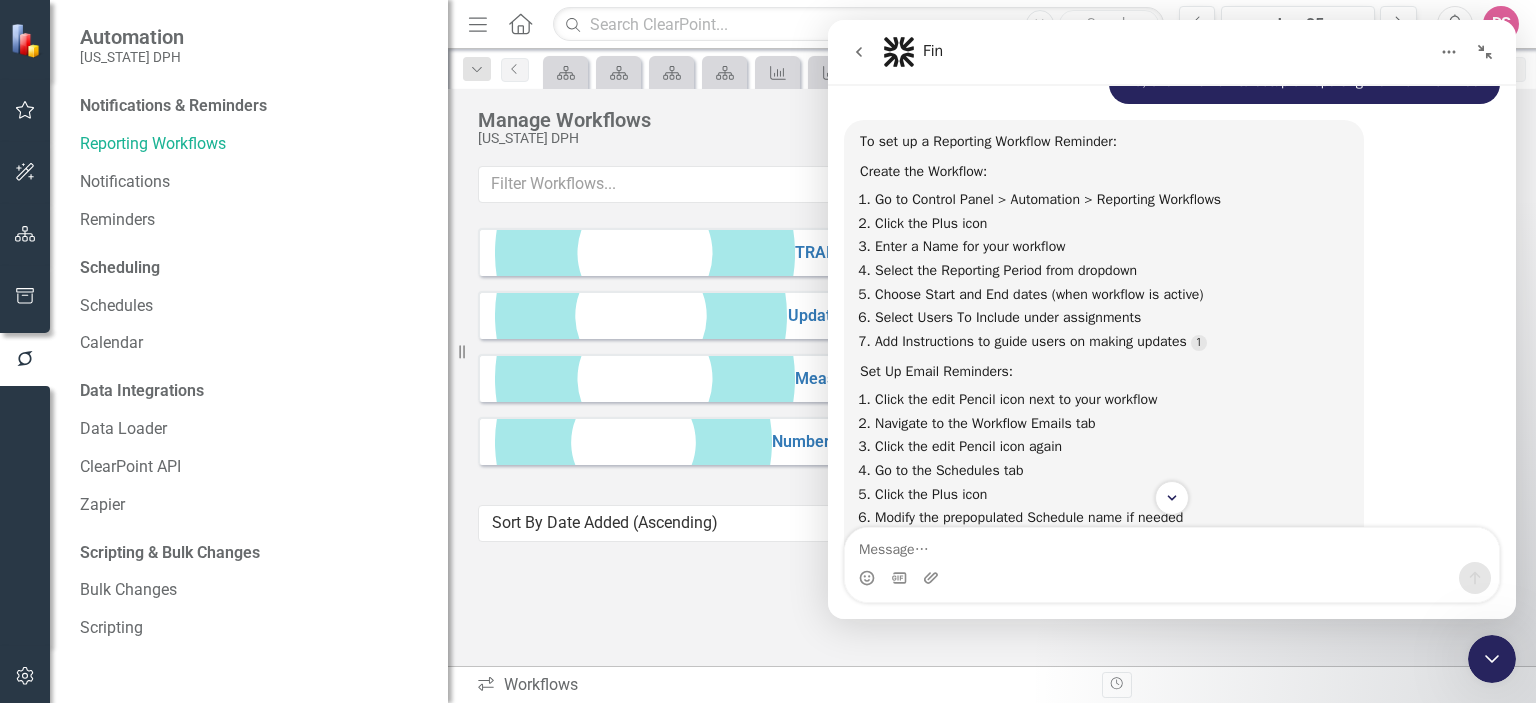 click 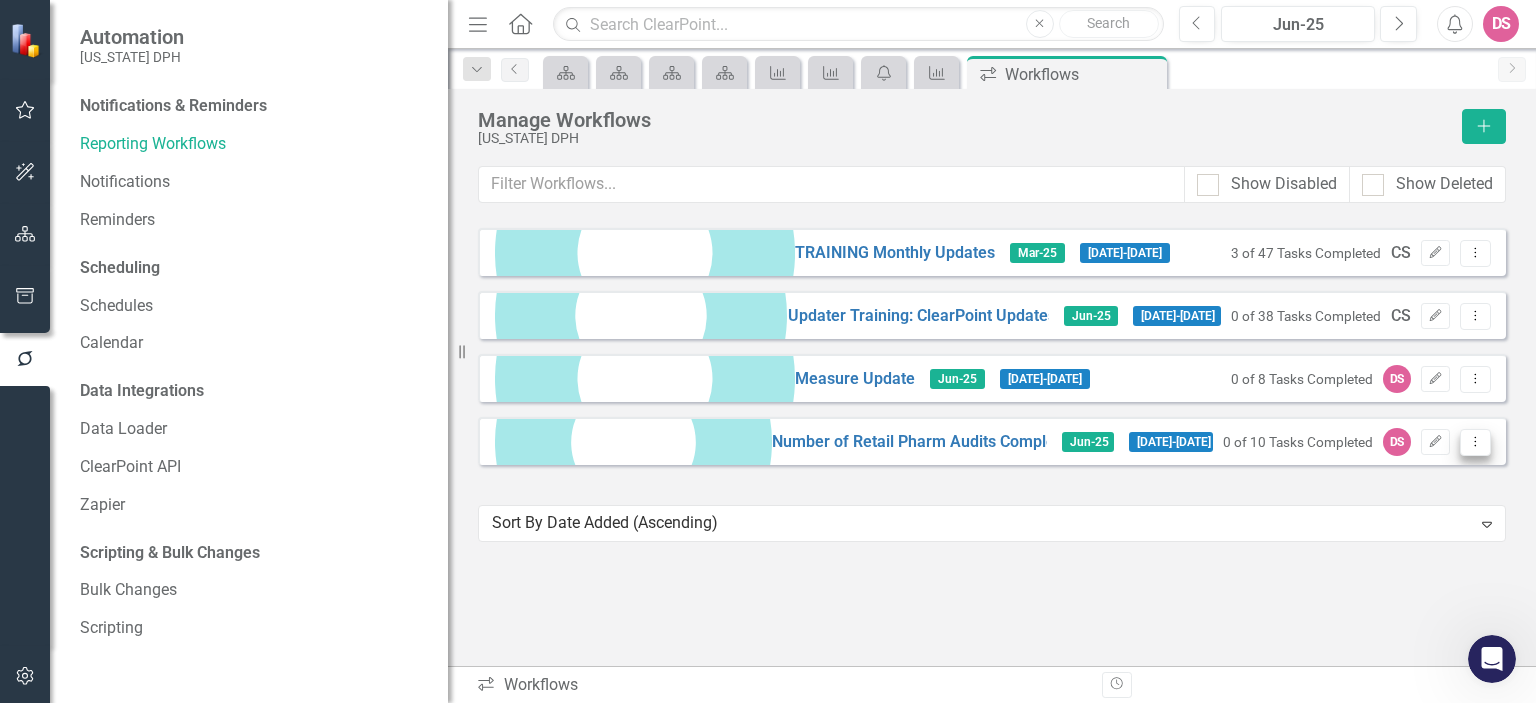 click on "Dropdown Menu" 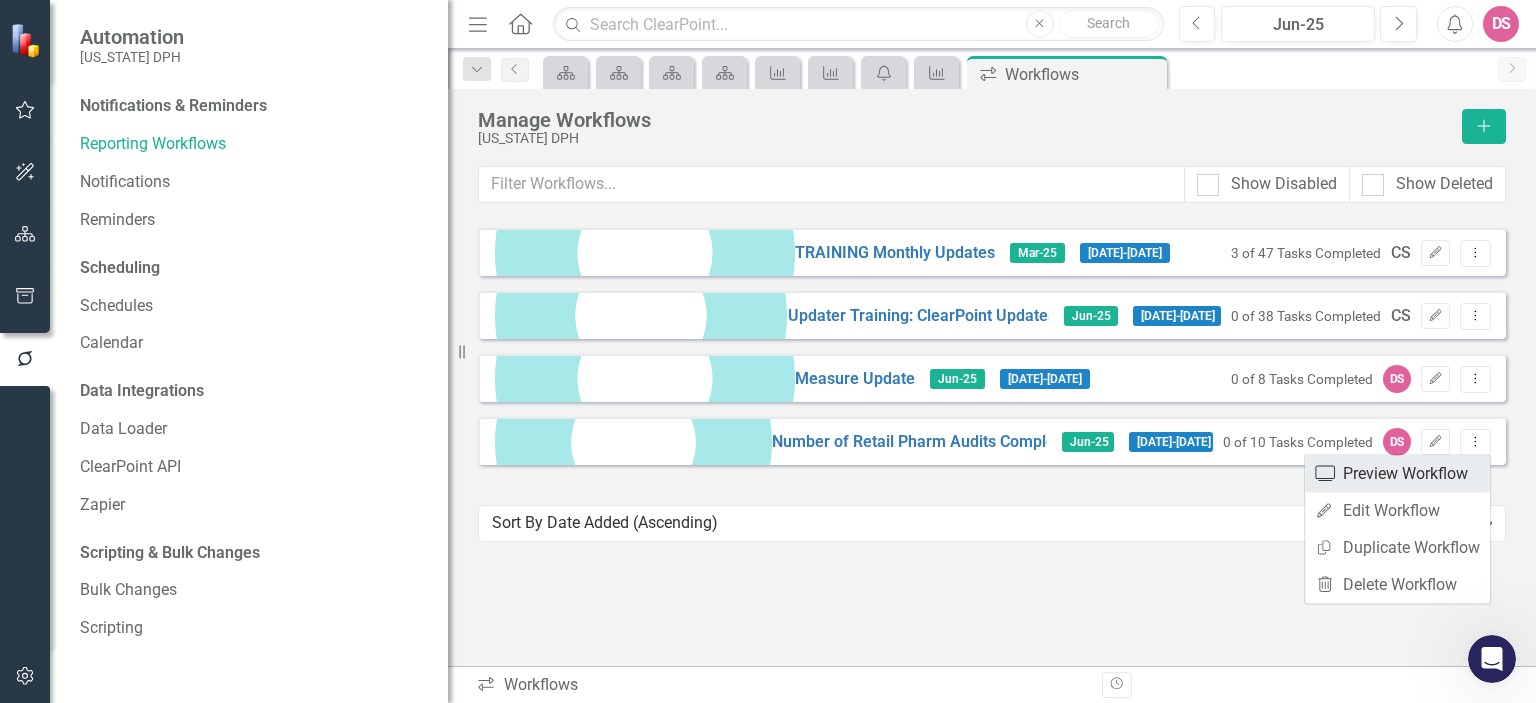 click on "Preview Preview Workflow" at bounding box center [1397, 473] 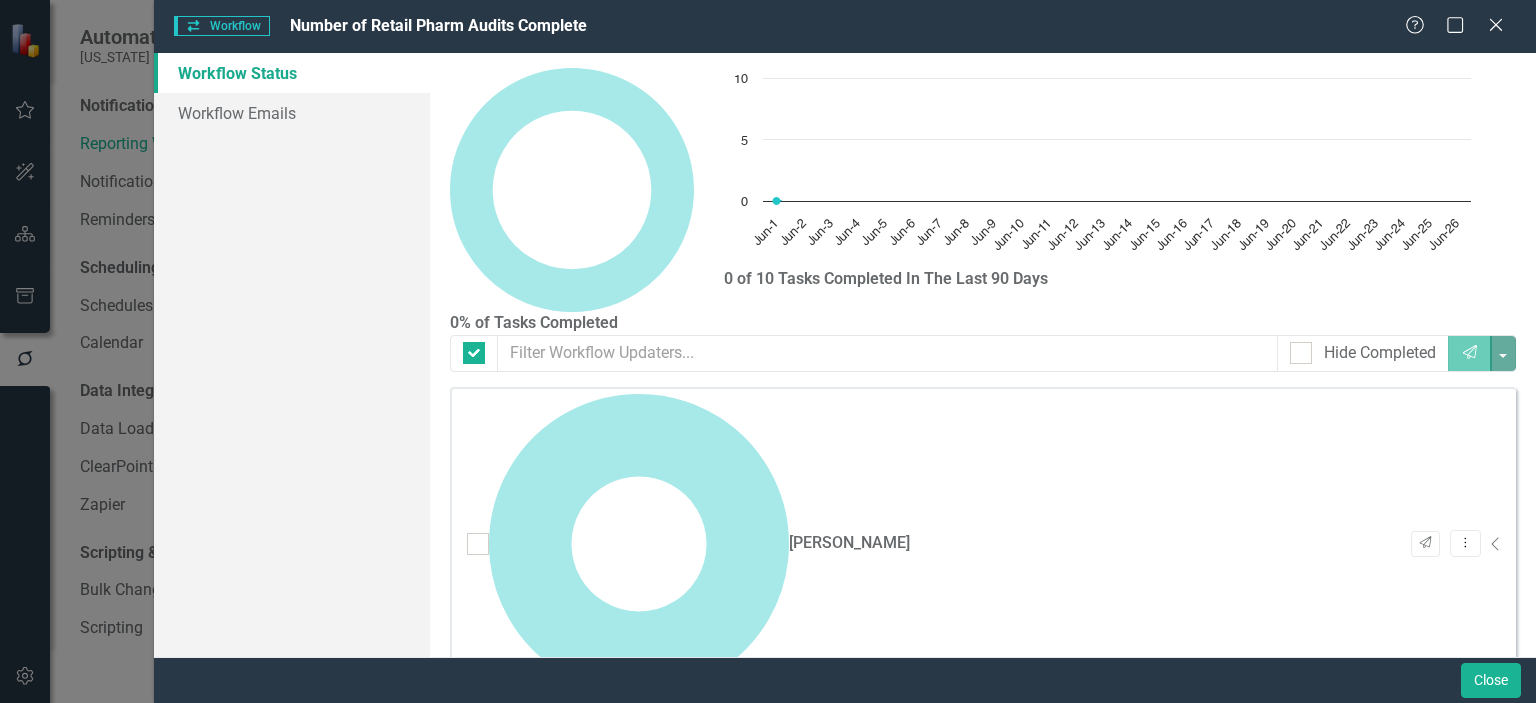 checkbox on "false" 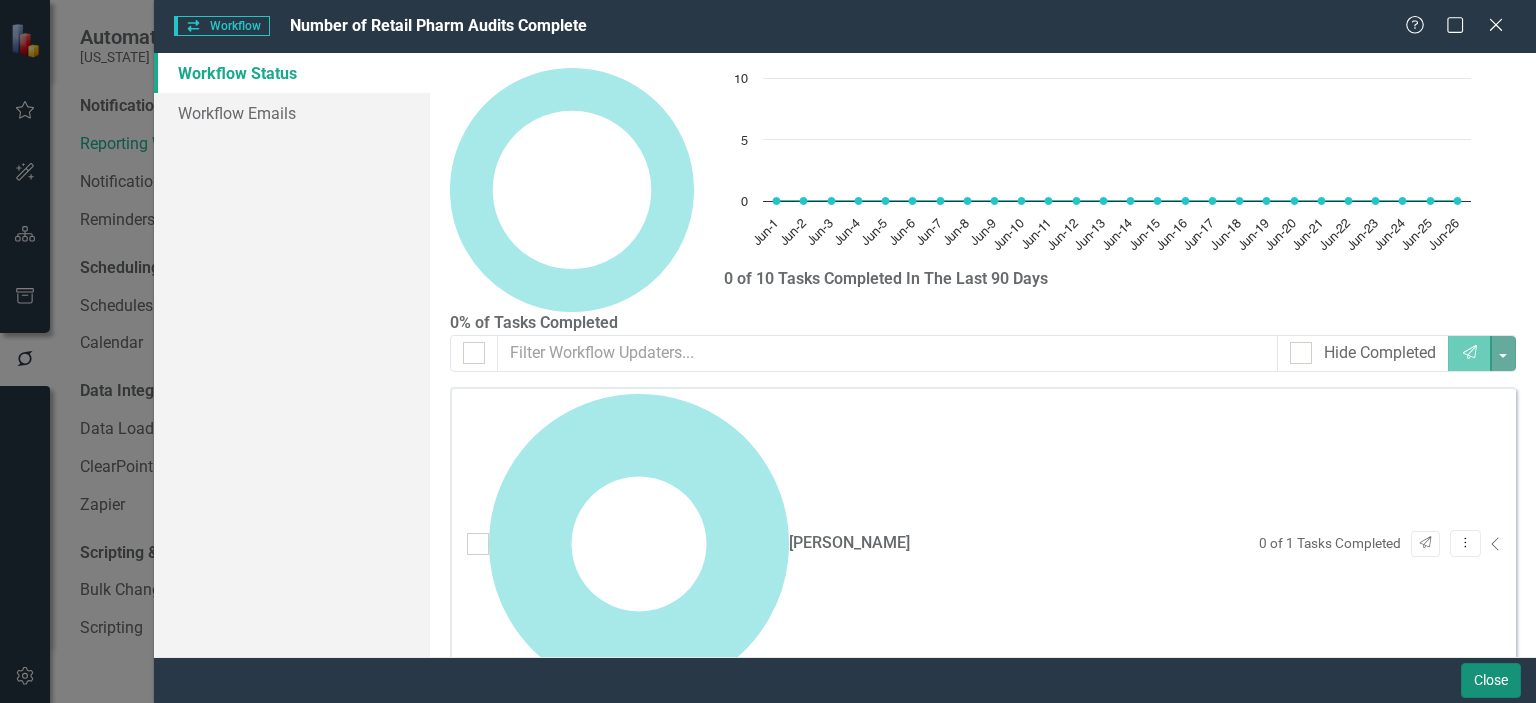 click on "Close" at bounding box center (1491, 680) 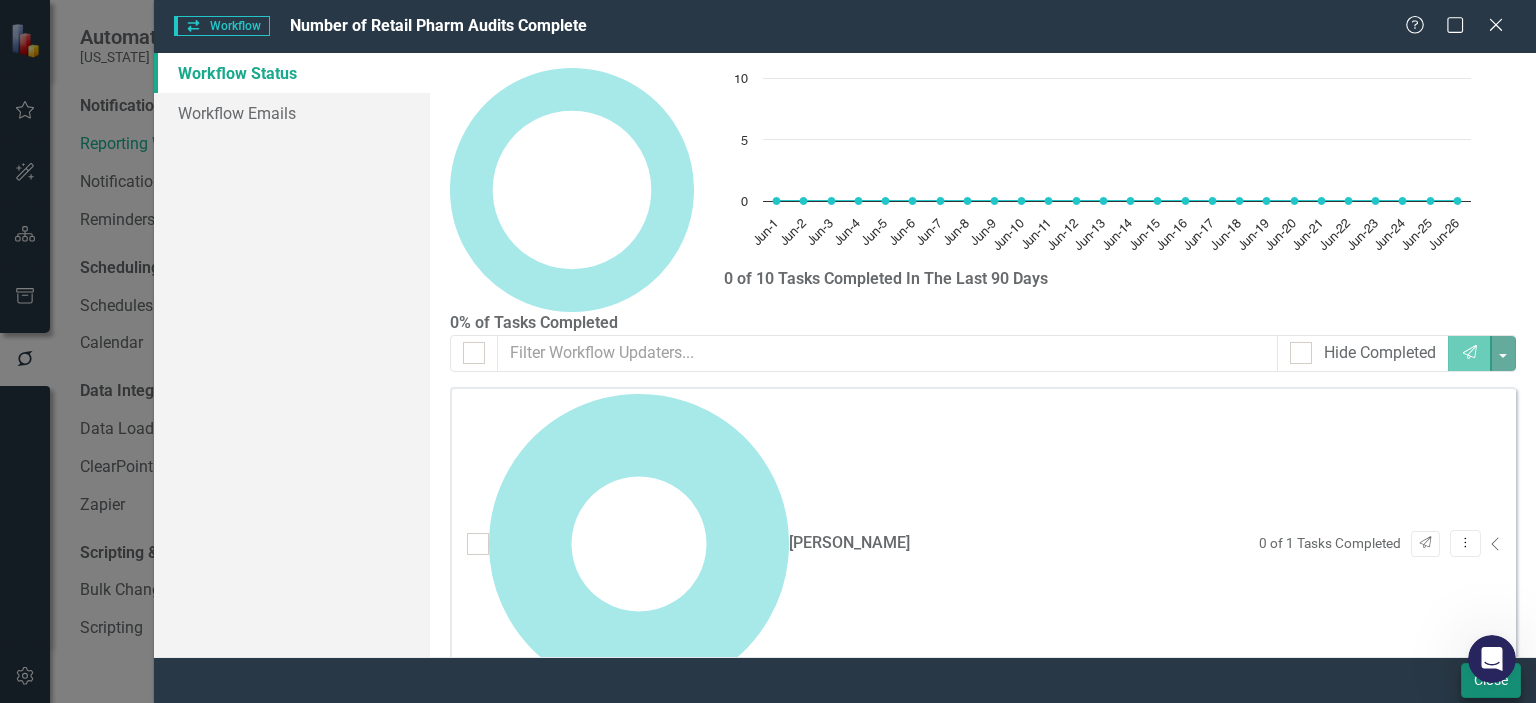 scroll, scrollTop: 2208, scrollLeft: 0, axis: vertical 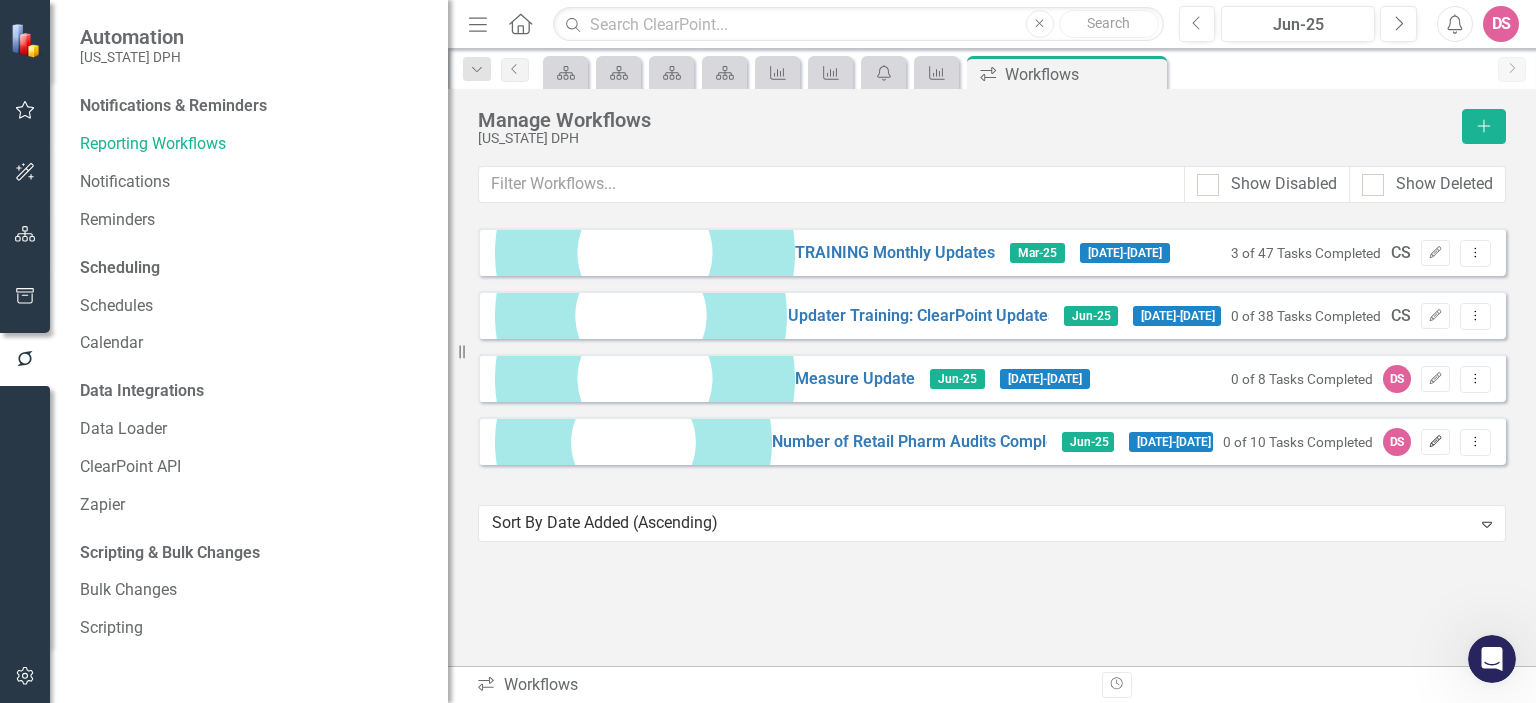 click on "Edit" 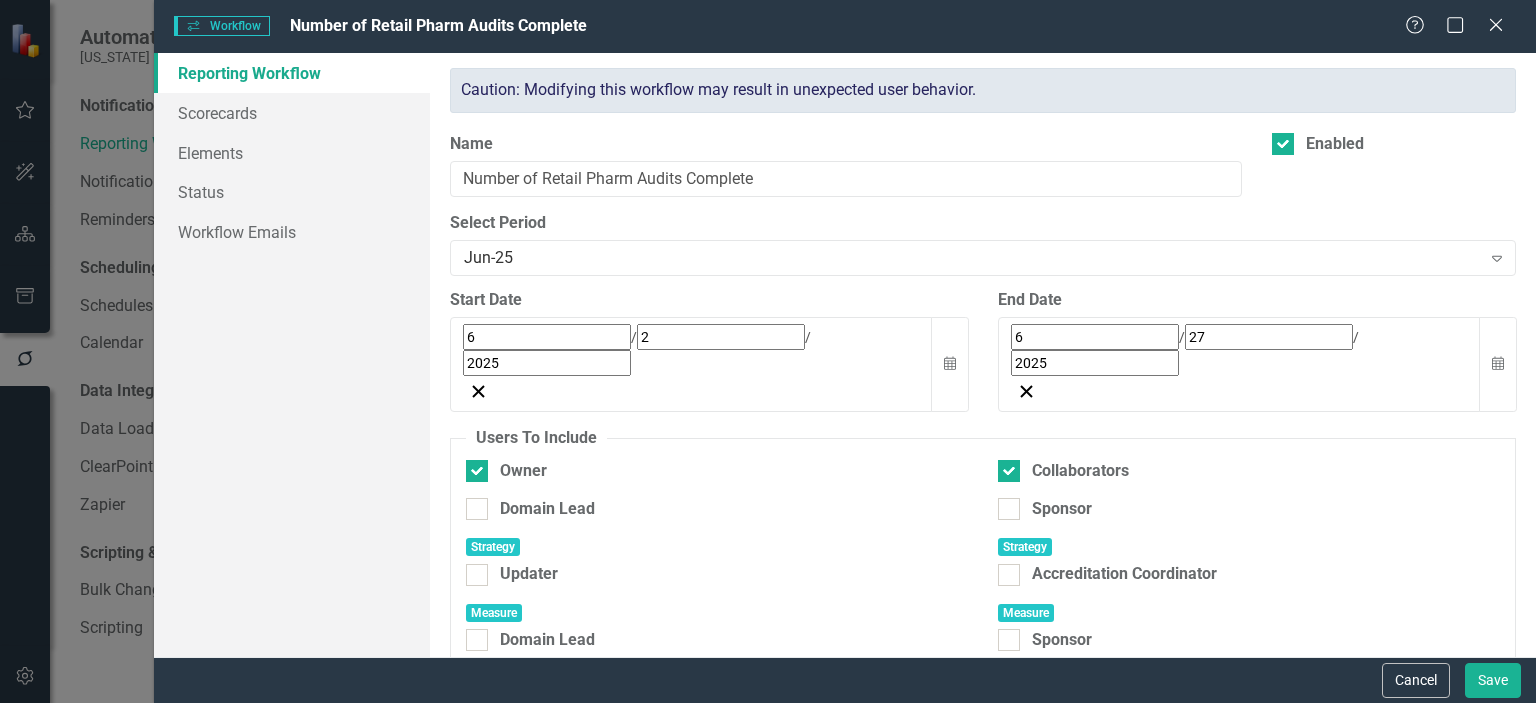 scroll, scrollTop: 0, scrollLeft: 0, axis: both 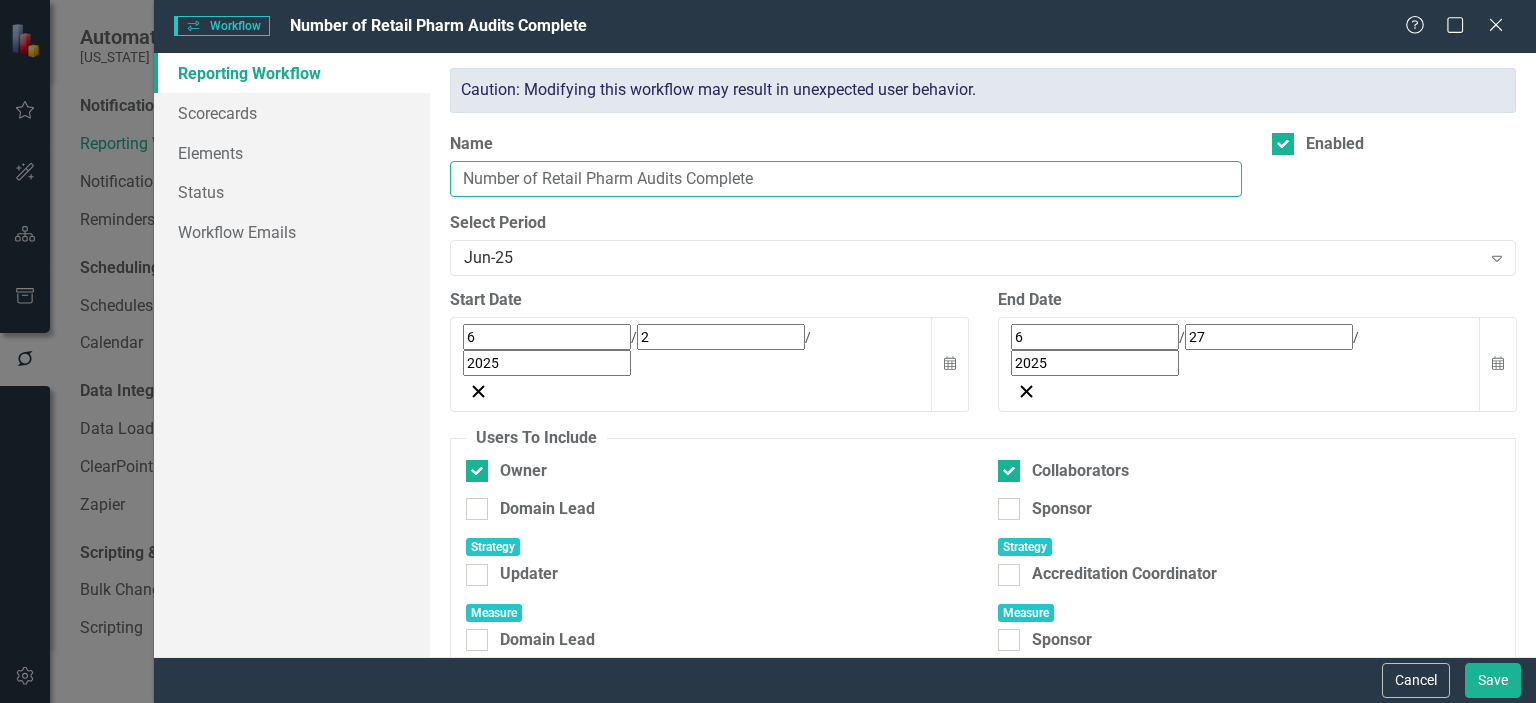 click on "Number of Retail Pharm Audits Complete" at bounding box center (846, 179) 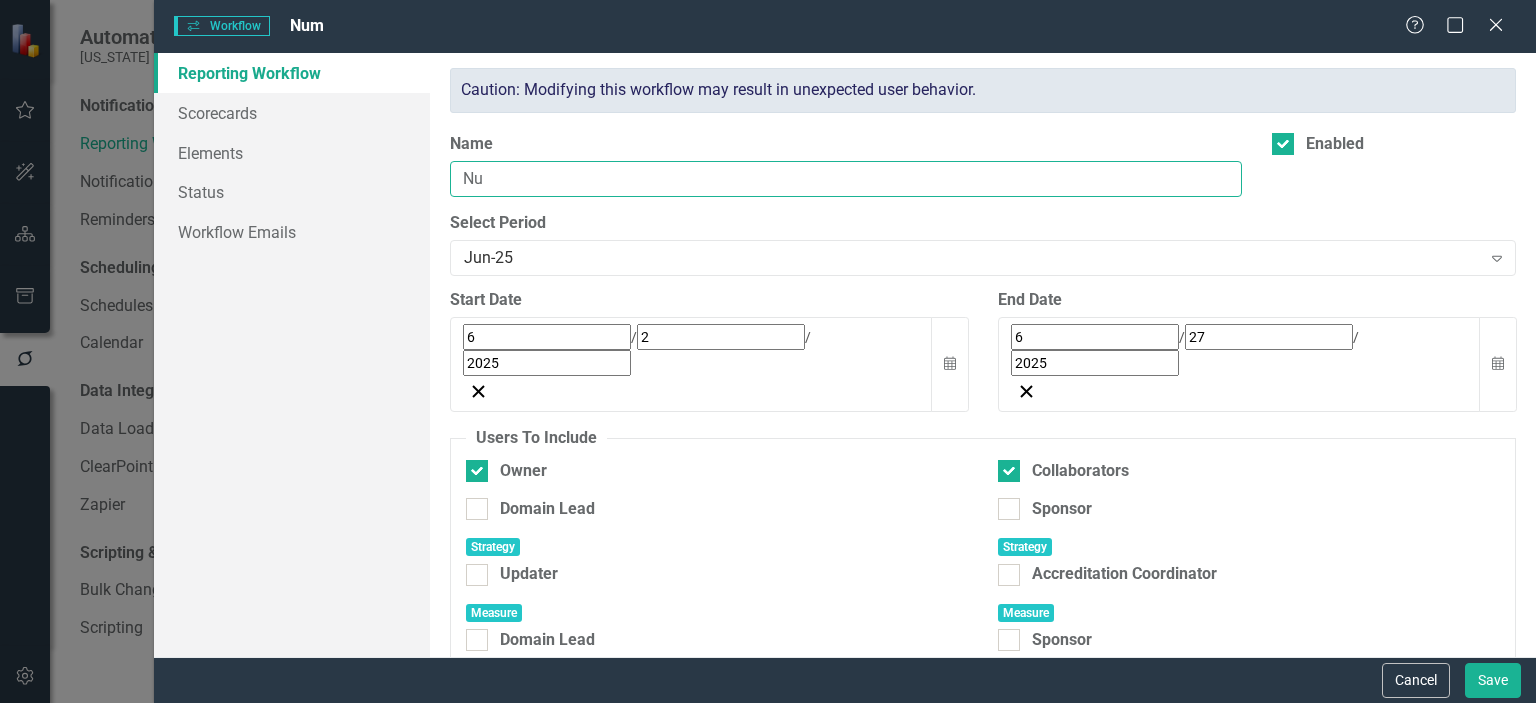 type on "N" 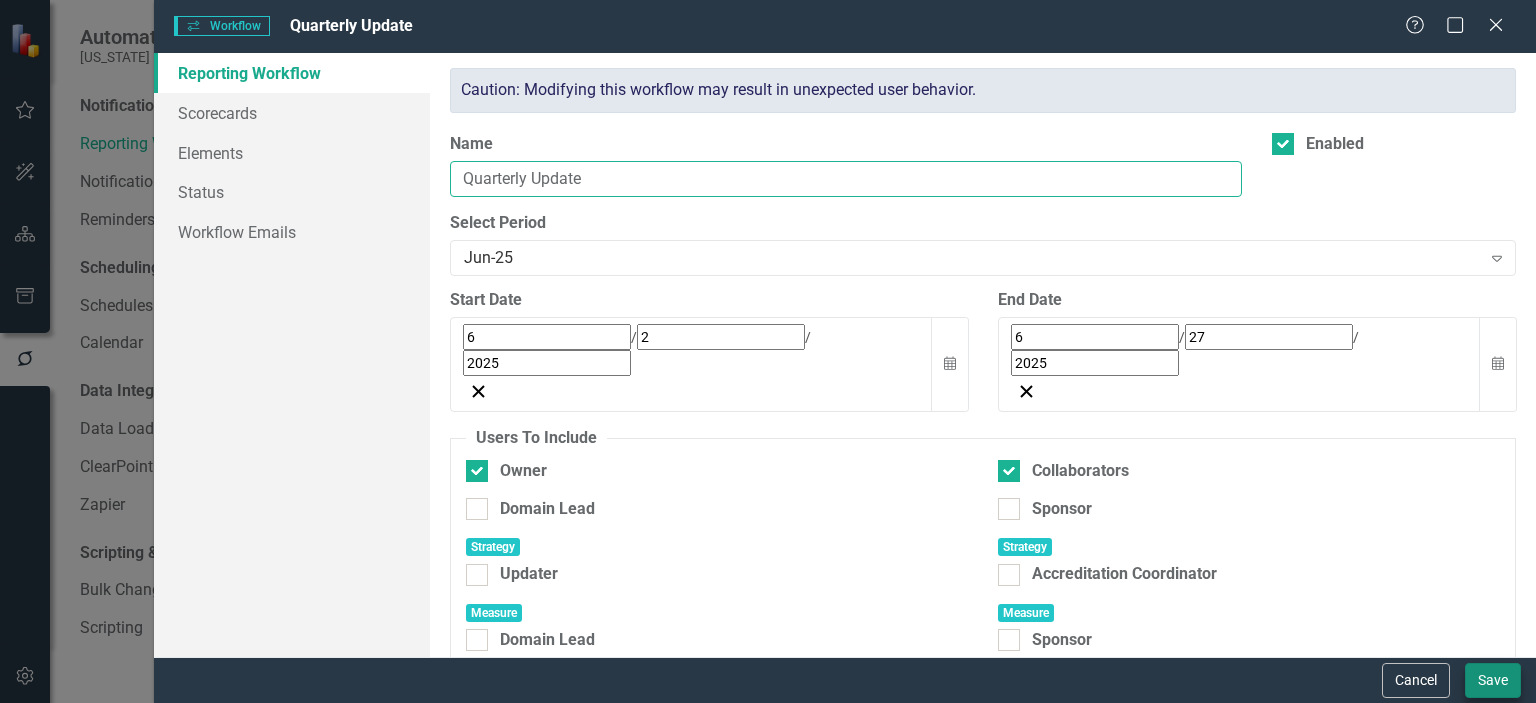 type on "Quarterly Update" 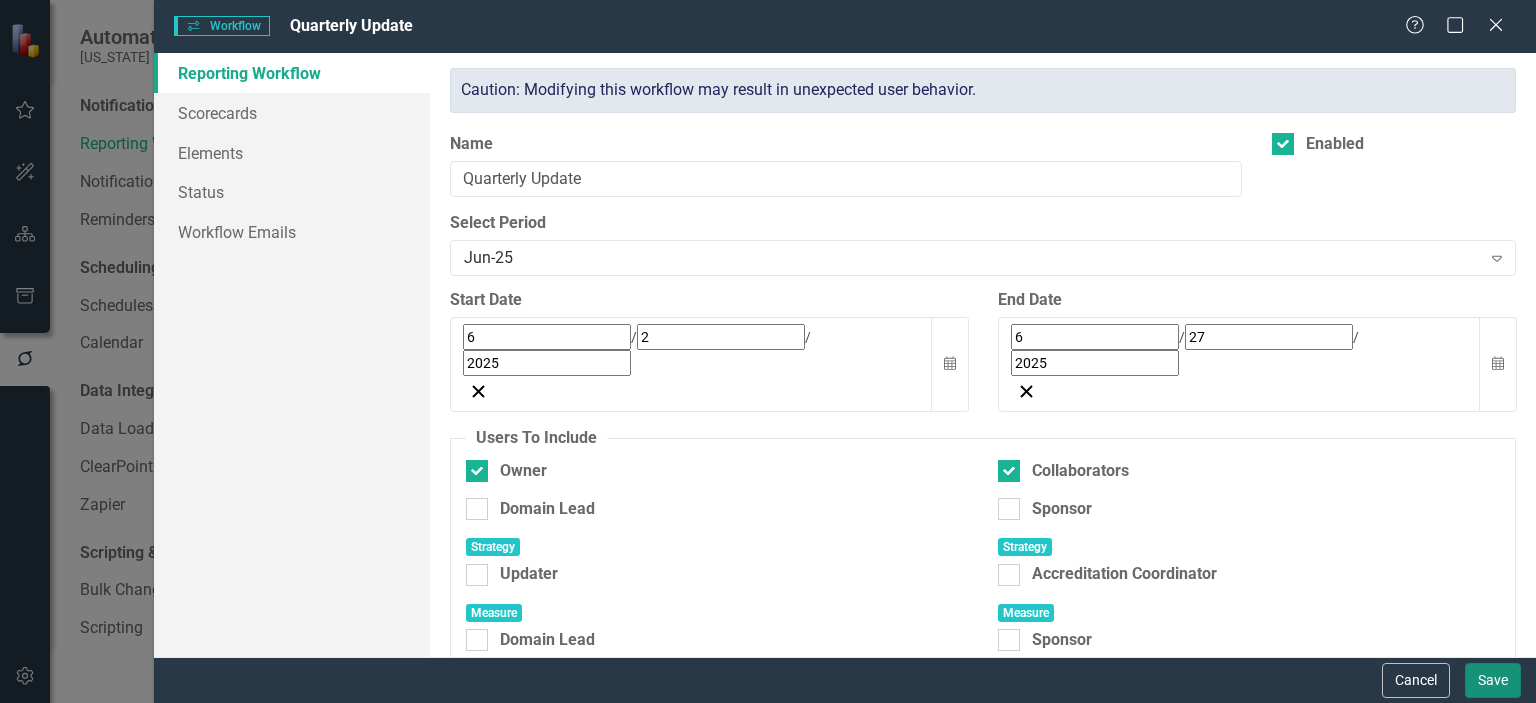 click on "Save" at bounding box center [1493, 680] 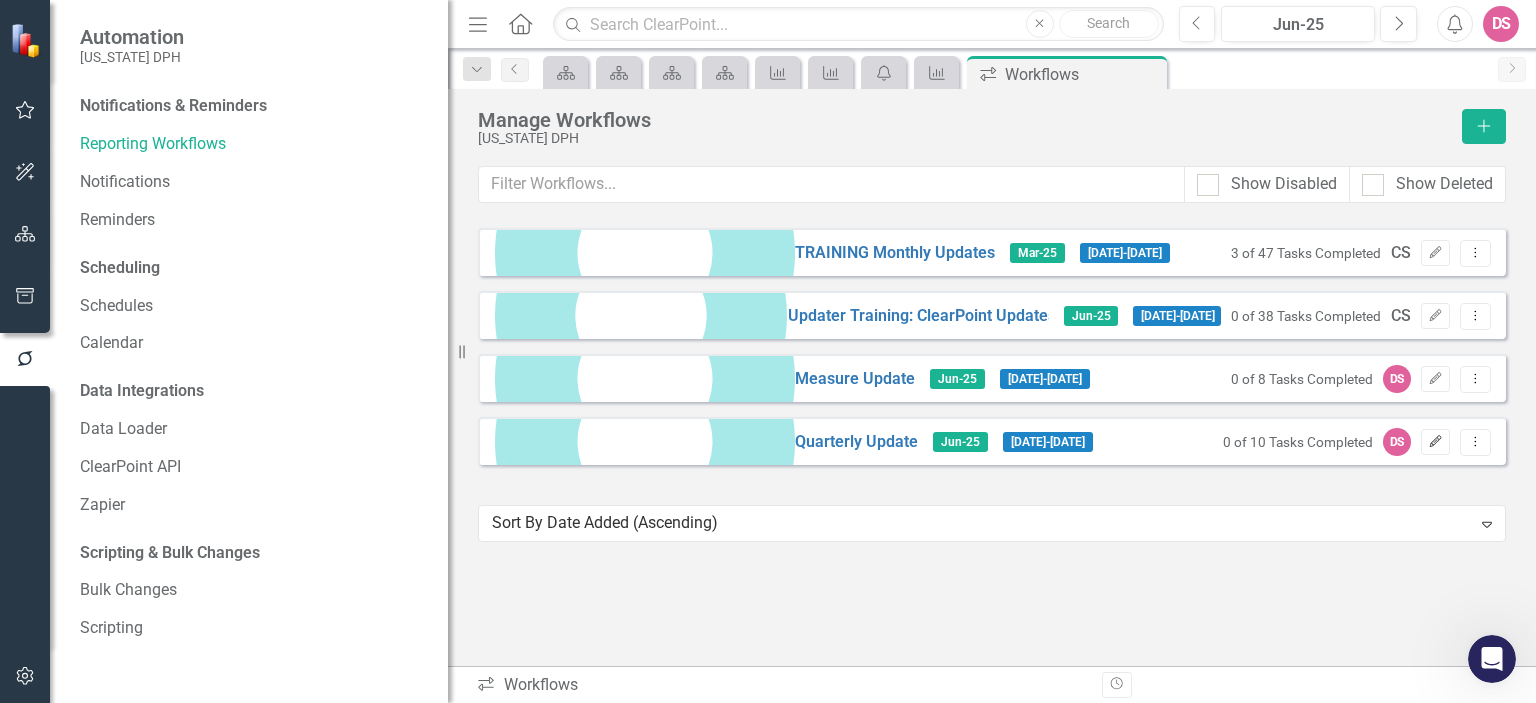 click on "Edit" 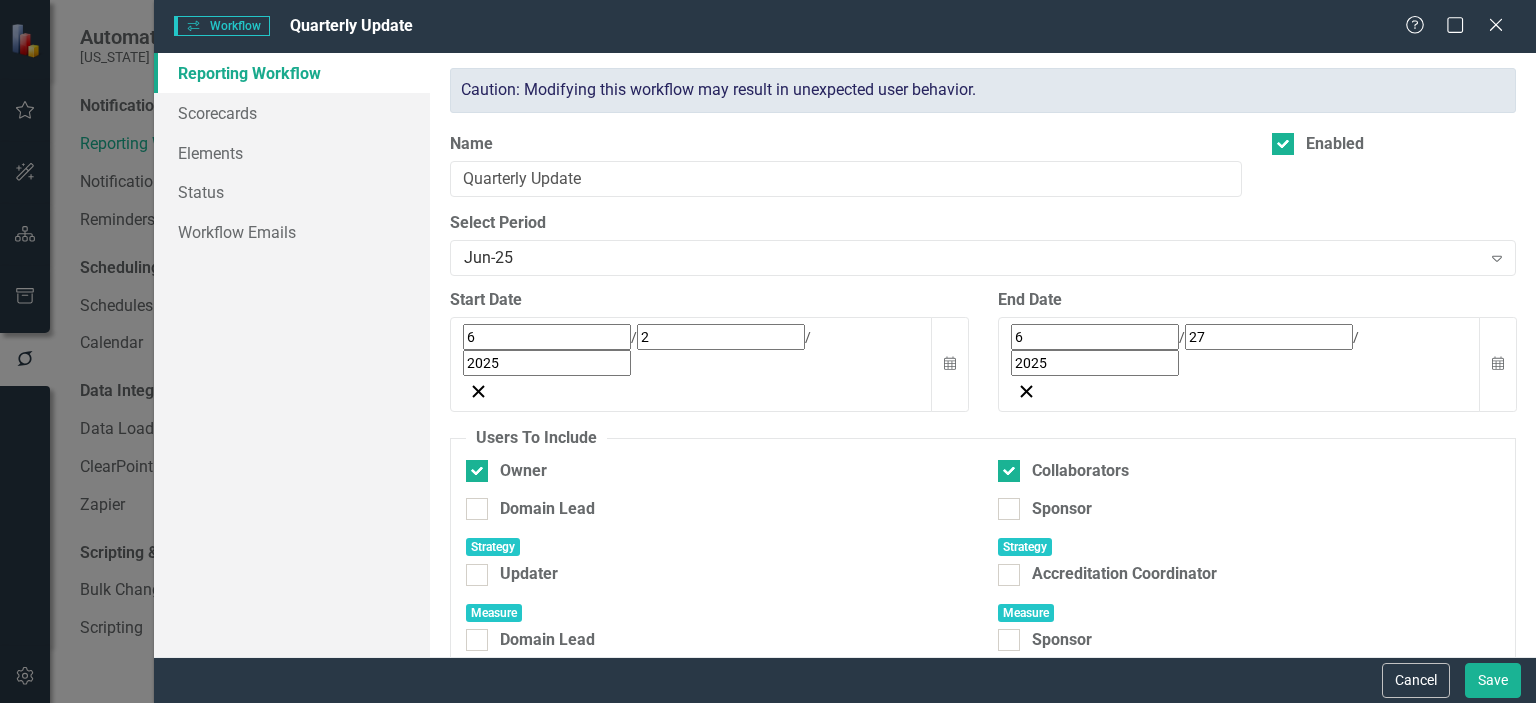 scroll, scrollTop: 0, scrollLeft: 0, axis: both 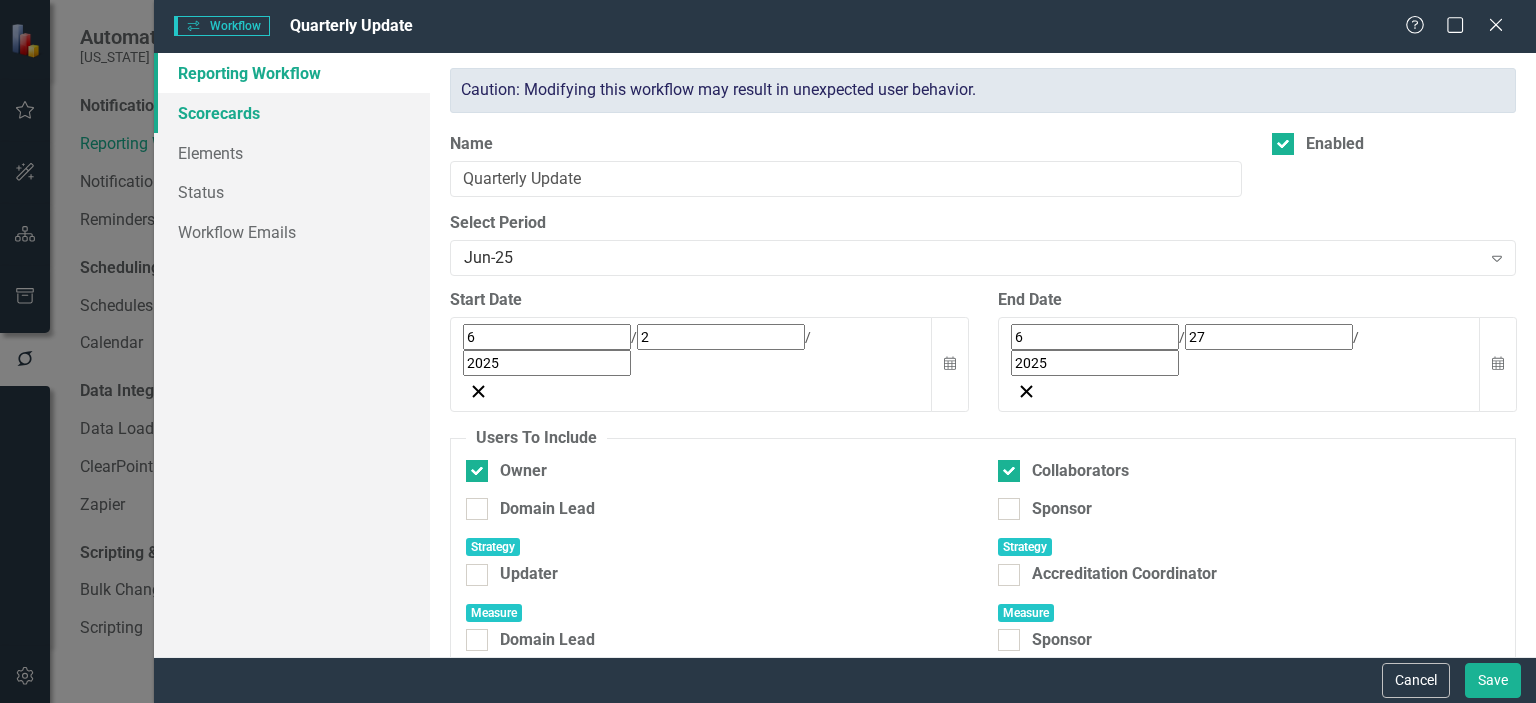 click on "Scorecards" at bounding box center (292, 113) 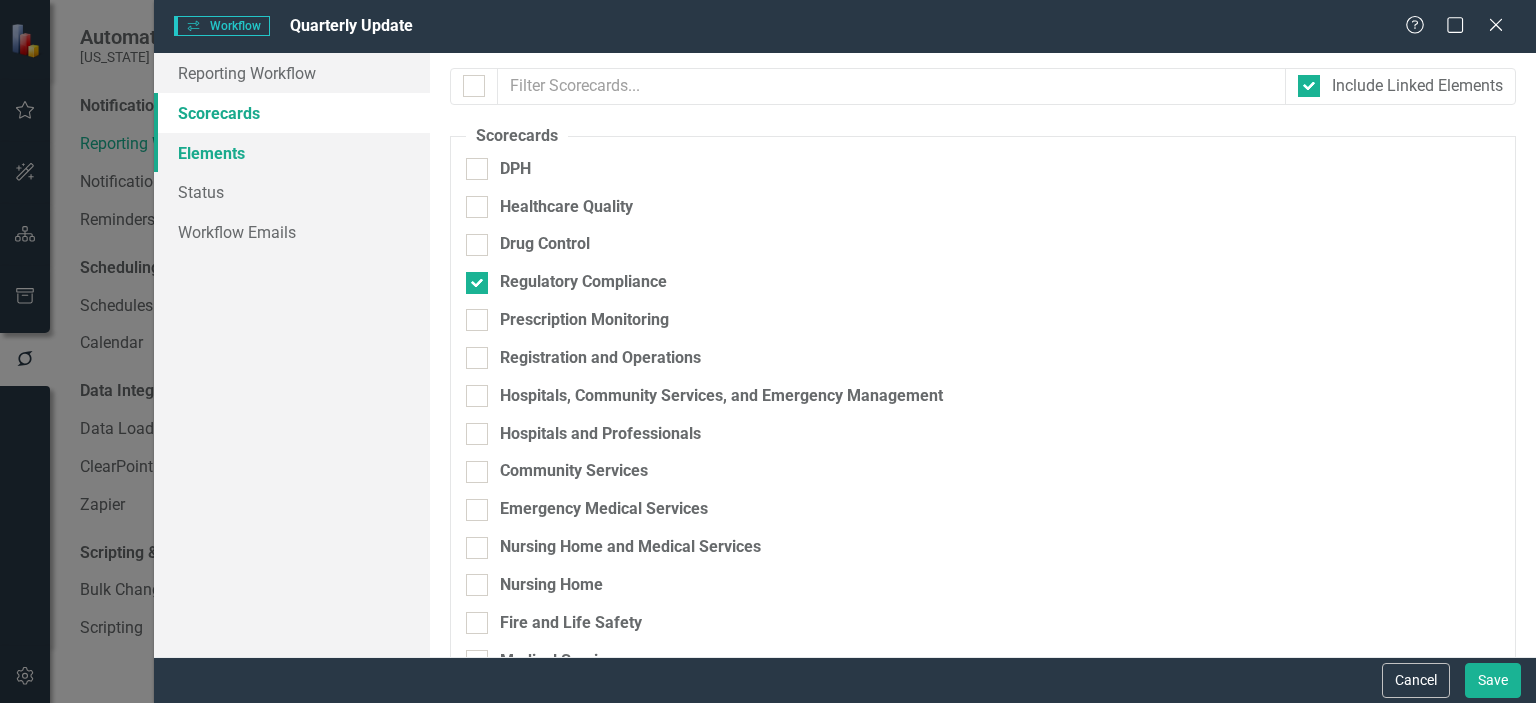 click on "Elements" at bounding box center [292, 153] 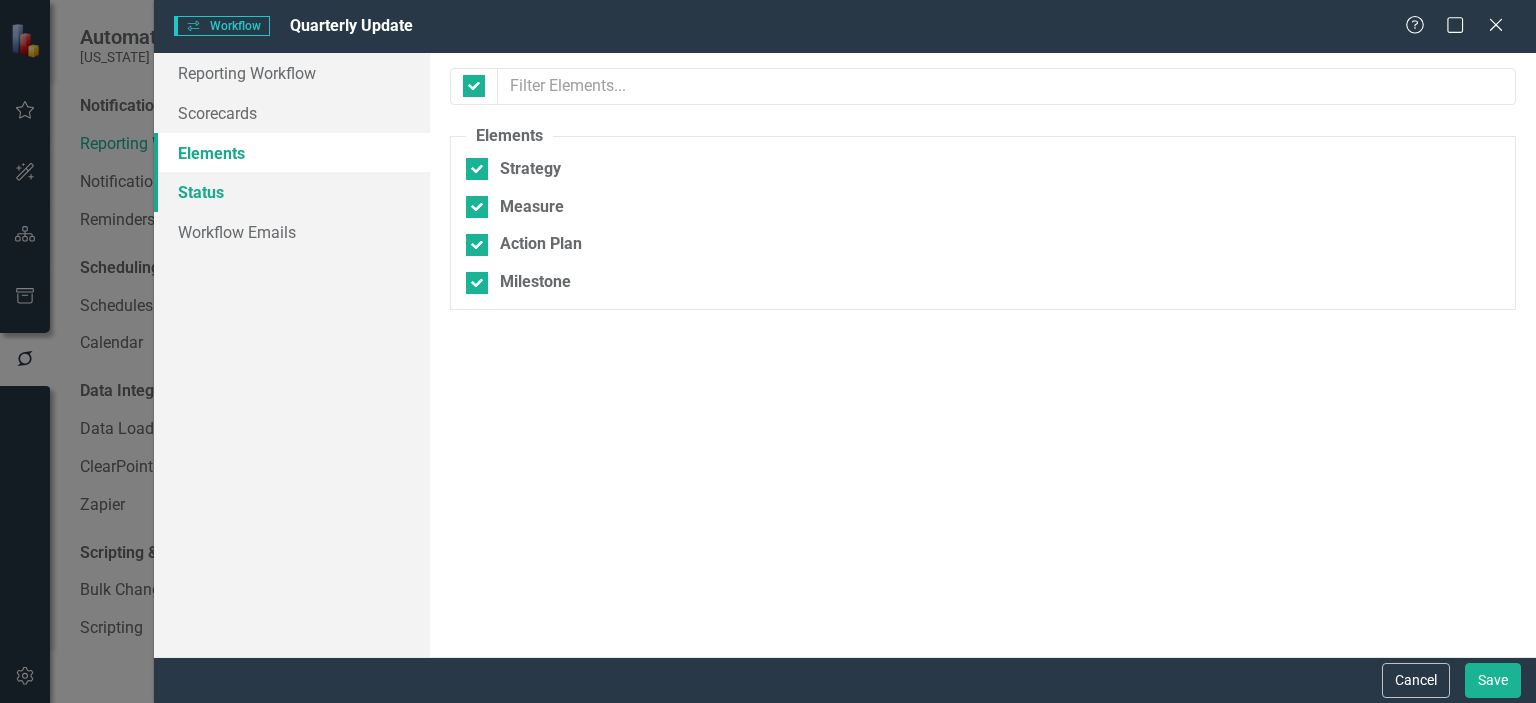 click on "Status" at bounding box center [292, 192] 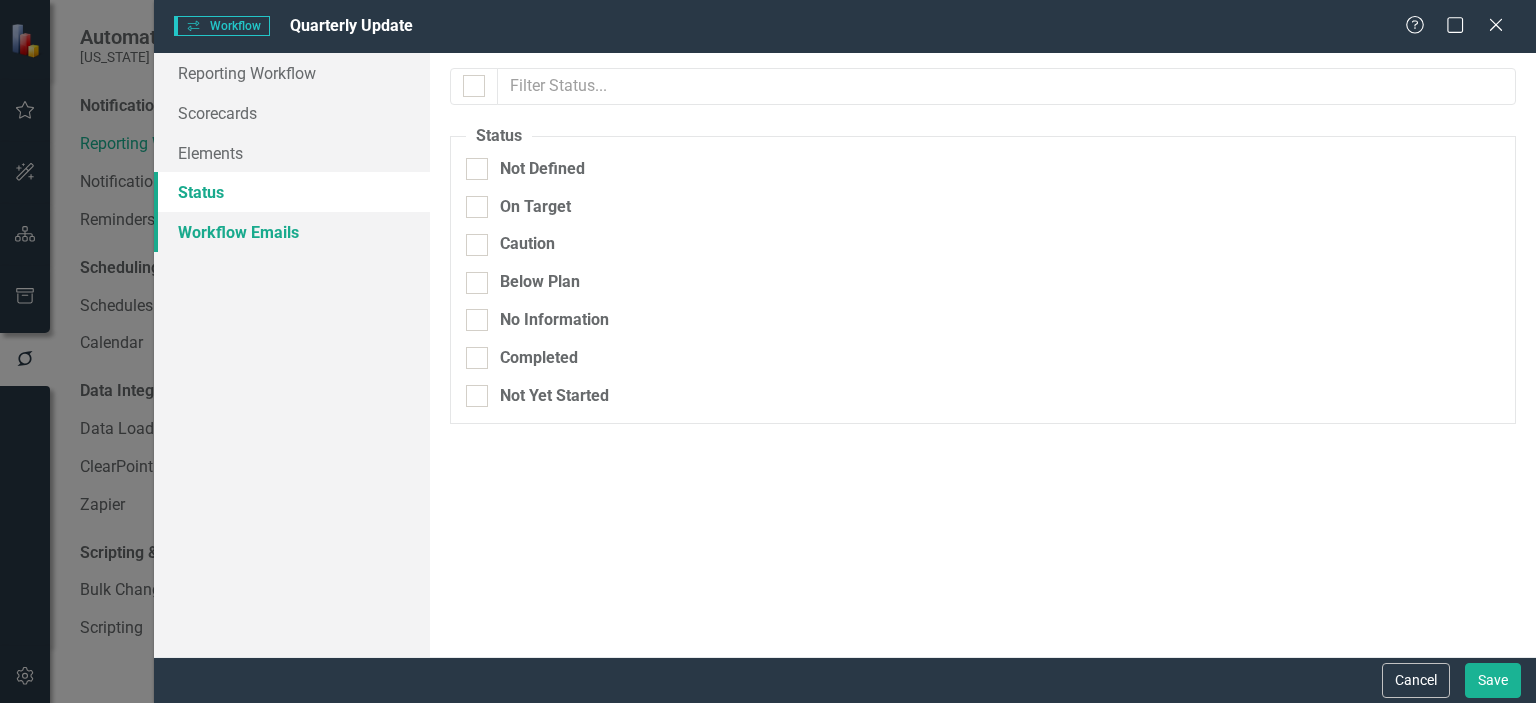 click on "Workflow Emails" at bounding box center (292, 232) 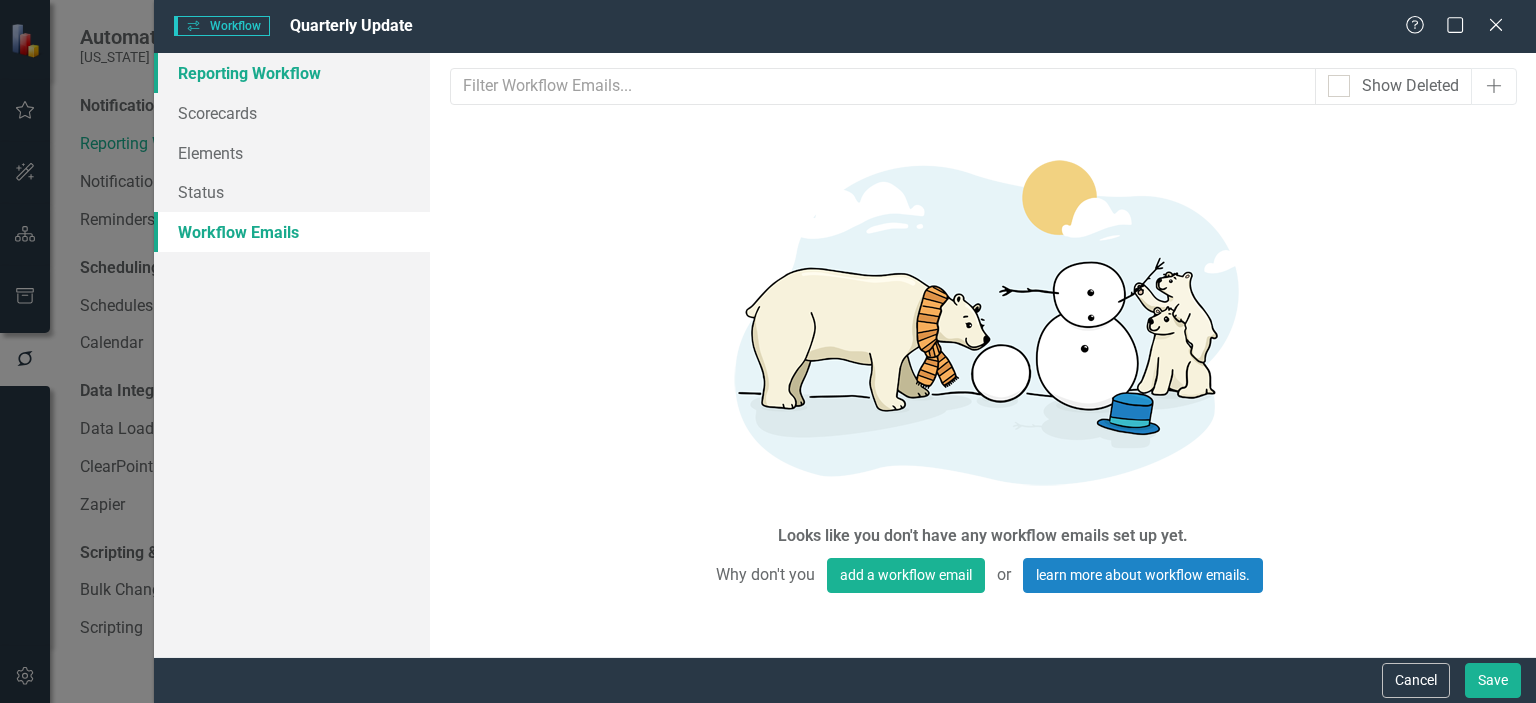 click on "Reporting Workflow" at bounding box center (292, 73) 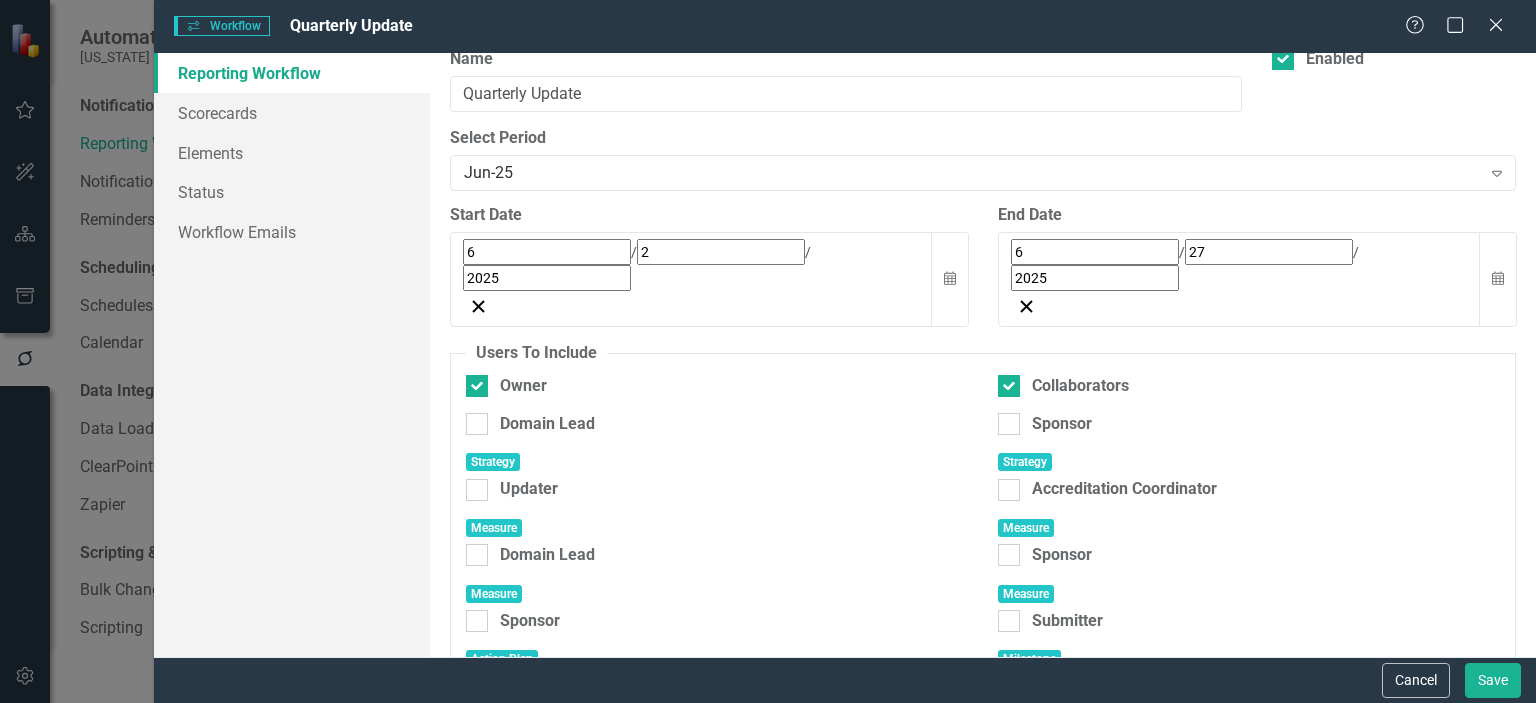 scroll, scrollTop: 0, scrollLeft: 0, axis: both 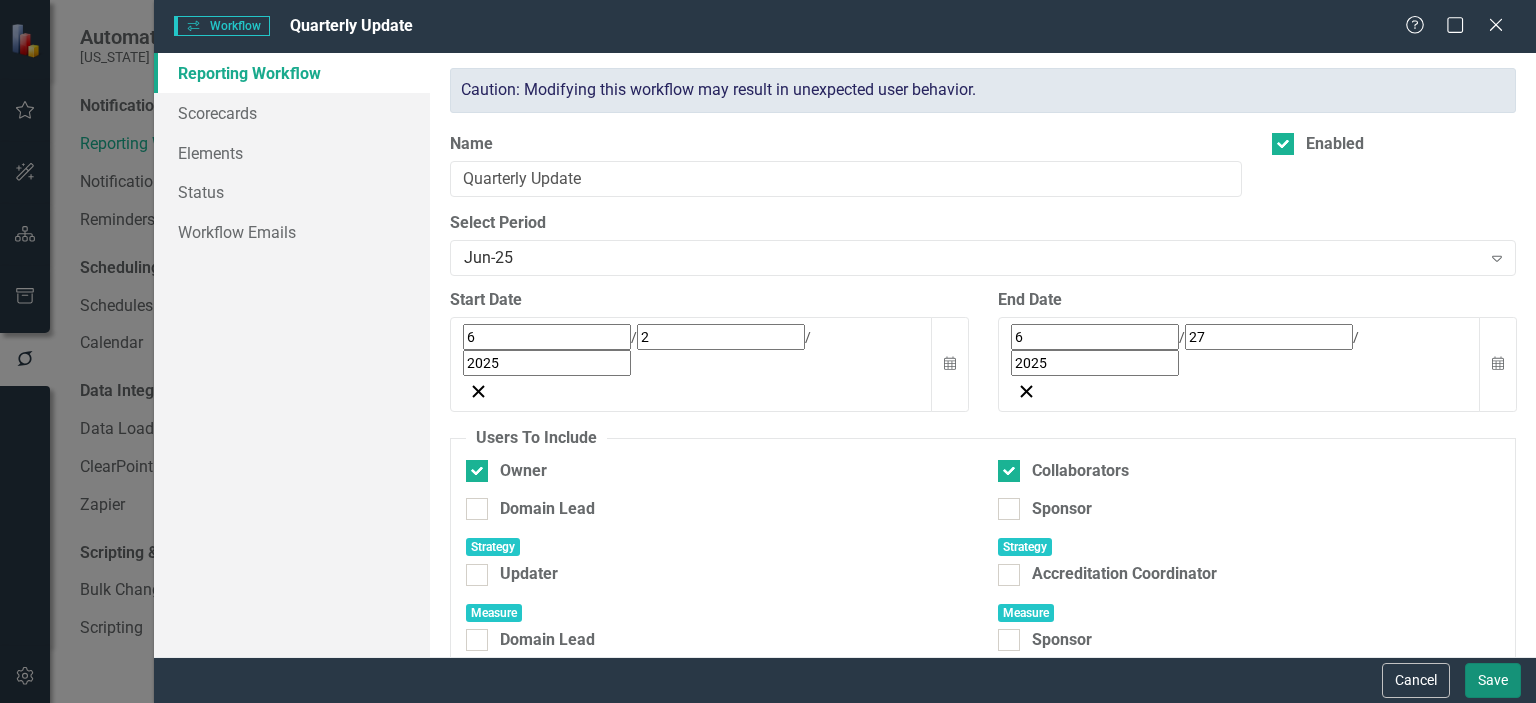 click on "Save" at bounding box center [1493, 680] 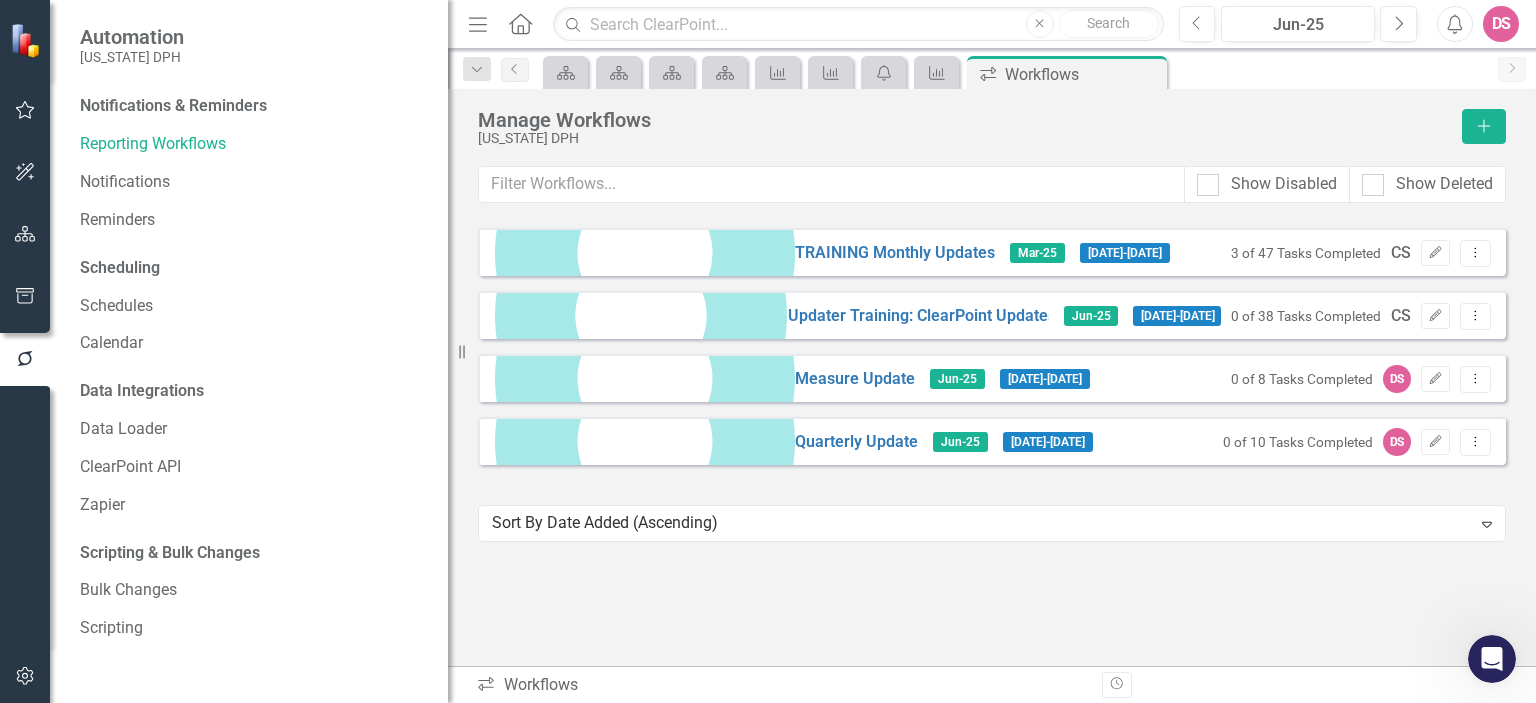 click 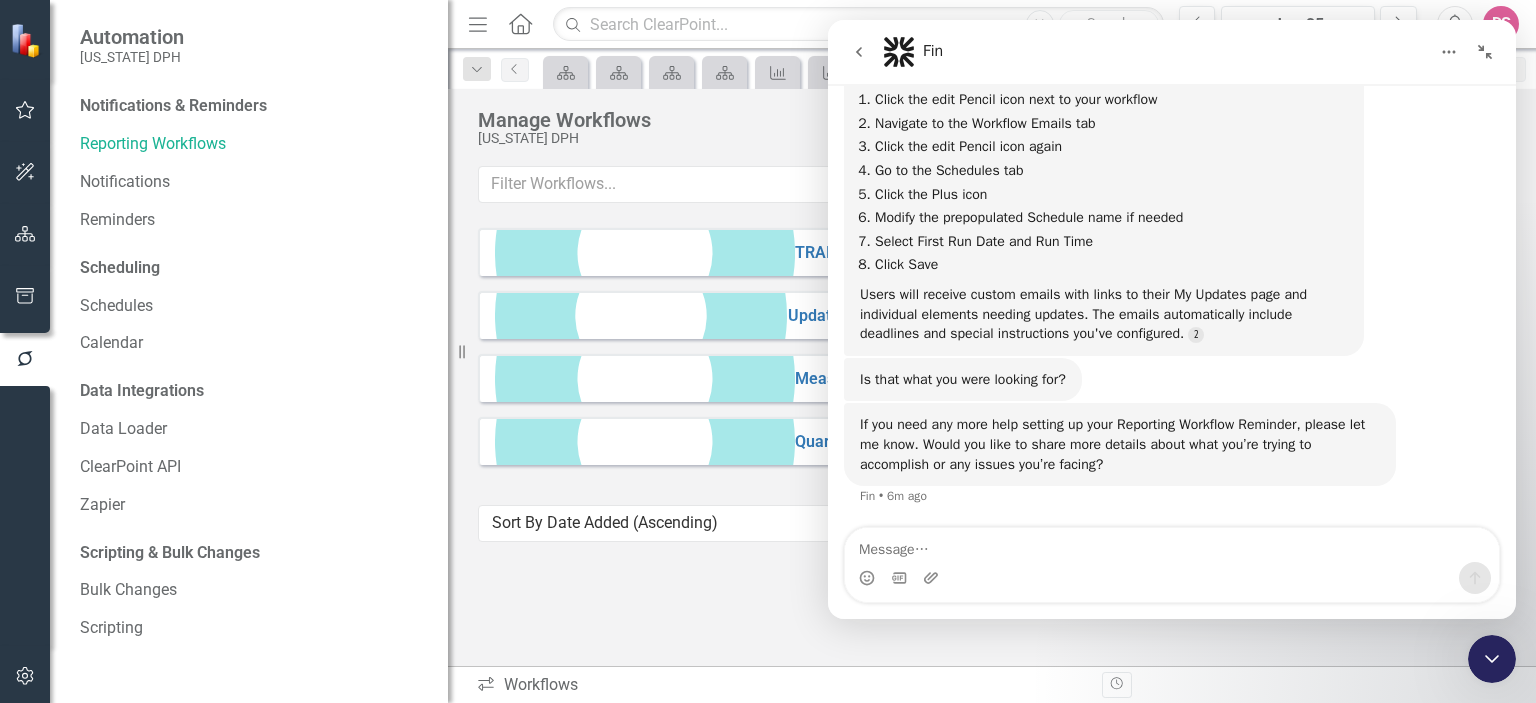 scroll, scrollTop: 2175, scrollLeft: 0, axis: vertical 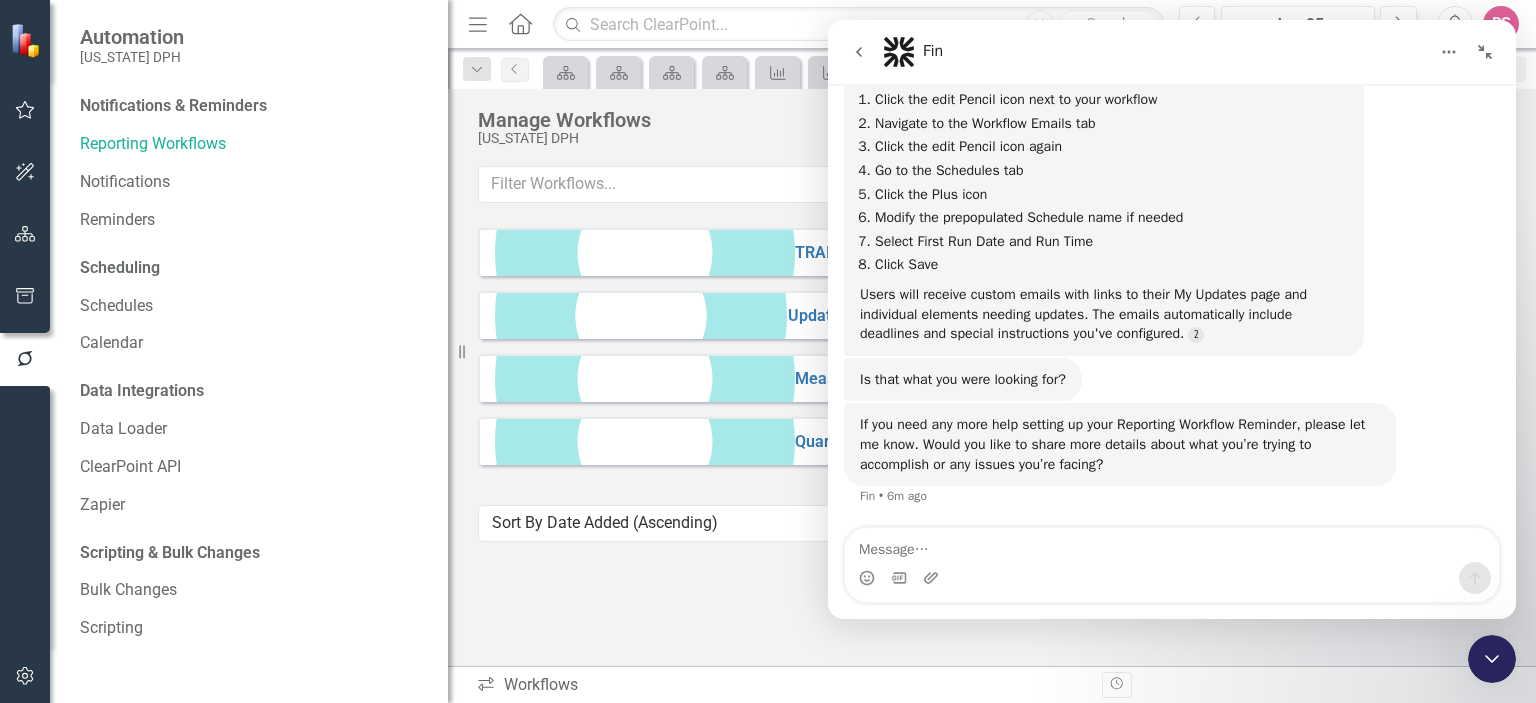 drag, startPoint x: 1508, startPoint y: 497, endPoint x: 2350, endPoint y: 519, distance: 842.28735 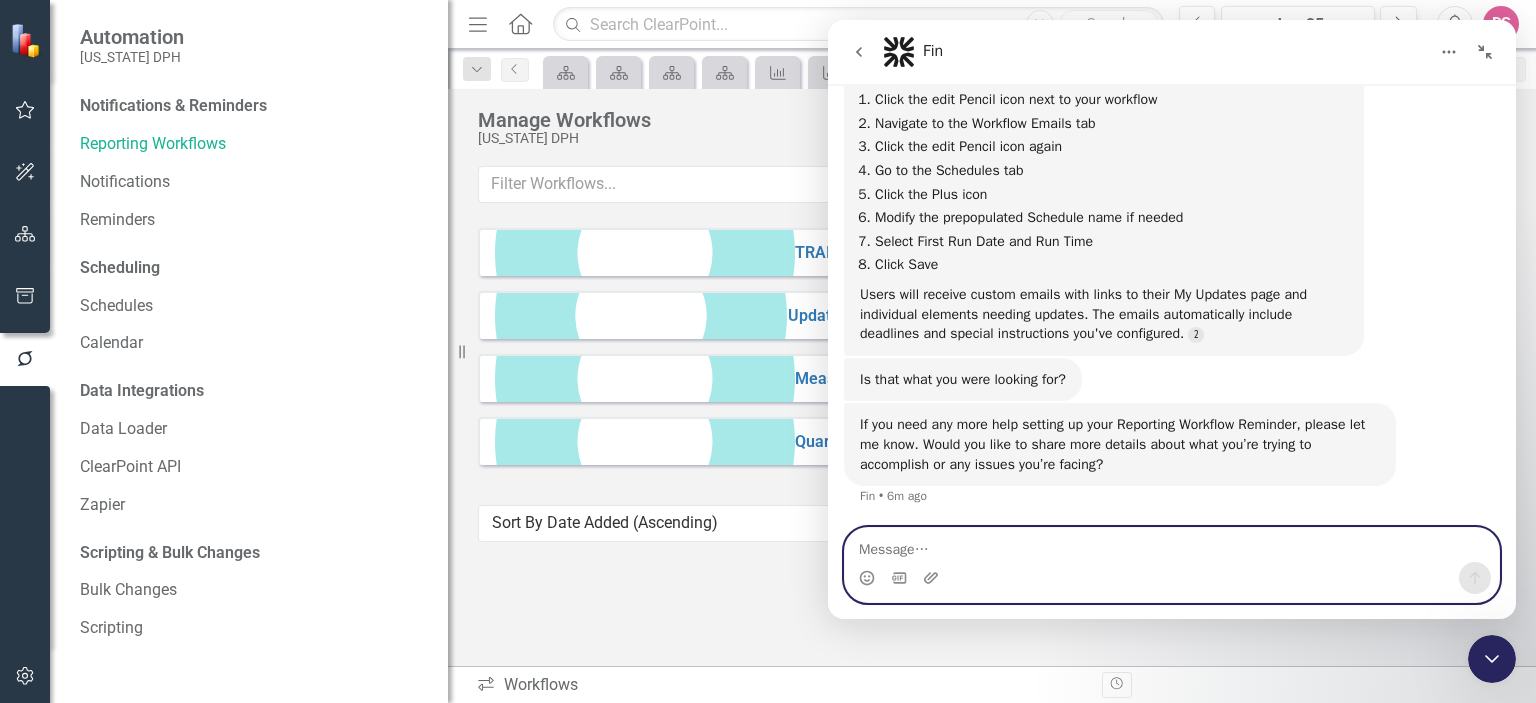 click at bounding box center [1172, 545] 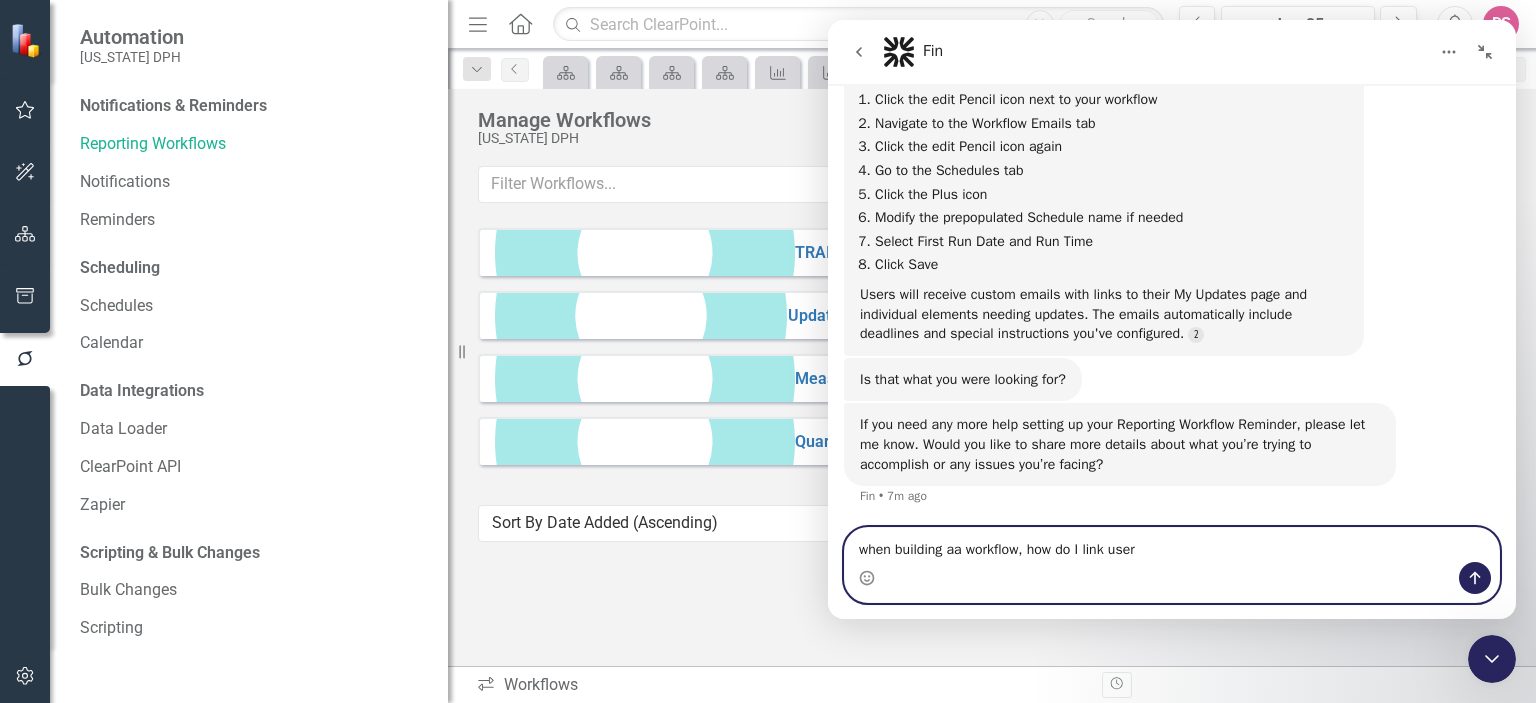 type on "when building aa workflow, how do I link users" 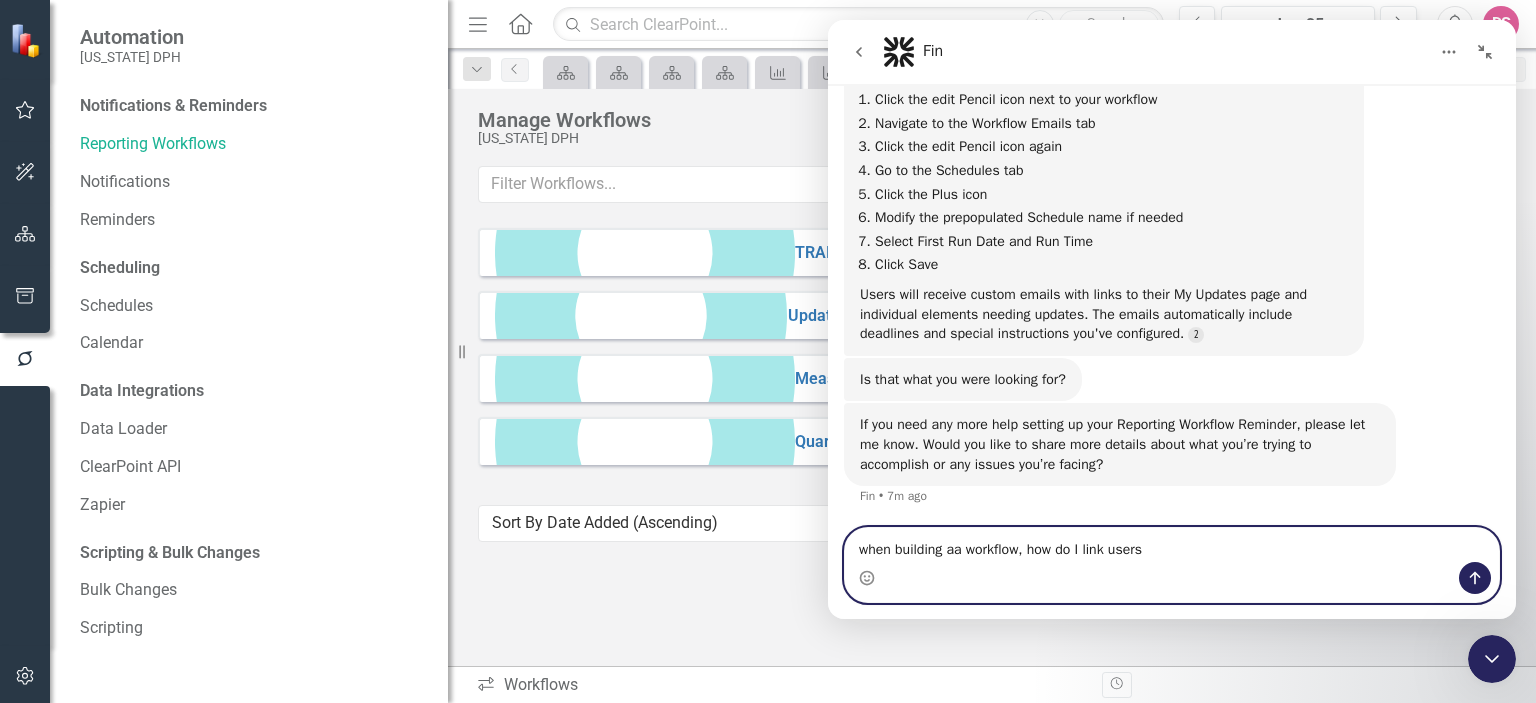 type 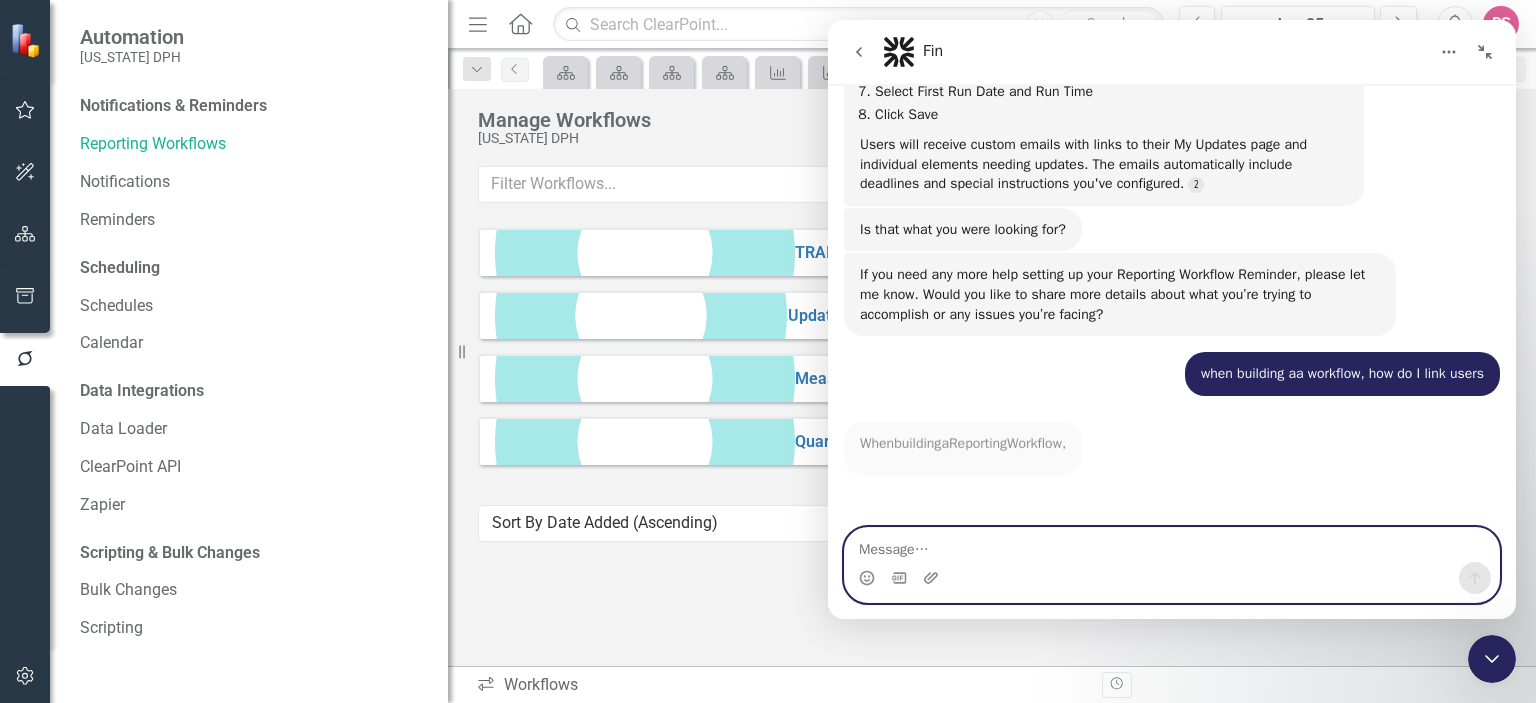 scroll, scrollTop: 2300, scrollLeft: 0, axis: vertical 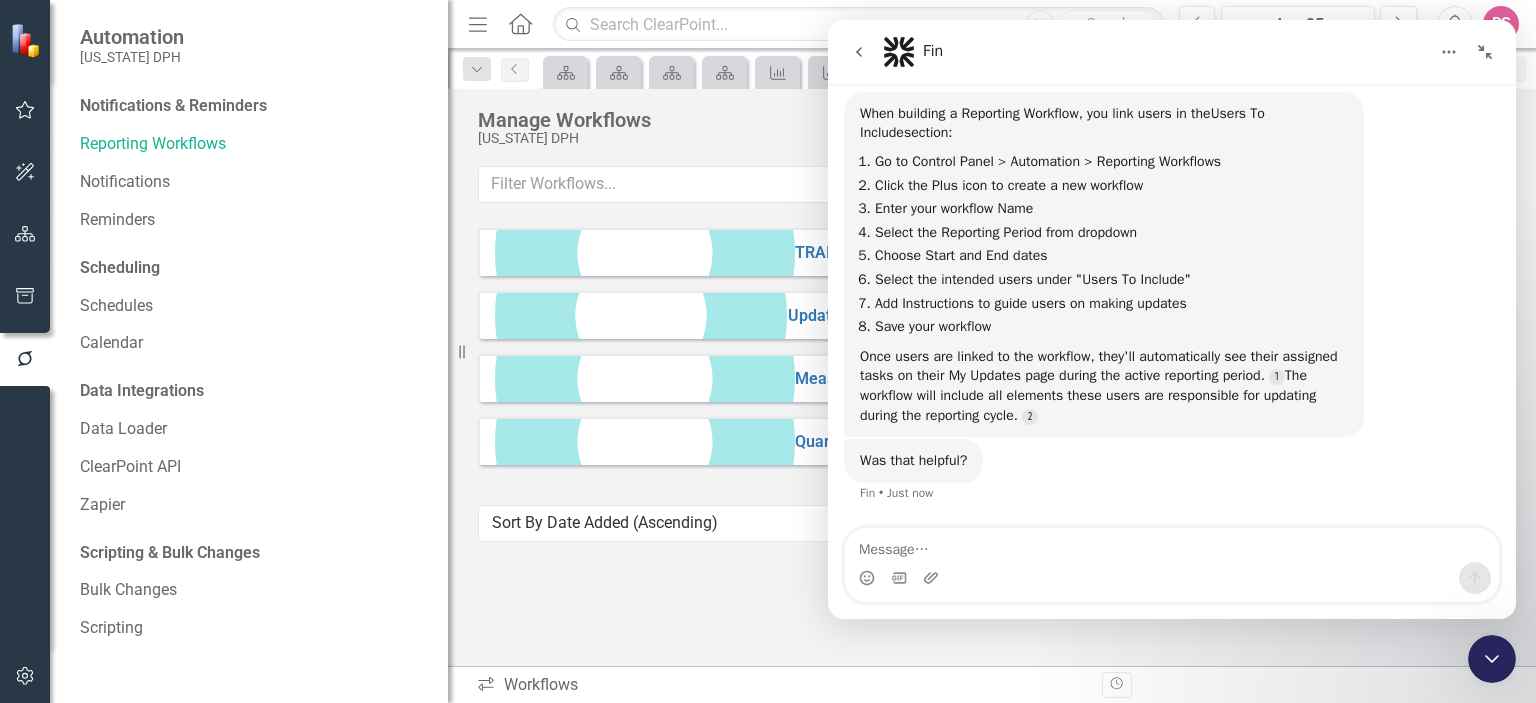 click 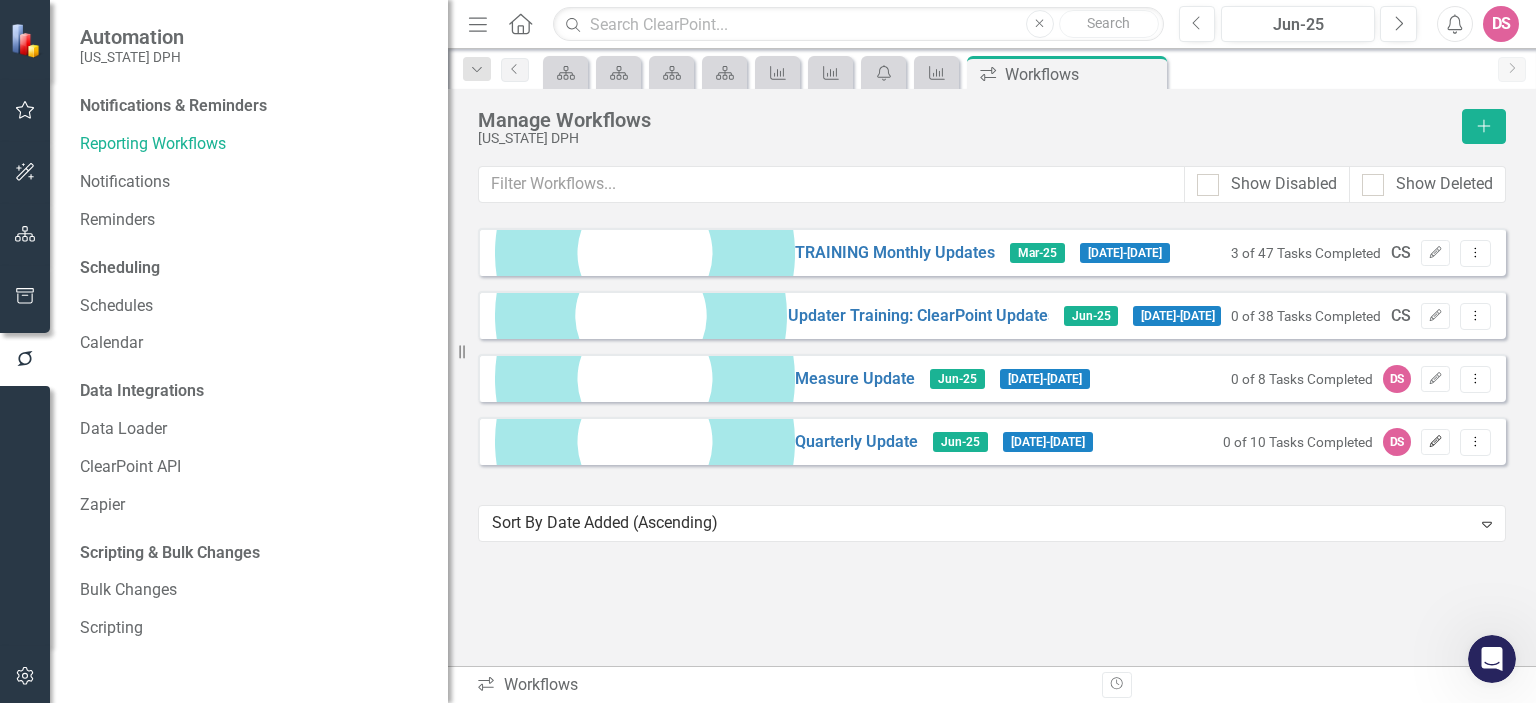 click on "Edit" 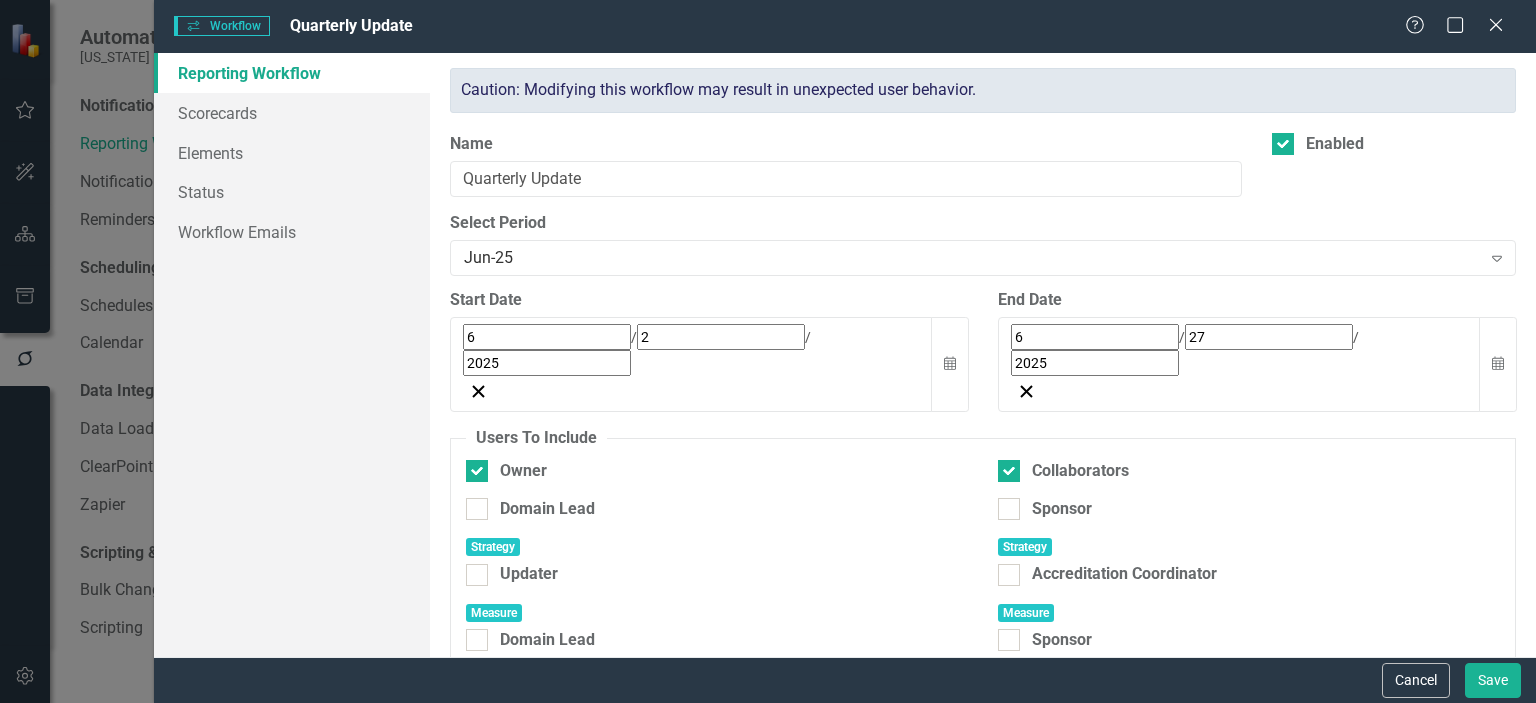 scroll, scrollTop: 0, scrollLeft: 0, axis: both 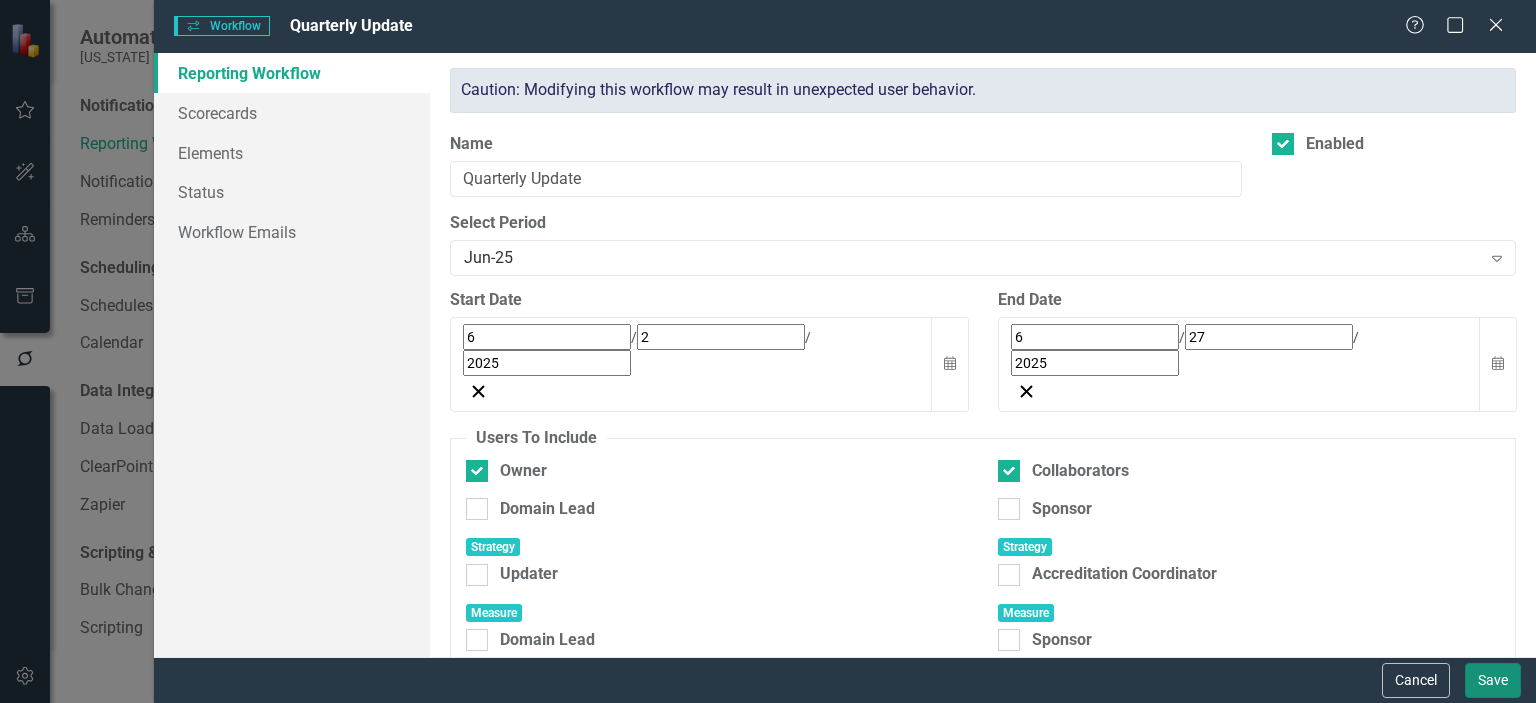 click on "Save" at bounding box center [1493, 680] 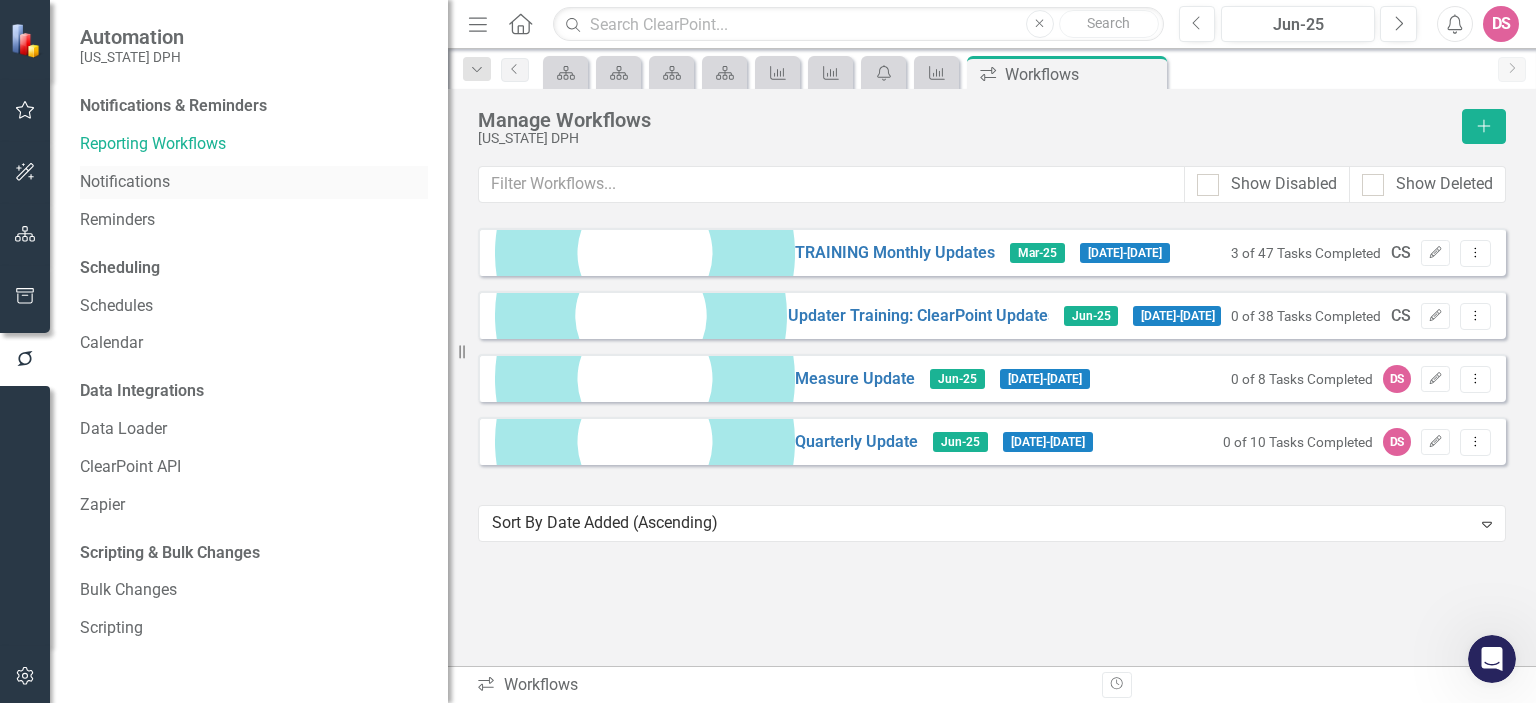 click on "Notifications" at bounding box center (254, 182) 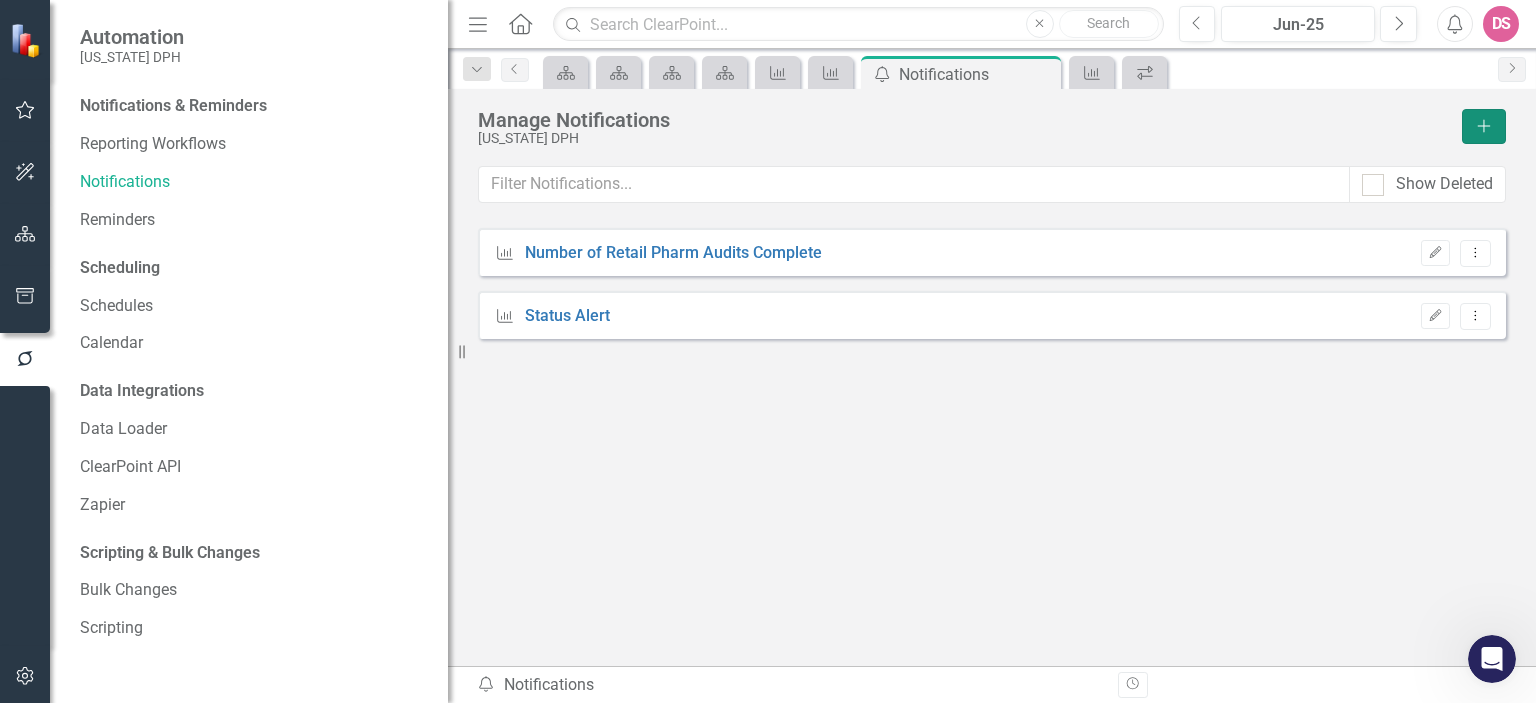 click on "Add" at bounding box center [1484, 126] 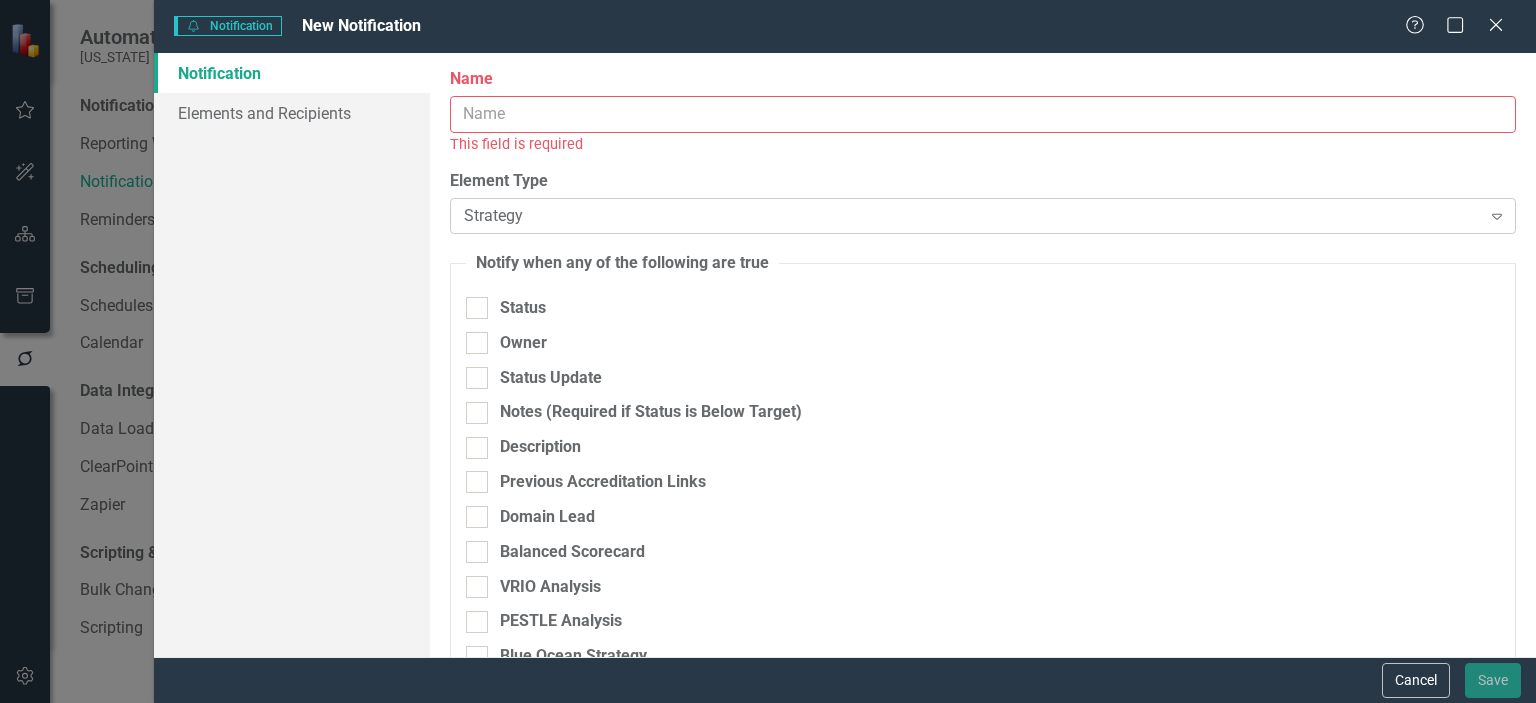 click 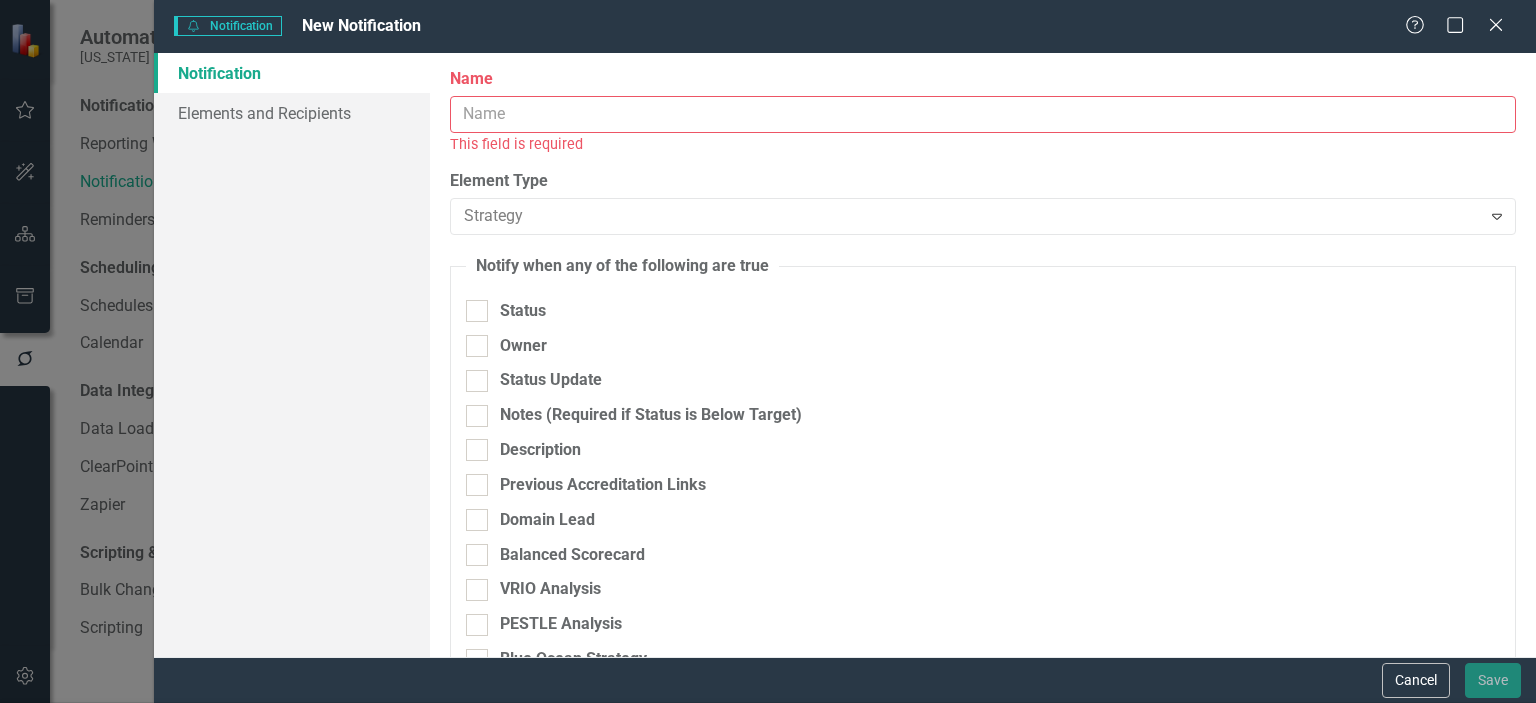 click on "Measure" at bounding box center [772, 752] 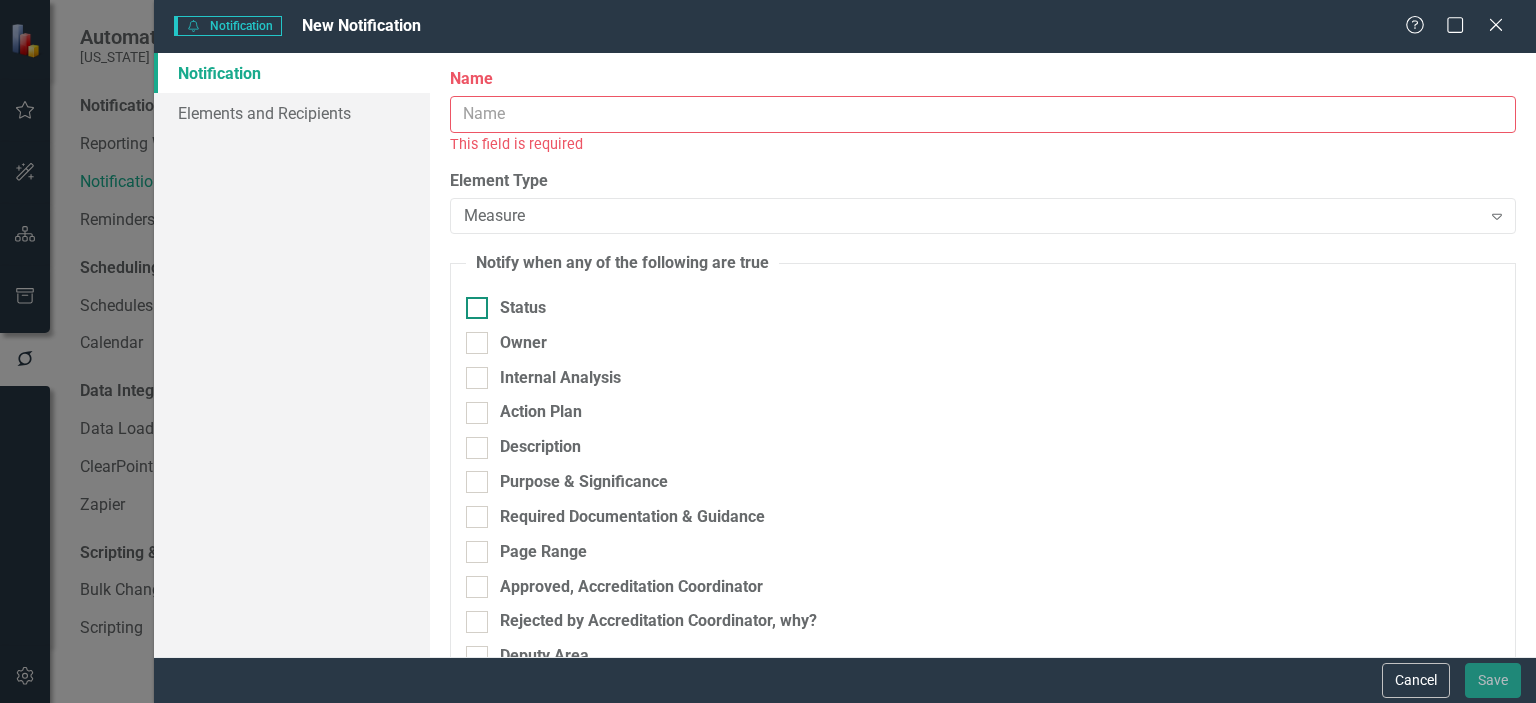 click at bounding box center [477, 308] 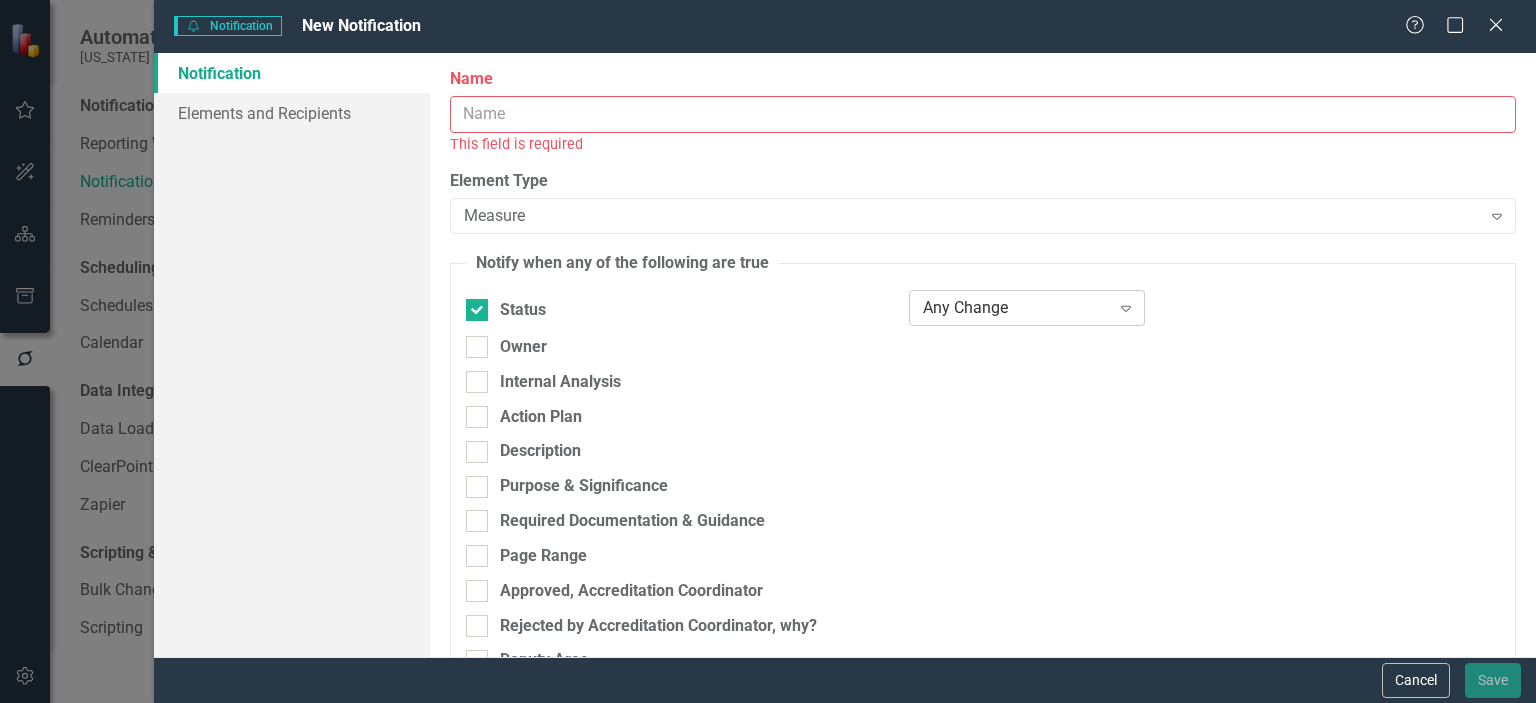 click on "Expand" 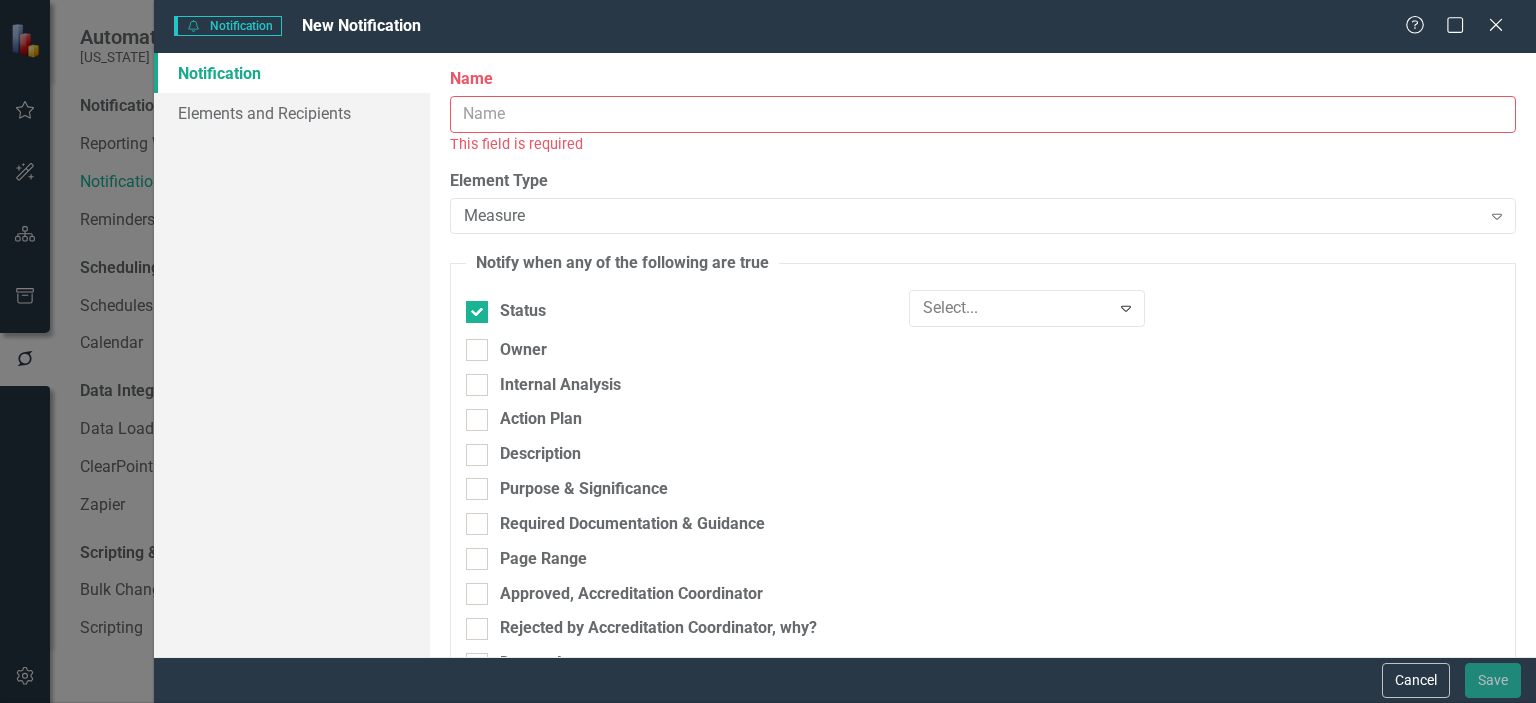 click on "Equals" at bounding box center (772, 752) 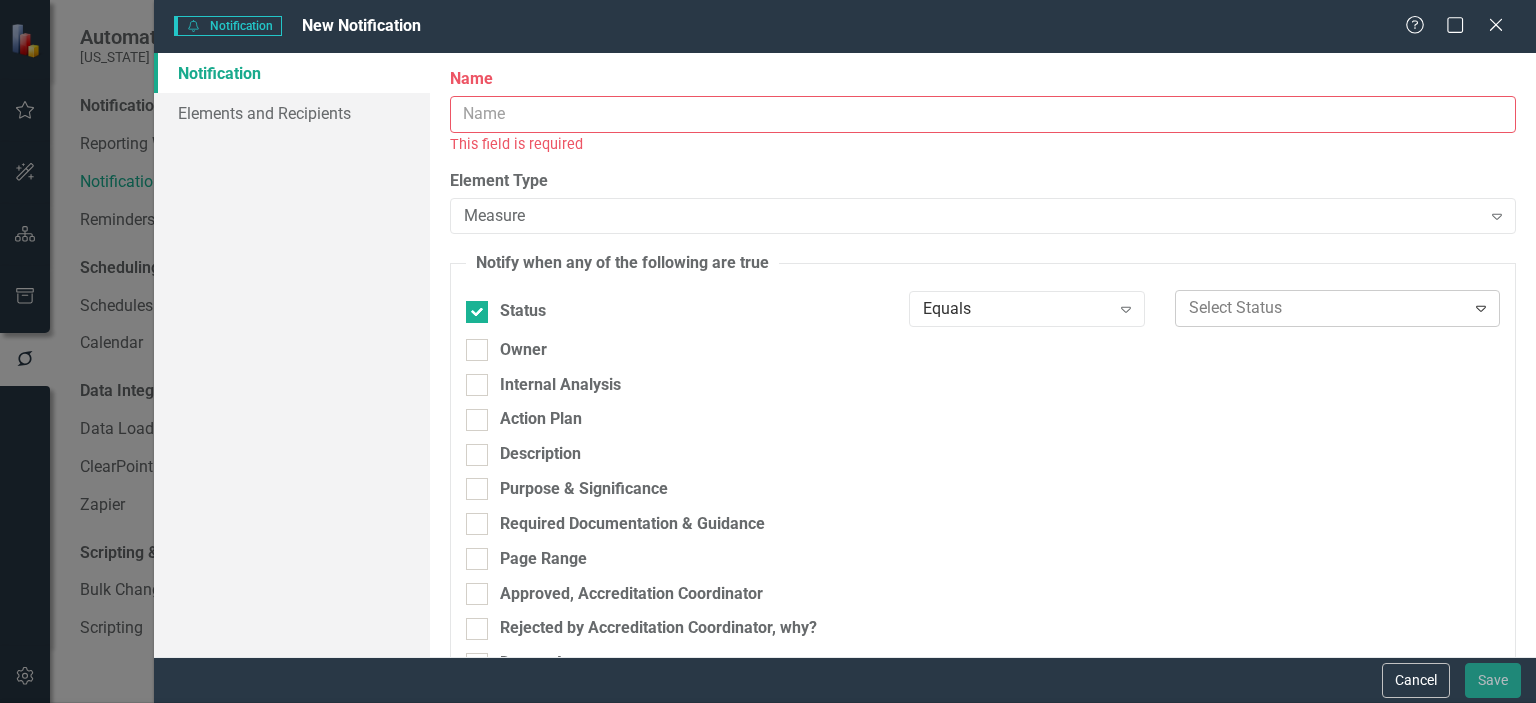 click on "Expand" 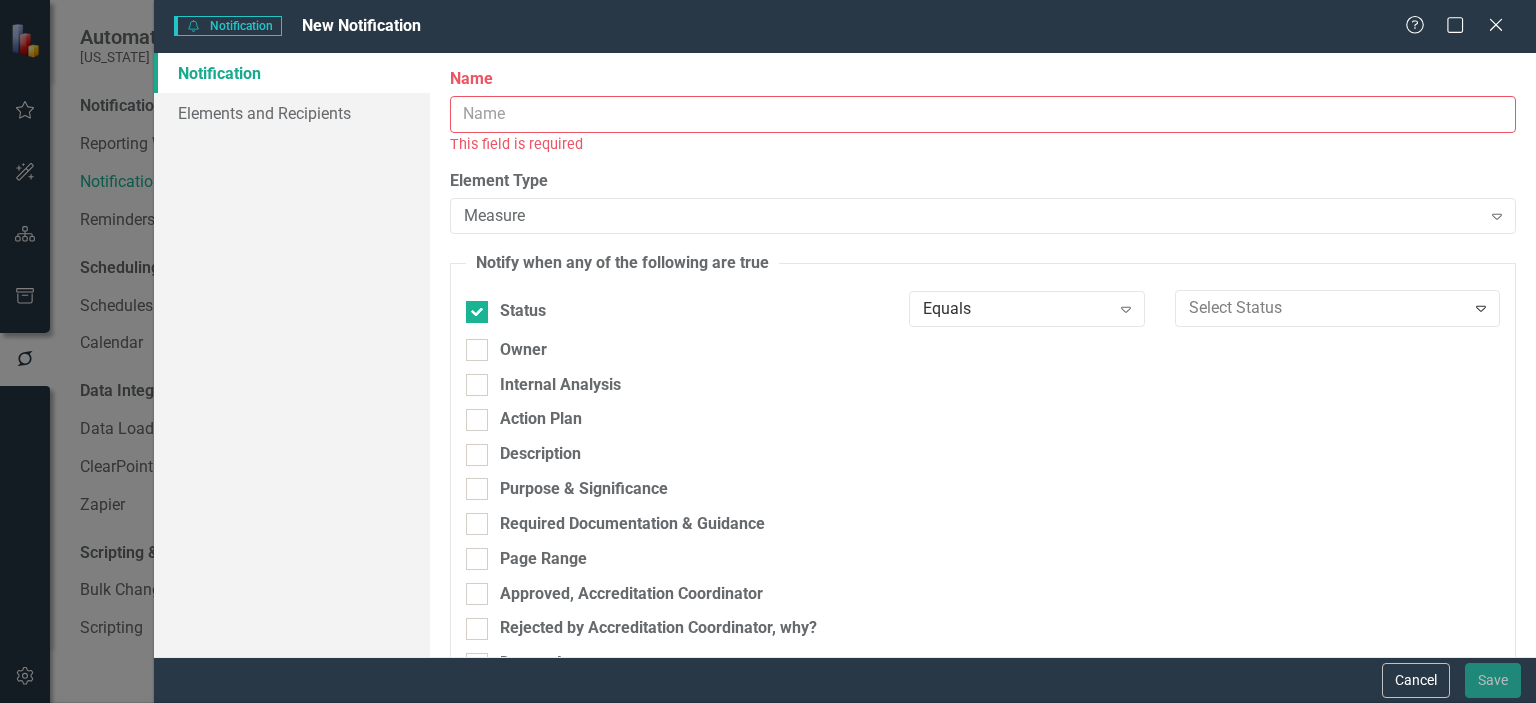 click on "Below Plan" at bounding box center (772, 788) 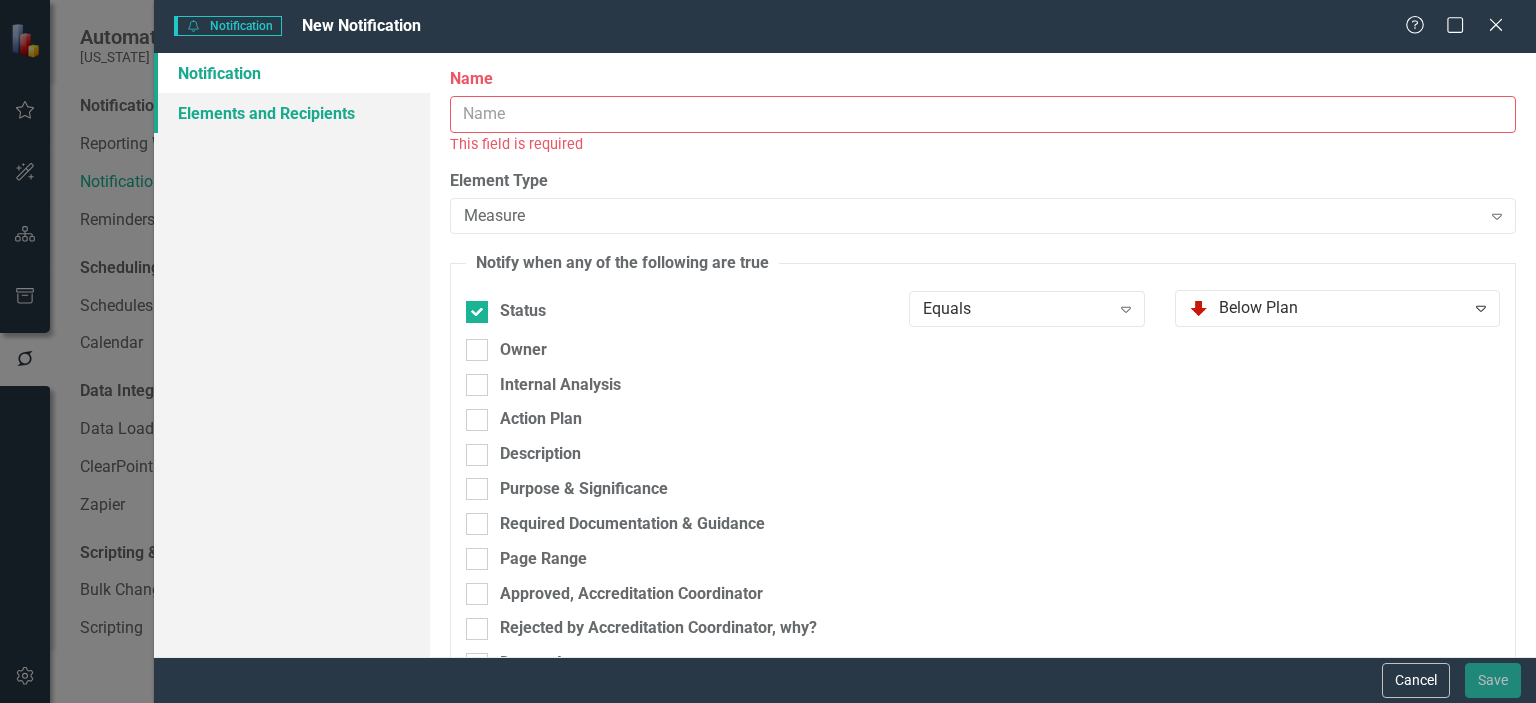 click on "Elements and Recipients" at bounding box center (292, 113) 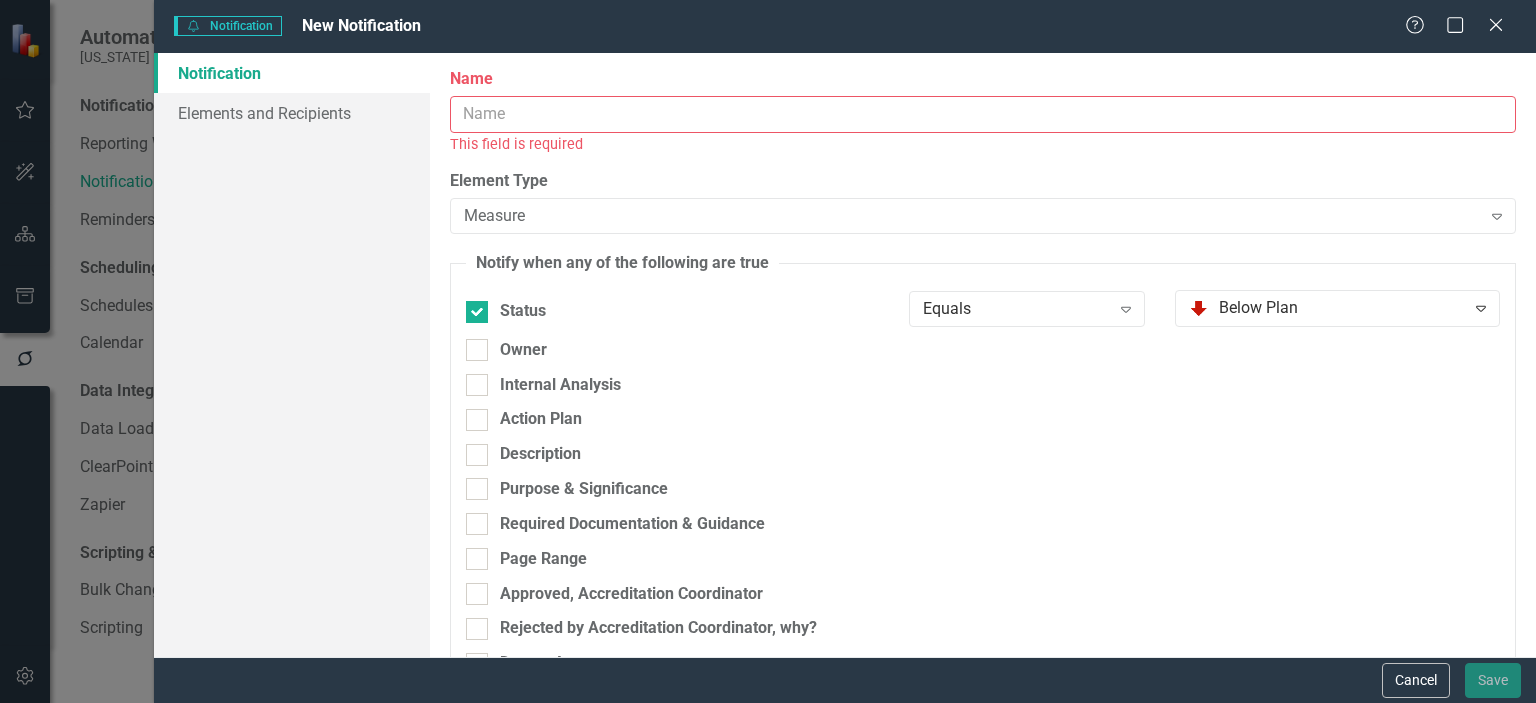 click on "Name" at bounding box center (983, 114) 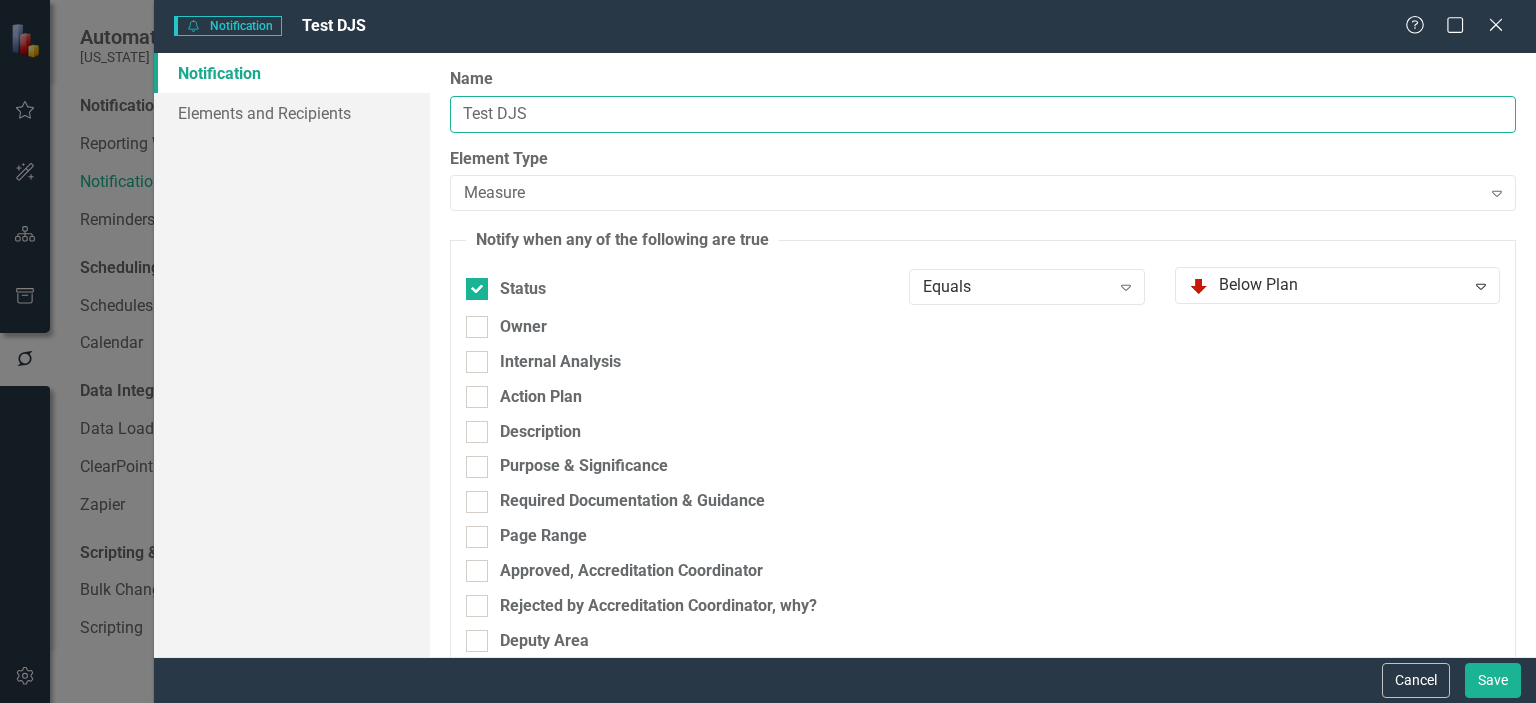 type on "Test DJS" 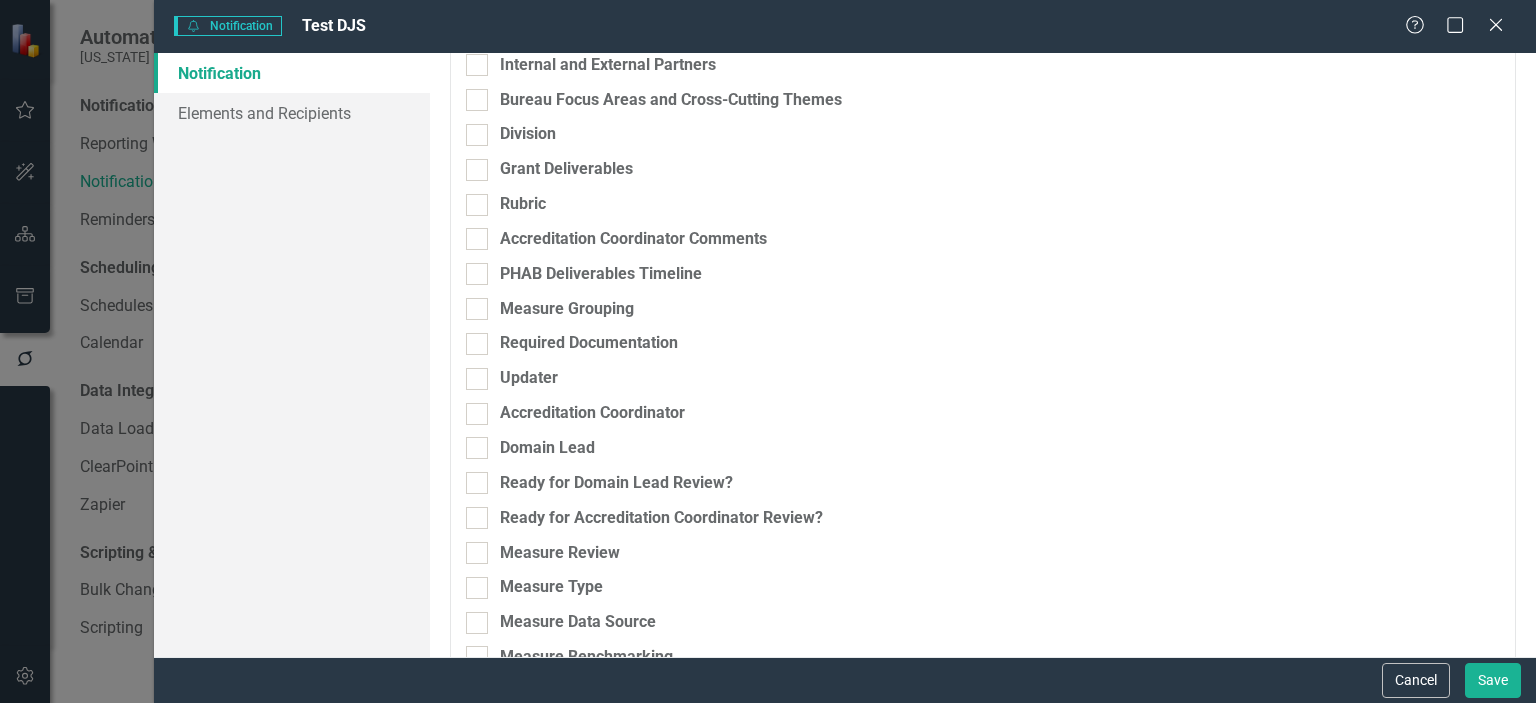 scroll, scrollTop: 772, scrollLeft: 0, axis: vertical 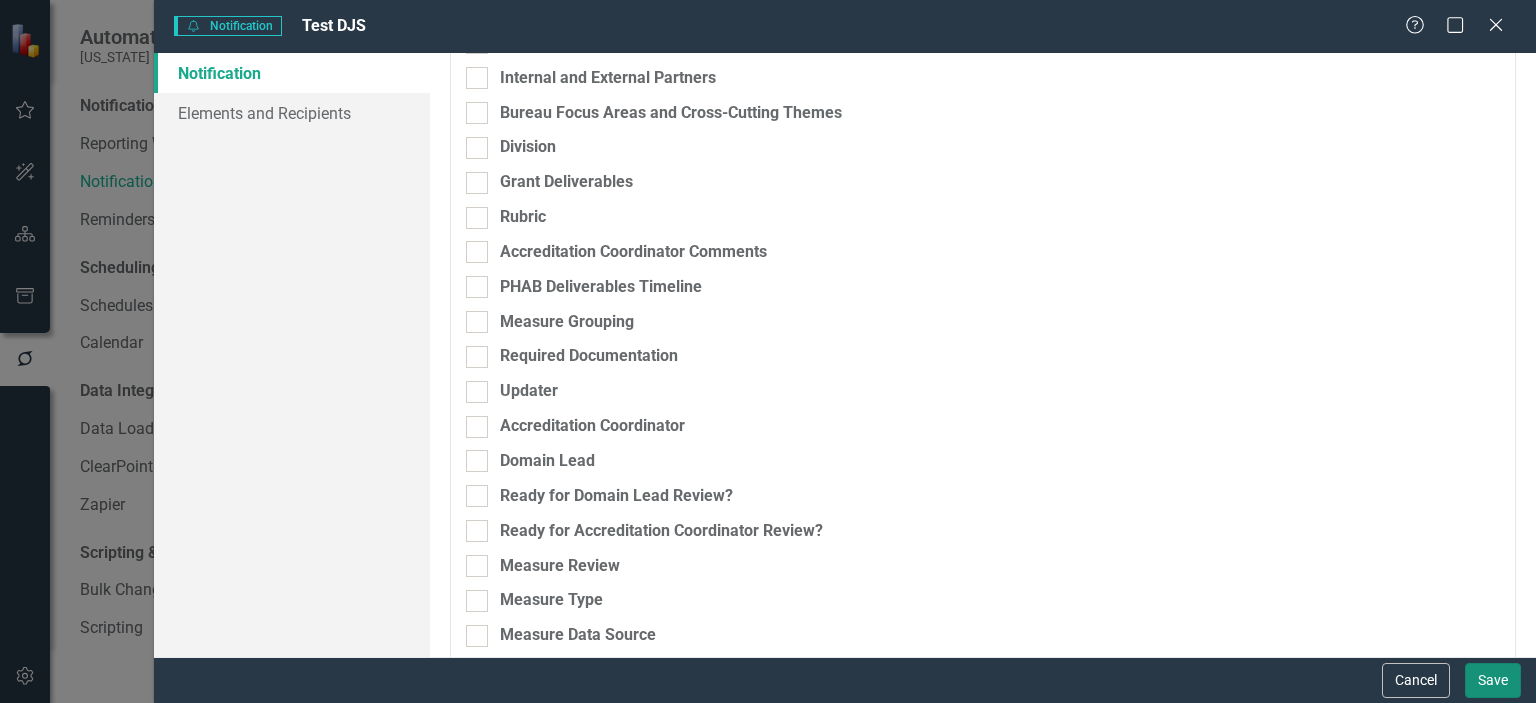 click on "Save" at bounding box center [1493, 680] 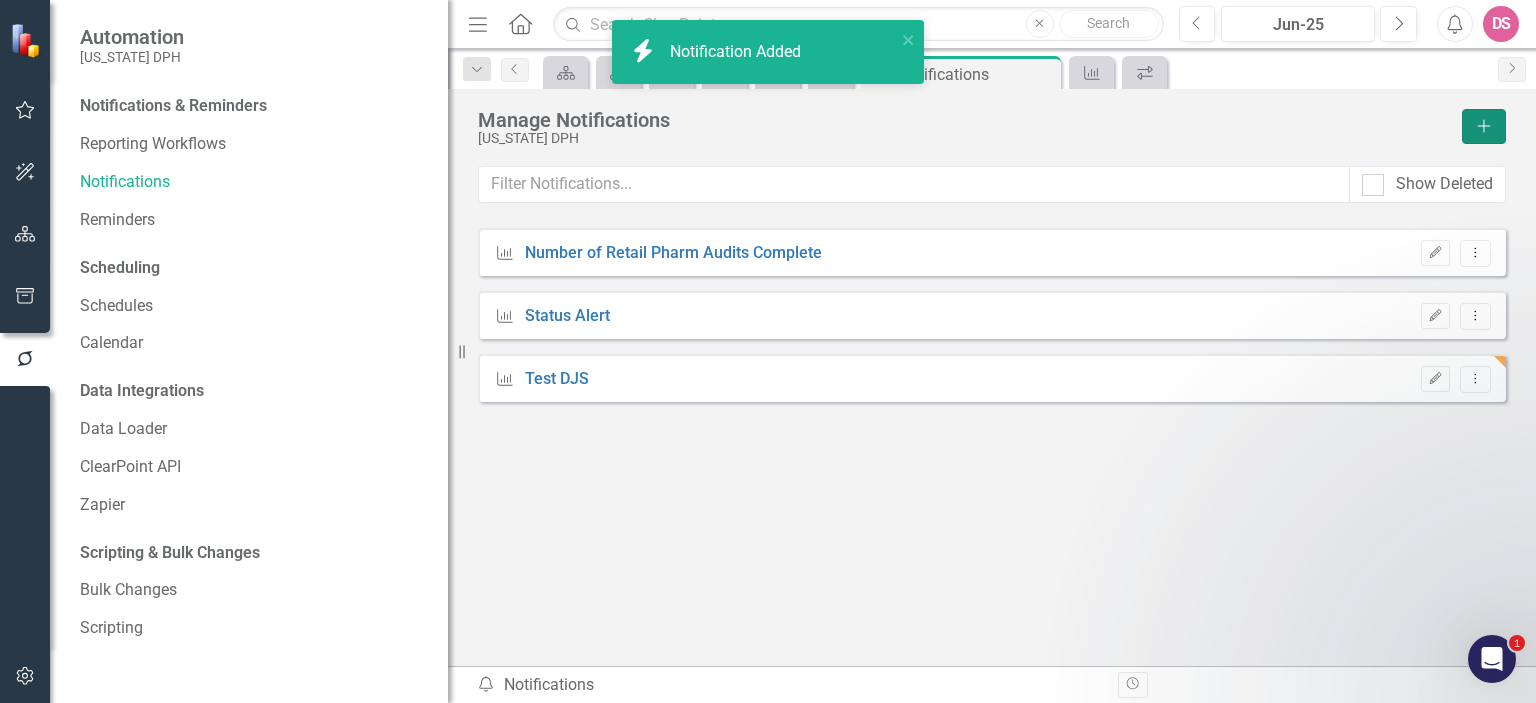 scroll, scrollTop: 2, scrollLeft: 0, axis: vertical 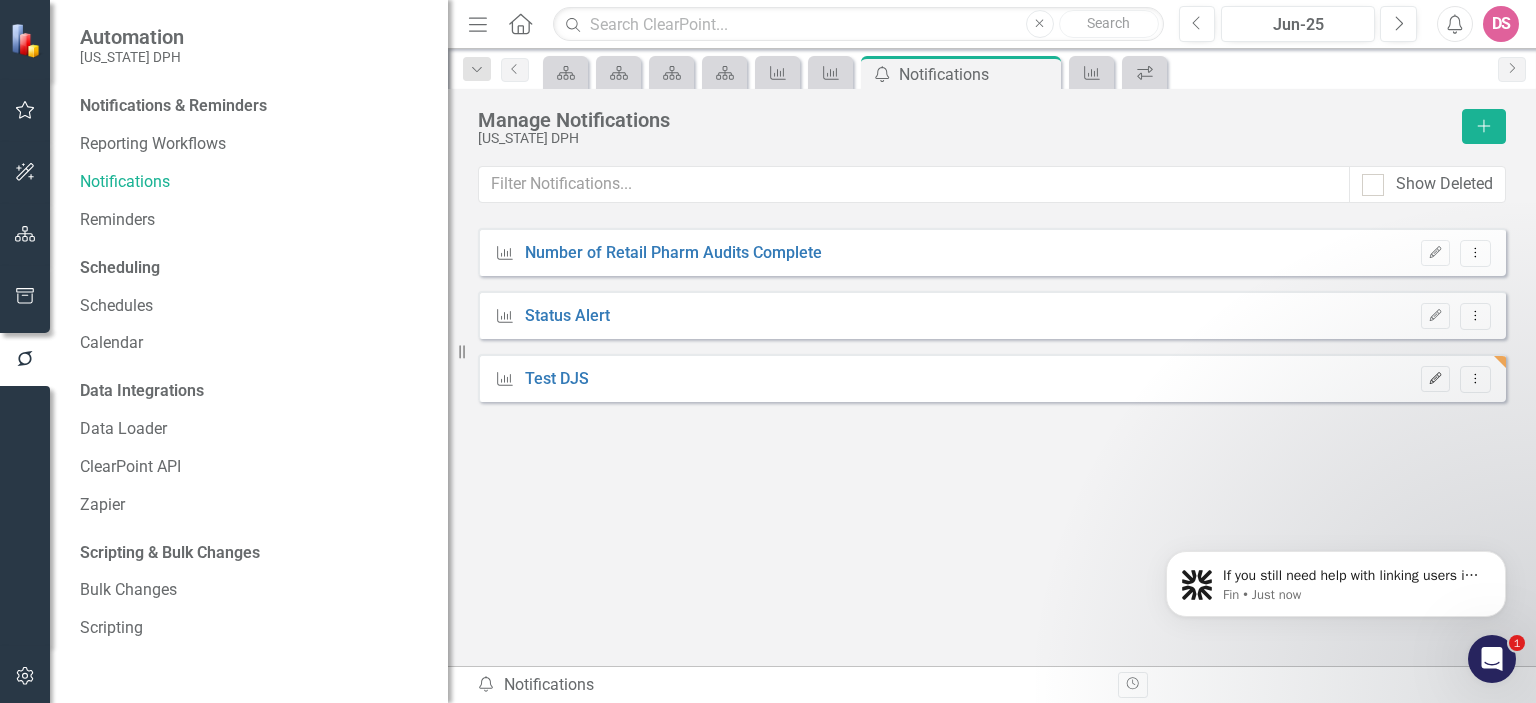 click on "Edit" 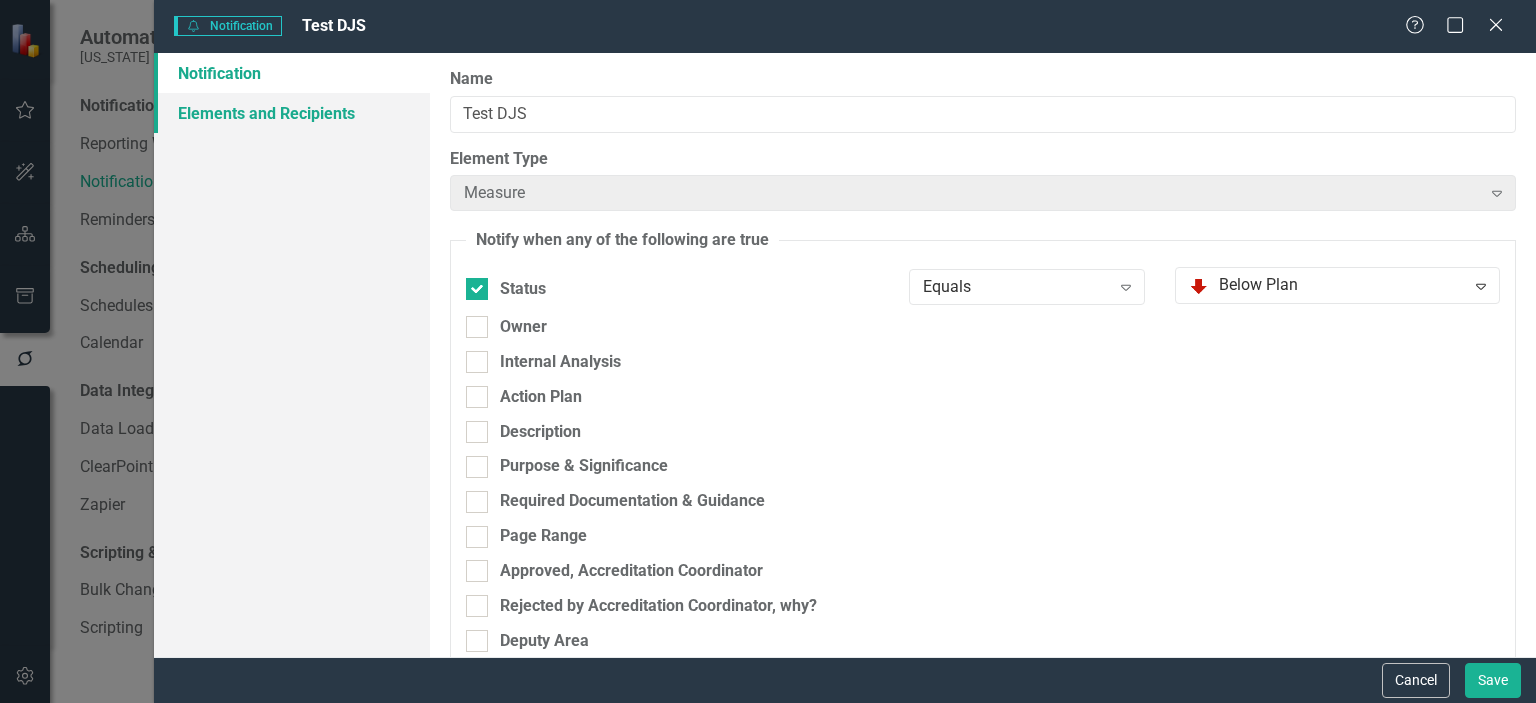 click on "Elements and Recipients" at bounding box center (292, 113) 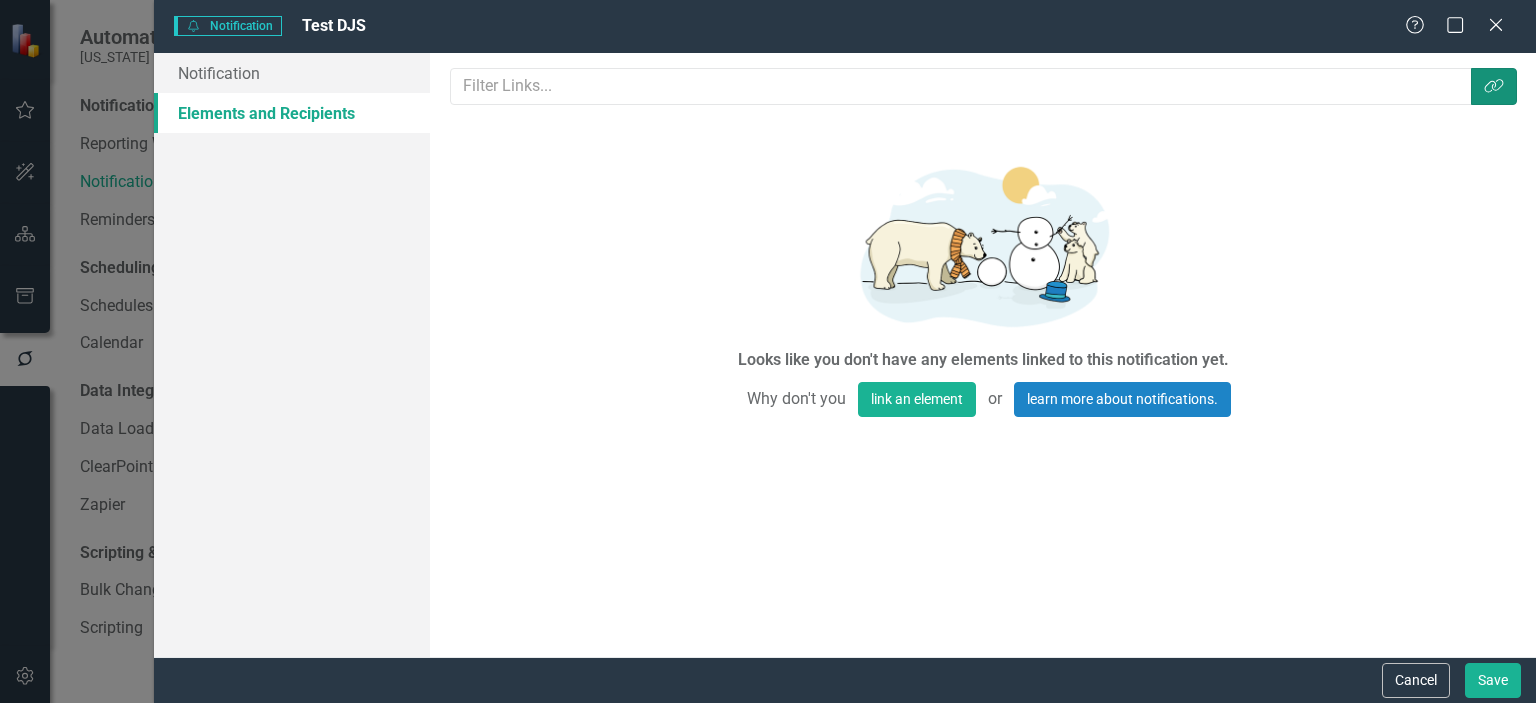 click 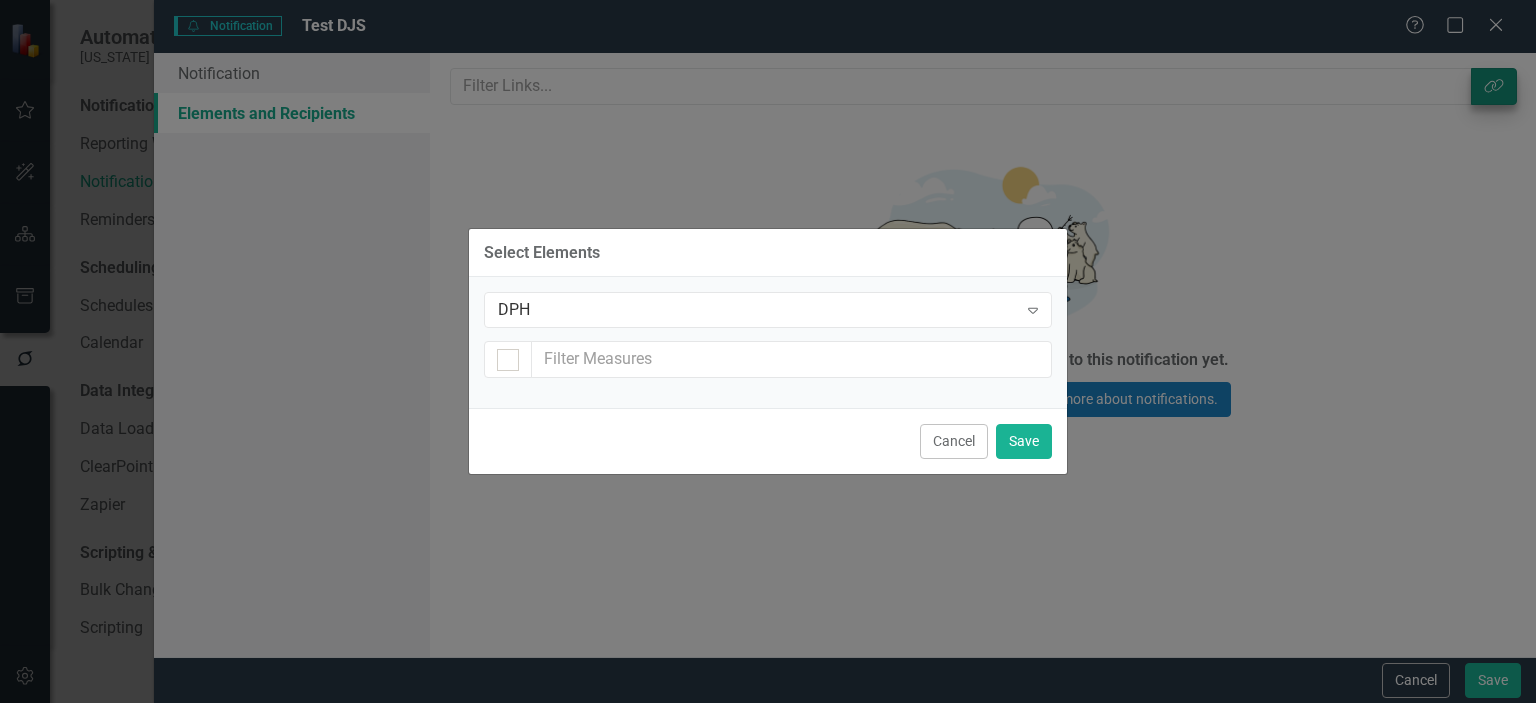 checkbox on "false" 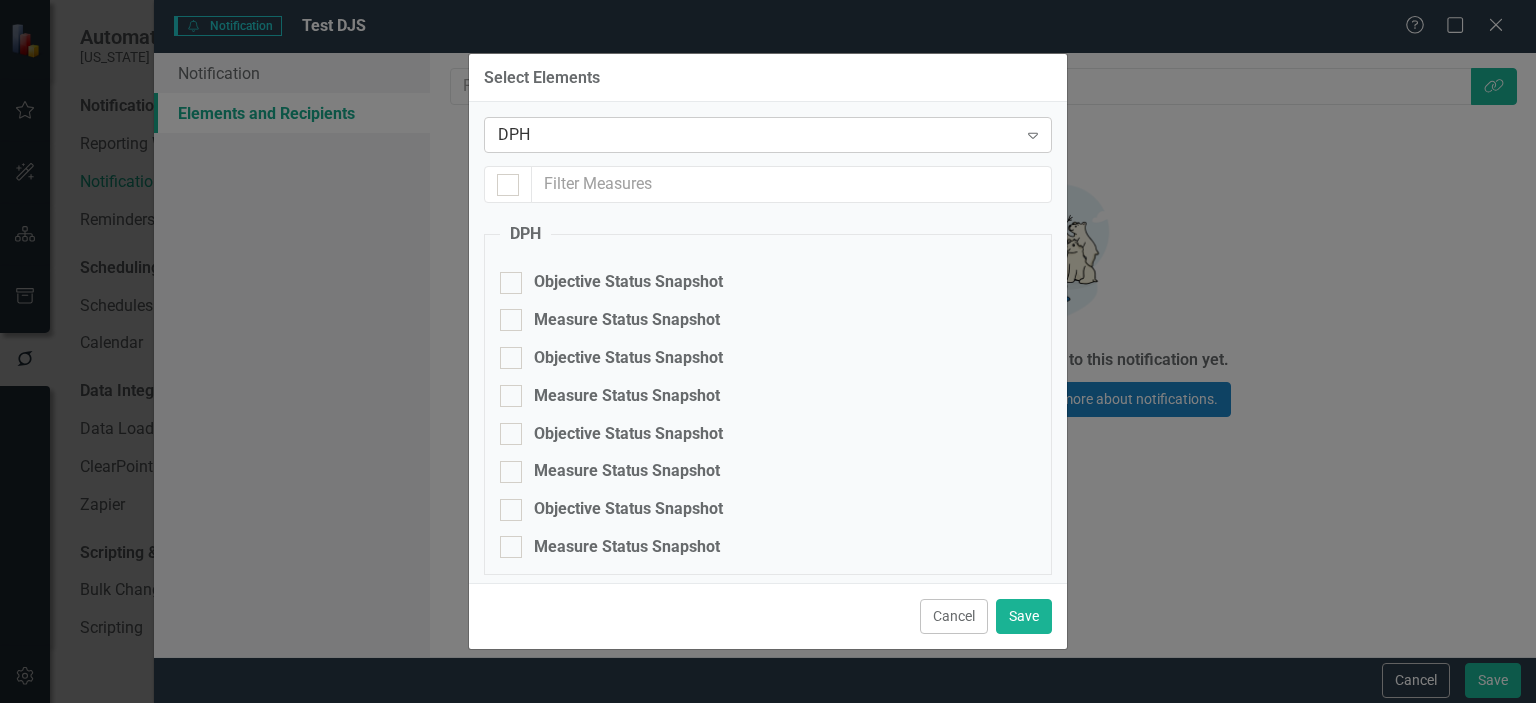 click on "Expand" 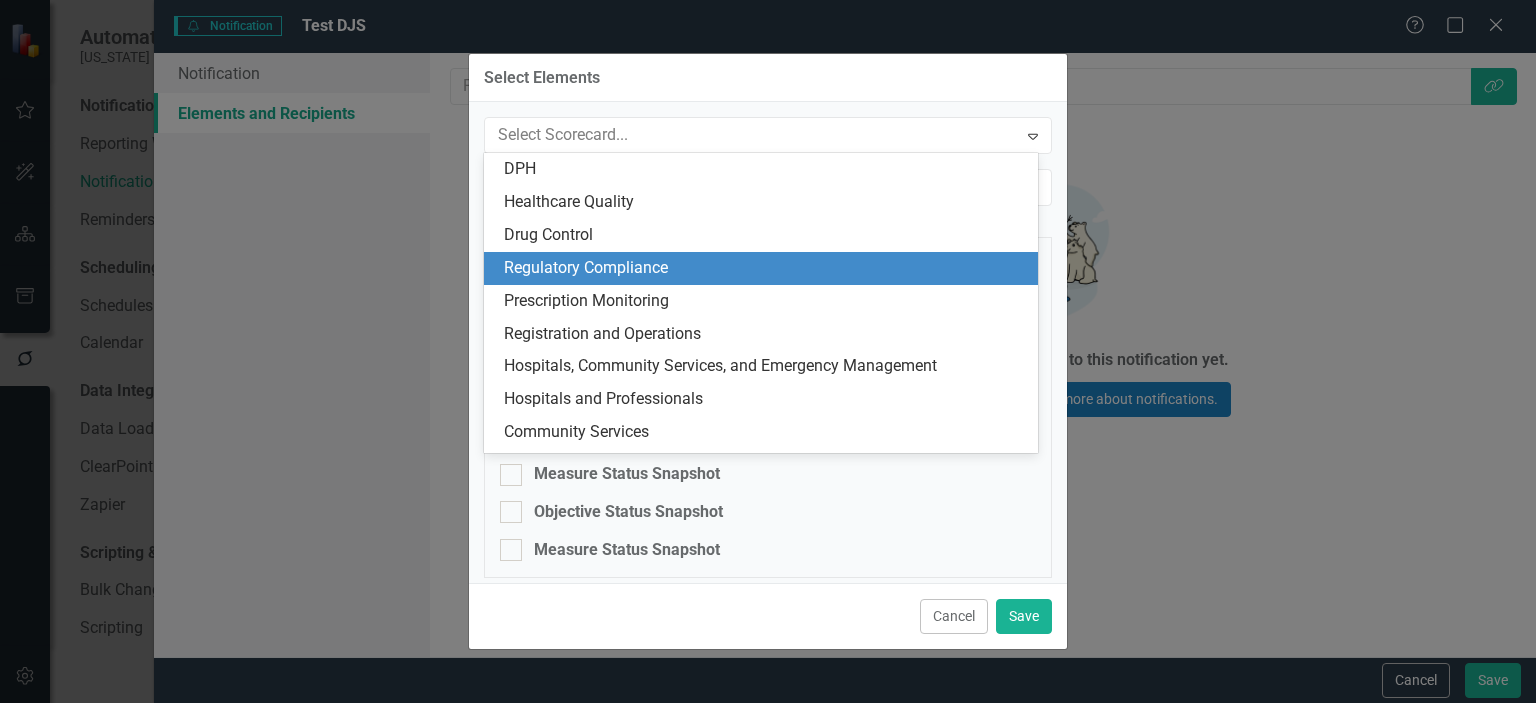 click on "Regulatory Compliance" at bounding box center (765, 268) 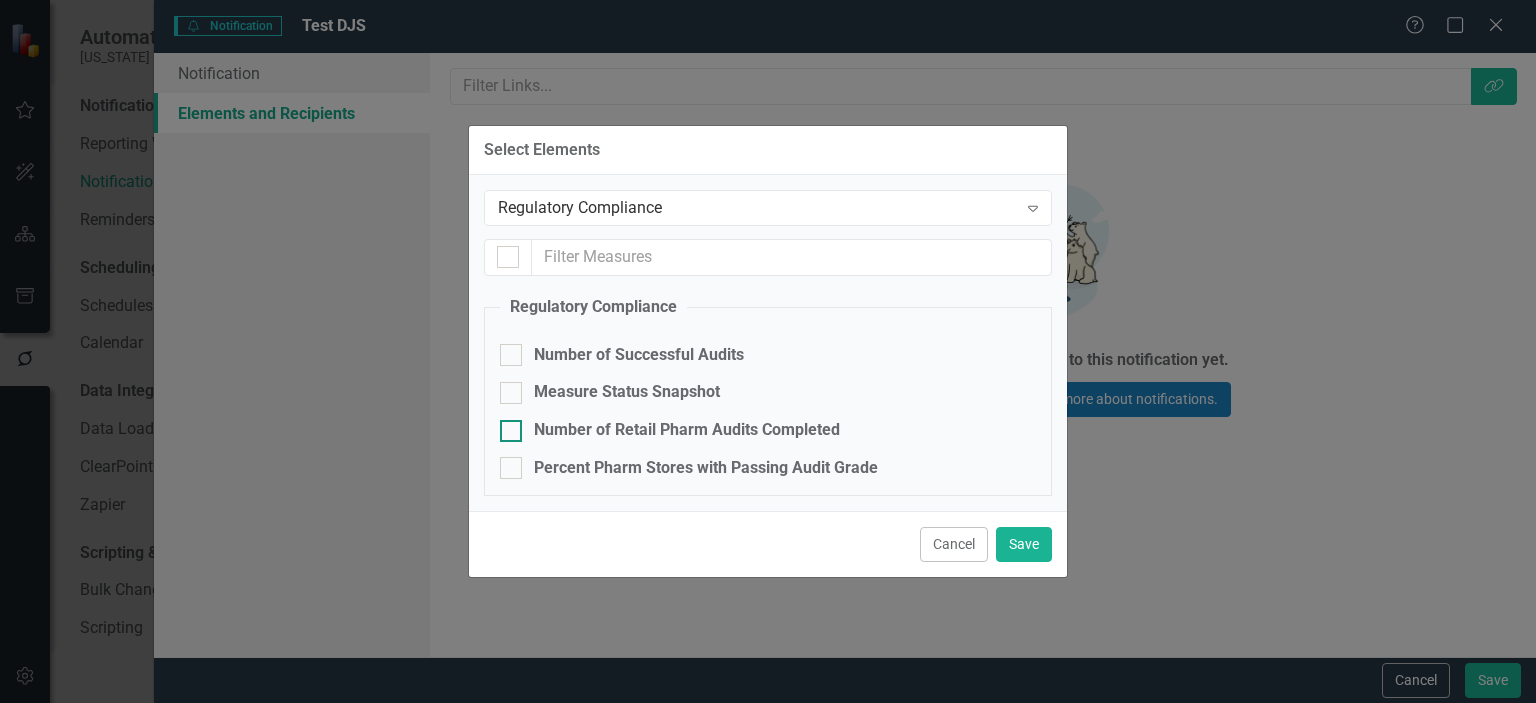 click at bounding box center (511, 431) 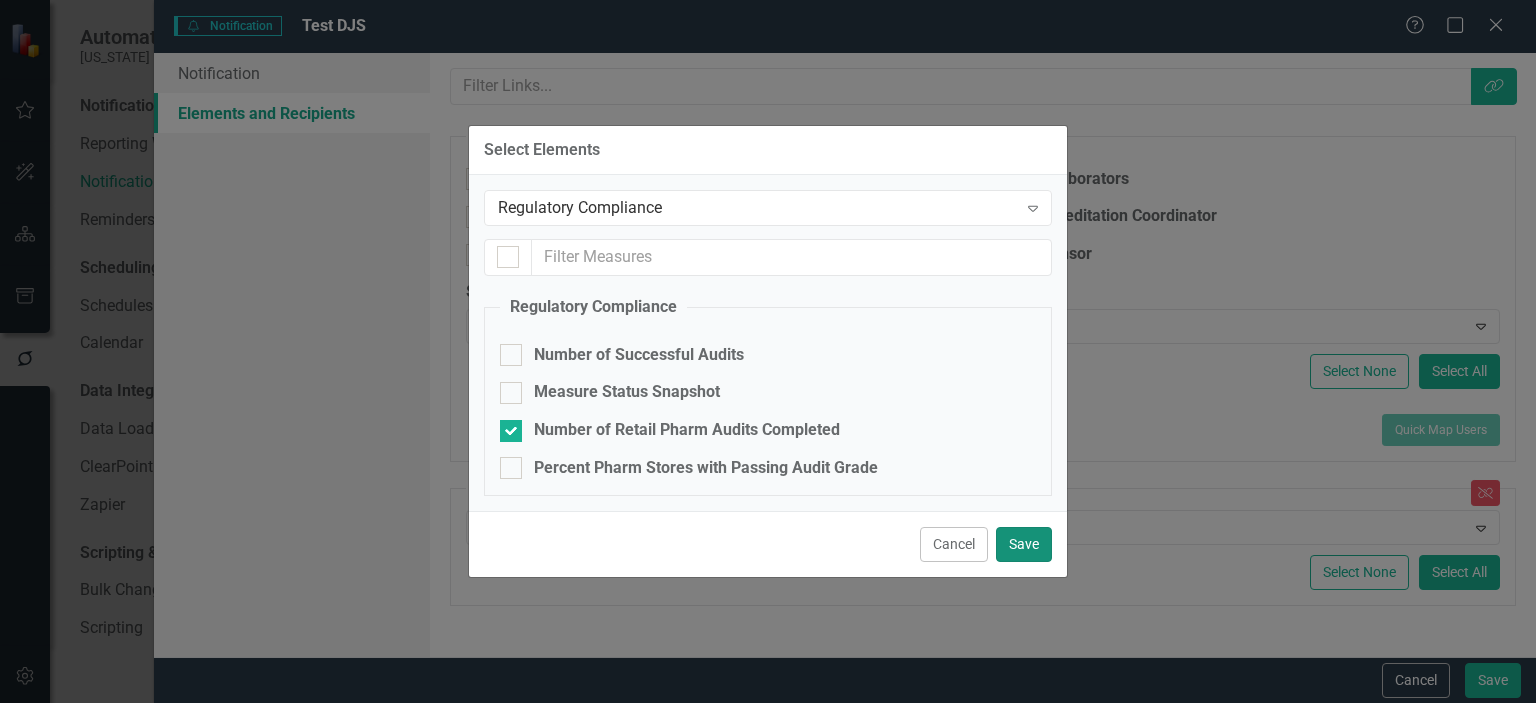 click on "Save" at bounding box center (1024, 544) 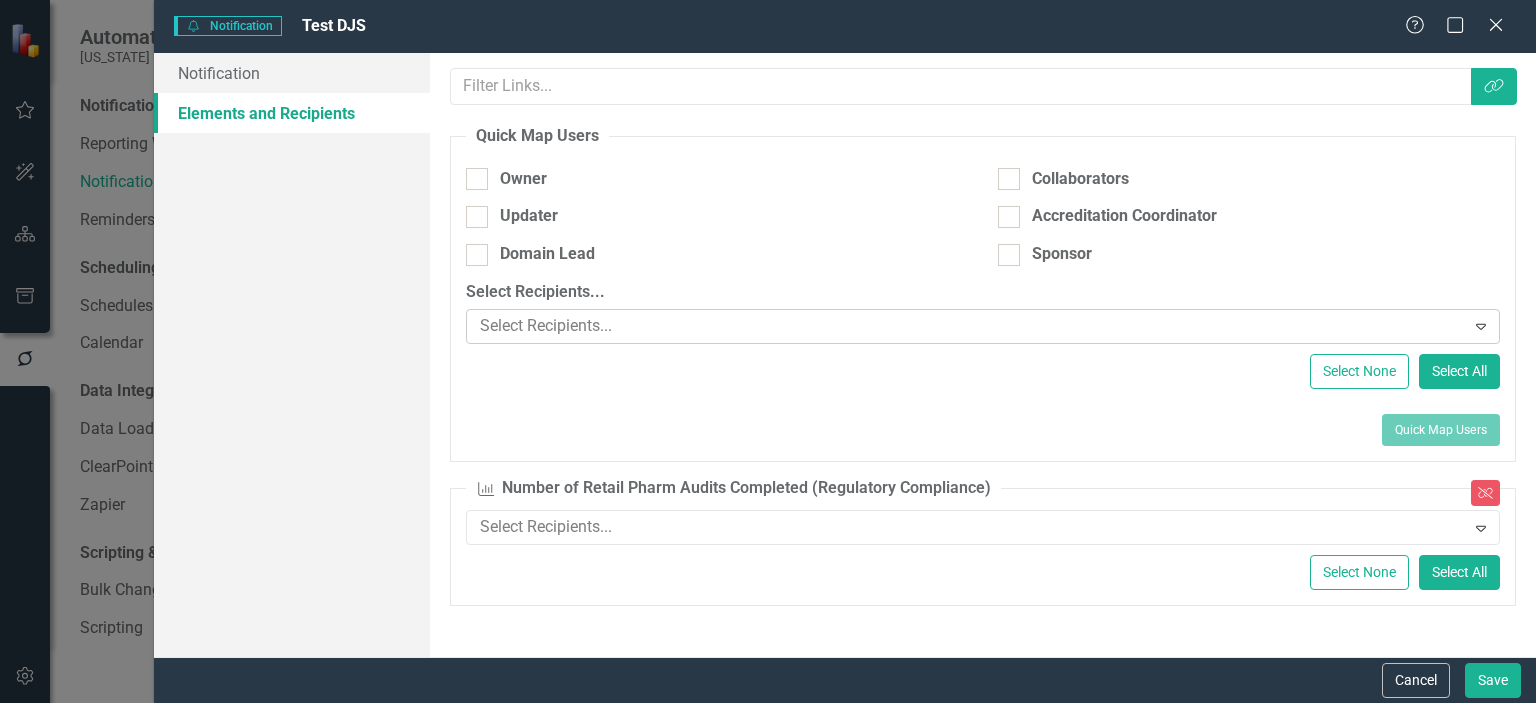 click on "Expand" 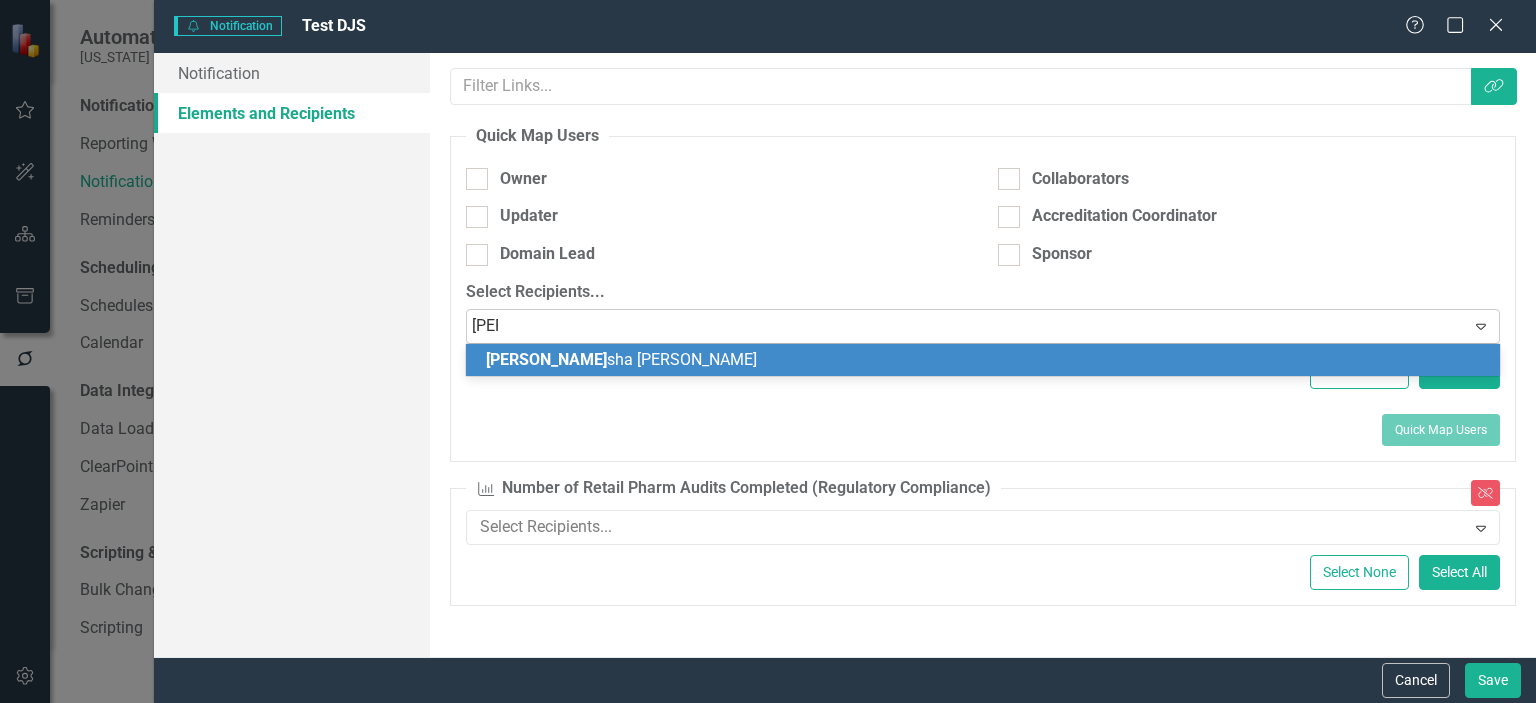 type on "Keis" 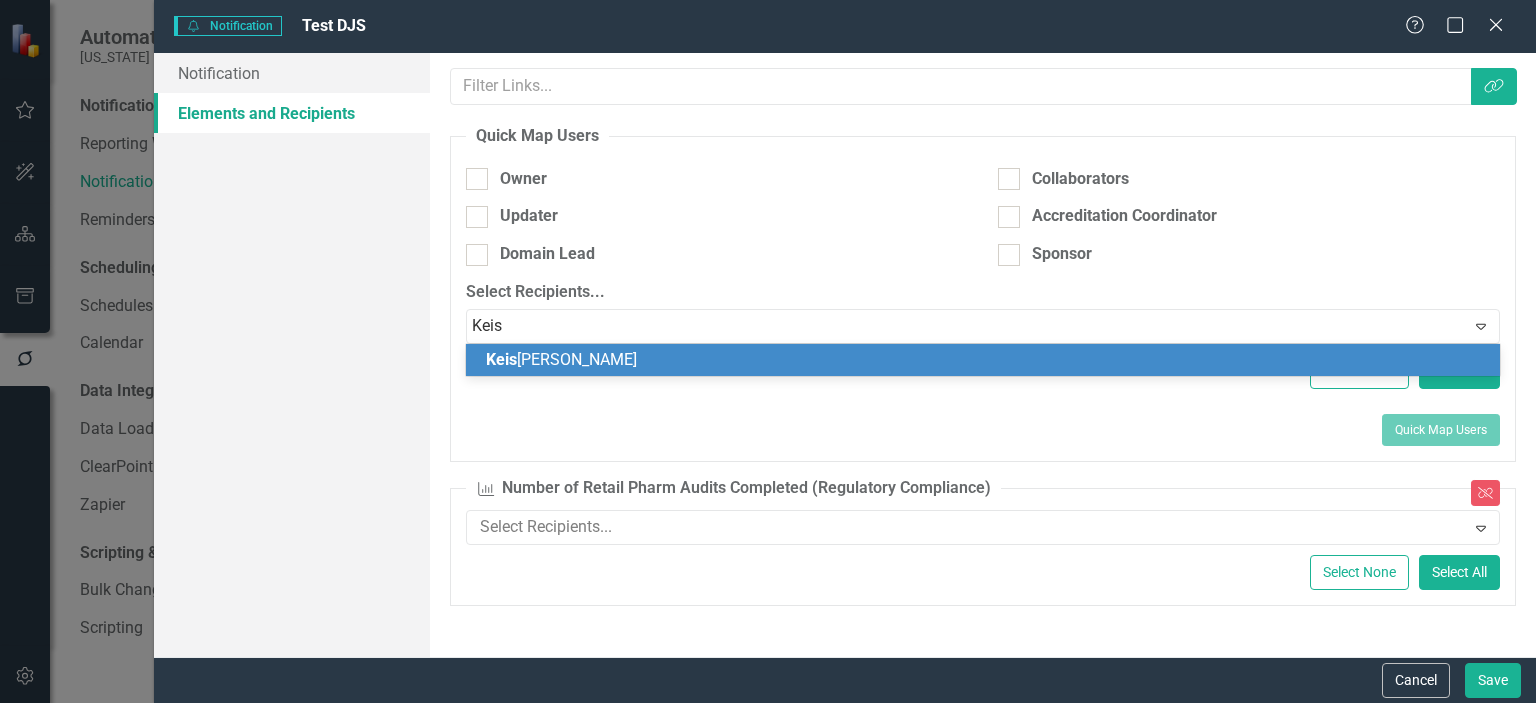 click on "Keis [PERSON_NAME]" at bounding box center [987, 360] 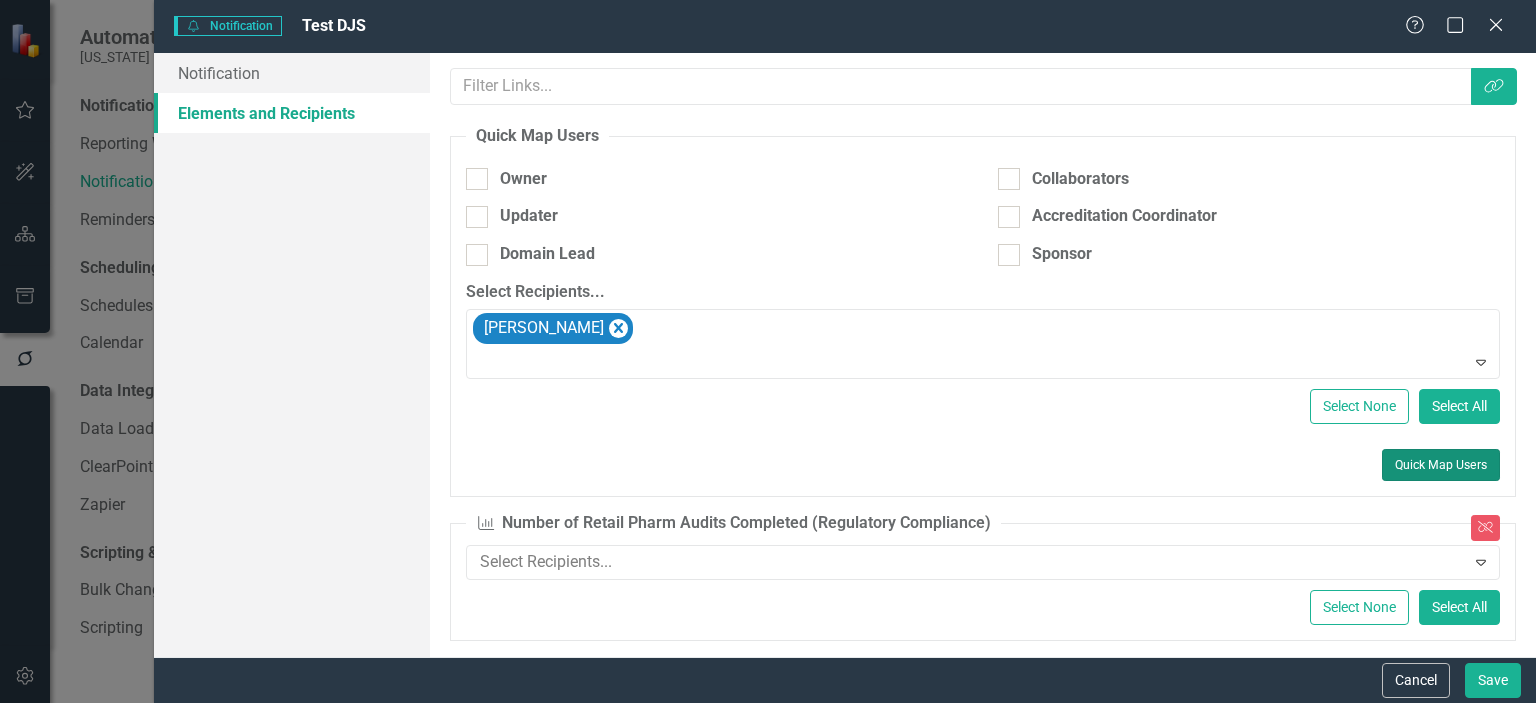 click on "Quick Map Users" at bounding box center [1441, 465] 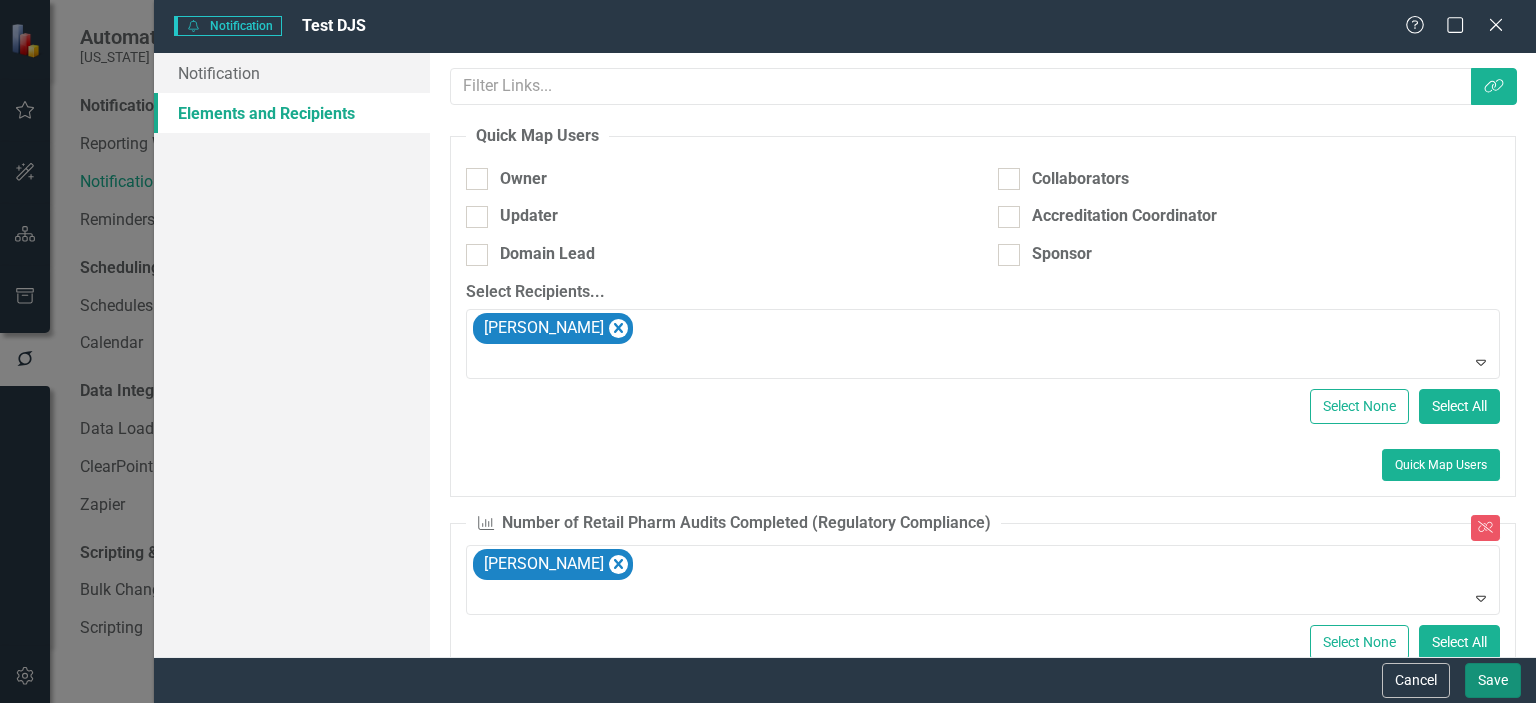 click on "Save" at bounding box center (1493, 680) 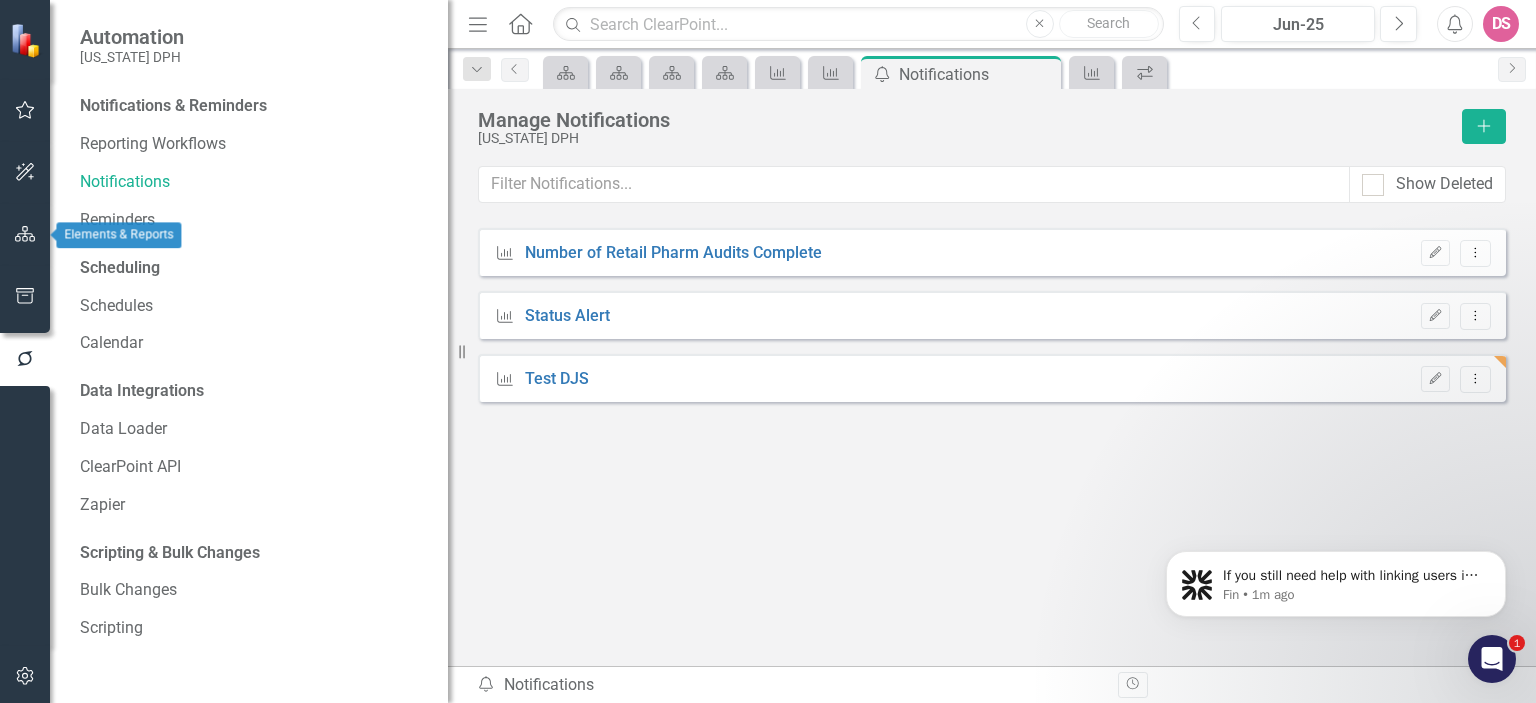 click 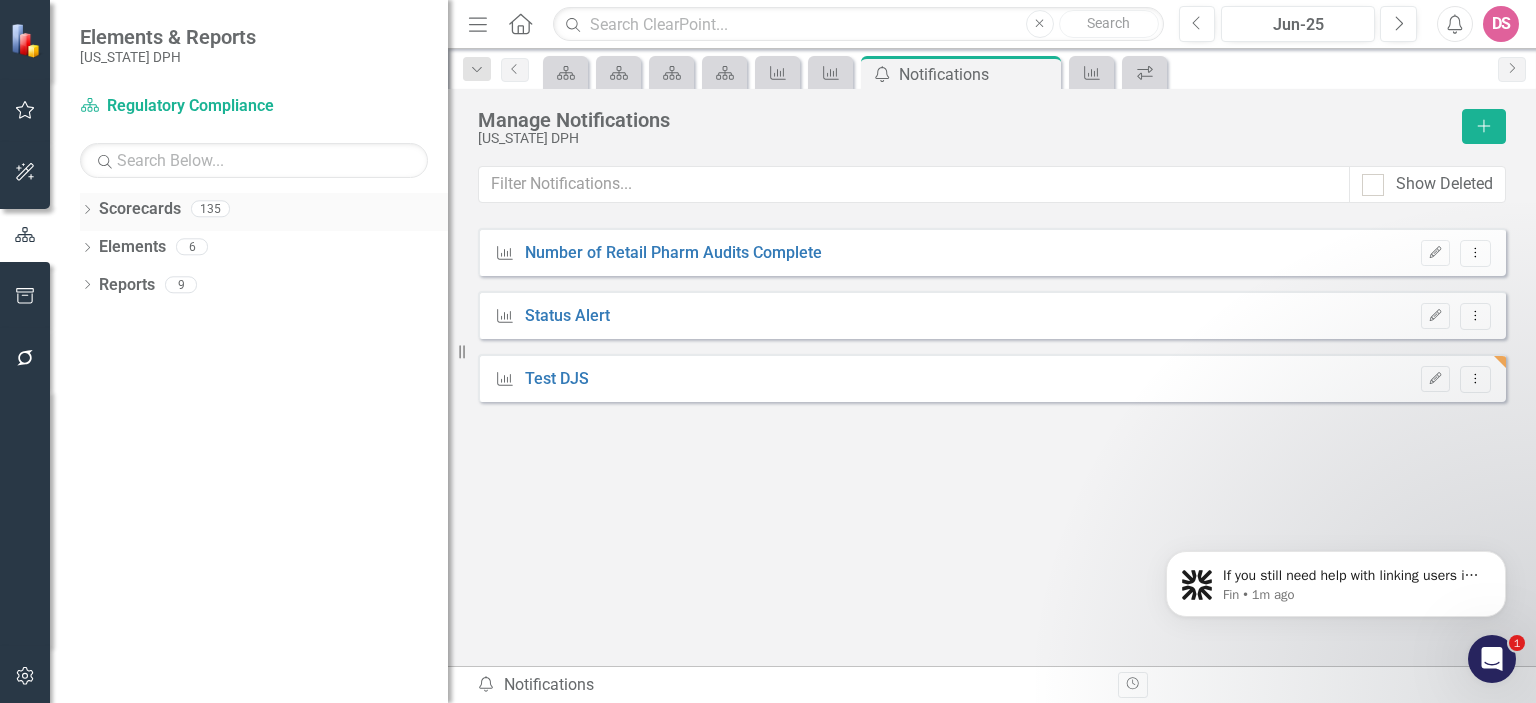 click on "Dropdown" 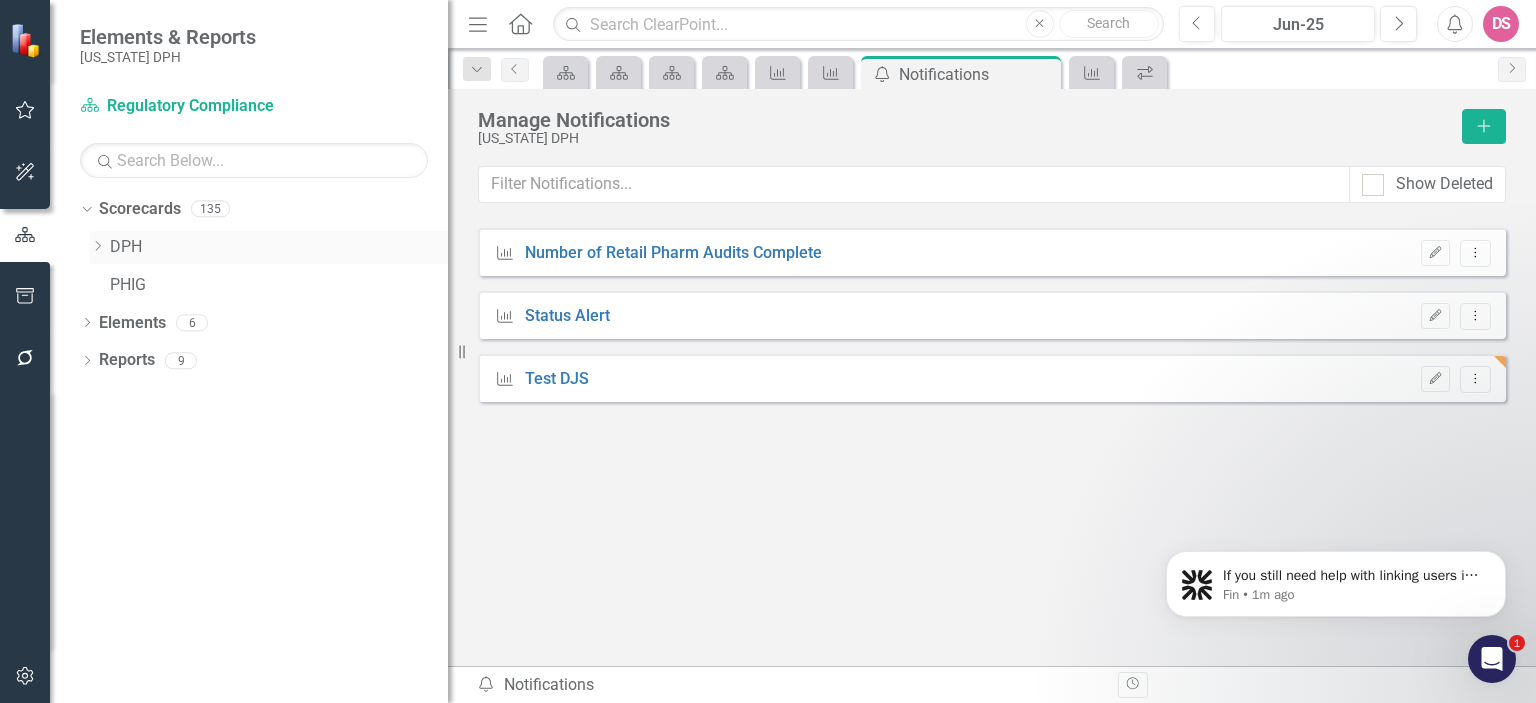 click on "Dropdown" 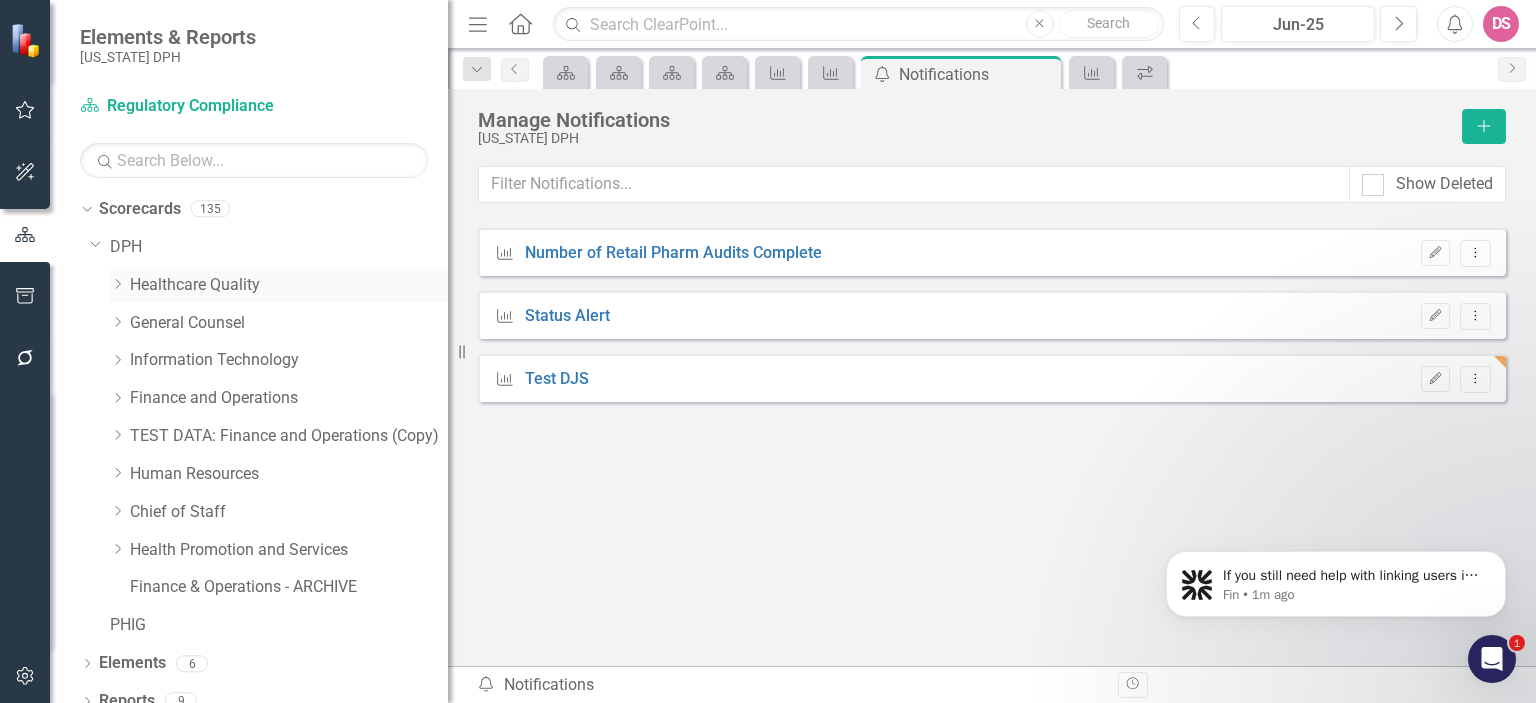 click on "Healthcare Quality" at bounding box center [289, 285] 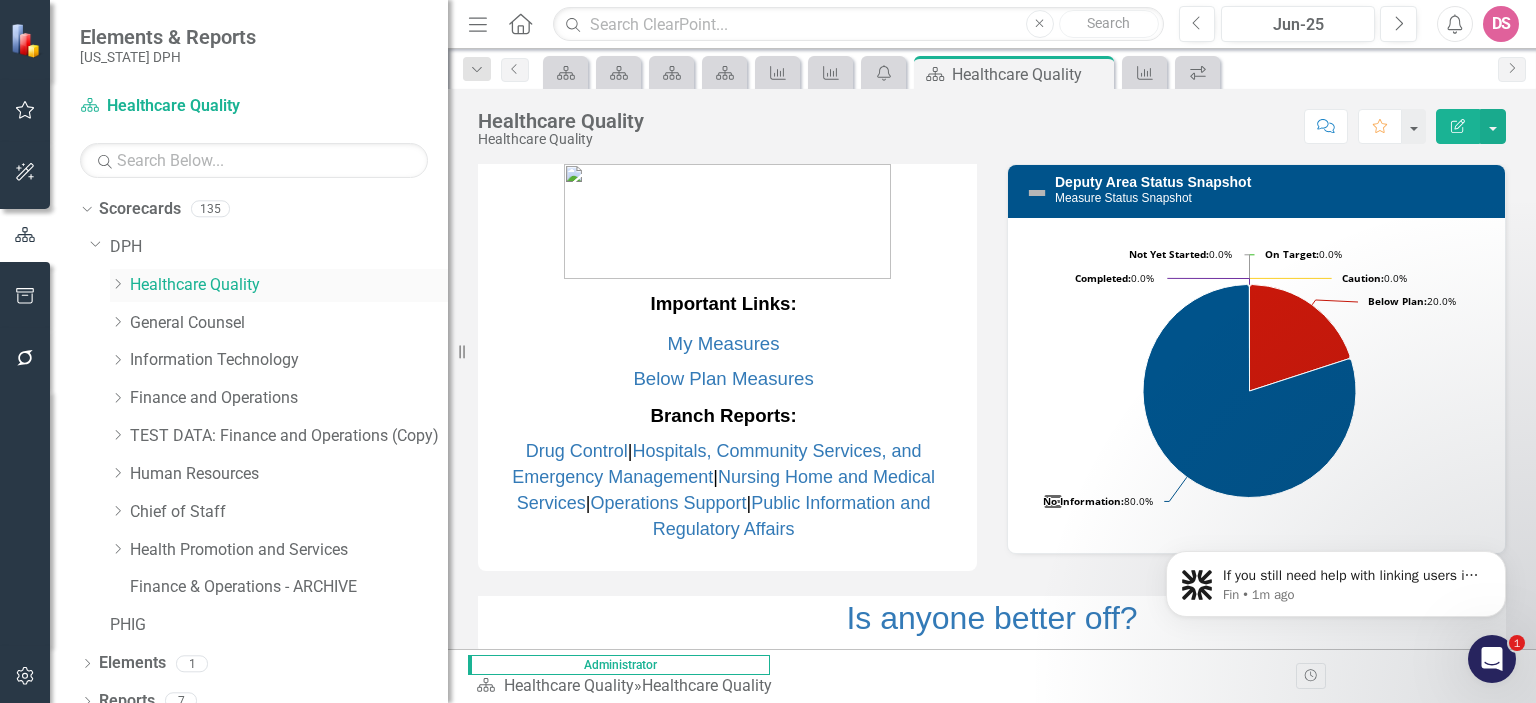 click on "Dropdown" 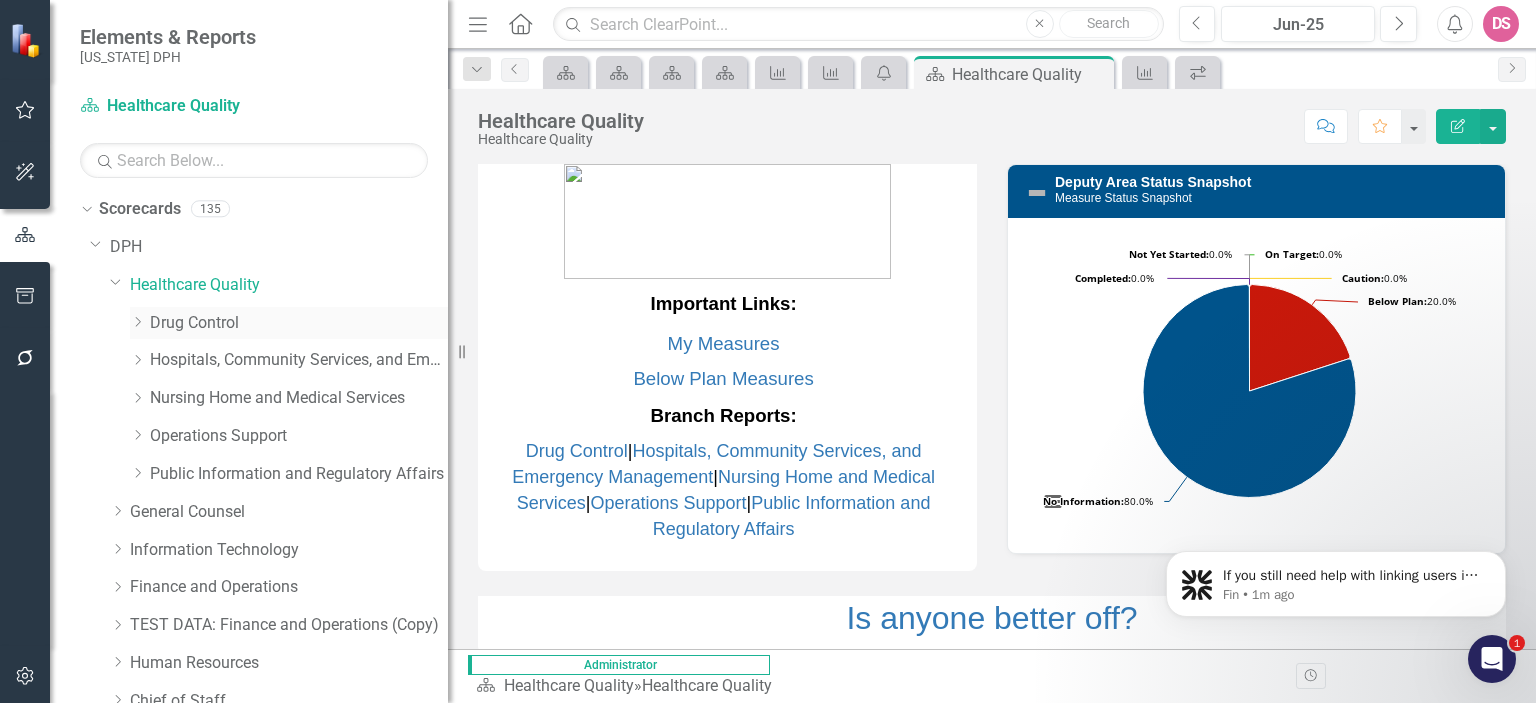click on "Dropdown" 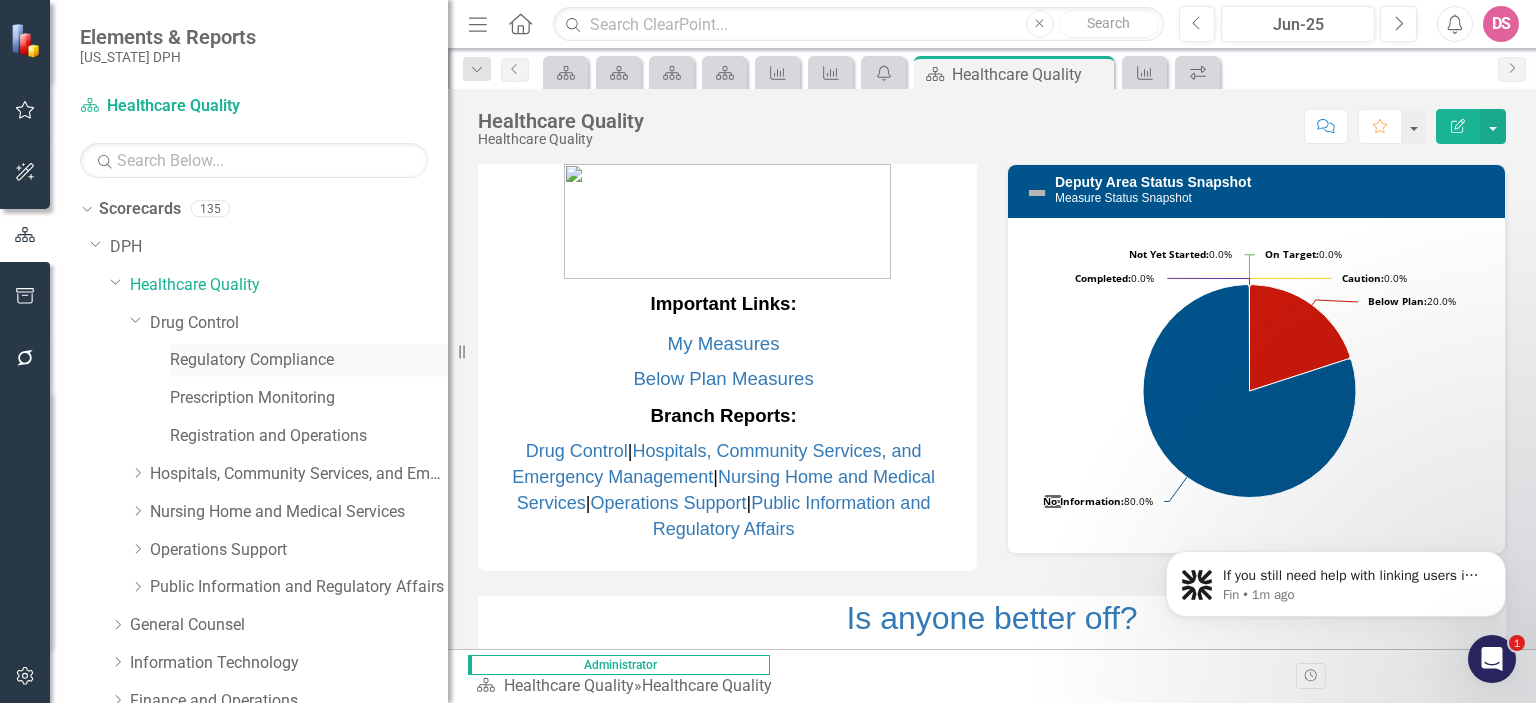click on "Regulatory Compliance" at bounding box center (309, 360) 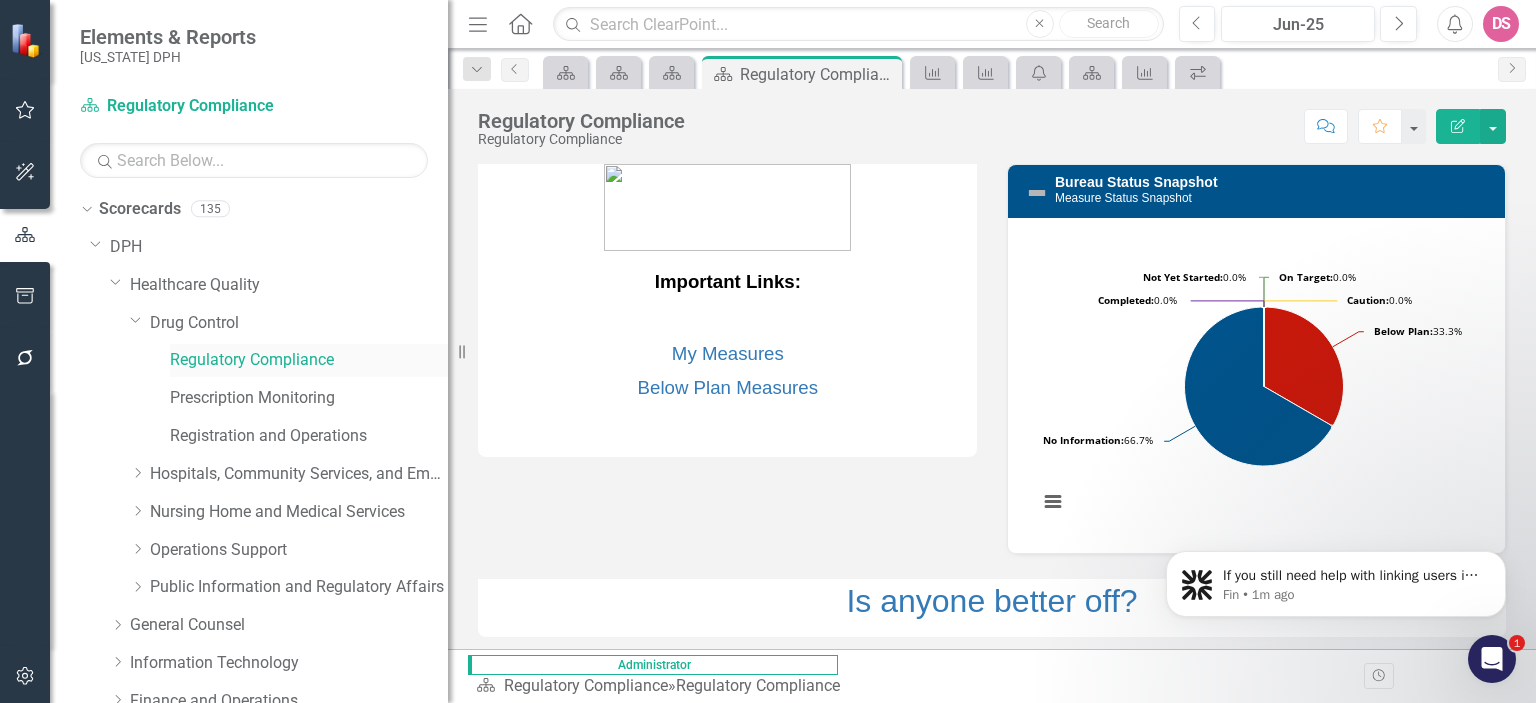 click on "Regulatory Compliance" at bounding box center [309, 360] 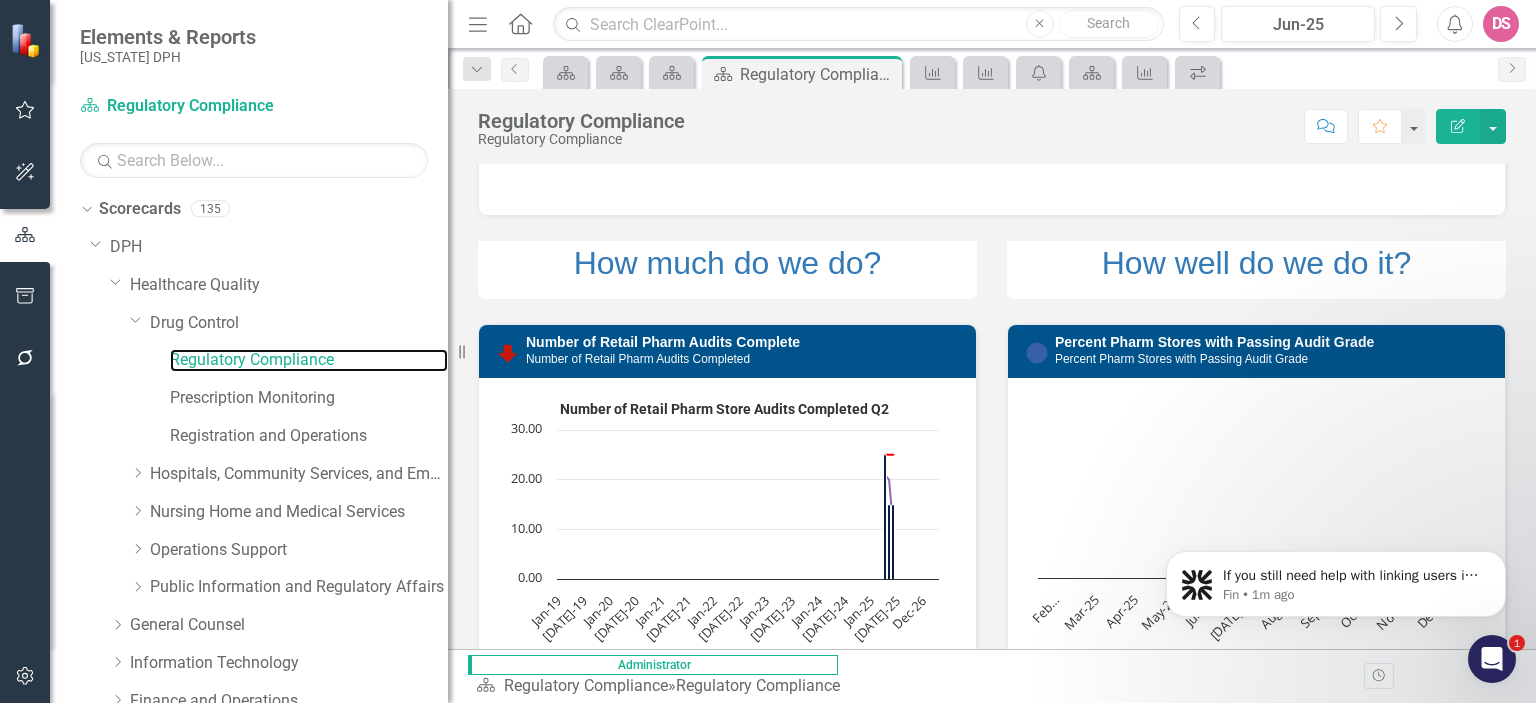 scroll, scrollTop: 608, scrollLeft: 0, axis: vertical 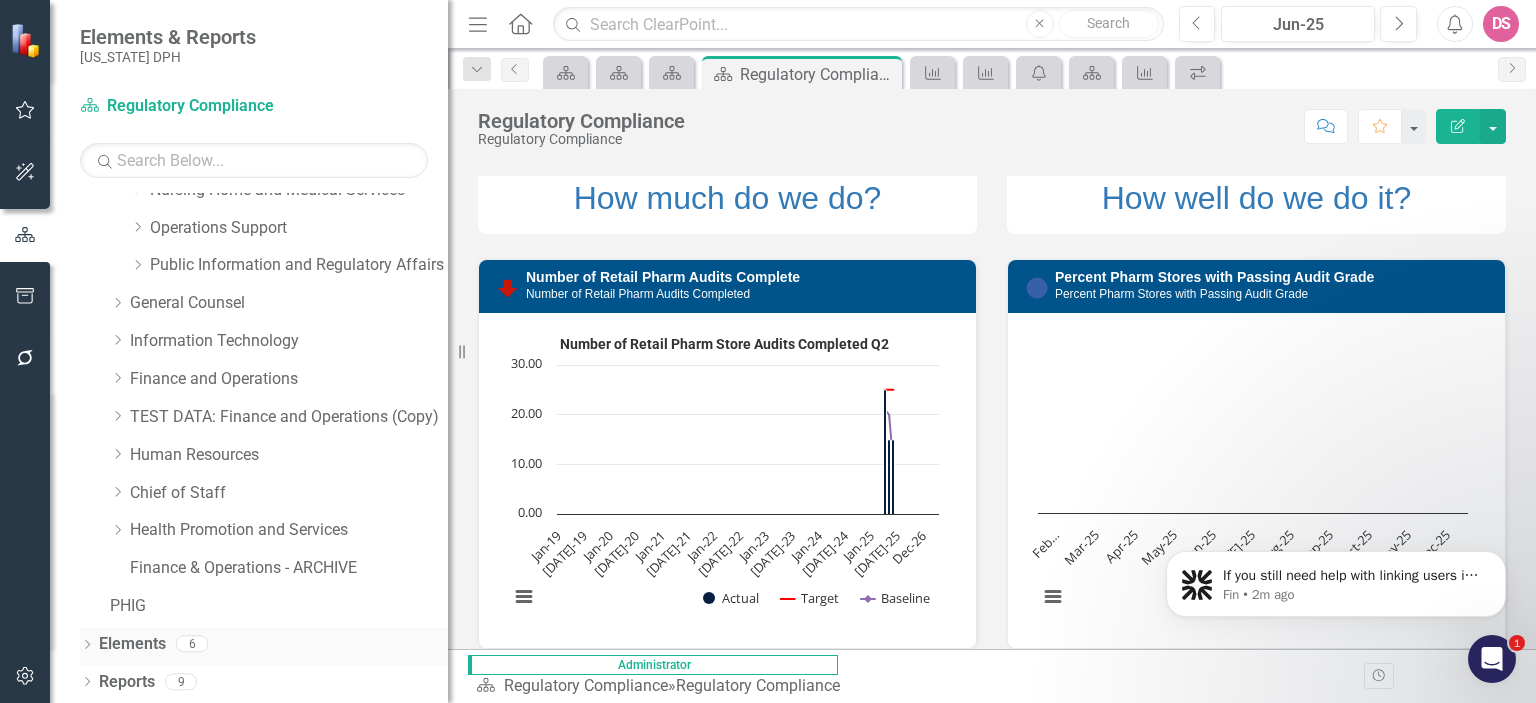 click on "Dropdown" 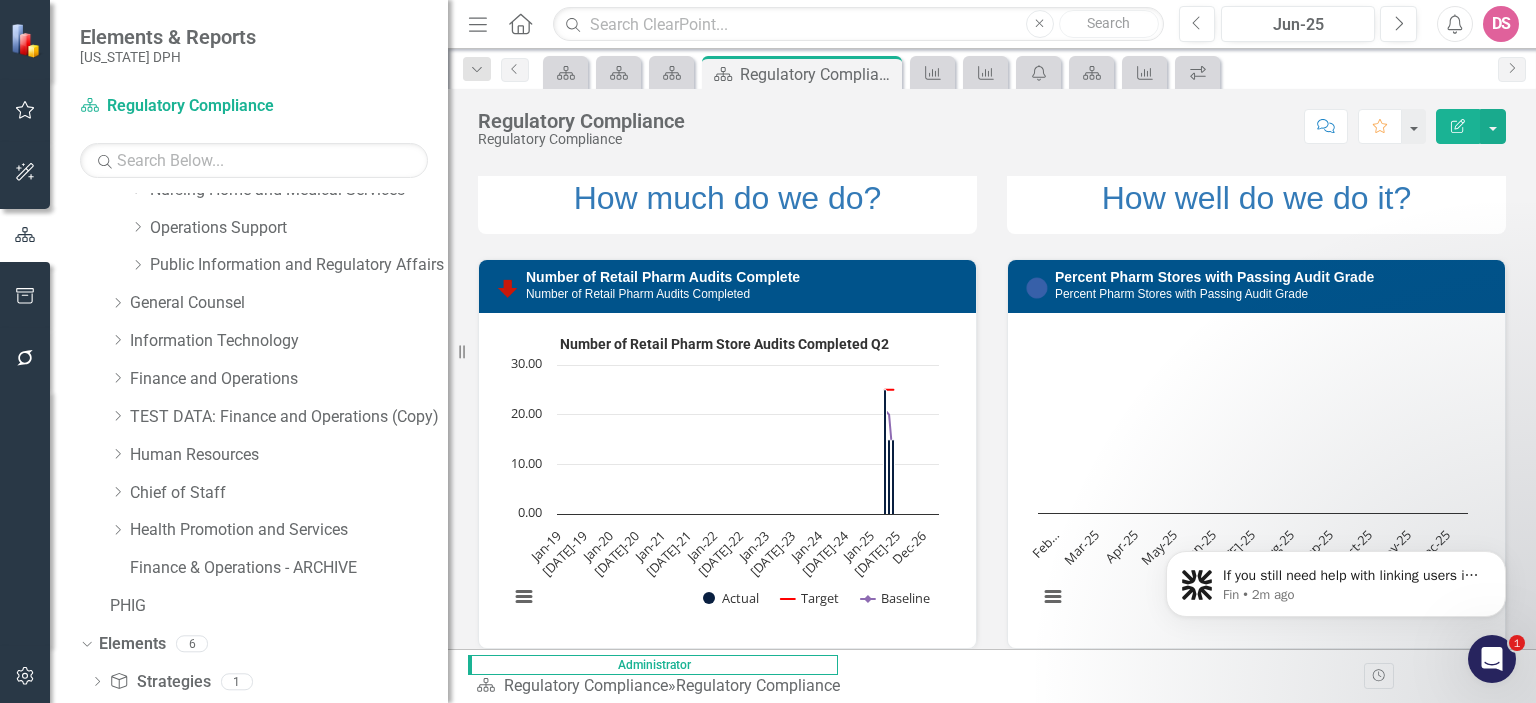 scroll, scrollTop: 436, scrollLeft: 0, axis: vertical 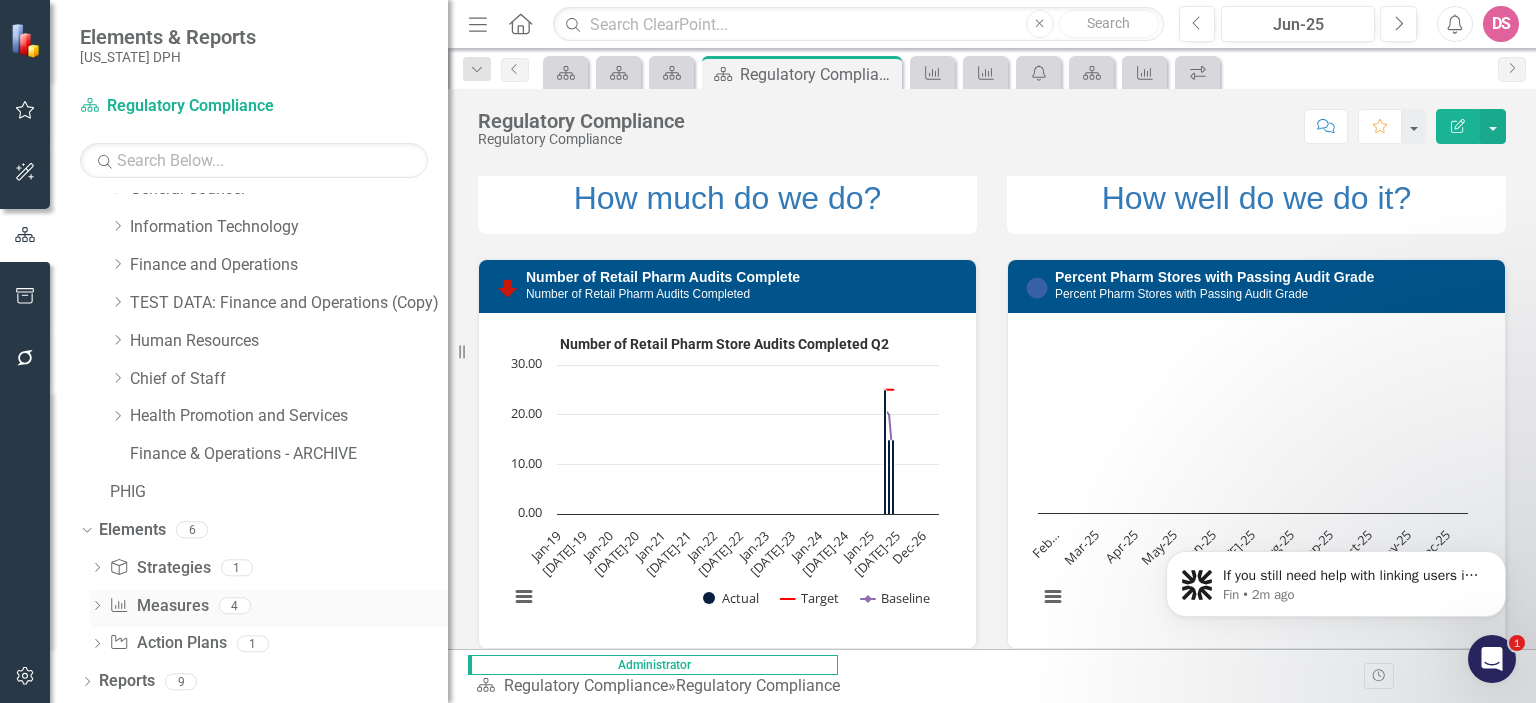 click on "Dropdown" 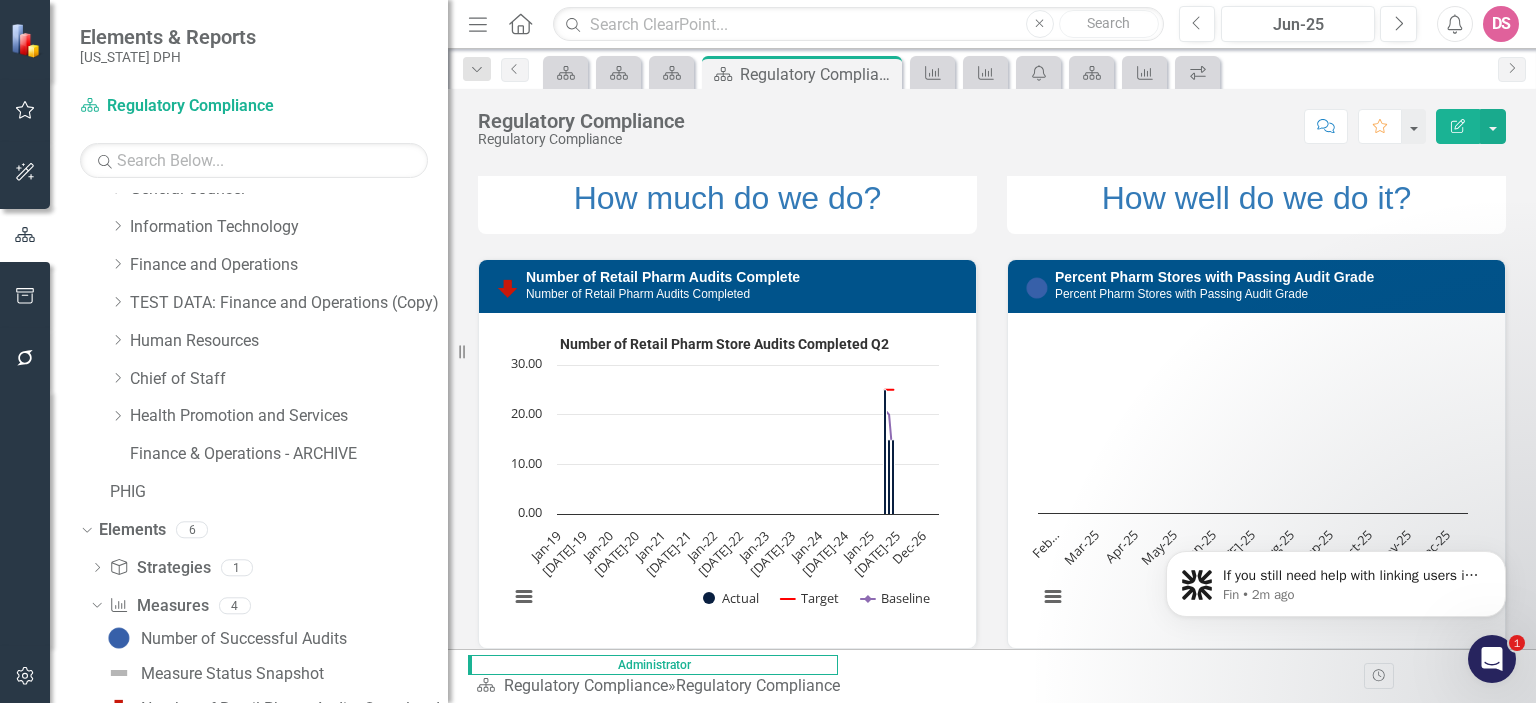 scroll, scrollTop: 576, scrollLeft: 0, axis: vertical 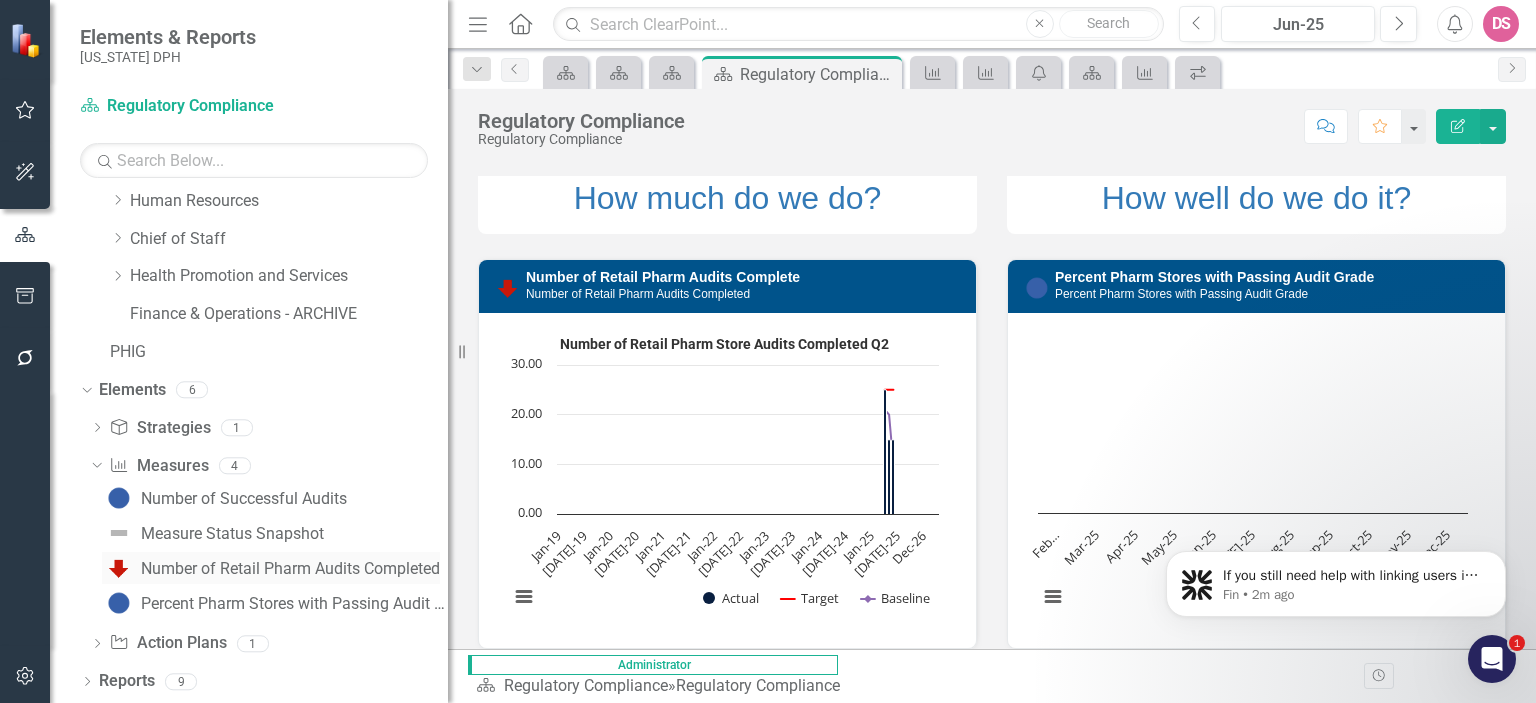 click on "Number of Retail Pharm Audits Completed" at bounding box center [290, 569] 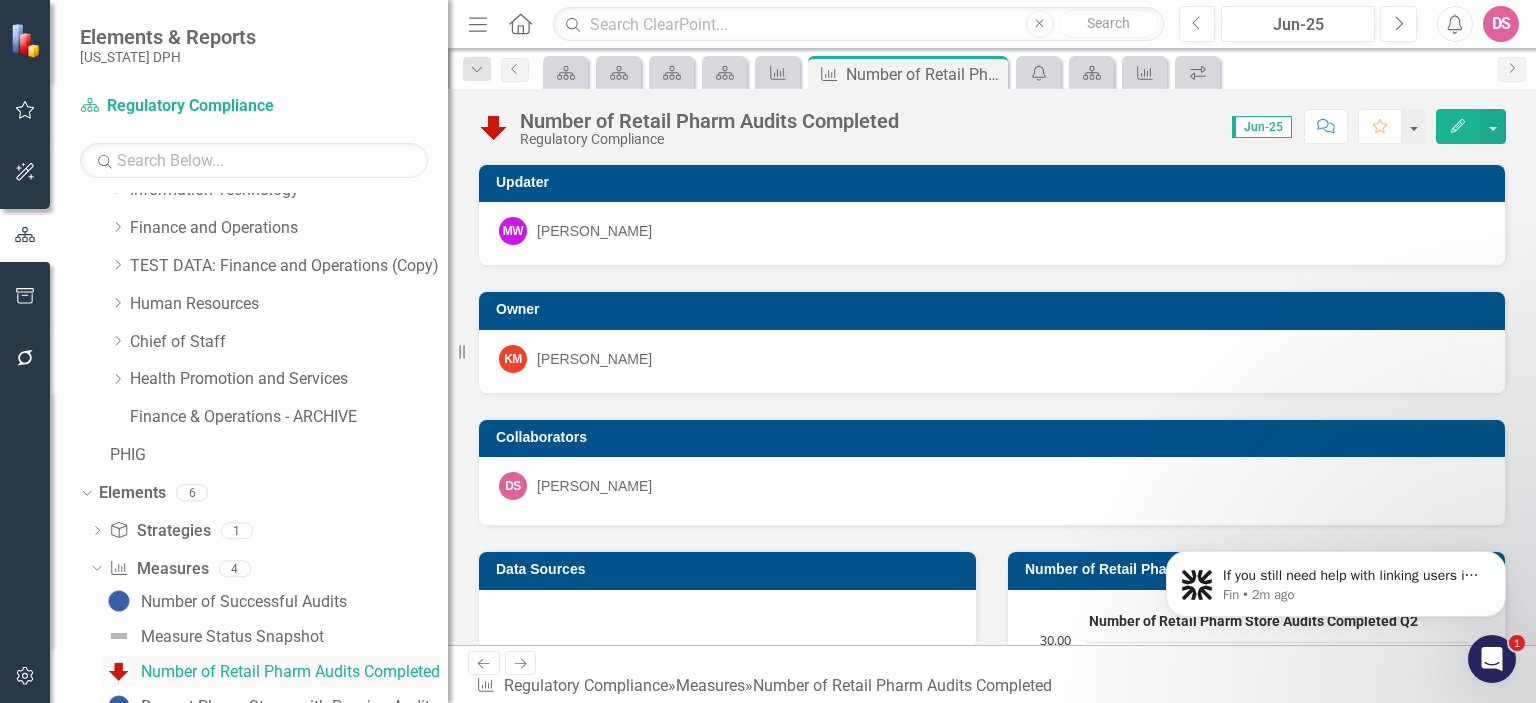 scroll, scrollTop: 456, scrollLeft: 0, axis: vertical 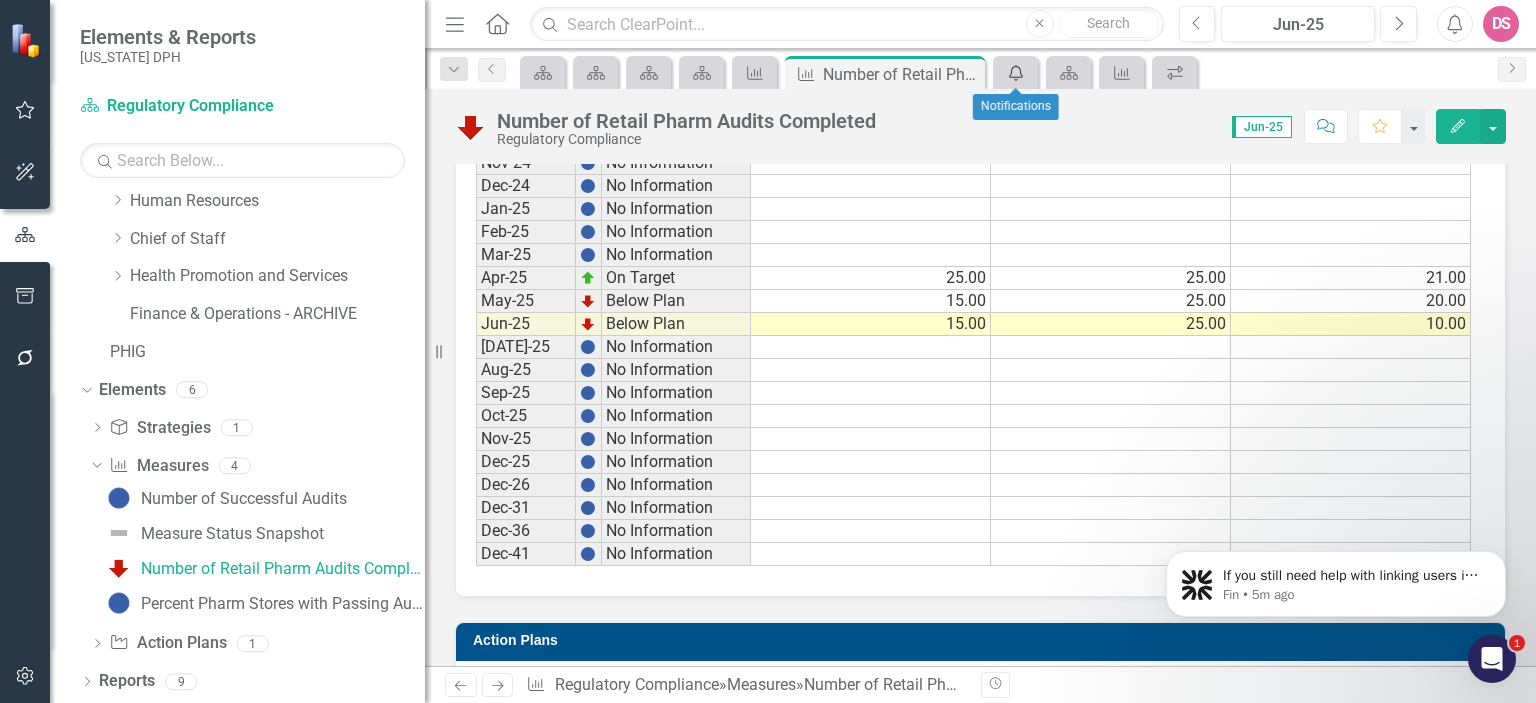 click 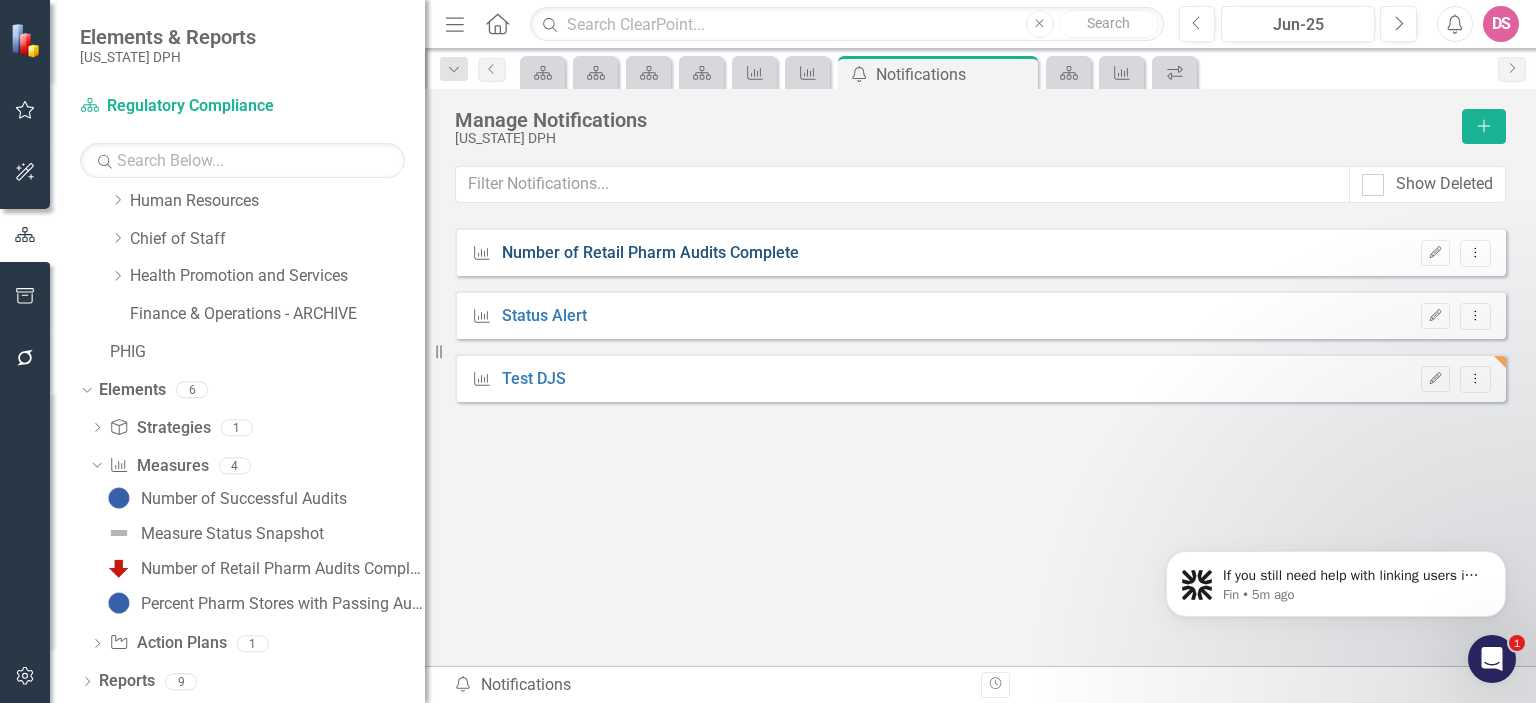 click on "Number of Retail Pharm Audits Complete" at bounding box center (650, 253) 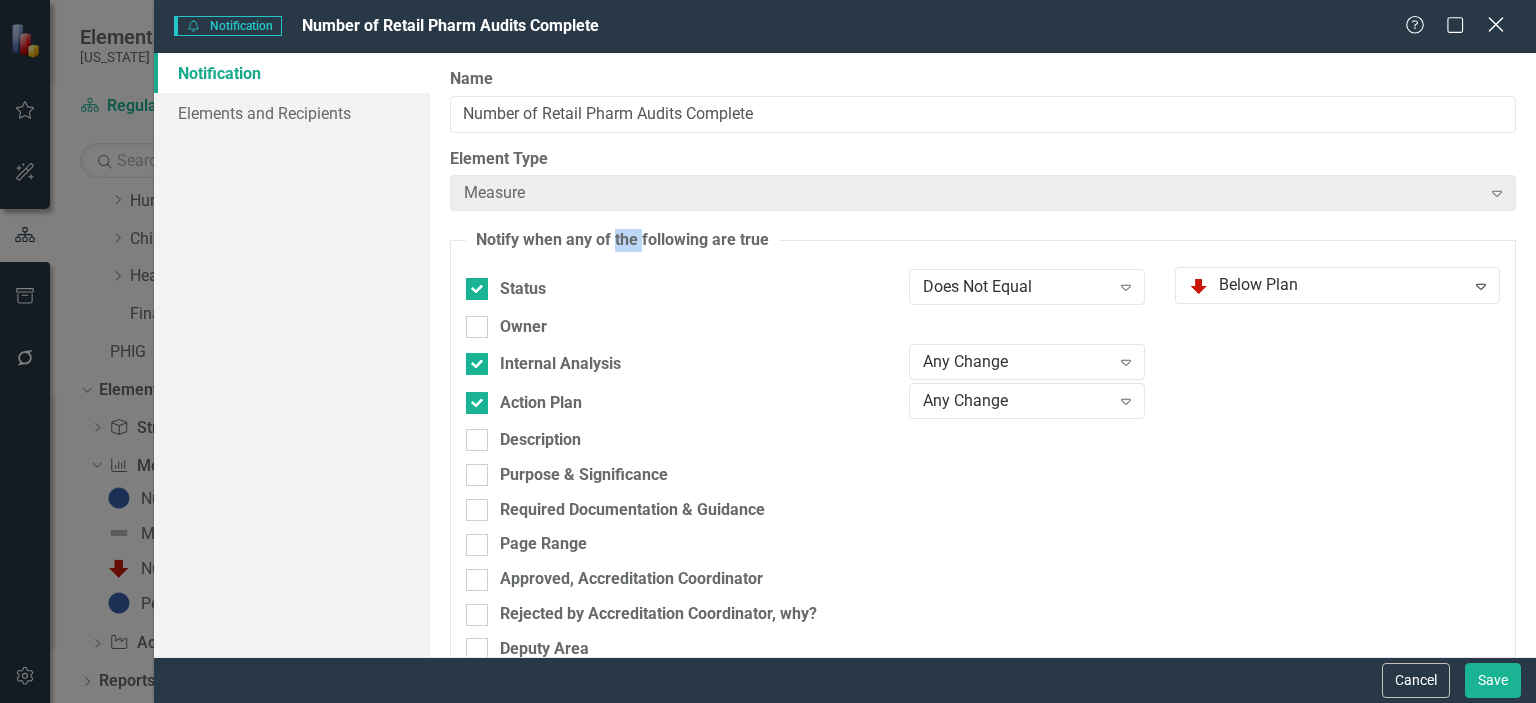 click on "Close" 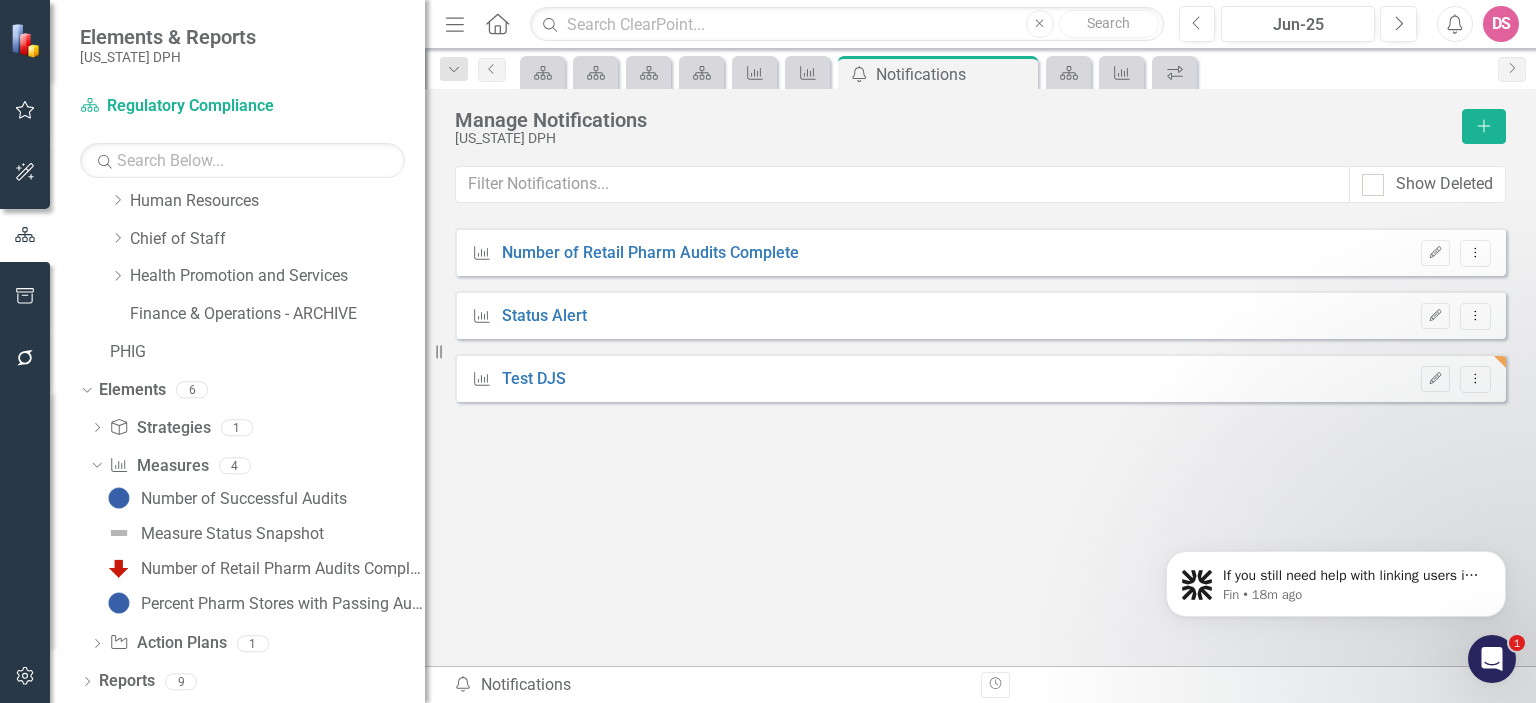 click on "Measure Status Alert Edit Dropdown Menu" at bounding box center (980, 315) 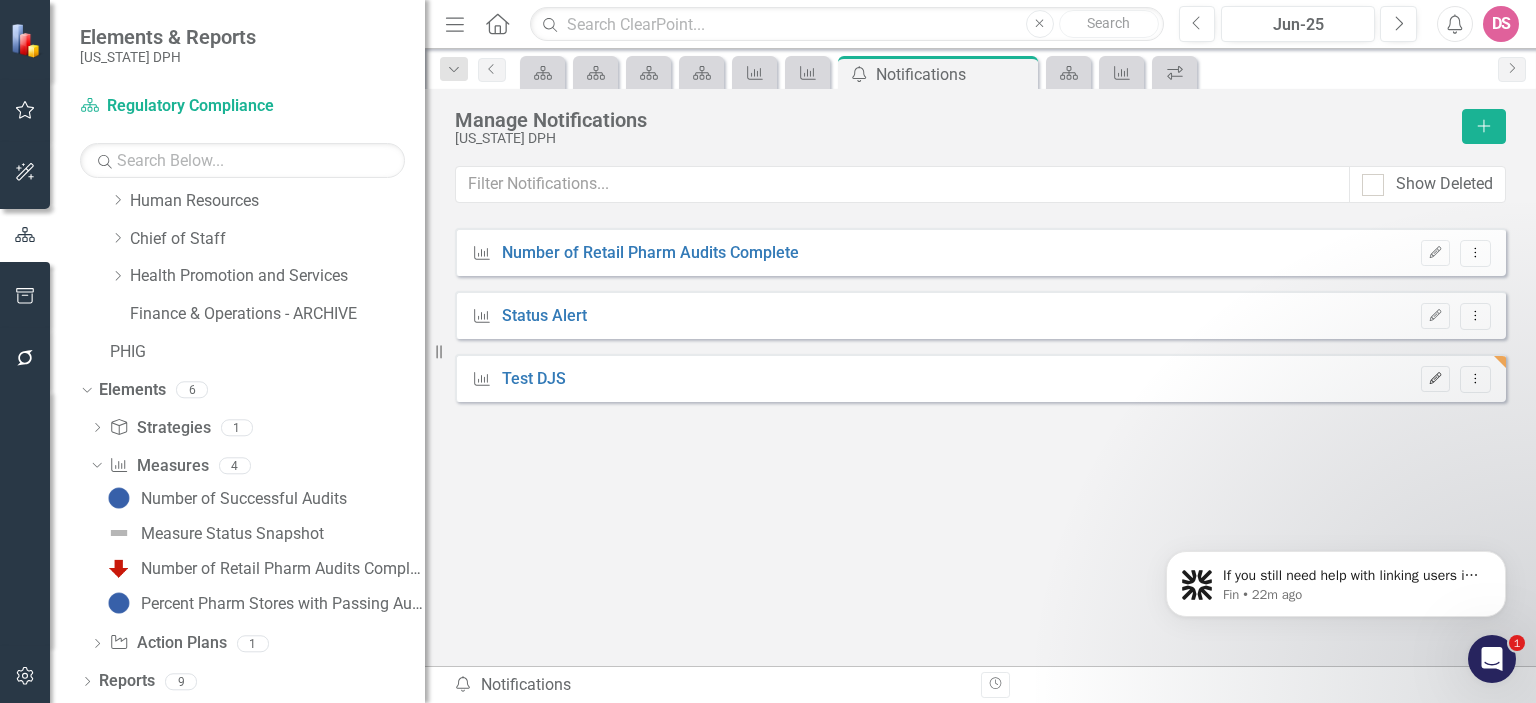 click on "Edit" 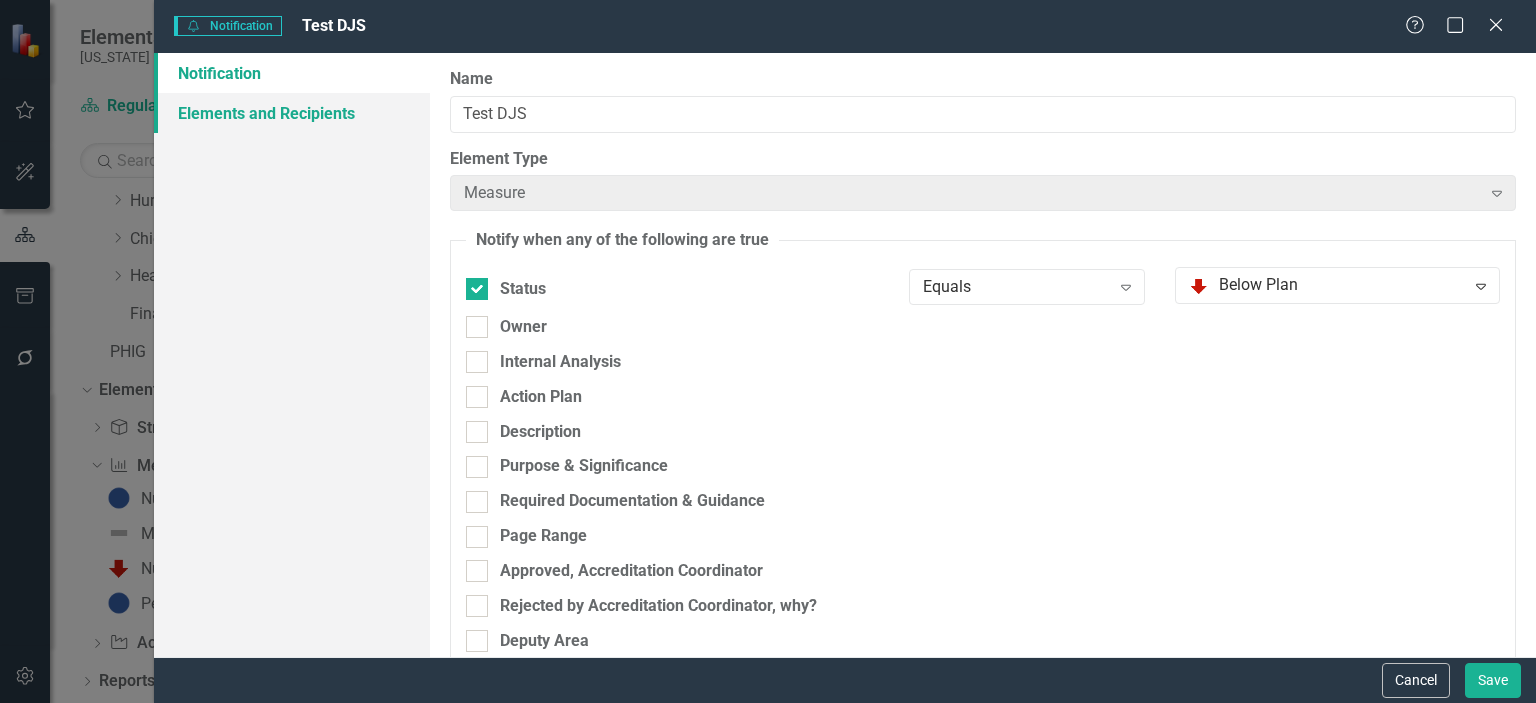 click on "Elements and Recipients" at bounding box center (292, 113) 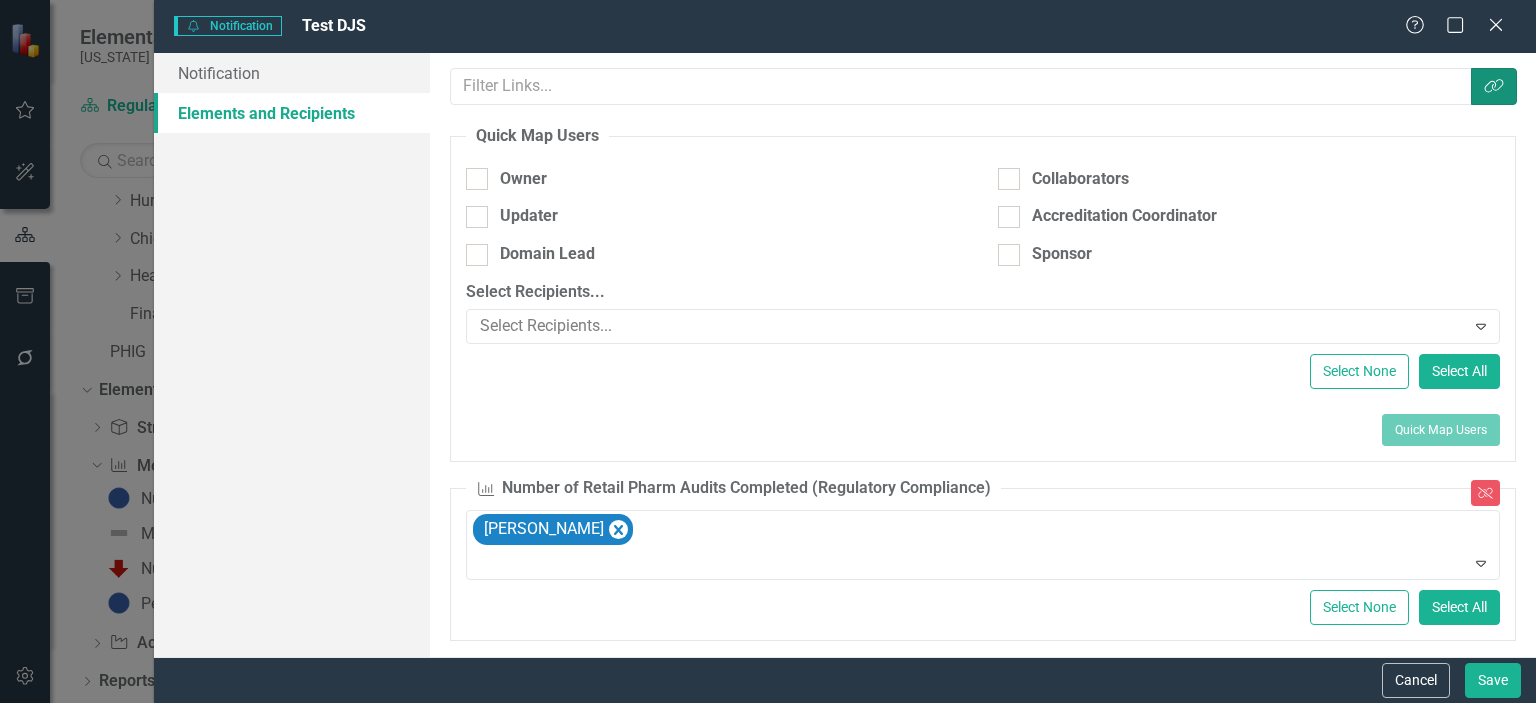 click on "Link Tag" 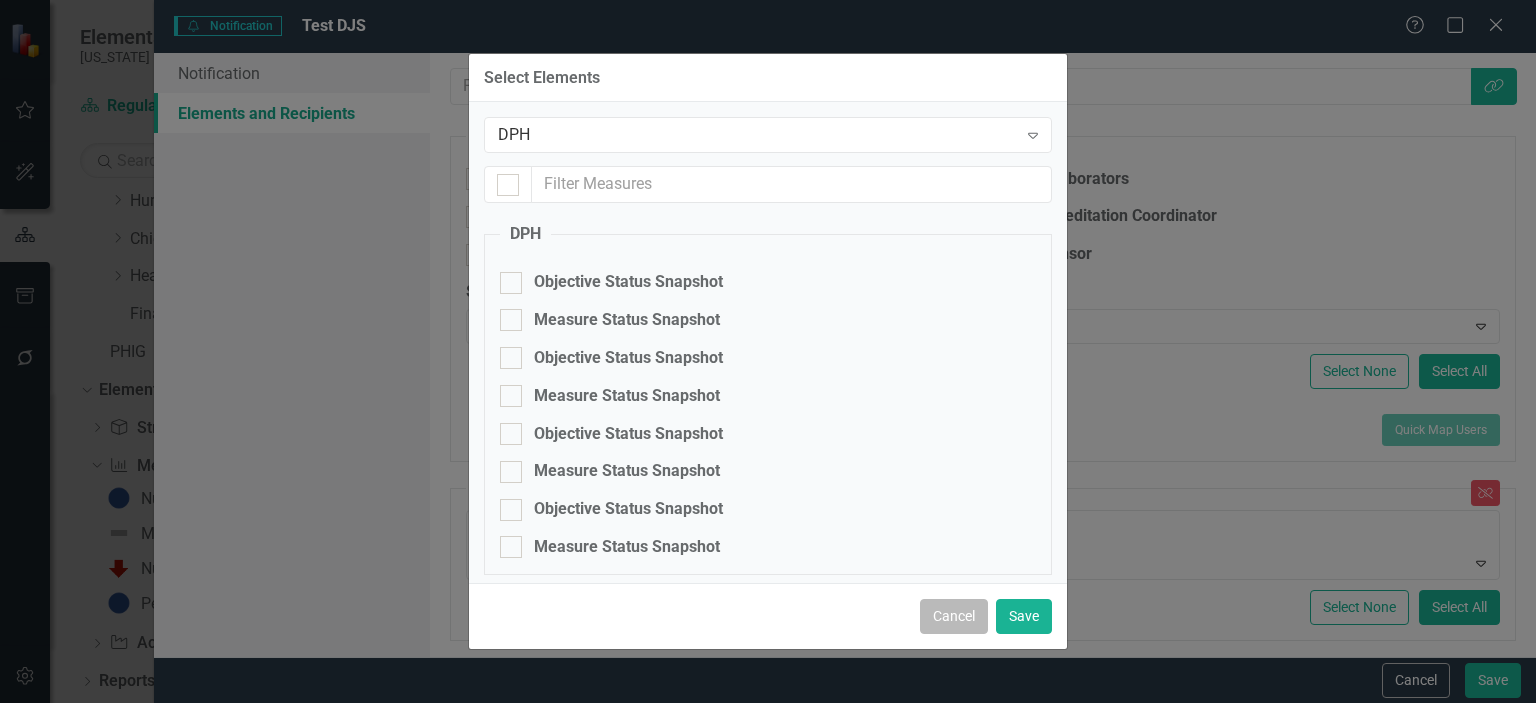 click on "Cancel" at bounding box center (954, 616) 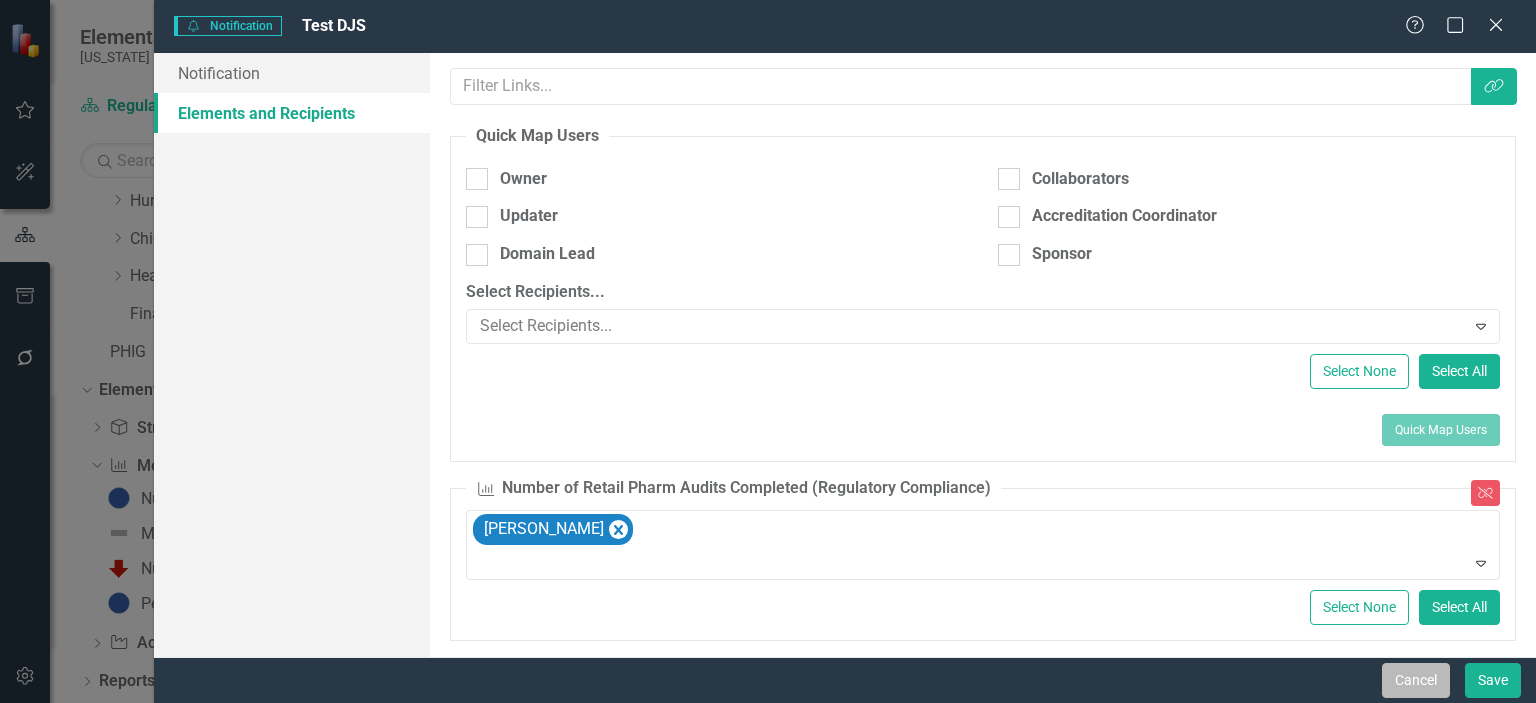 click on "Cancel" at bounding box center [1416, 680] 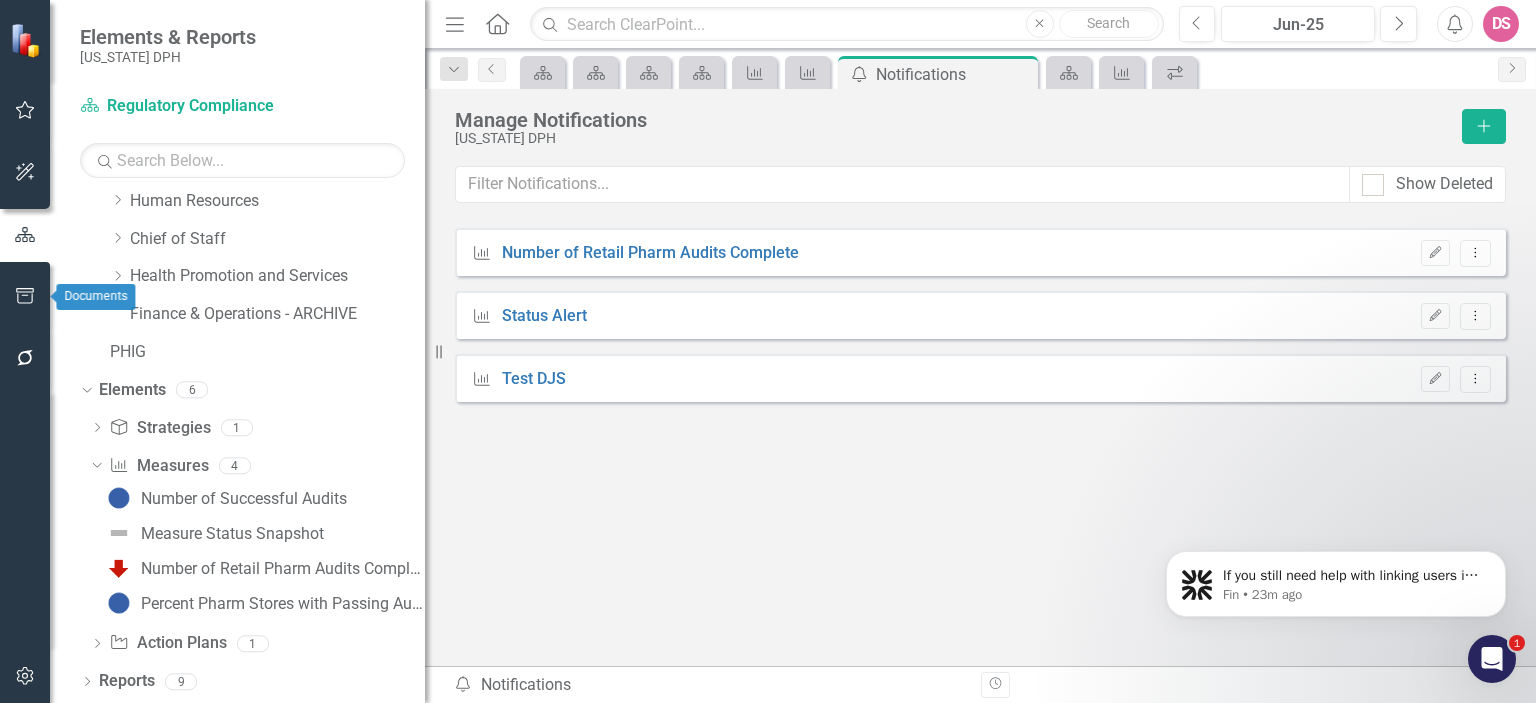 click 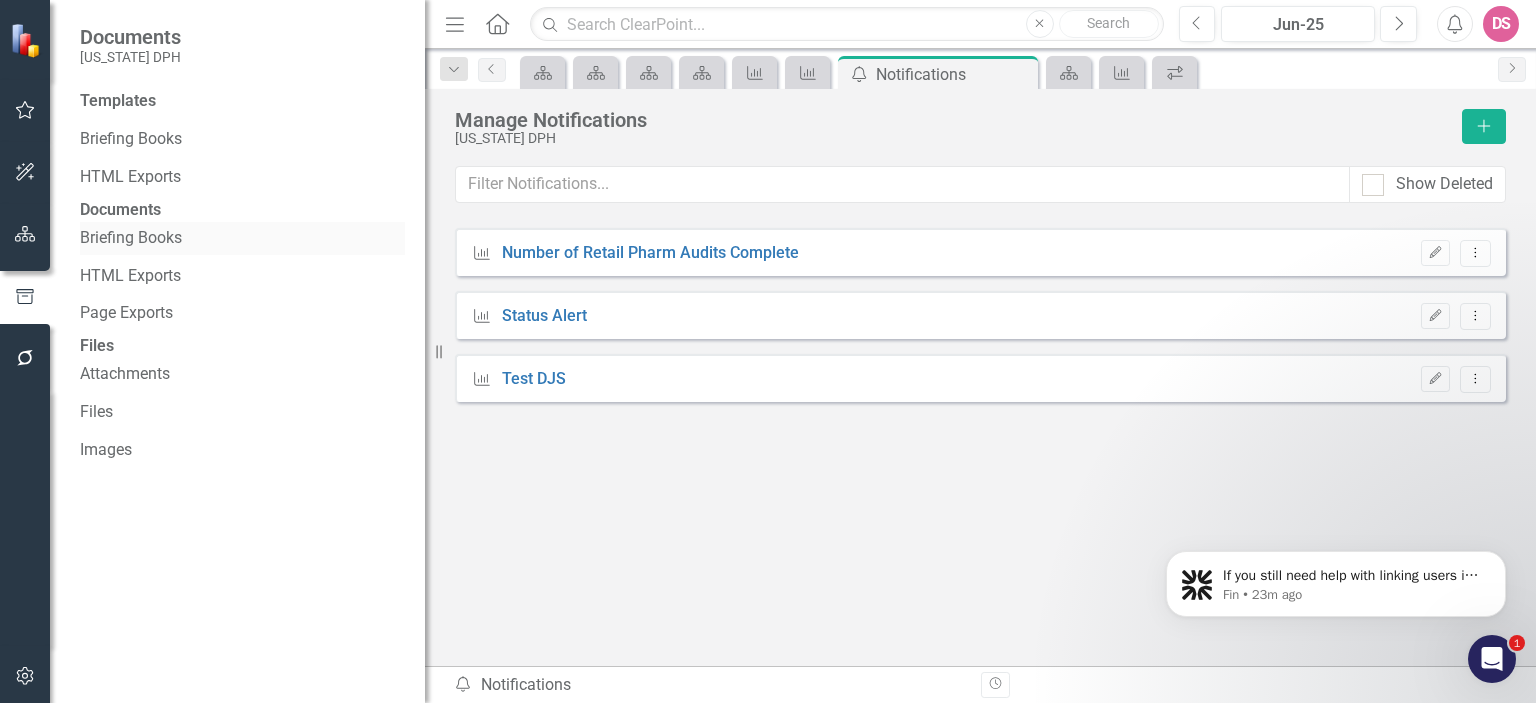 click on "Briefing Books" at bounding box center [242, 238] 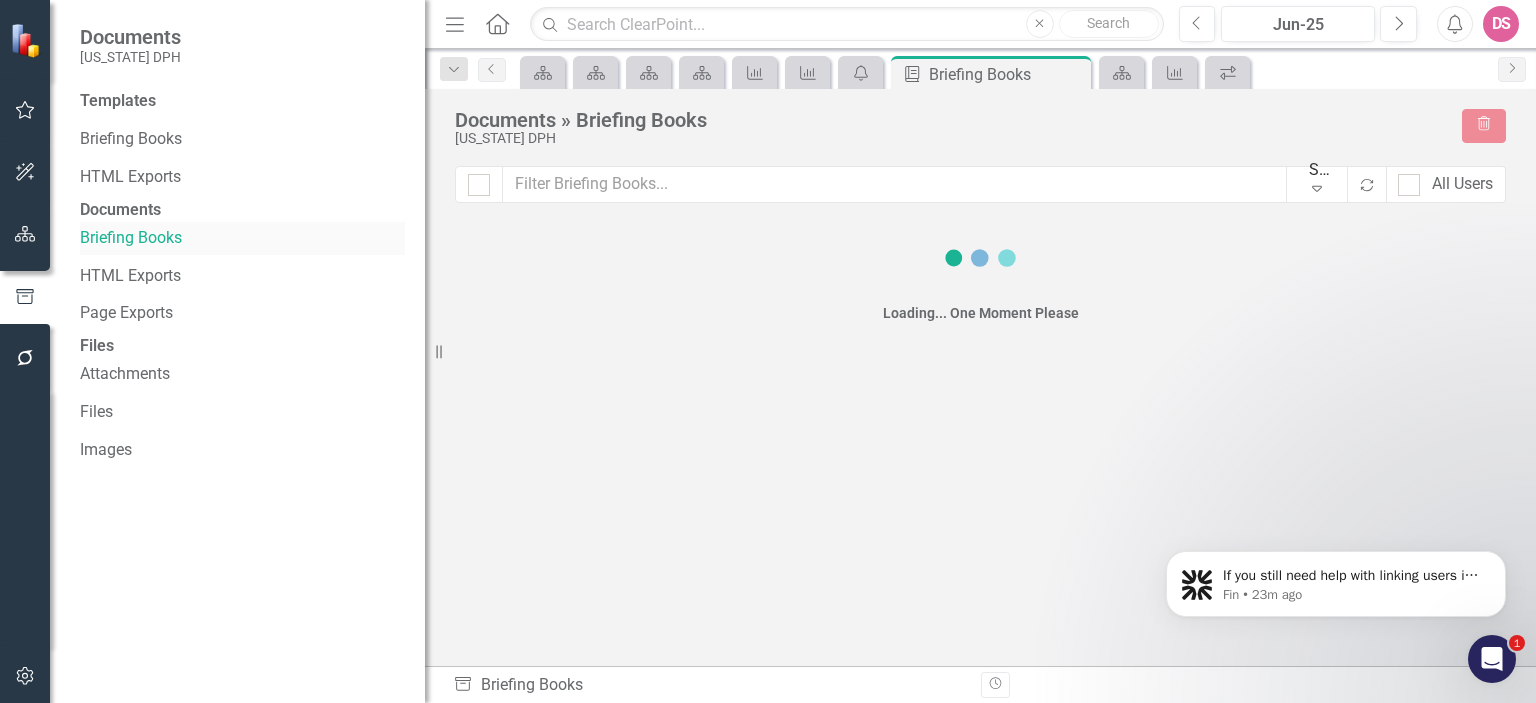 checkbox on "false" 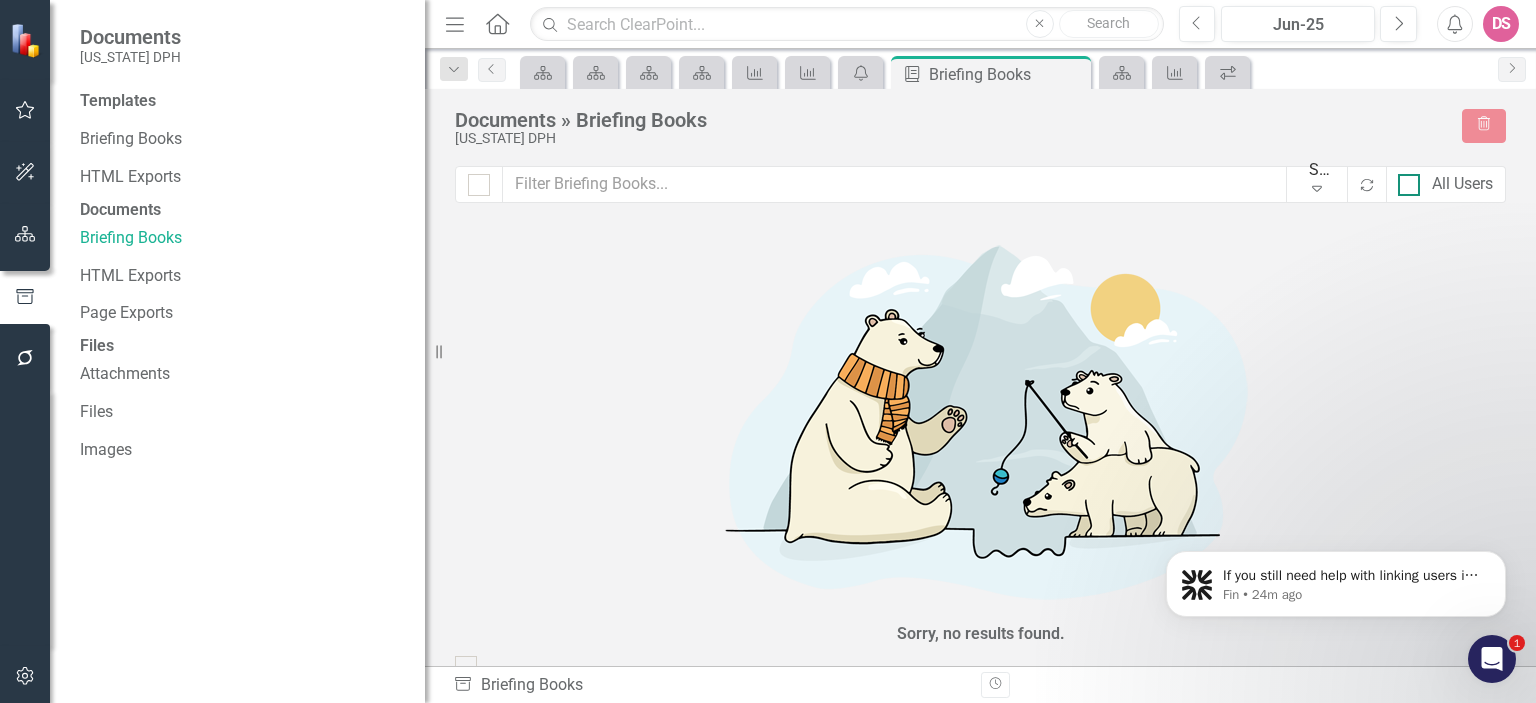 click at bounding box center [1409, 185] 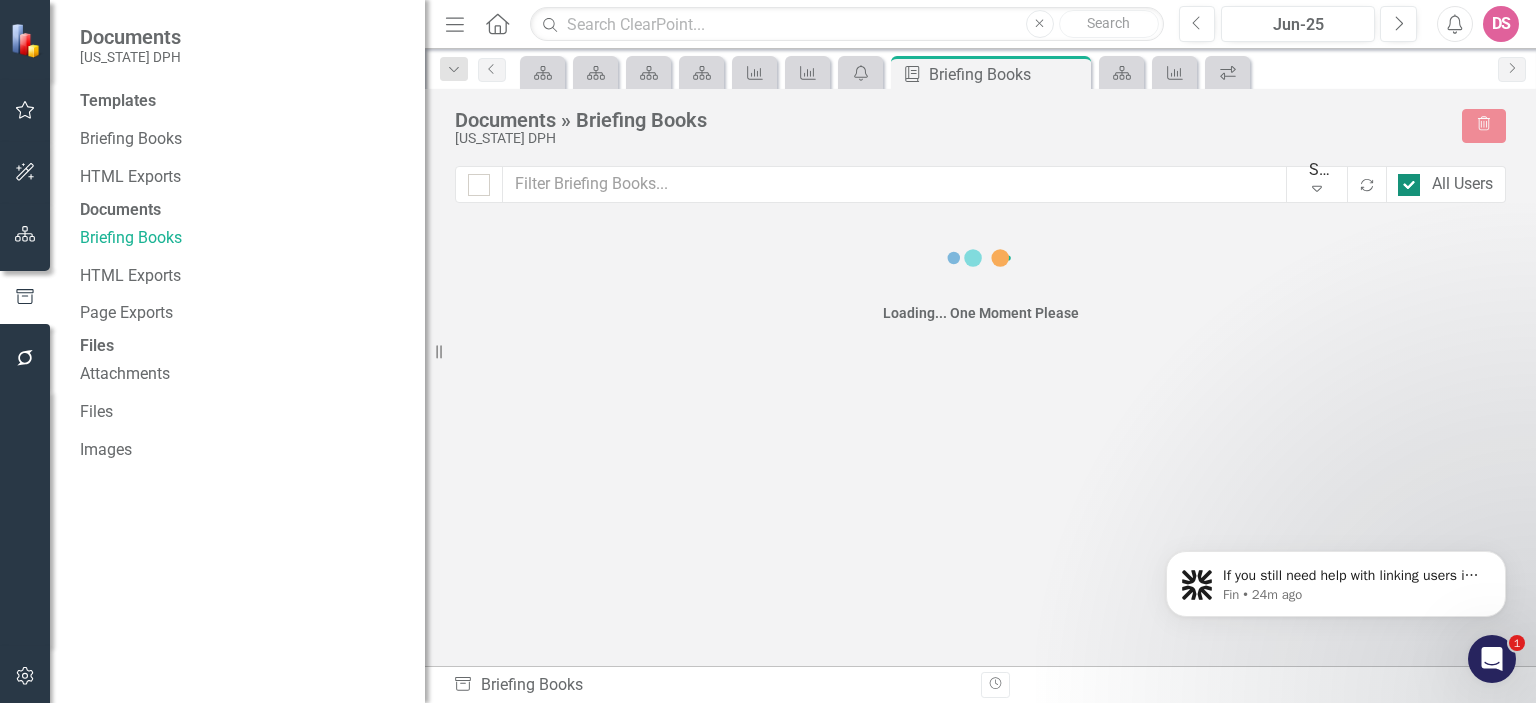 click on "All Users" at bounding box center (1446, 184) 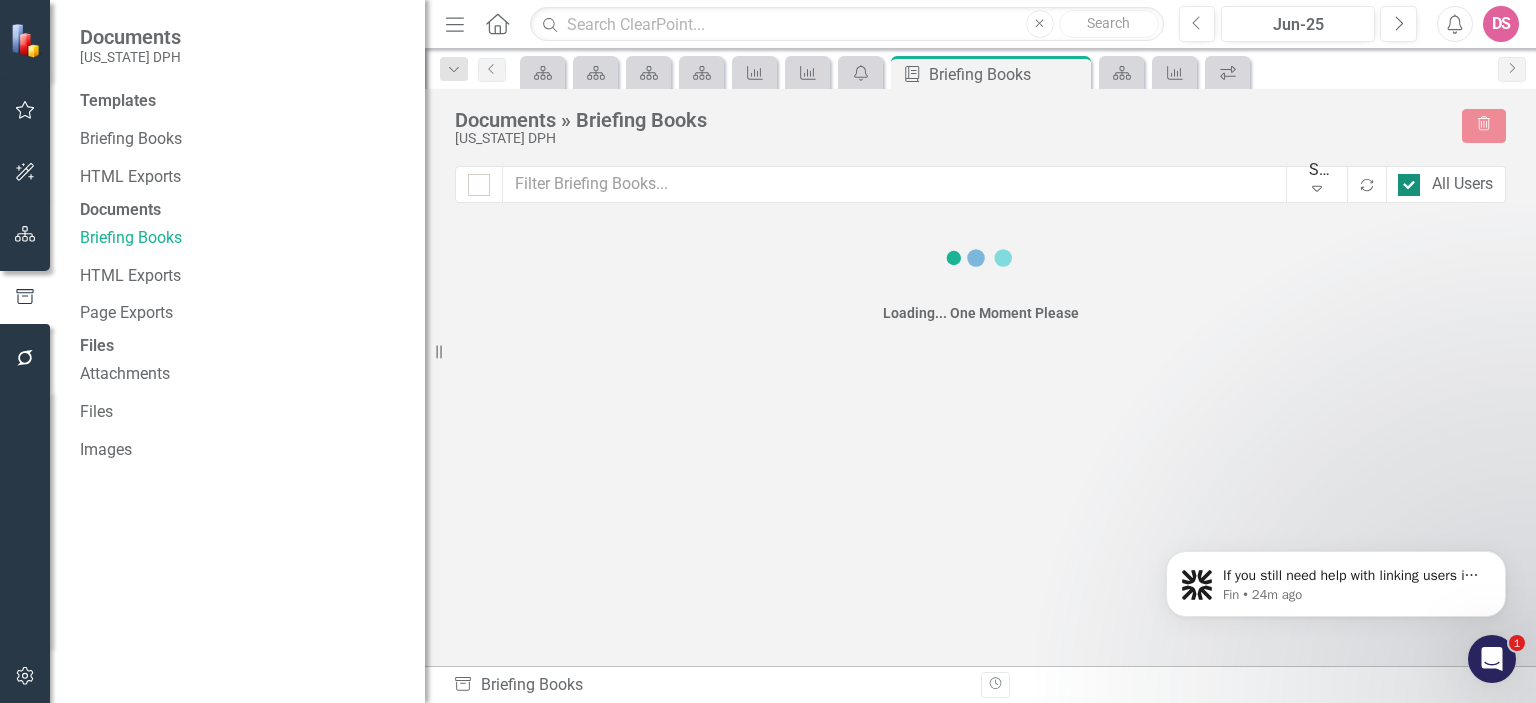 checkbox on "false" 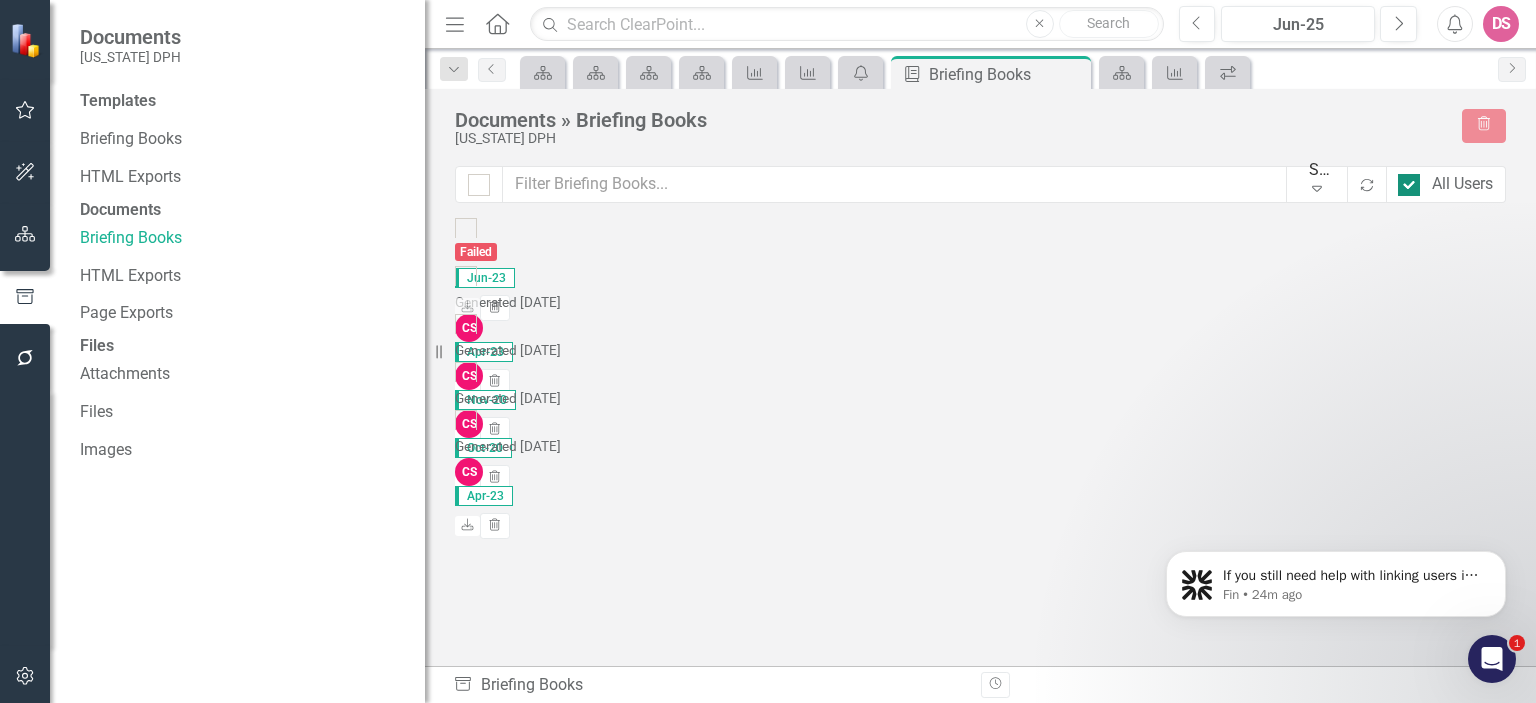 click at bounding box center (1409, 185) 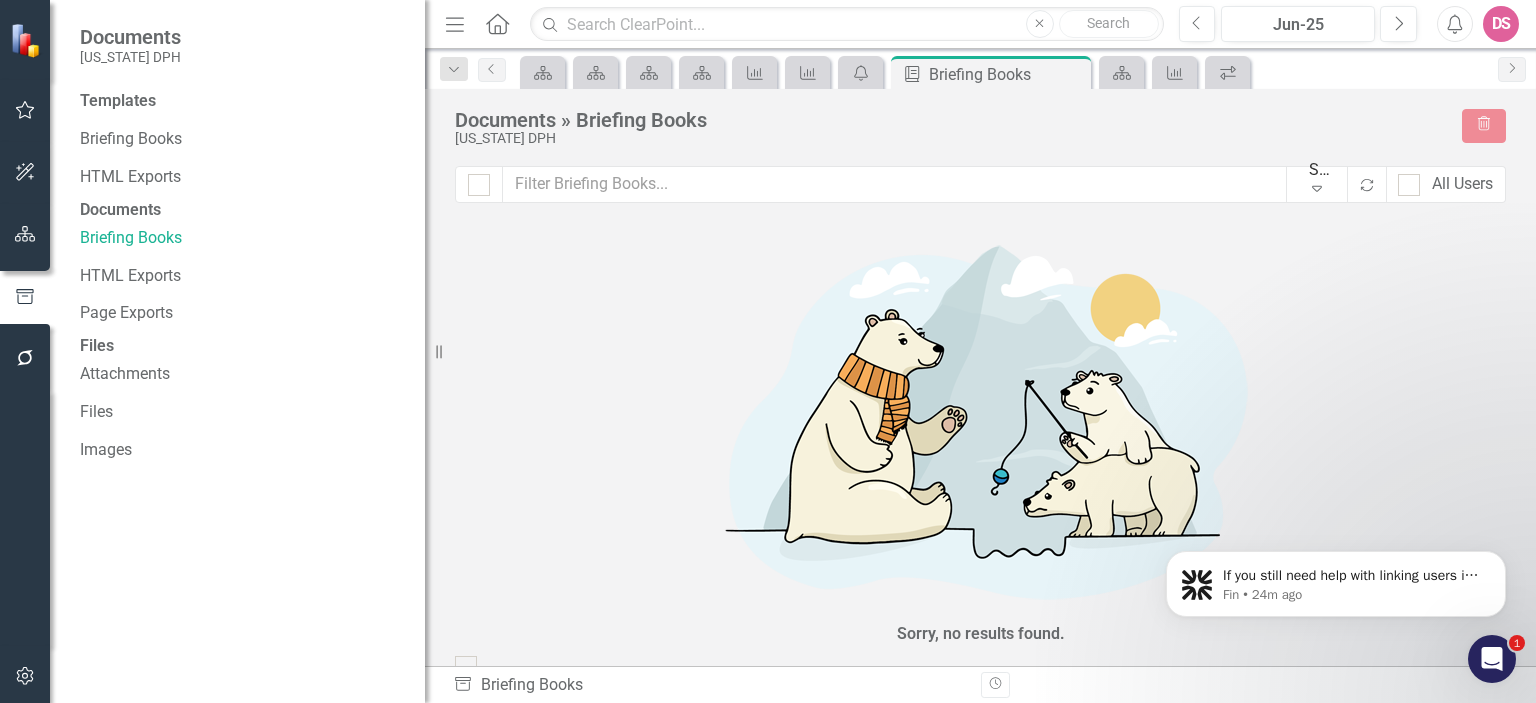 click at bounding box center (1492, 659) 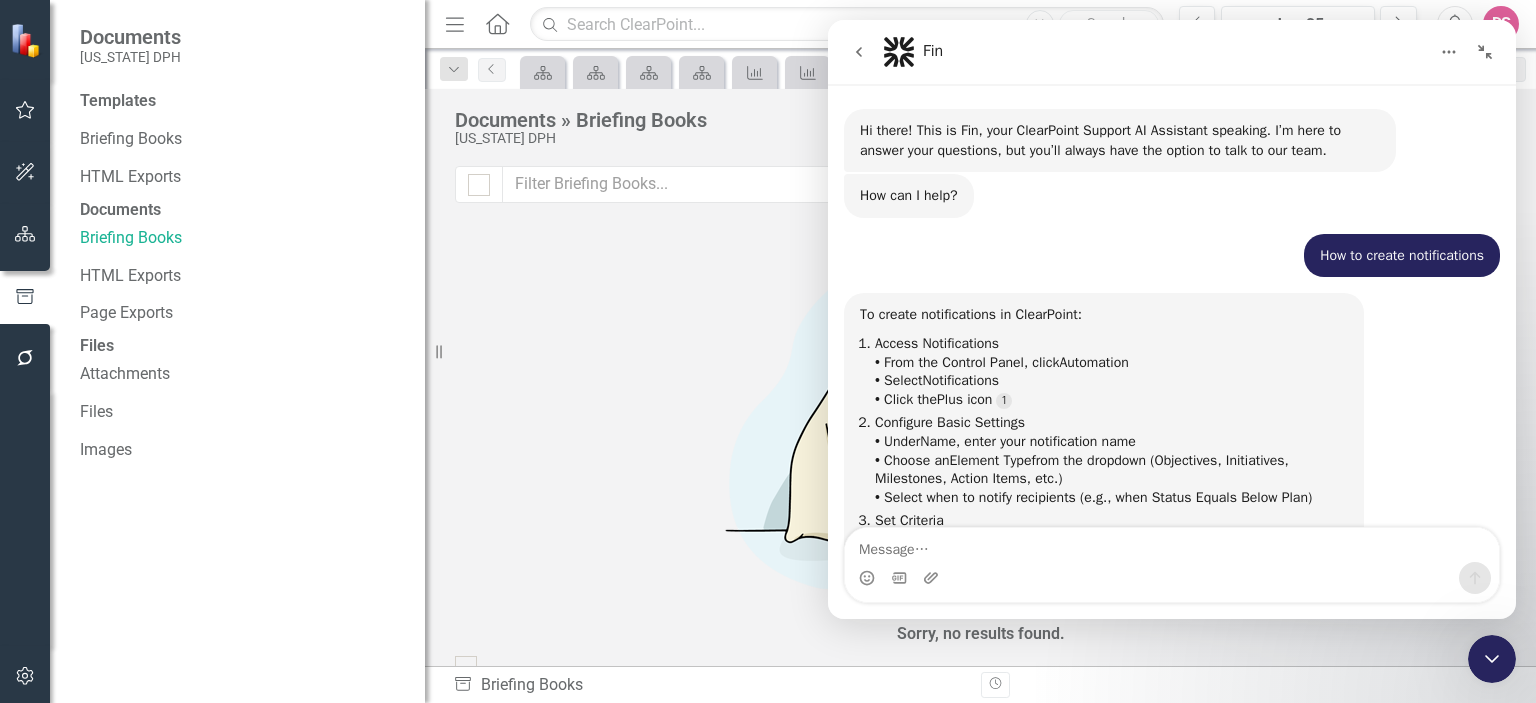 scroll, scrollTop: 3, scrollLeft: 0, axis: vertical 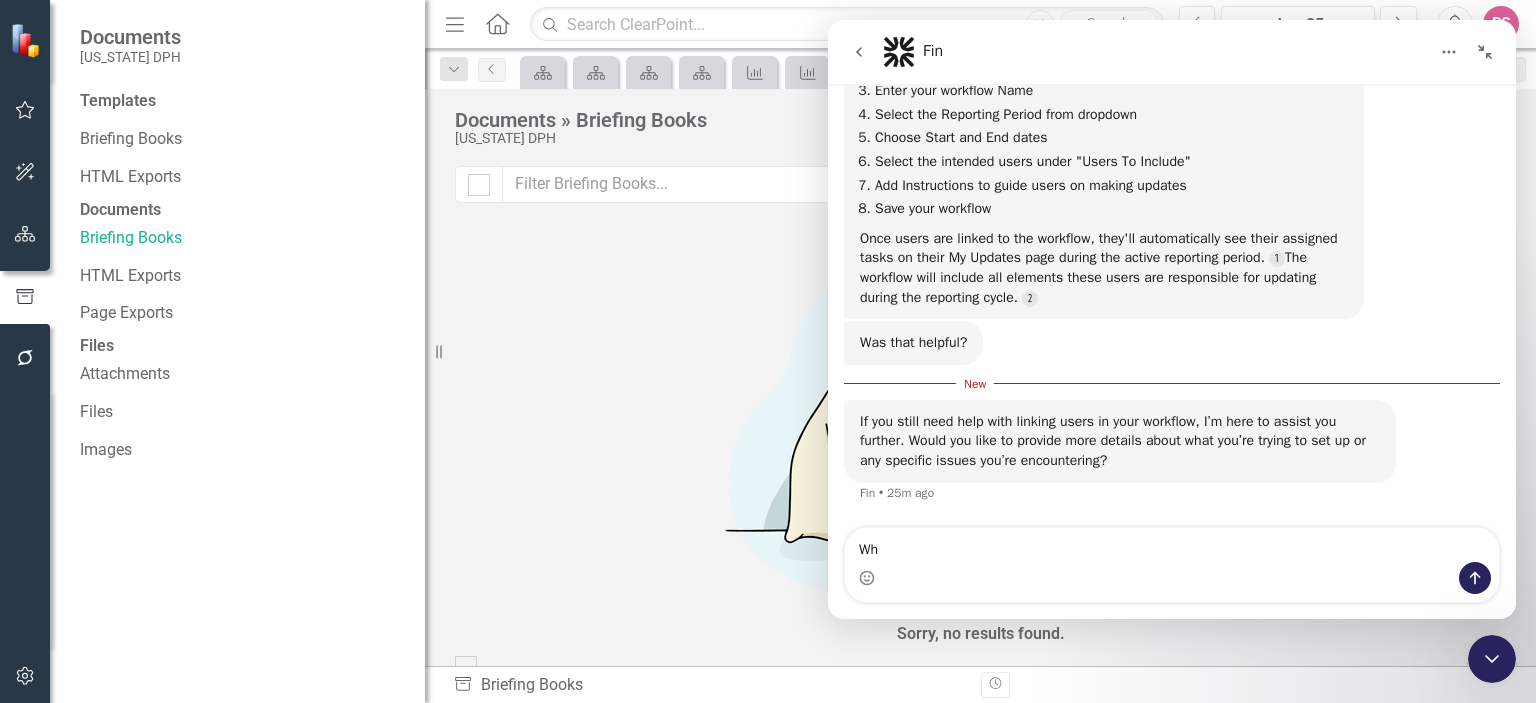 type on "W" 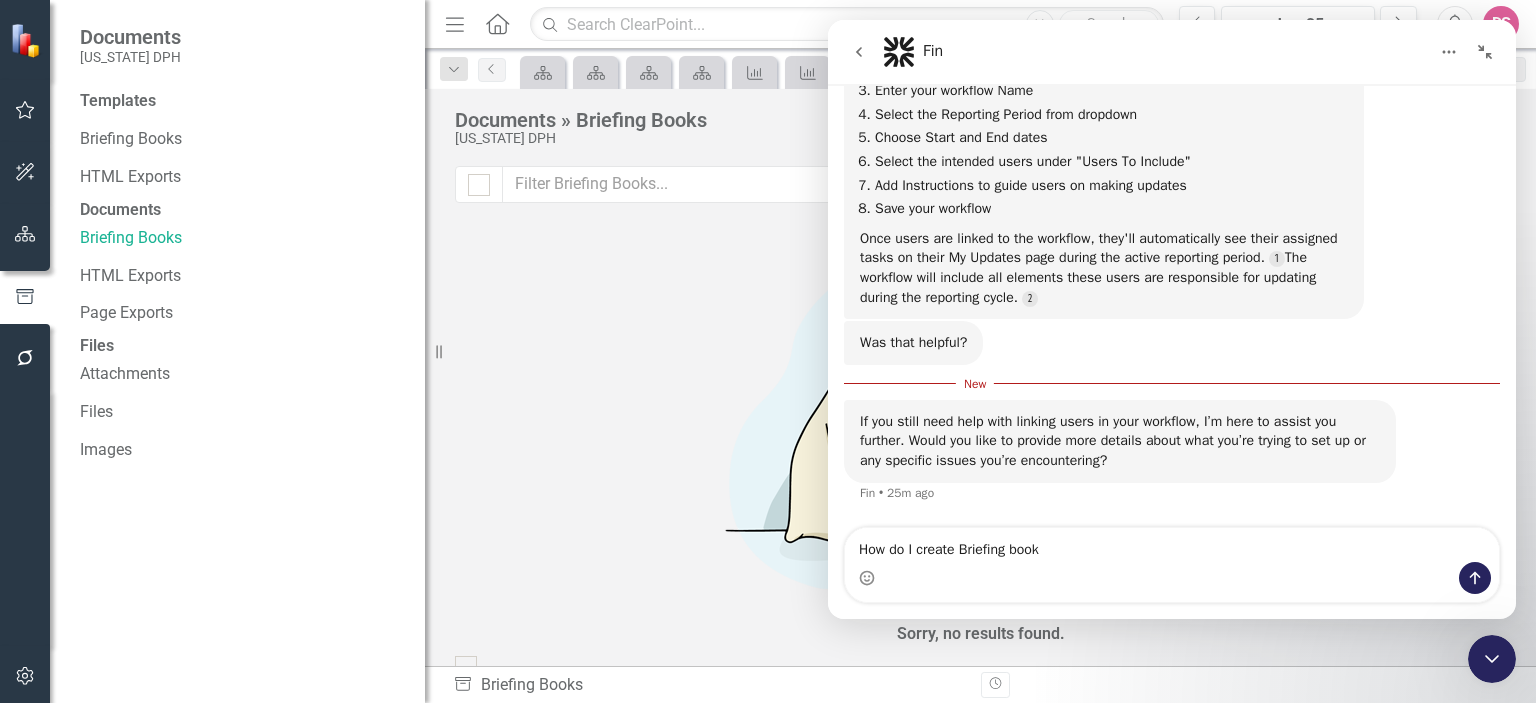 type on "How do I create Briefing books" 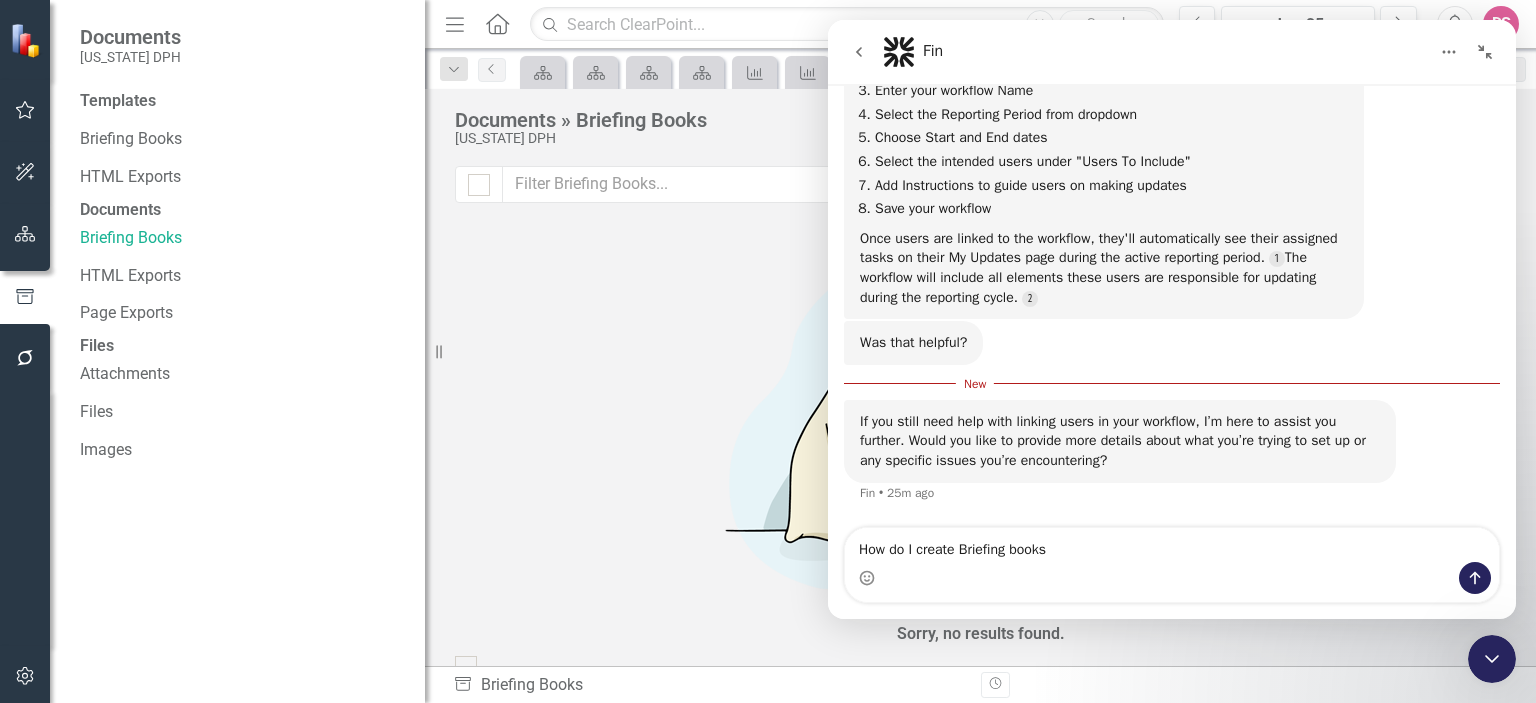 type 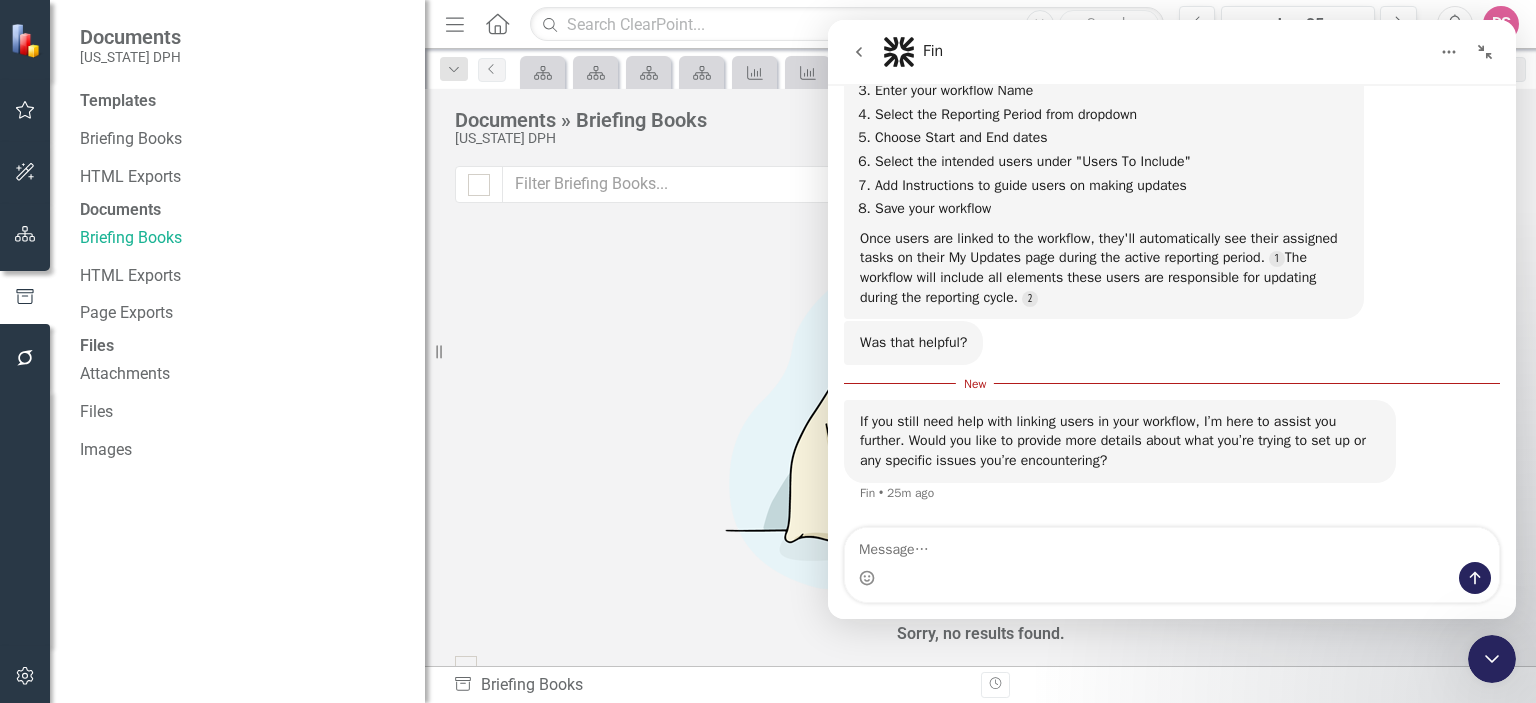 scroll, scrollTop: 2, scrollLeft: 0, axis: vertical 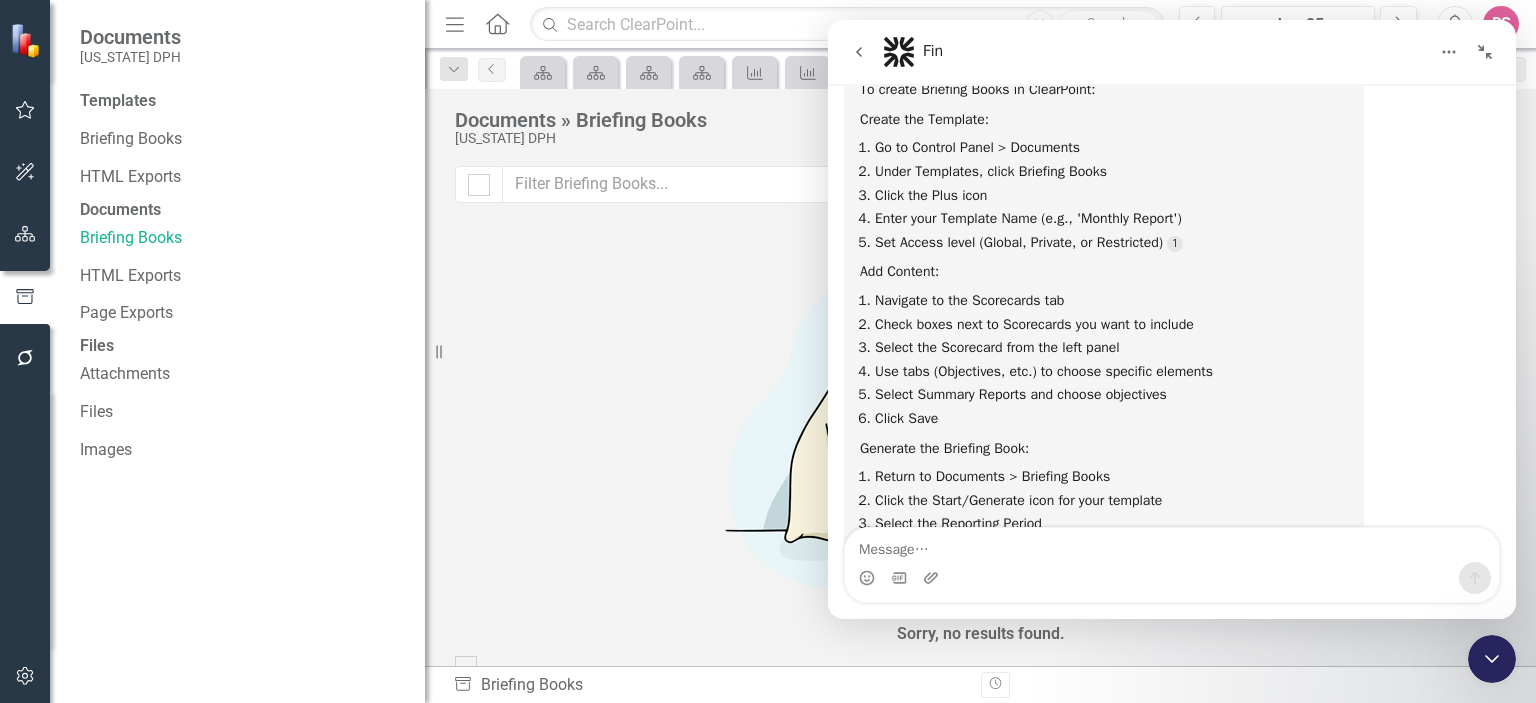 click 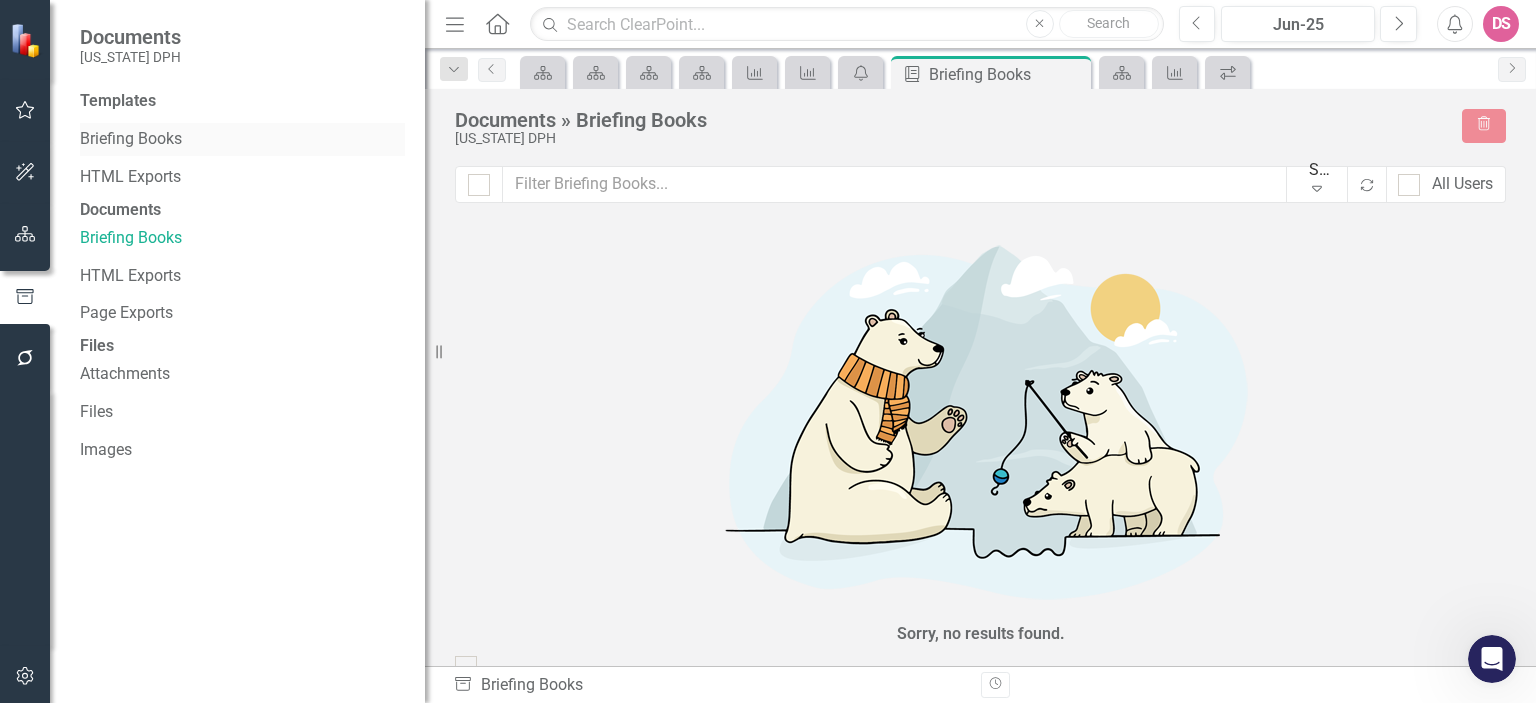 click on "Briefing Books" at bounding box center [242, 139] 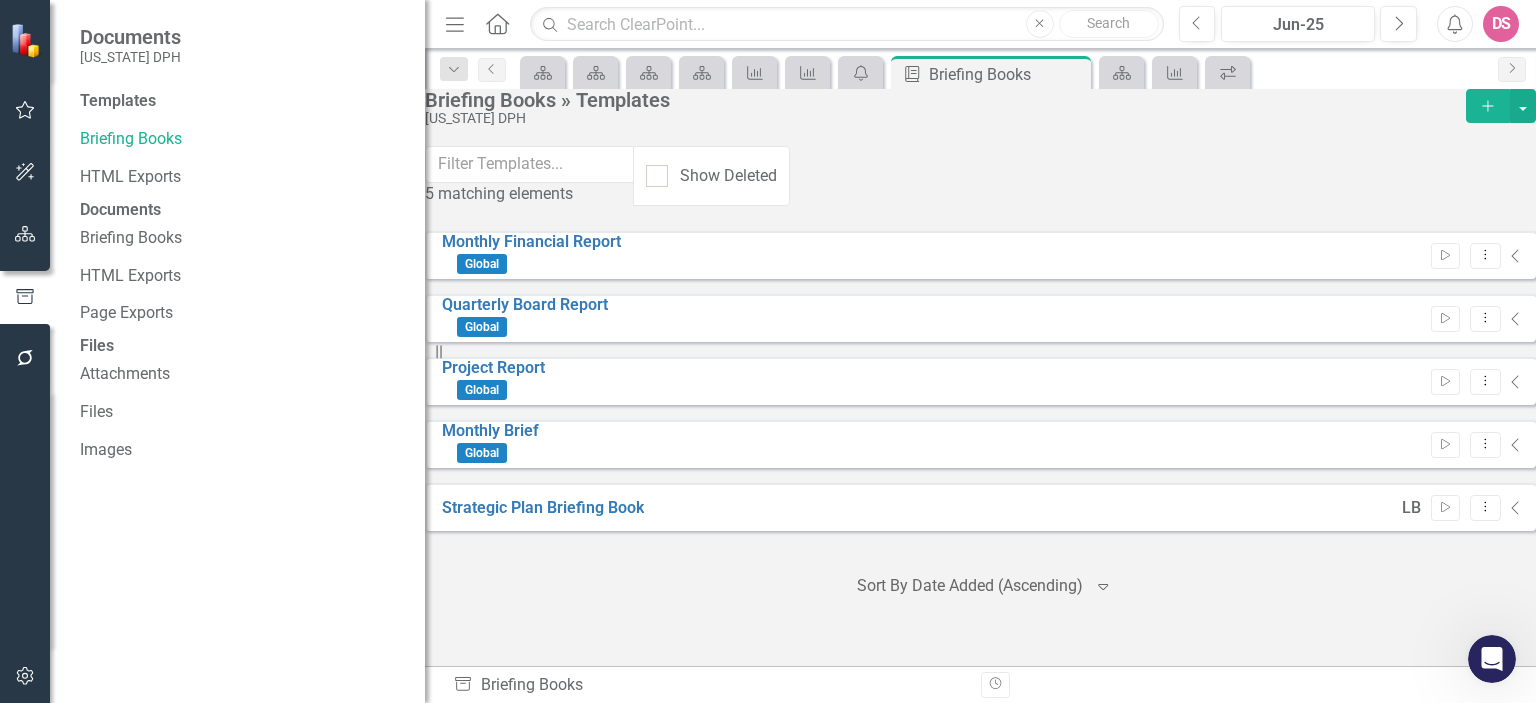 click on "Add" 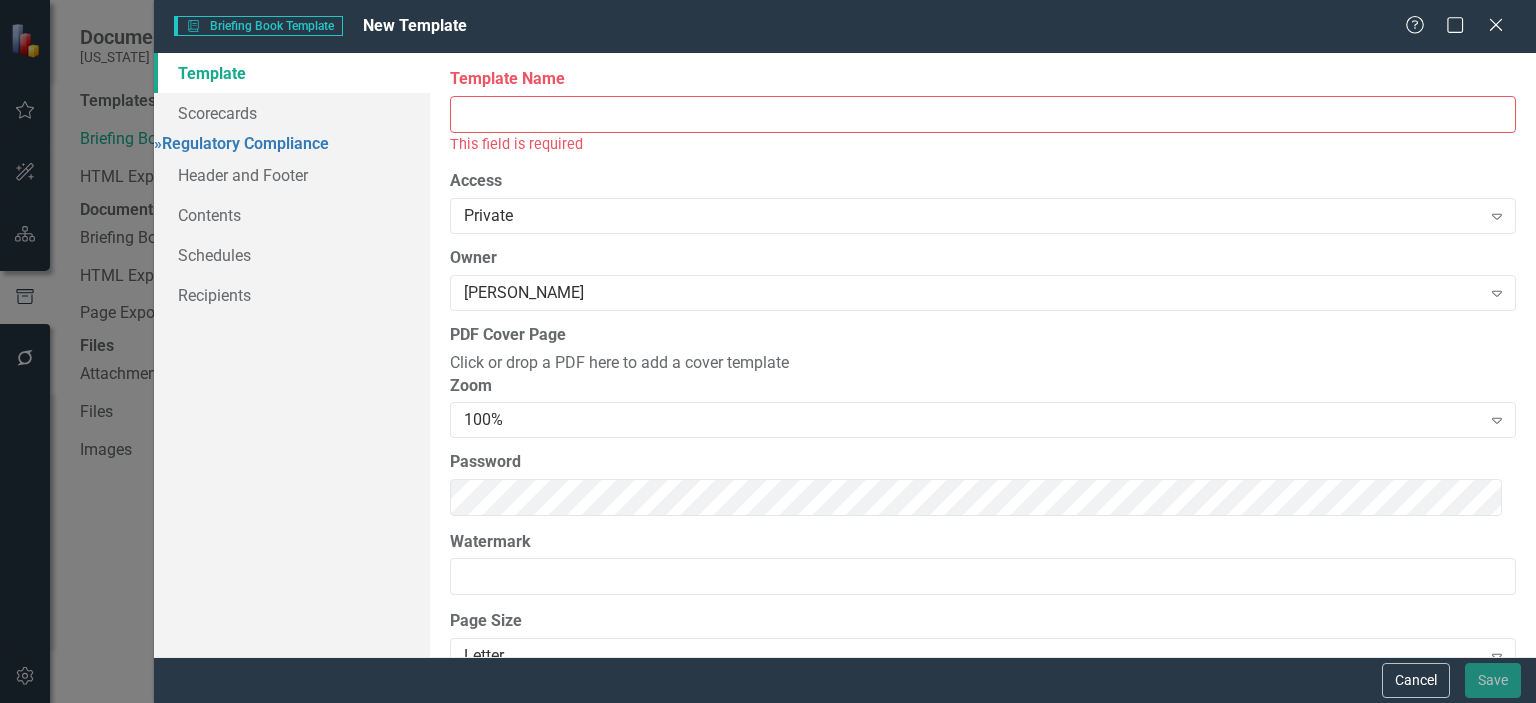 click on "Template Name" at bounding box center (983, 114) 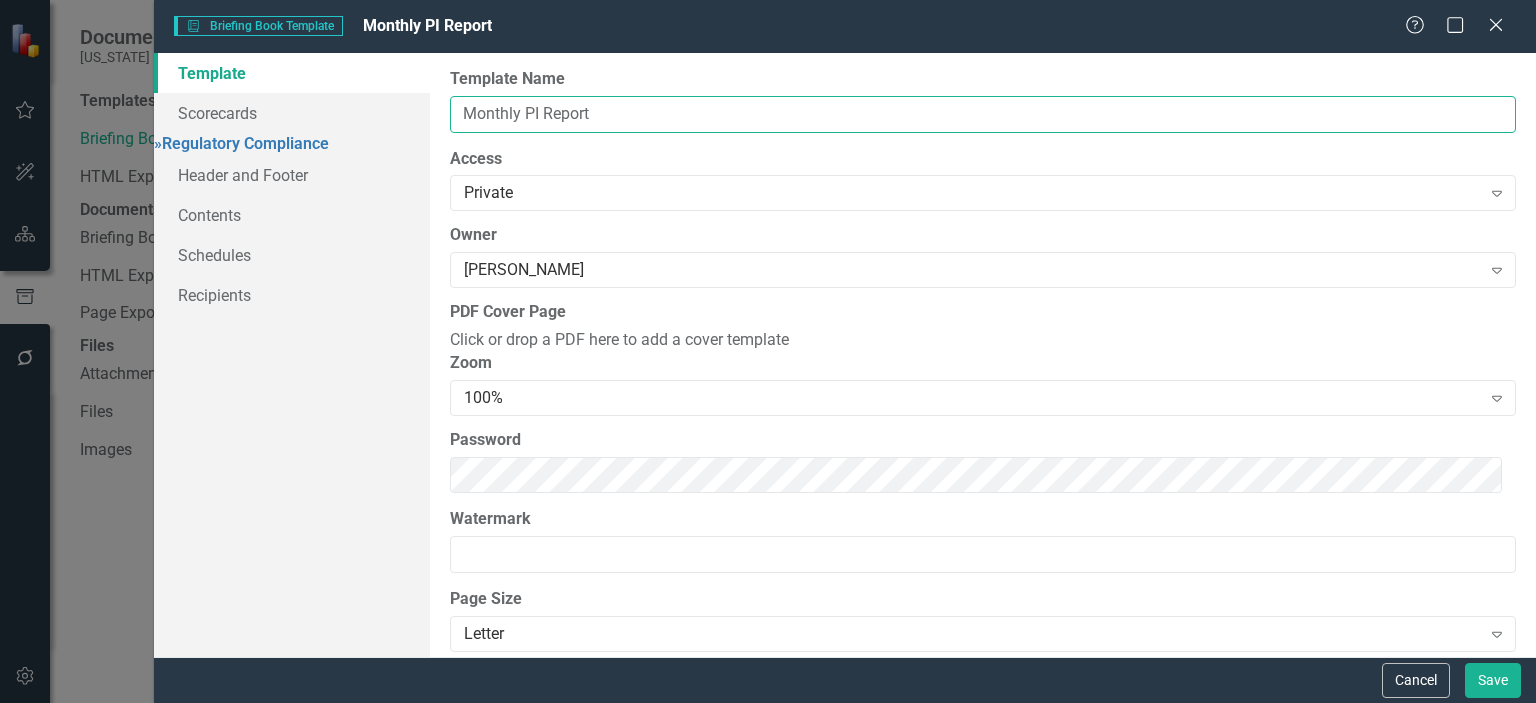 type on "Monthly PI Report" 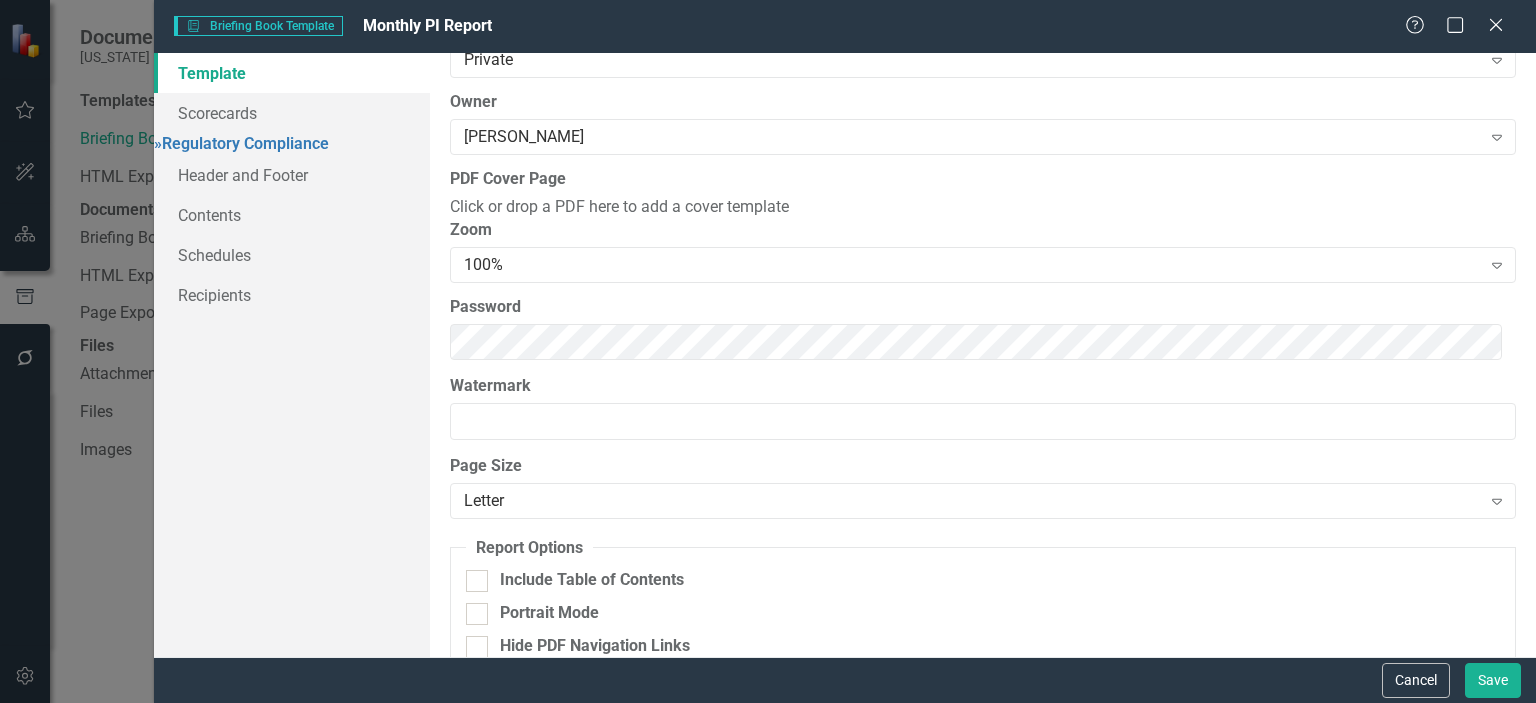 scroll, scrollTop: 136, scrollLeft: 0, axis: vertical 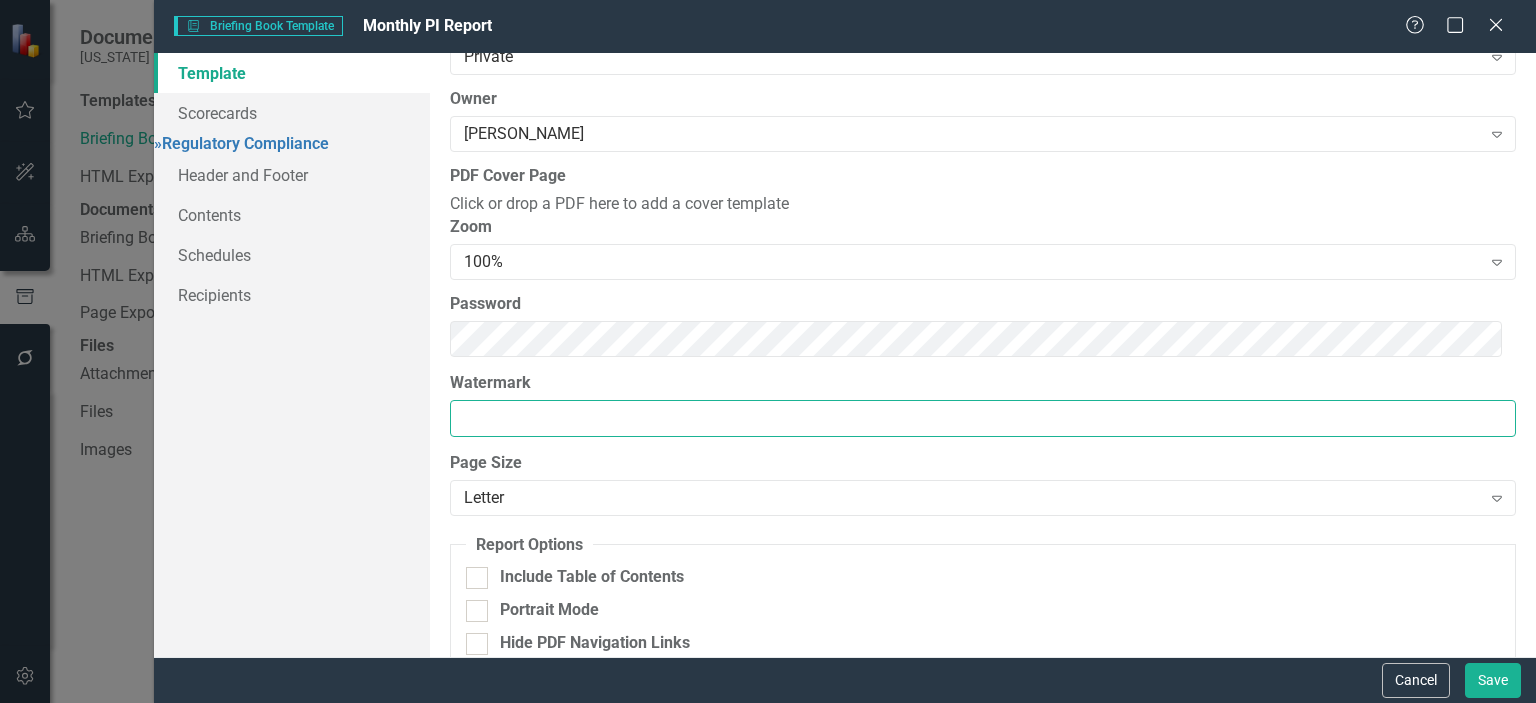 click on "Watermark" at bounding box center [983, 418] 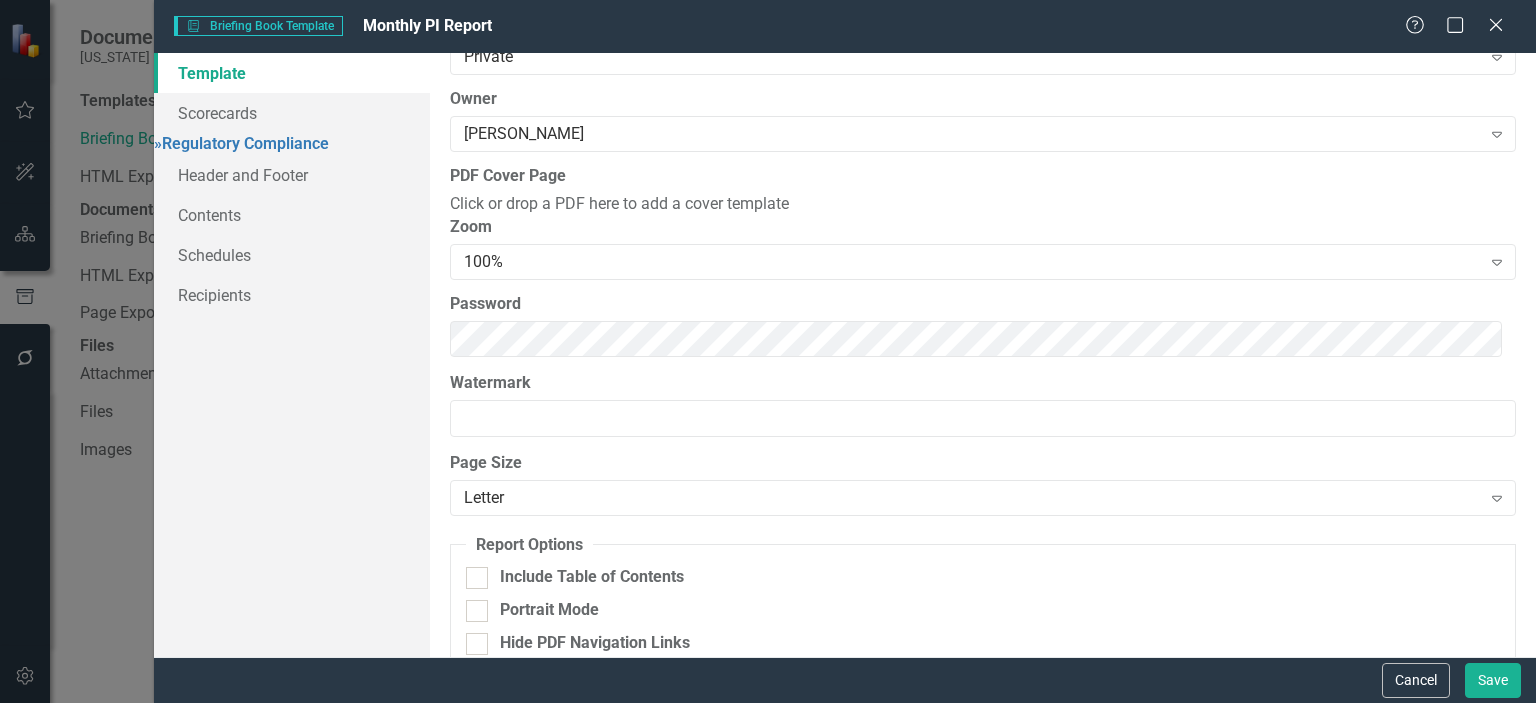 scroll, scrollTop: 232, scrollLeft: 0, axis: vertical 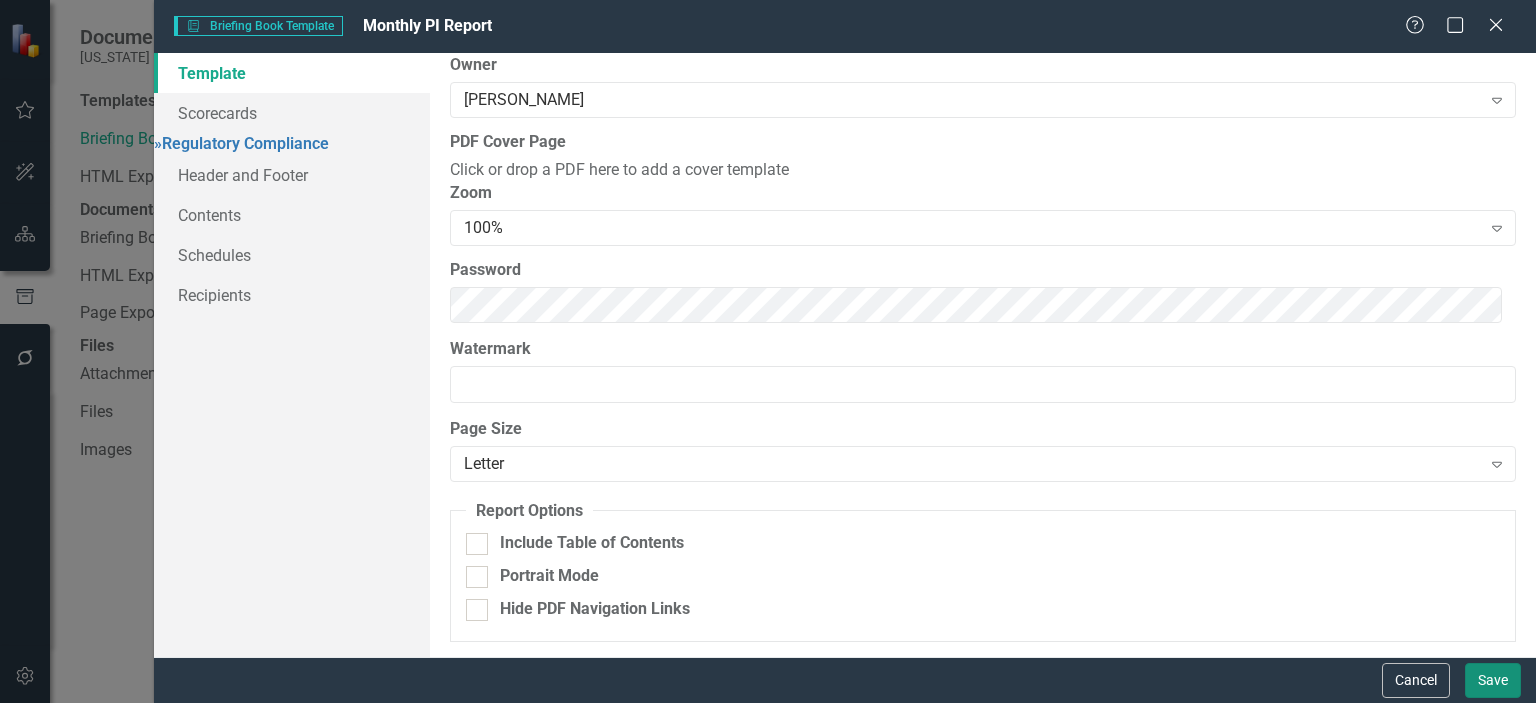 click on "Save" at bounding box center (1493, 680) 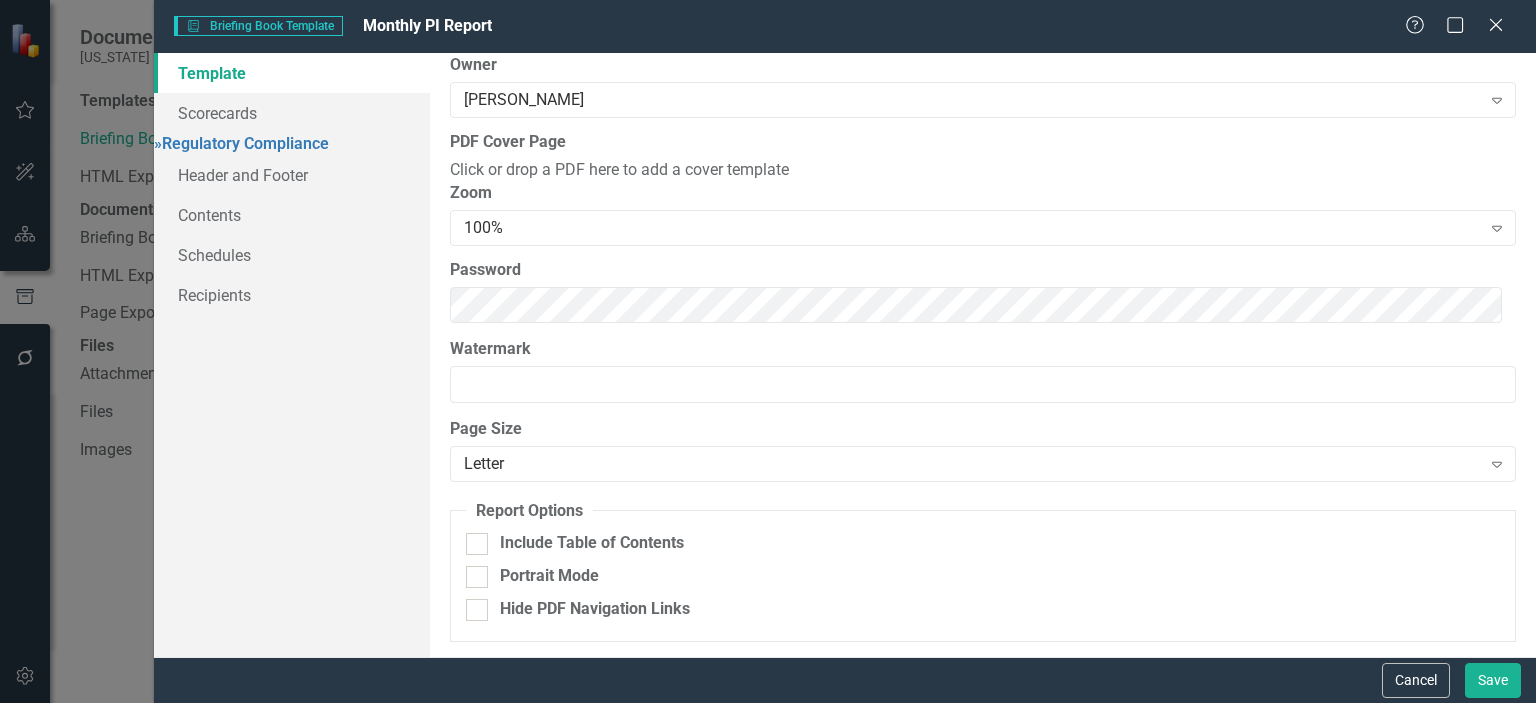 scroll, scrollTop: 0, scrollLeft: 0, axis: both 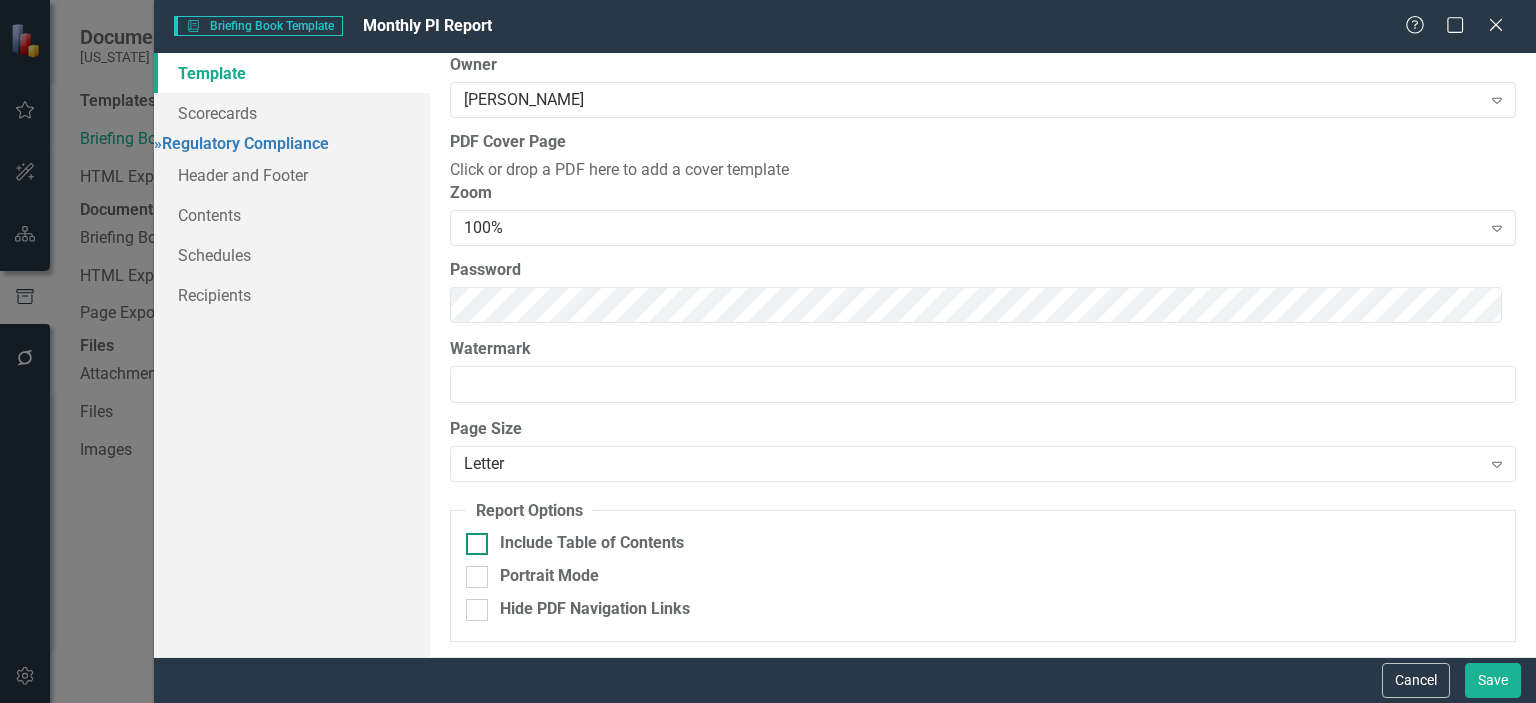 click at bounding box center (477, 544) 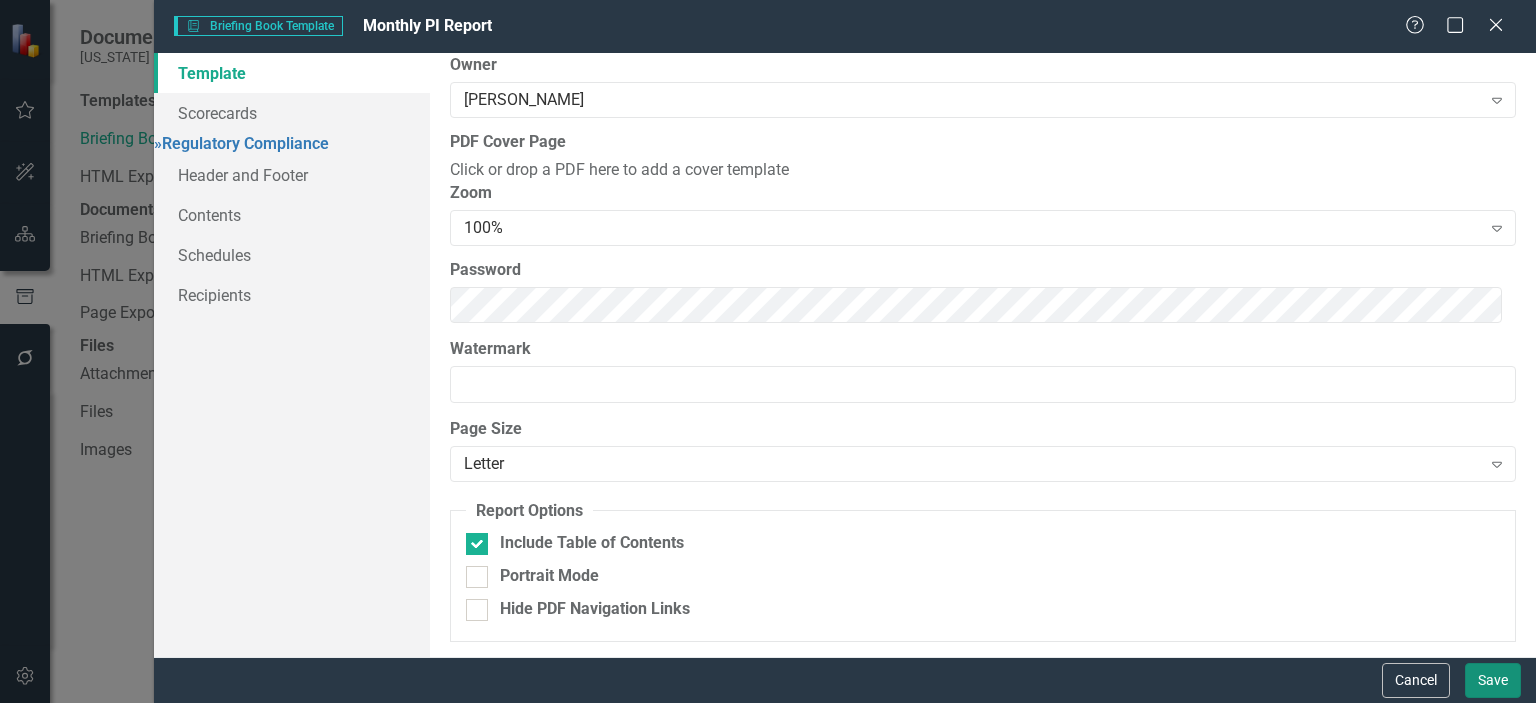 click on "Save" at bounding box center [1493, 680] 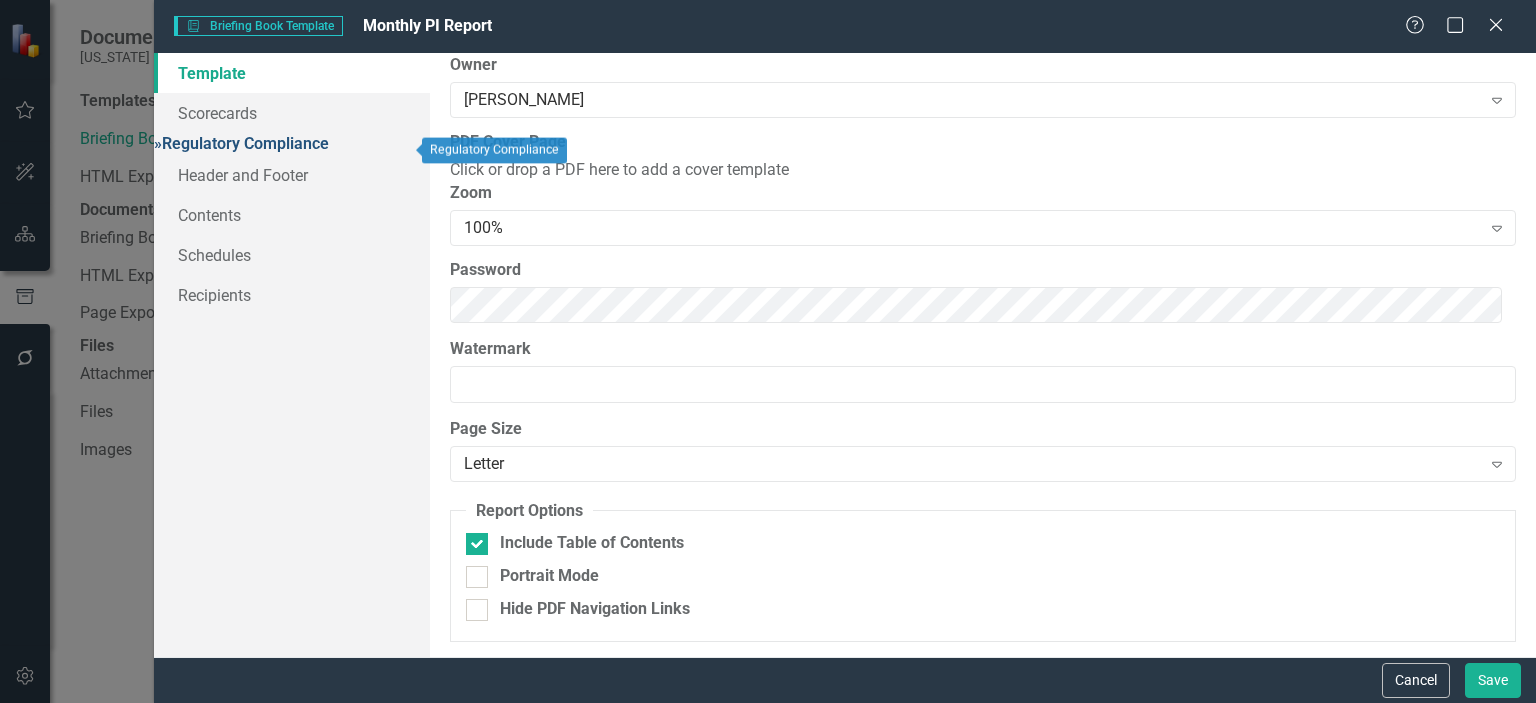 click on "»  Regulatory Compliance" at bounding box center [241, 143] 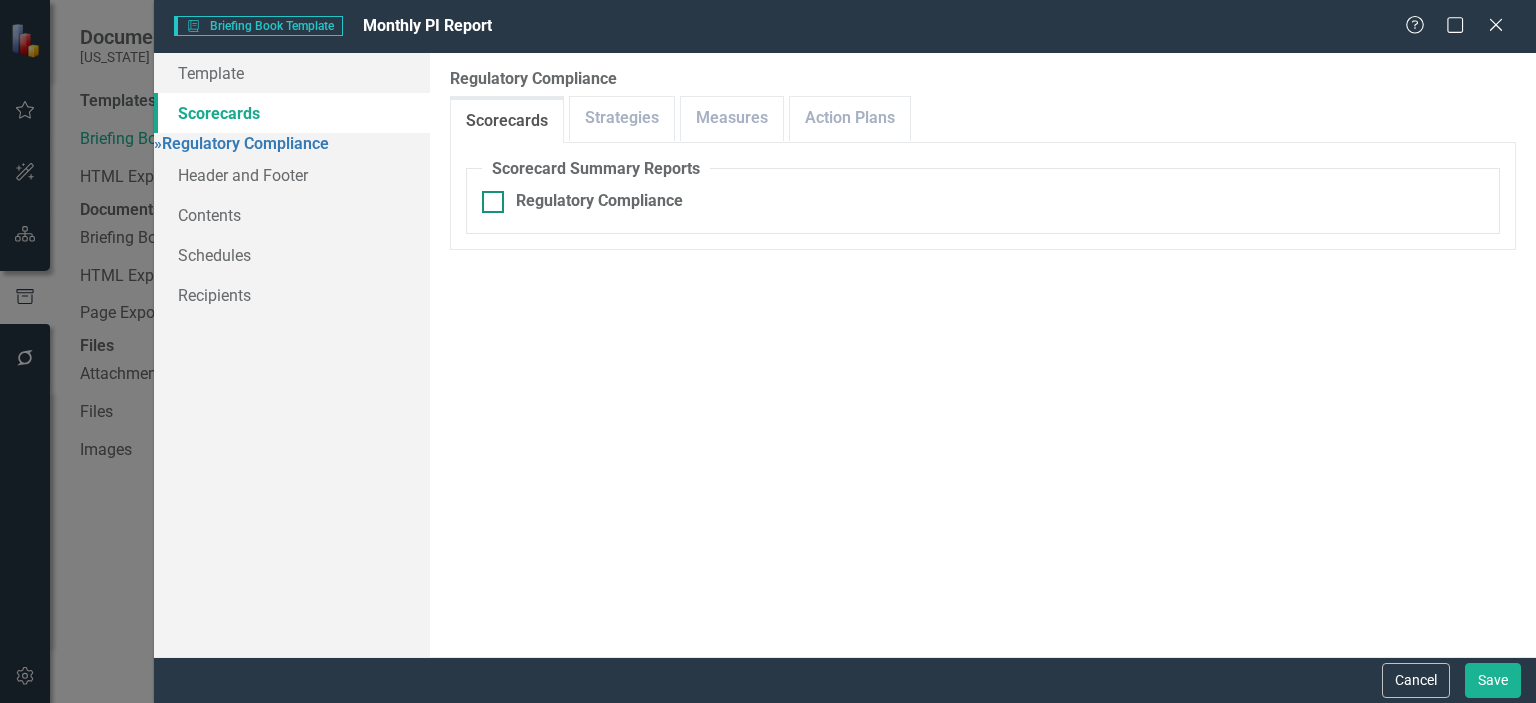 click at bounding box center (493, 202) 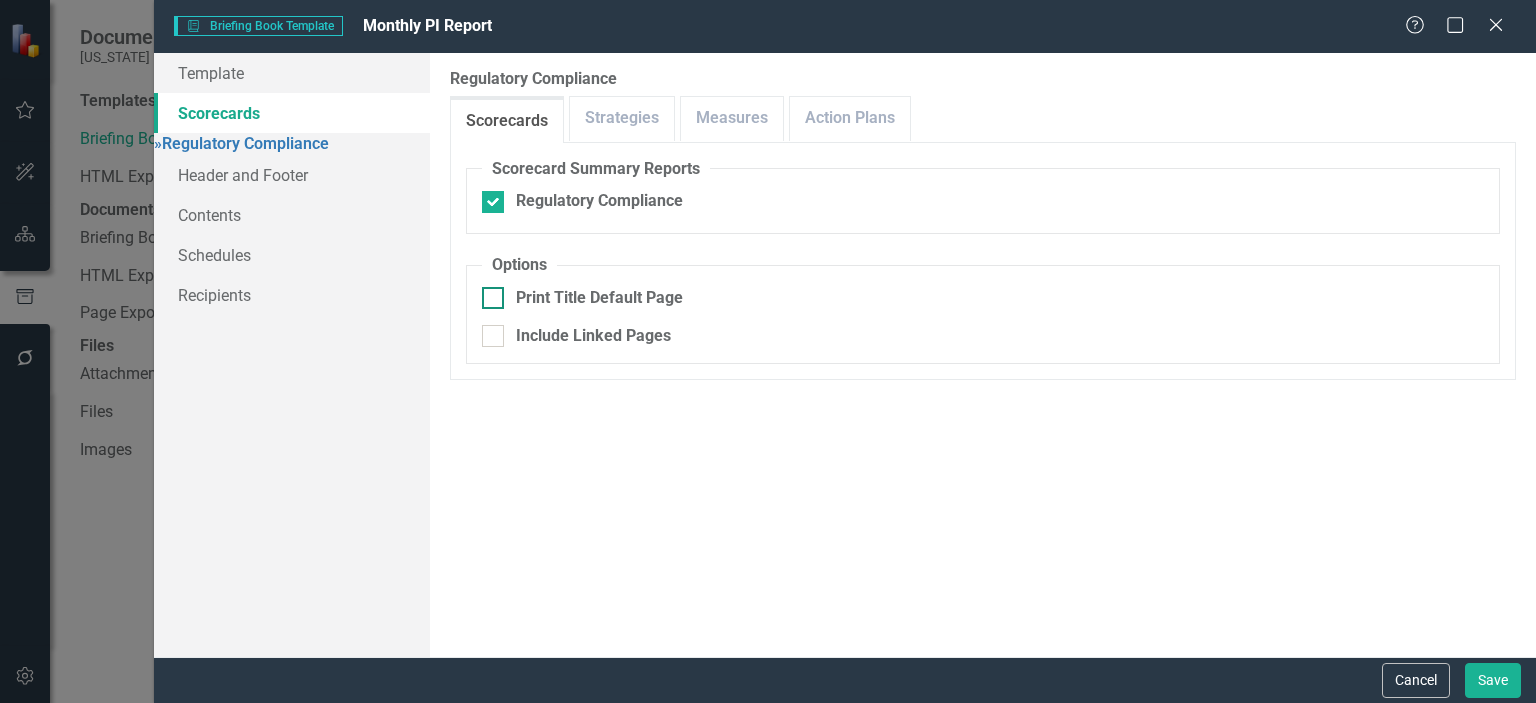 click at bounding box center (493, 298) 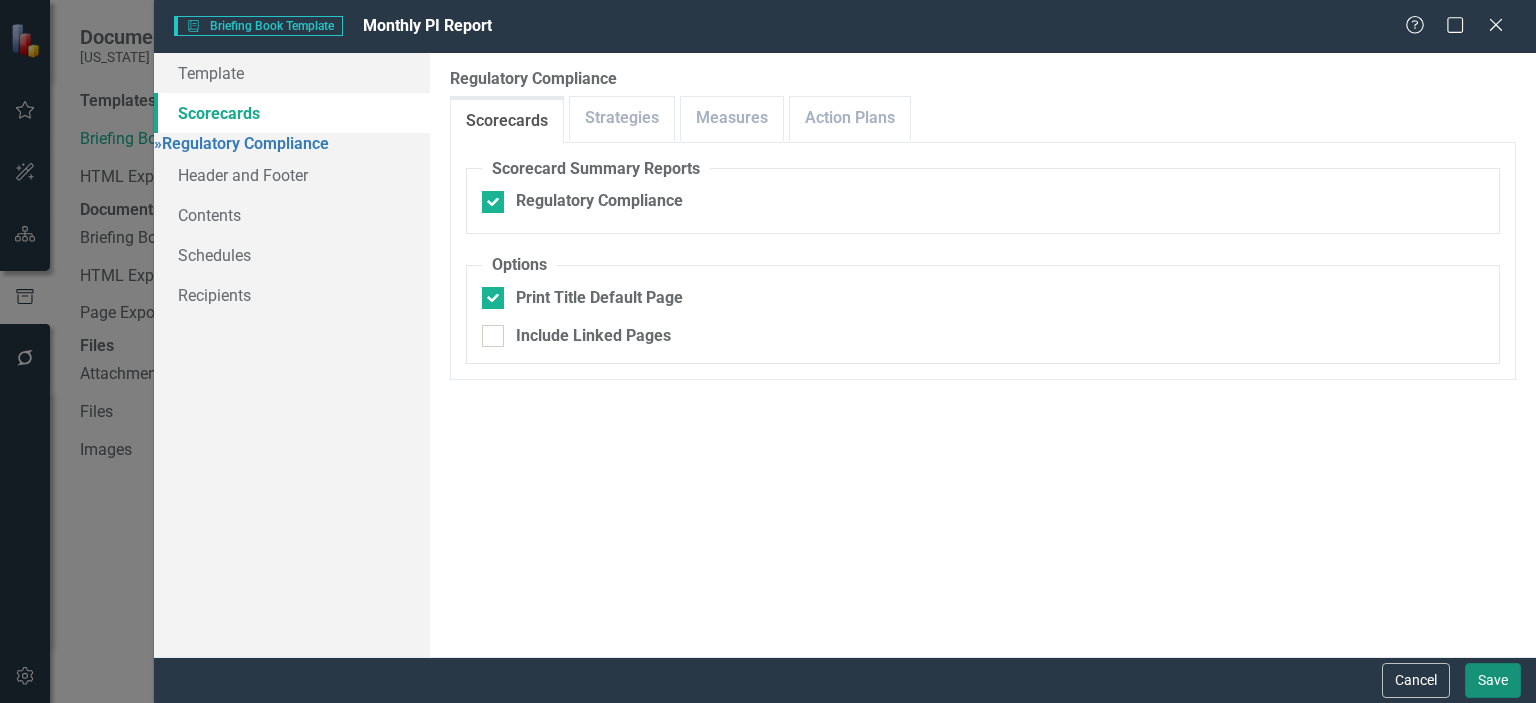 click on "Save" at bounding box center (1493, 680) 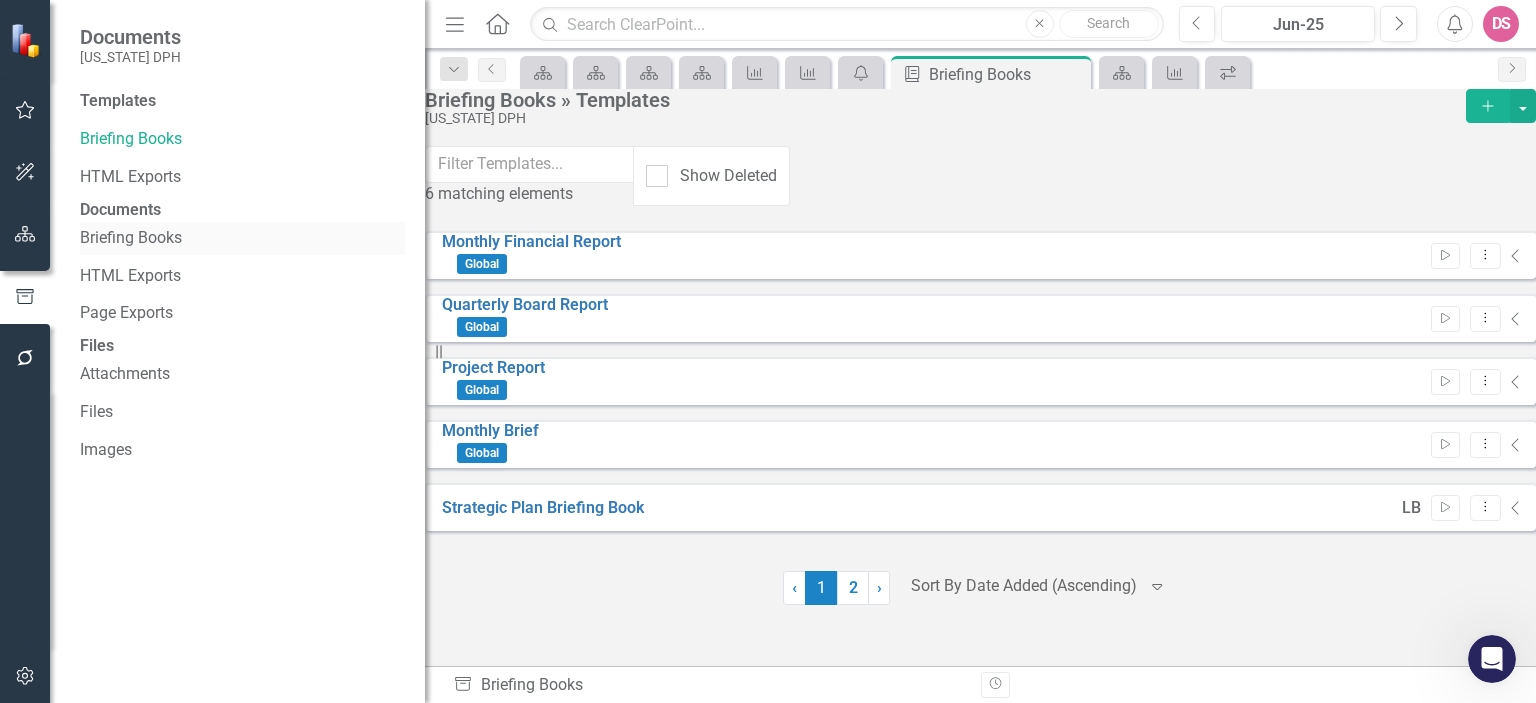 click on "Briefing Books" at bounding box center (242, 238) 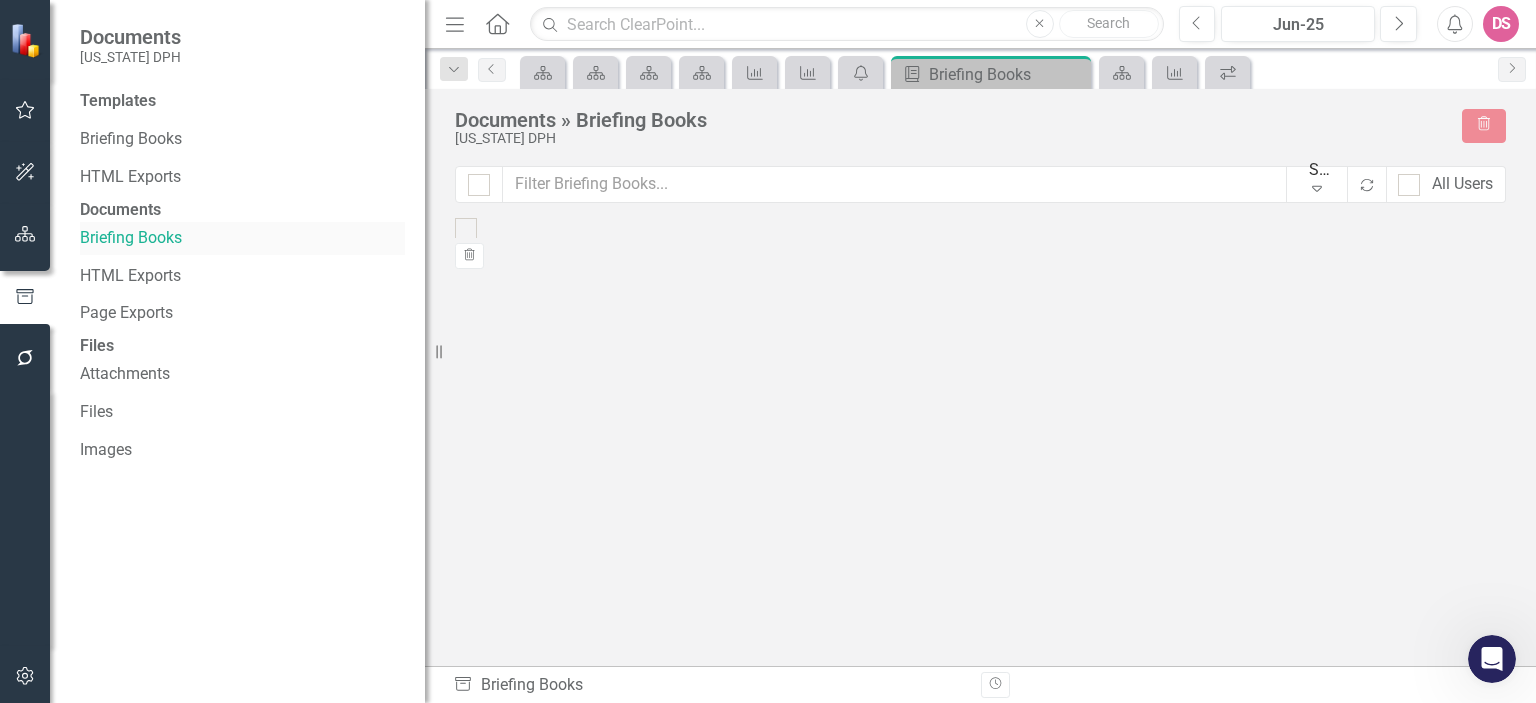 checkbox on "false" 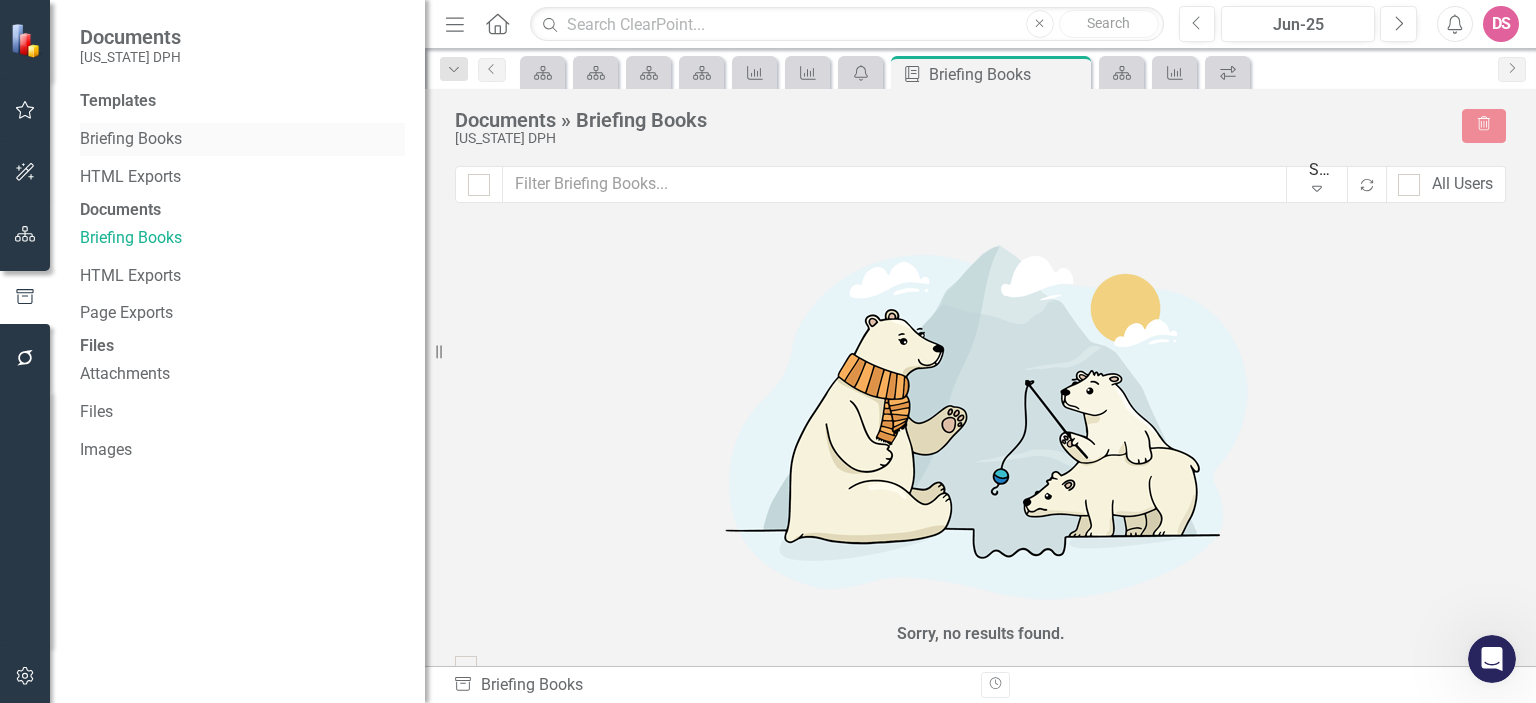click on "Briefing Books" at bounding box center [242, 139] 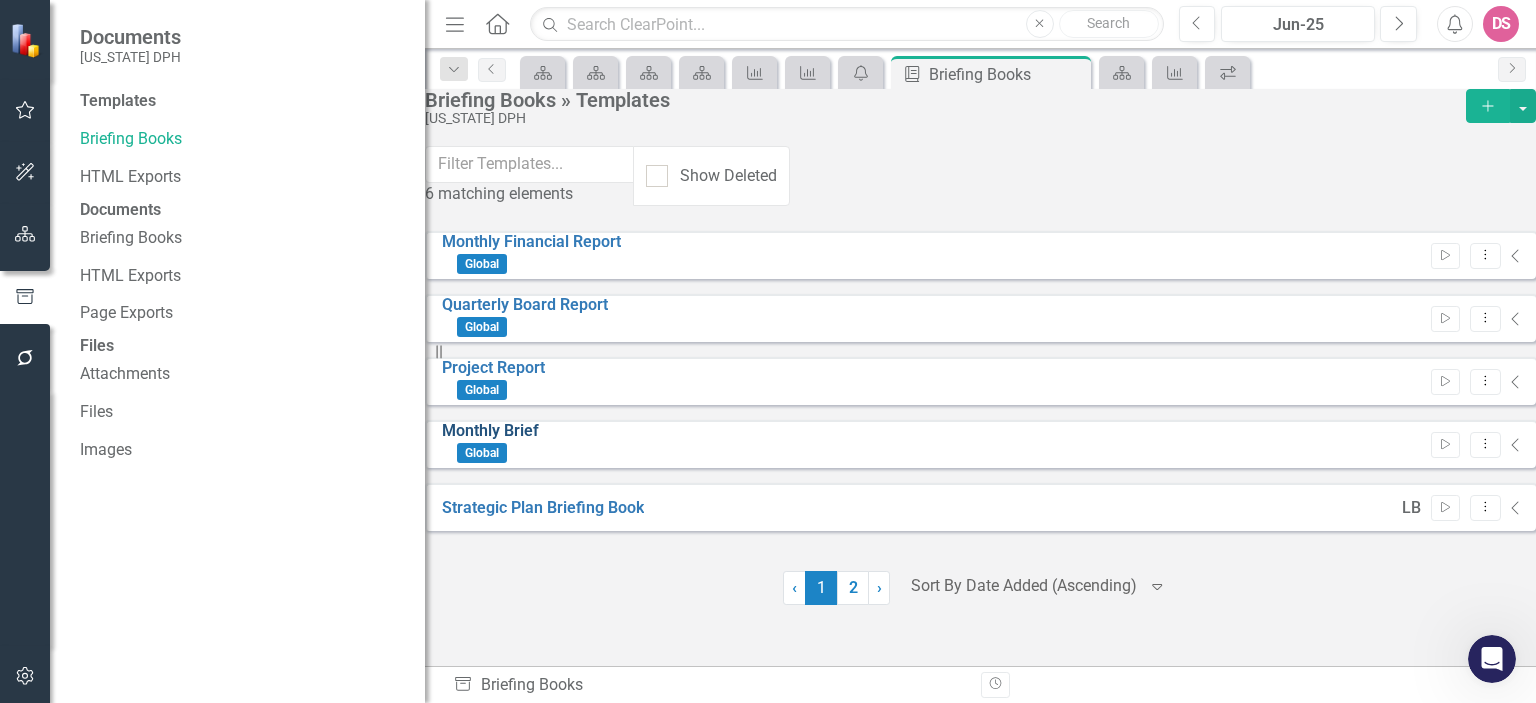 click on "Monthly Brief" at bounding box center (490, 430) 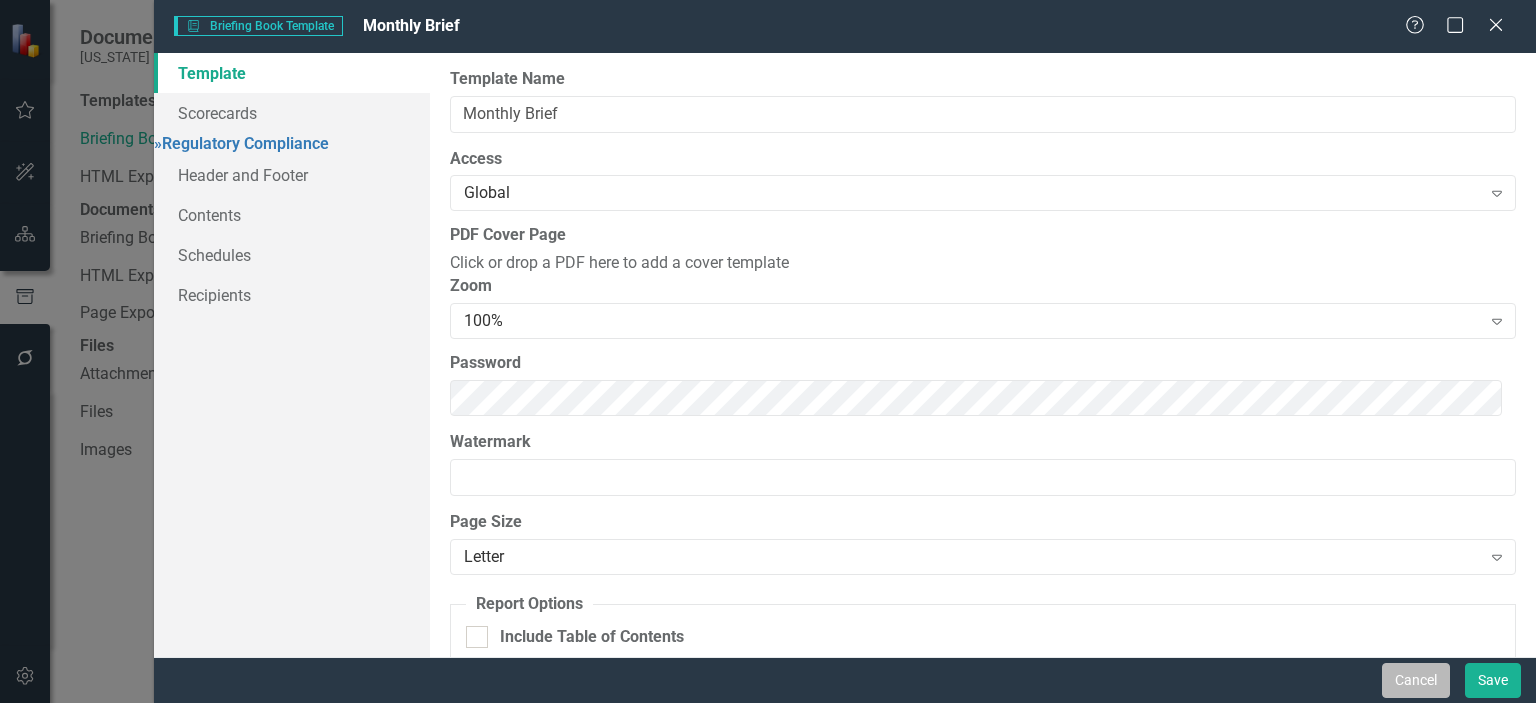 click on "Cancel" at bounding box center (1416, 680) 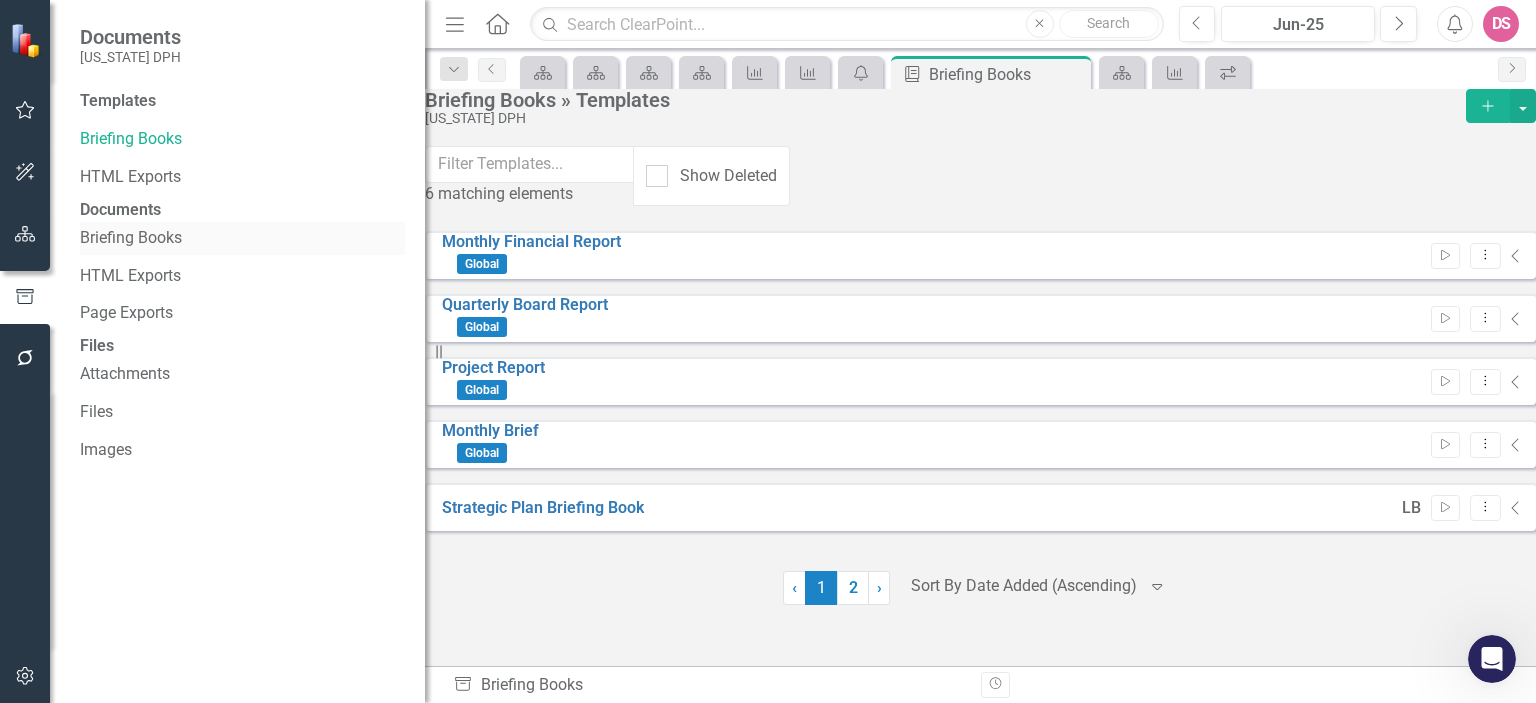 click on "Briefing Books" at bounding box center [242, 238] 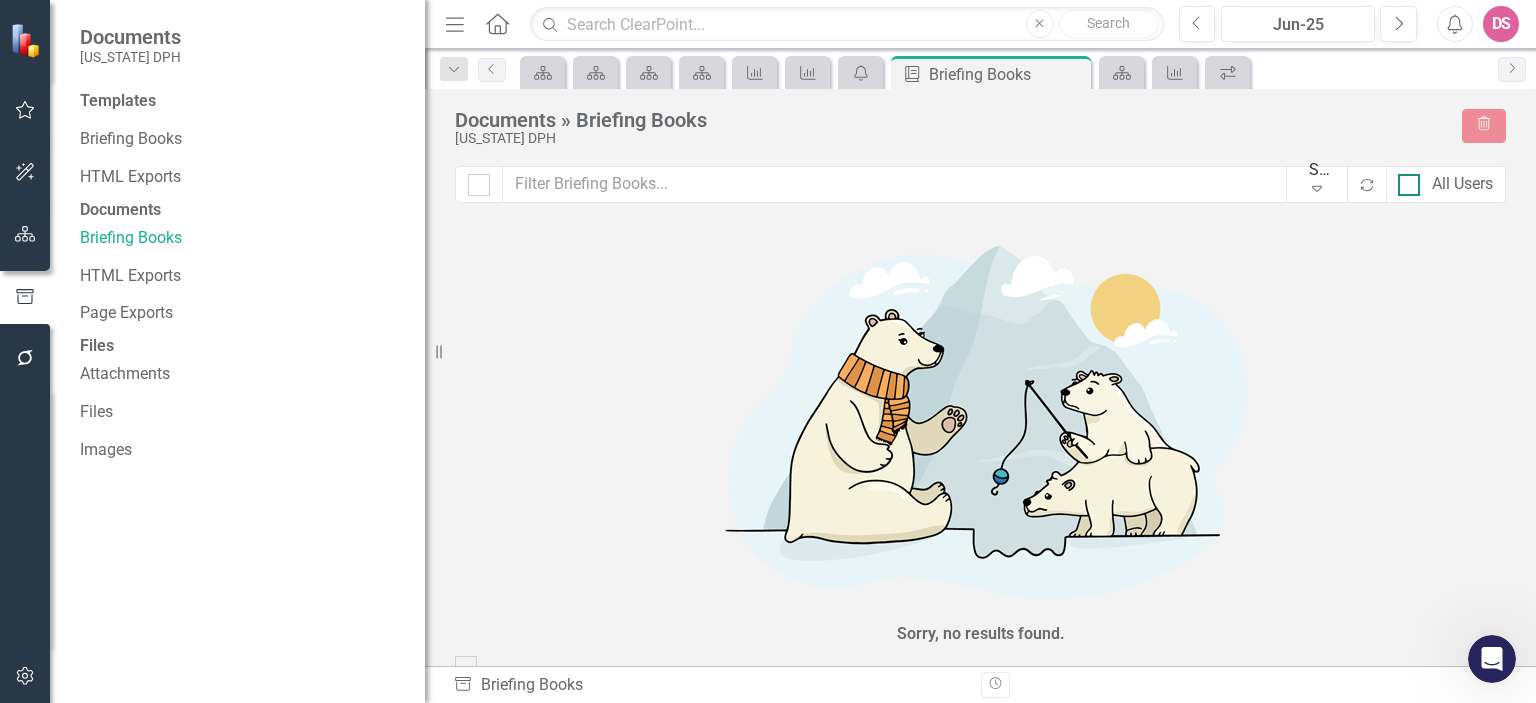 click on "All Users" at bounding box center (1404, 180) 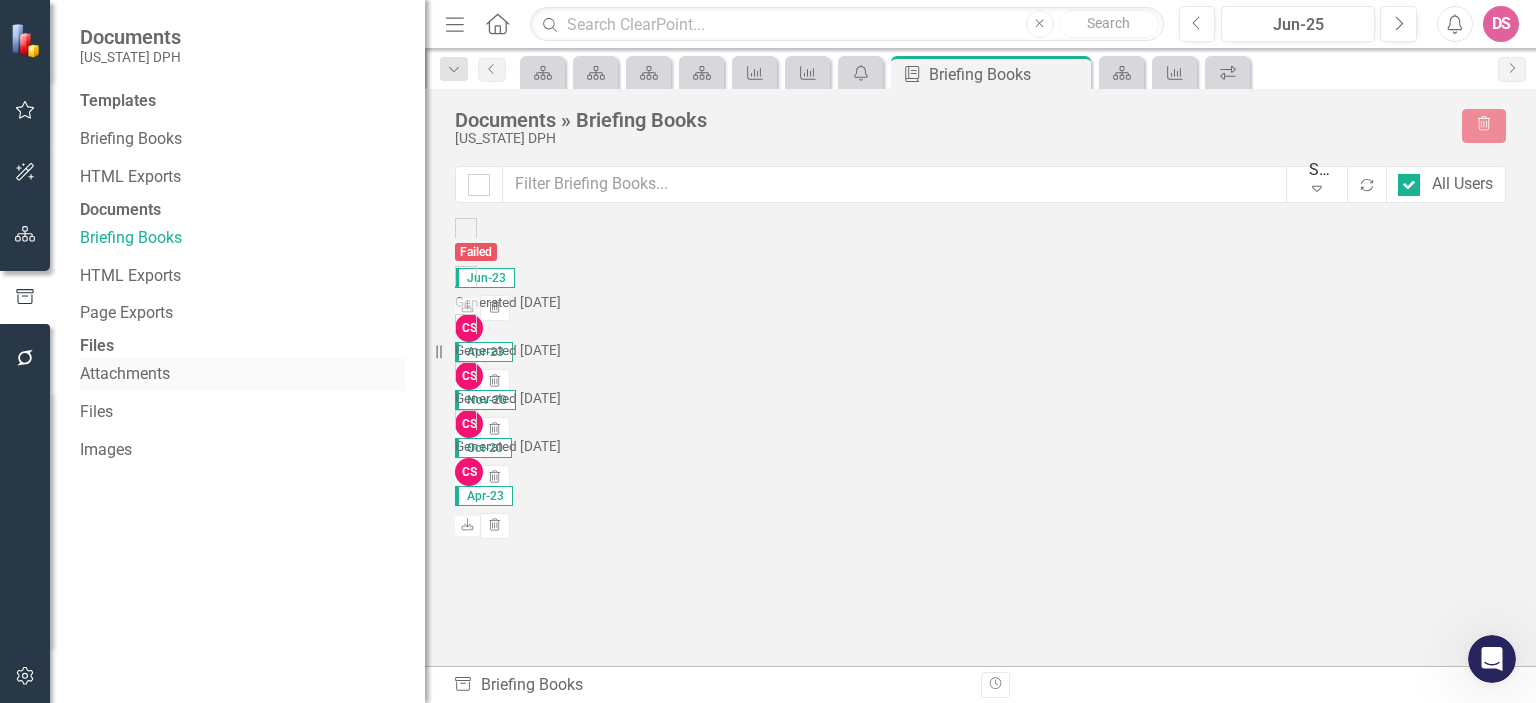 click on "Attachments" at bounding box center [242, 374] 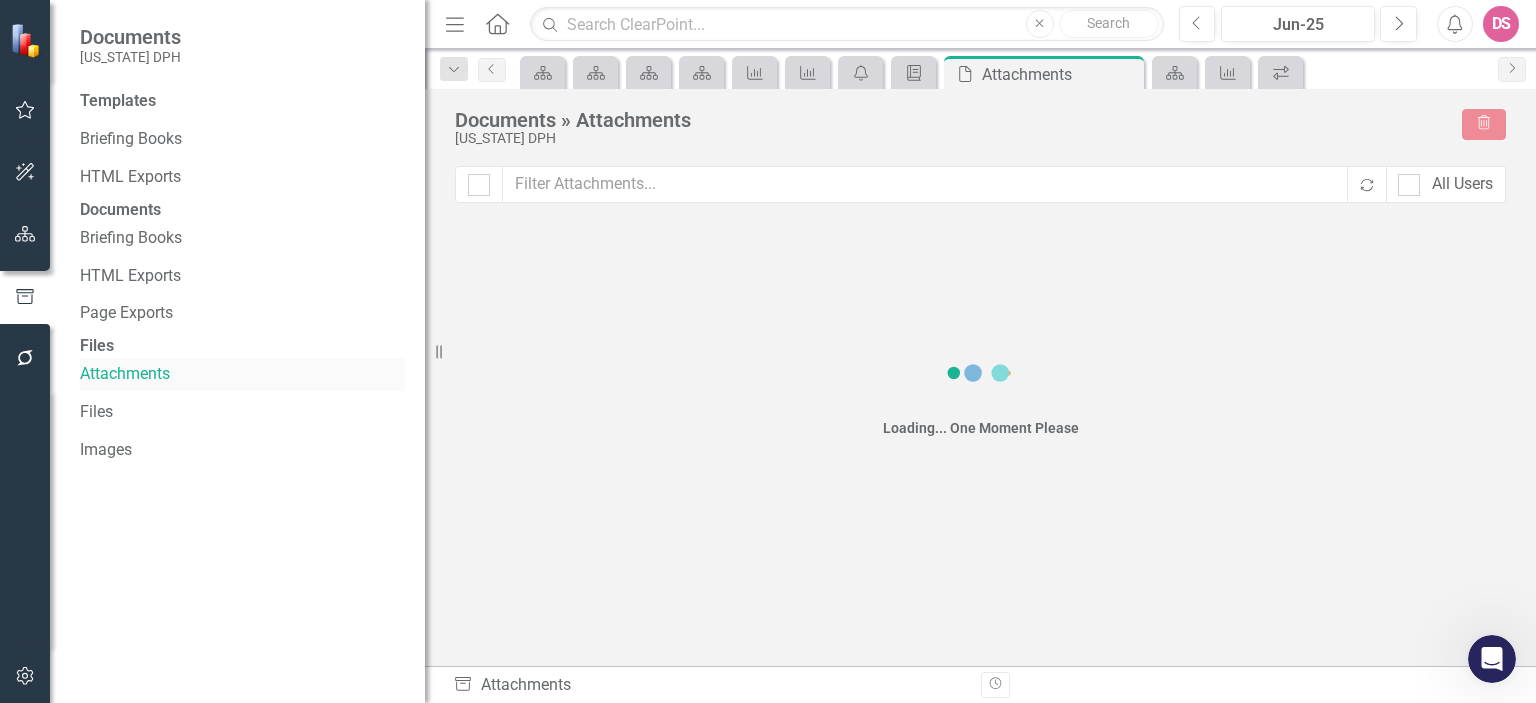 checkbox on "false" 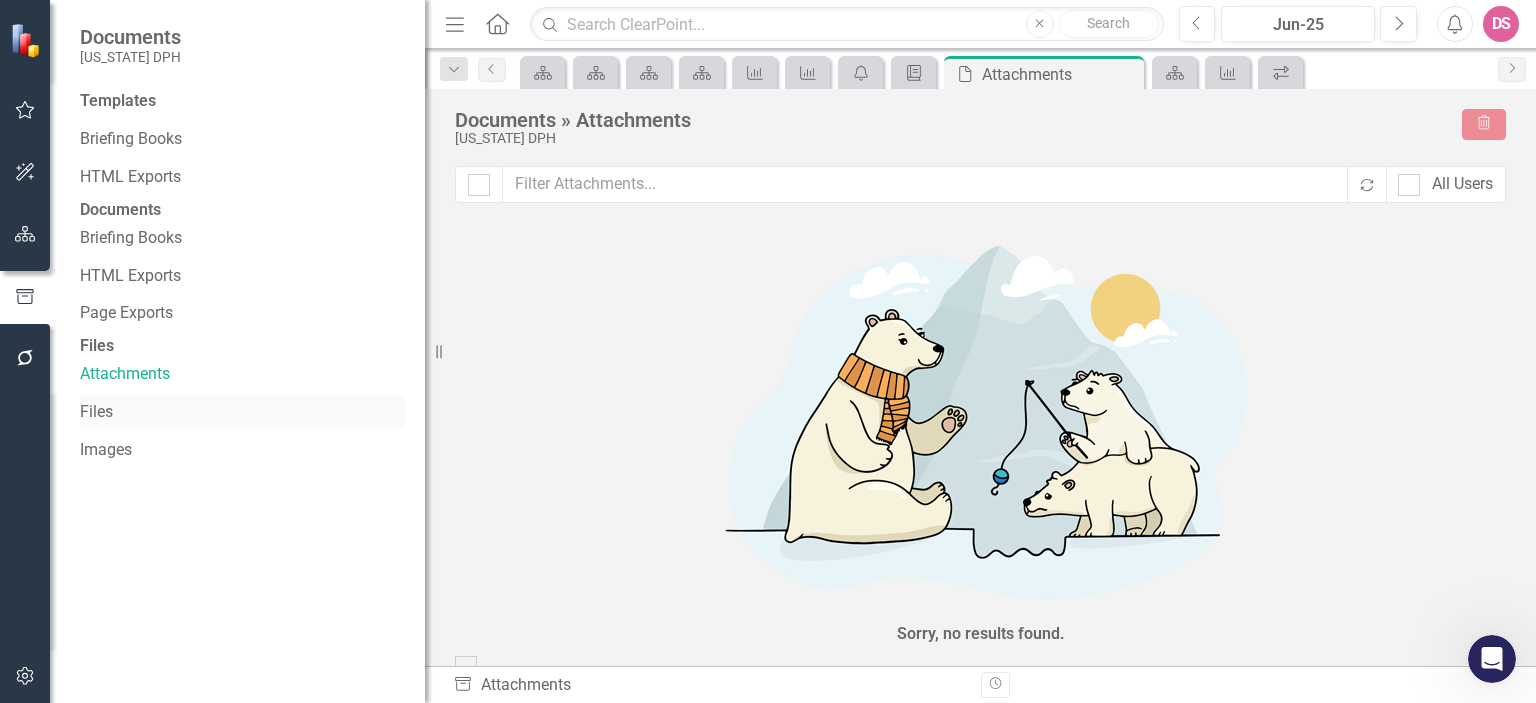 click on "Files" at bounding box center (242, 412) 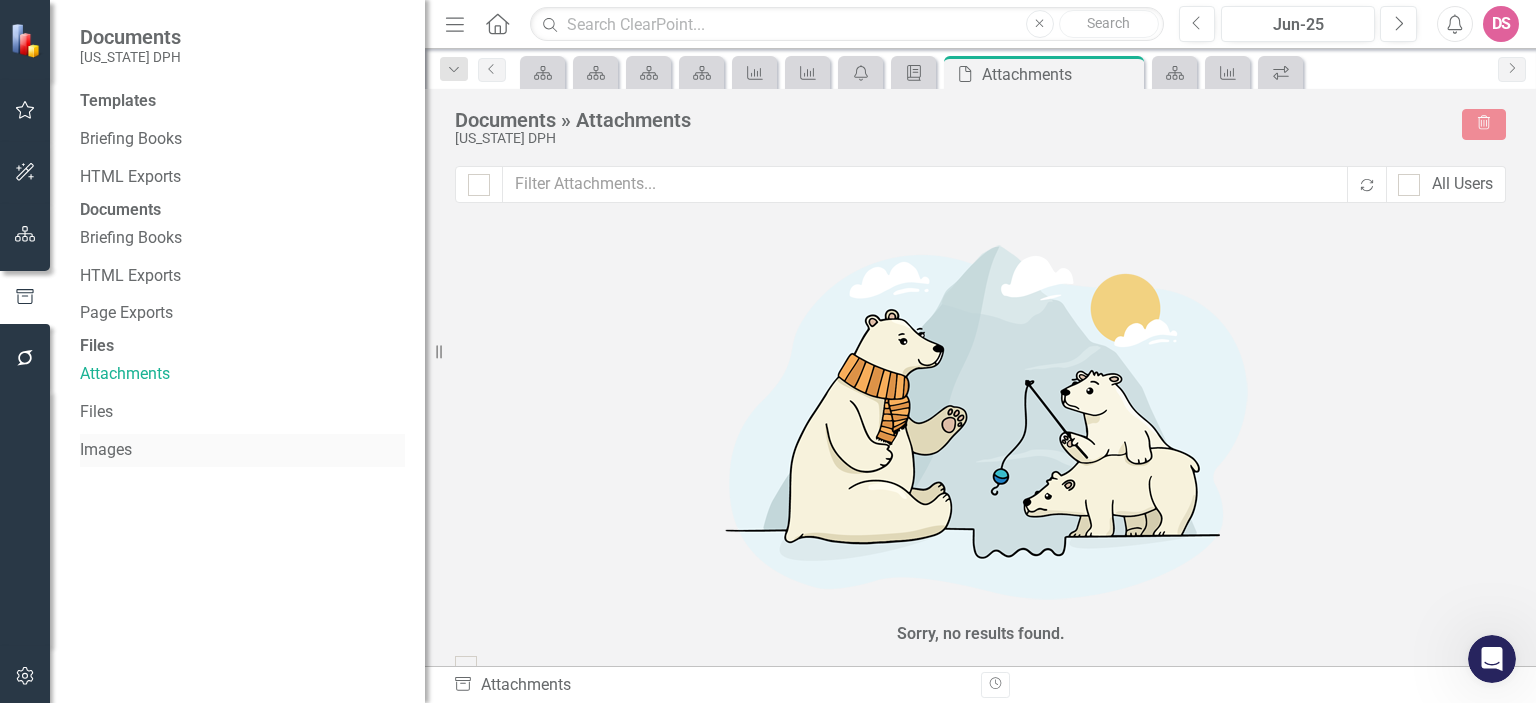 click on "Images" at bounding box center [242, 450] 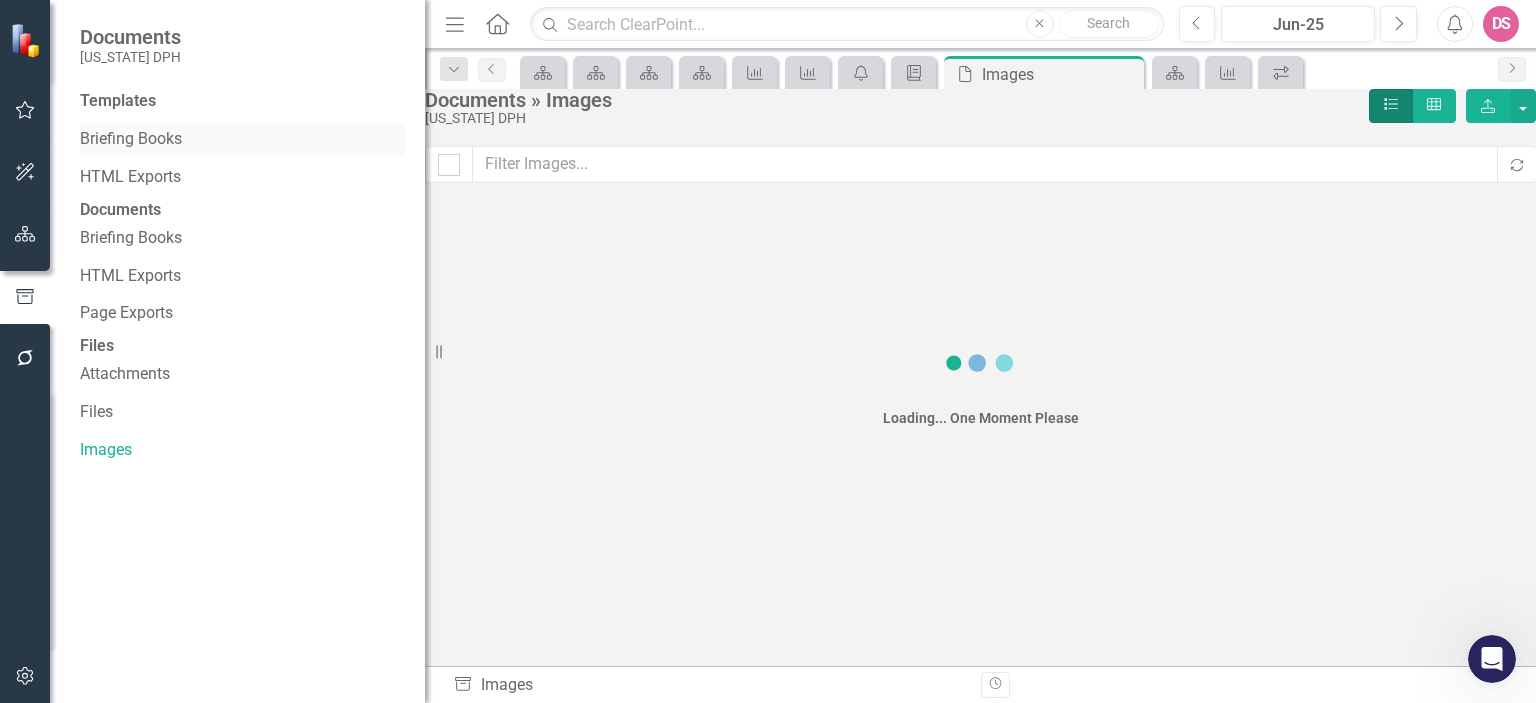 click on "Briefing Books" at bounding box center (242, 139) 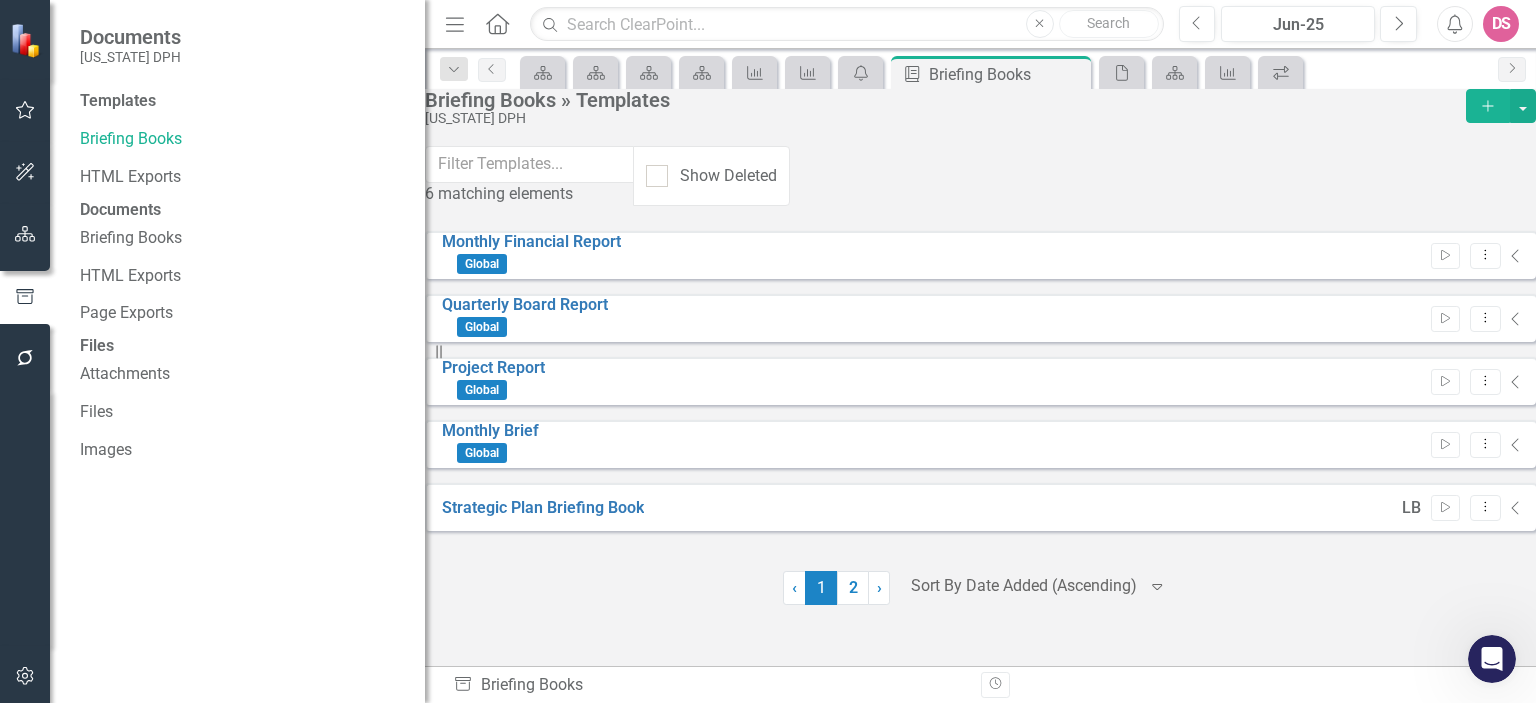 click on "Add" 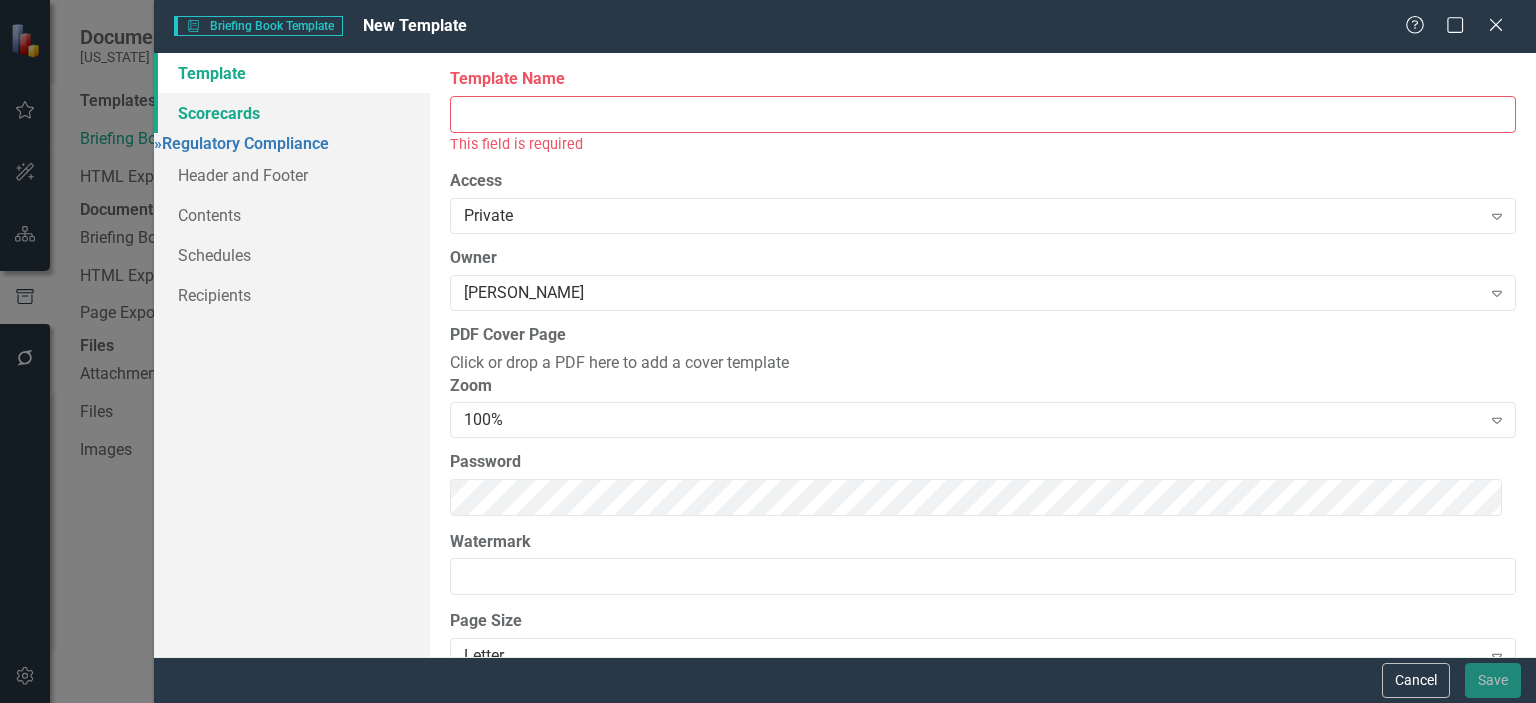 click on "Scorecards" at bounding box center [292, 113] 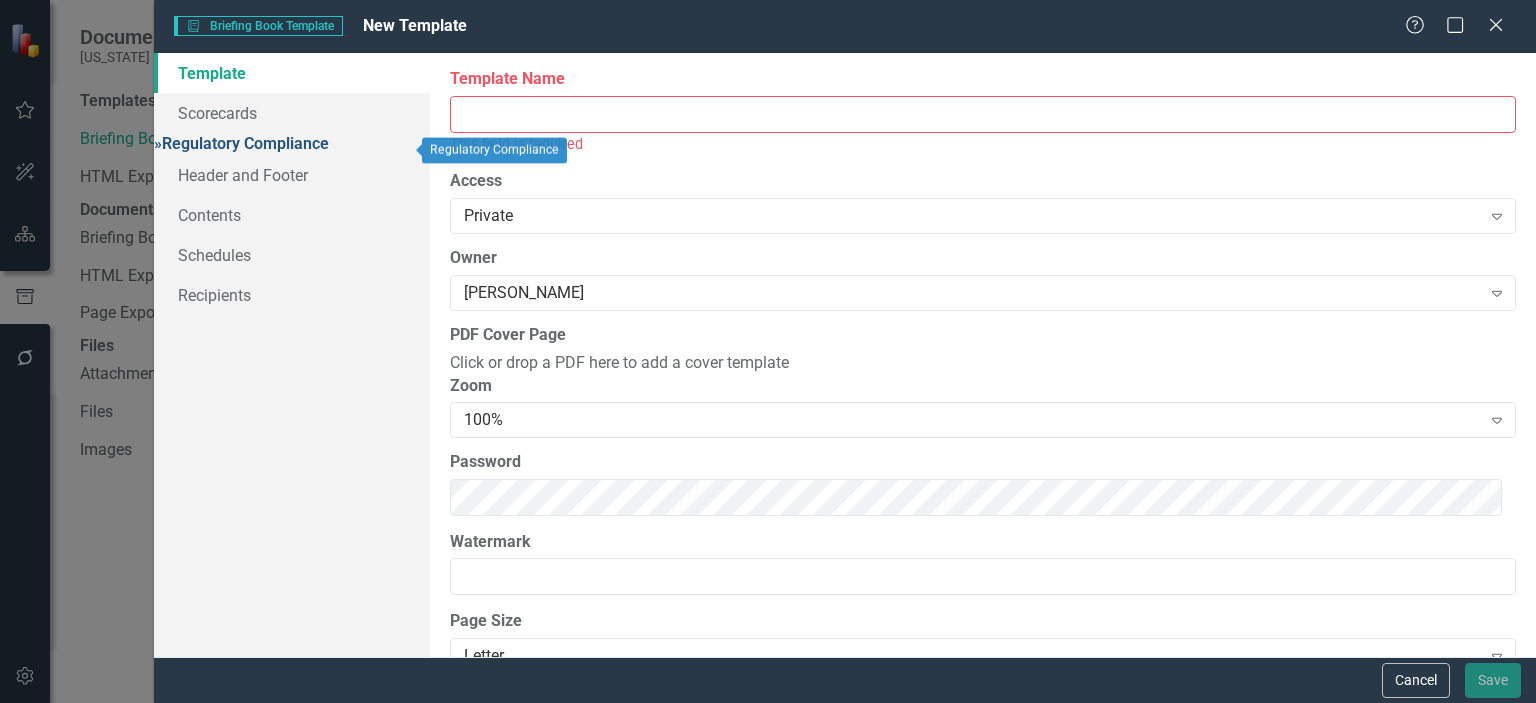 click on "»  Regulatory Compliance" at bounding box center (241, 143) 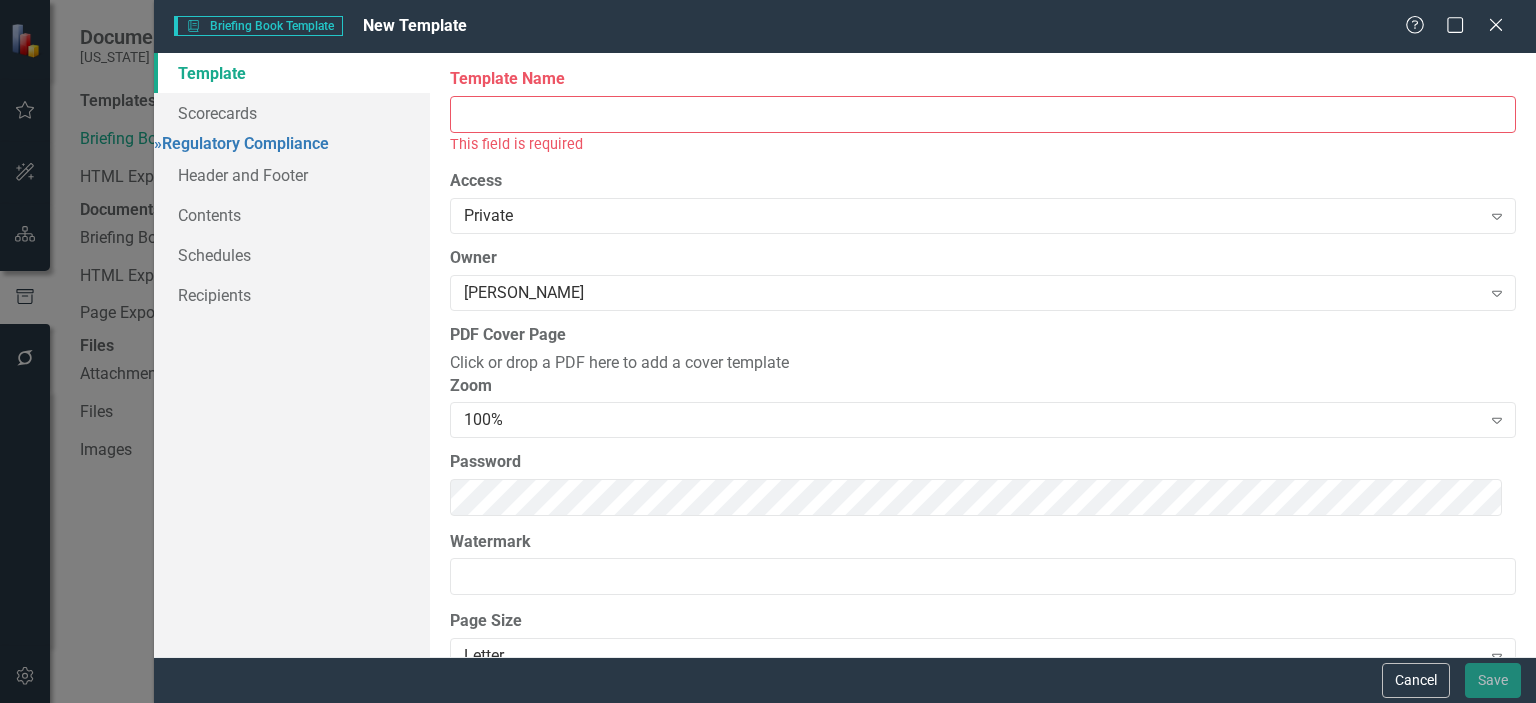 click on "Template Name" at bounding box center (983, 114) 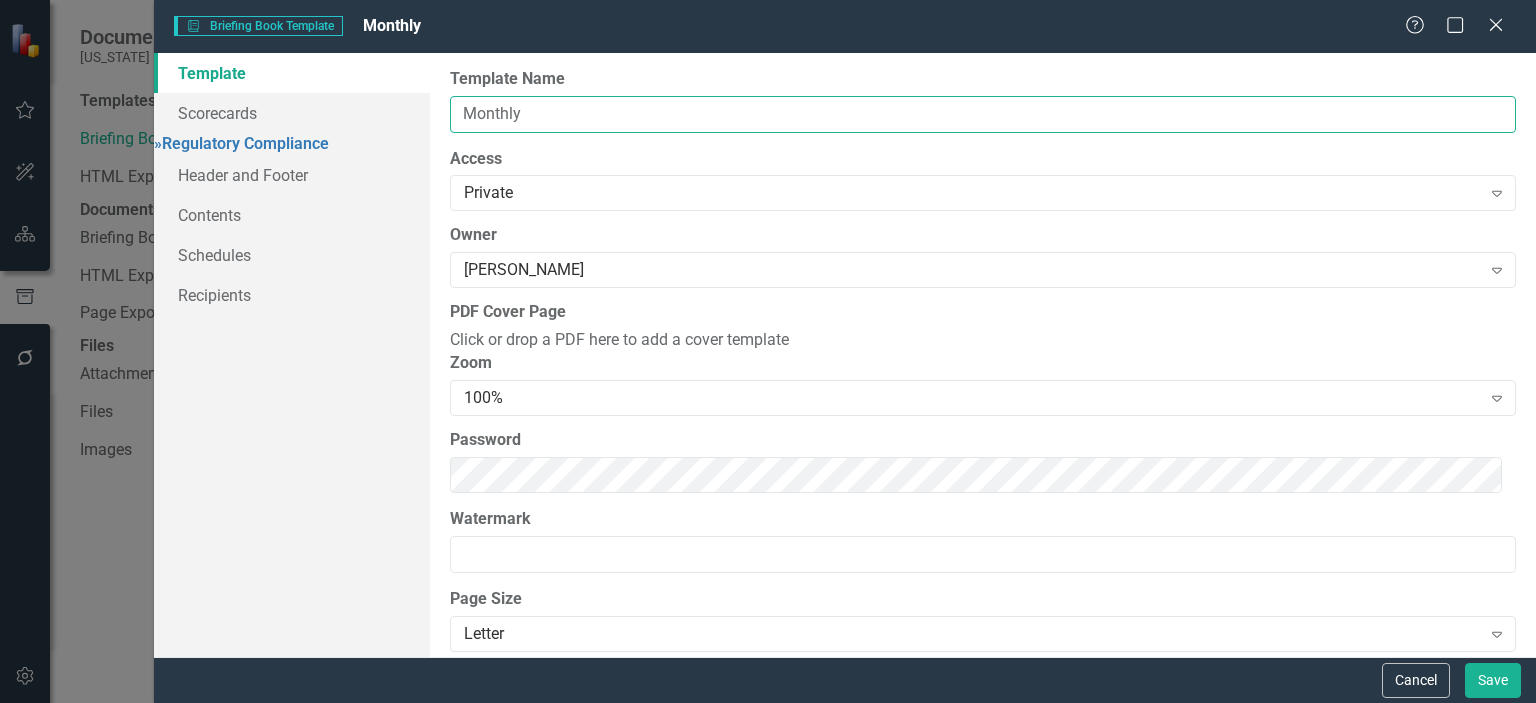 type on "Monthly PI Report" 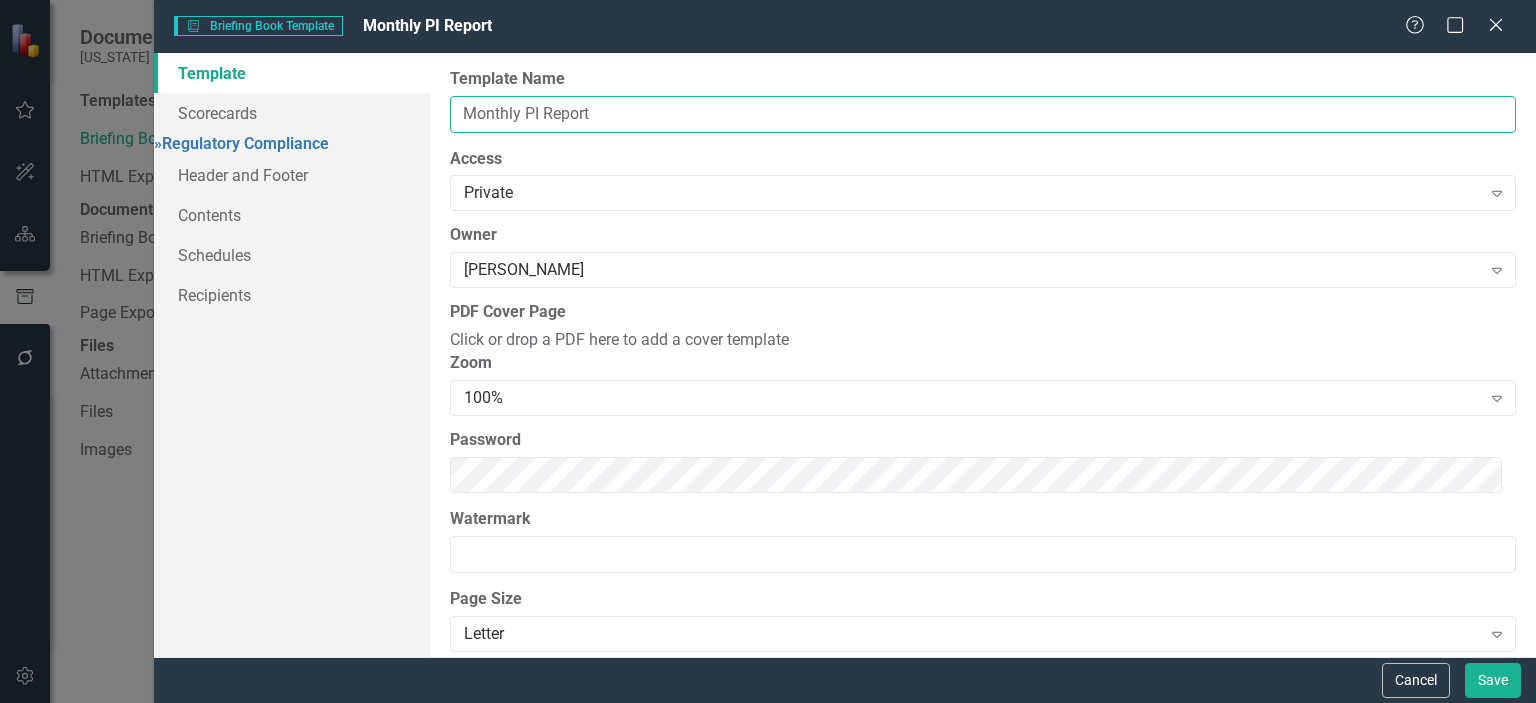 scroll, scrollTop: 0, scrollLeft: 0, axis: both 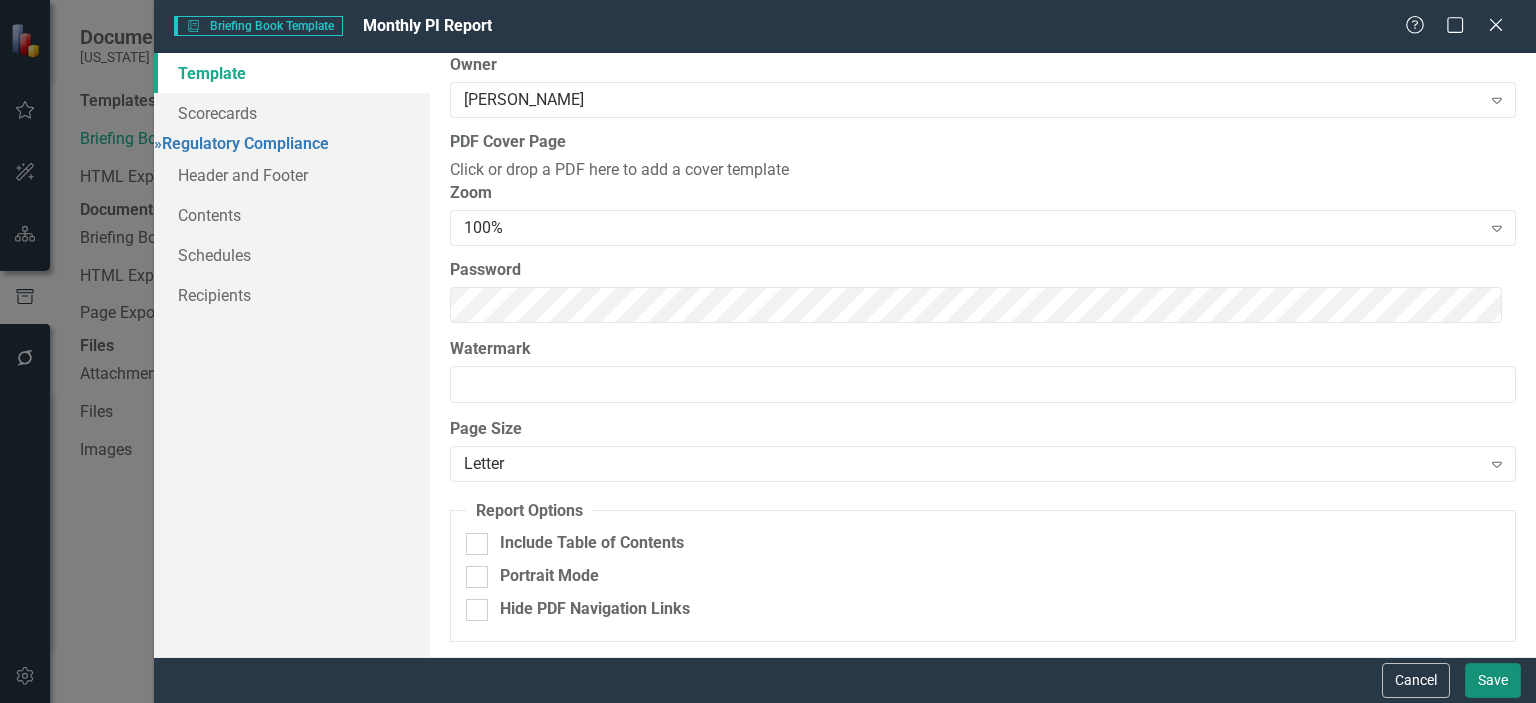 click on "Save" at bounding box center (1493, 680) 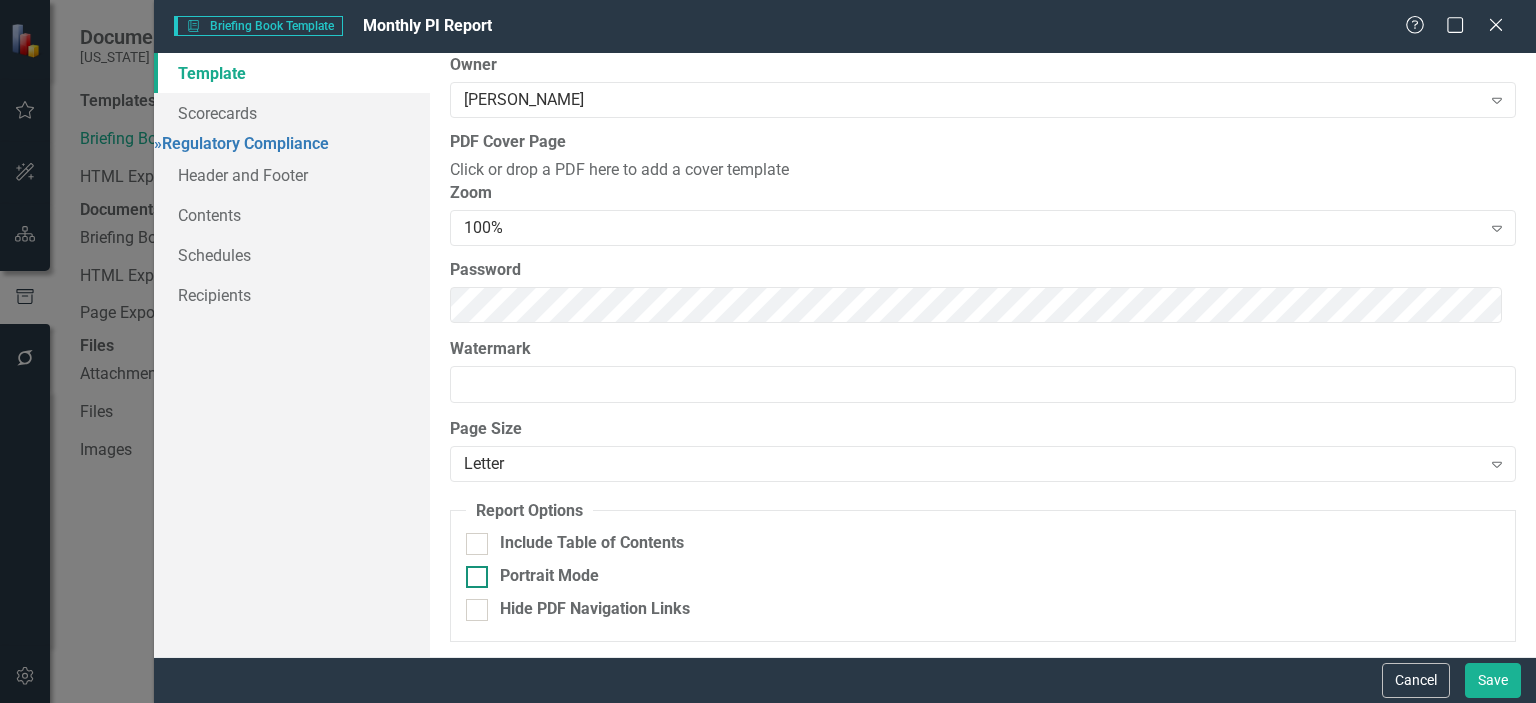 click on "Portrait Mode" at bounding box center (472, 572) 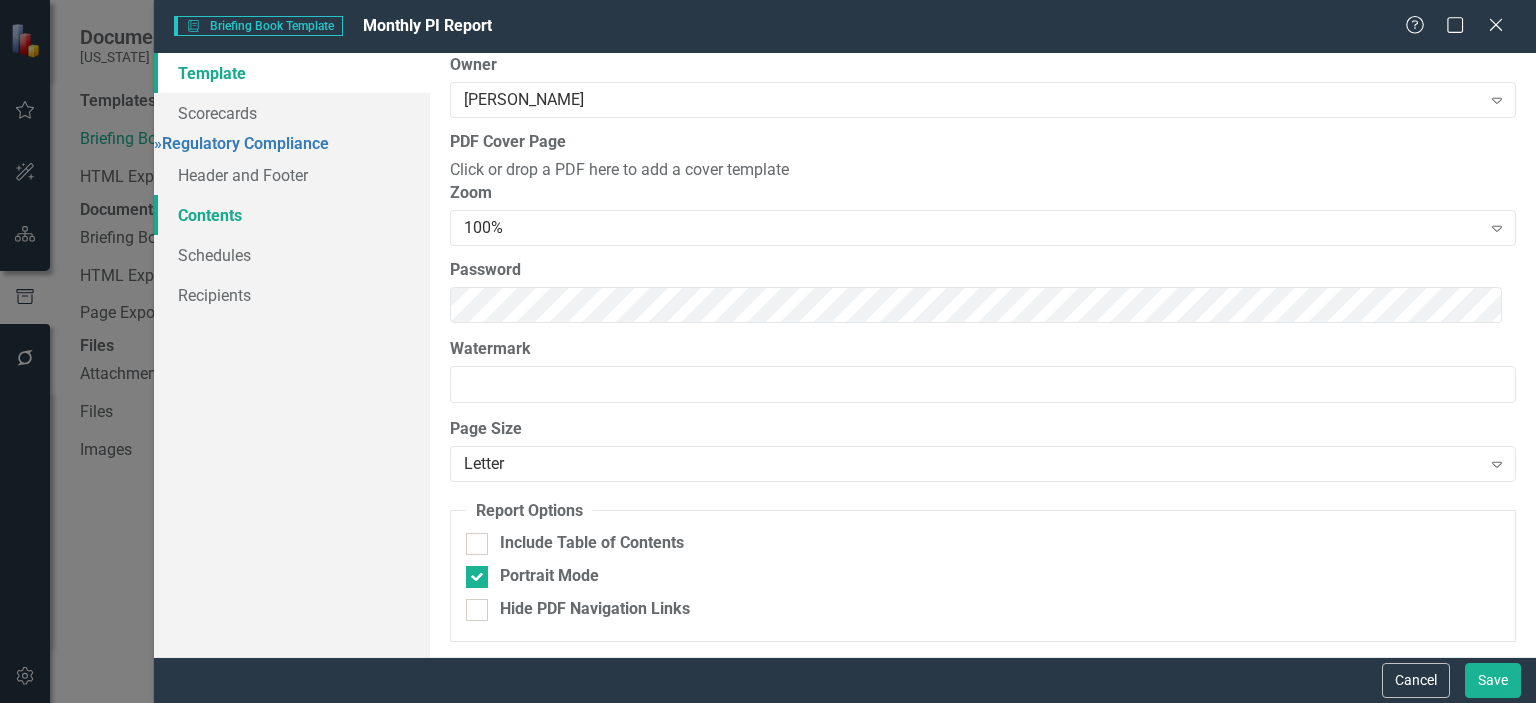 click on "Contents" at bounding box center (292, 215) 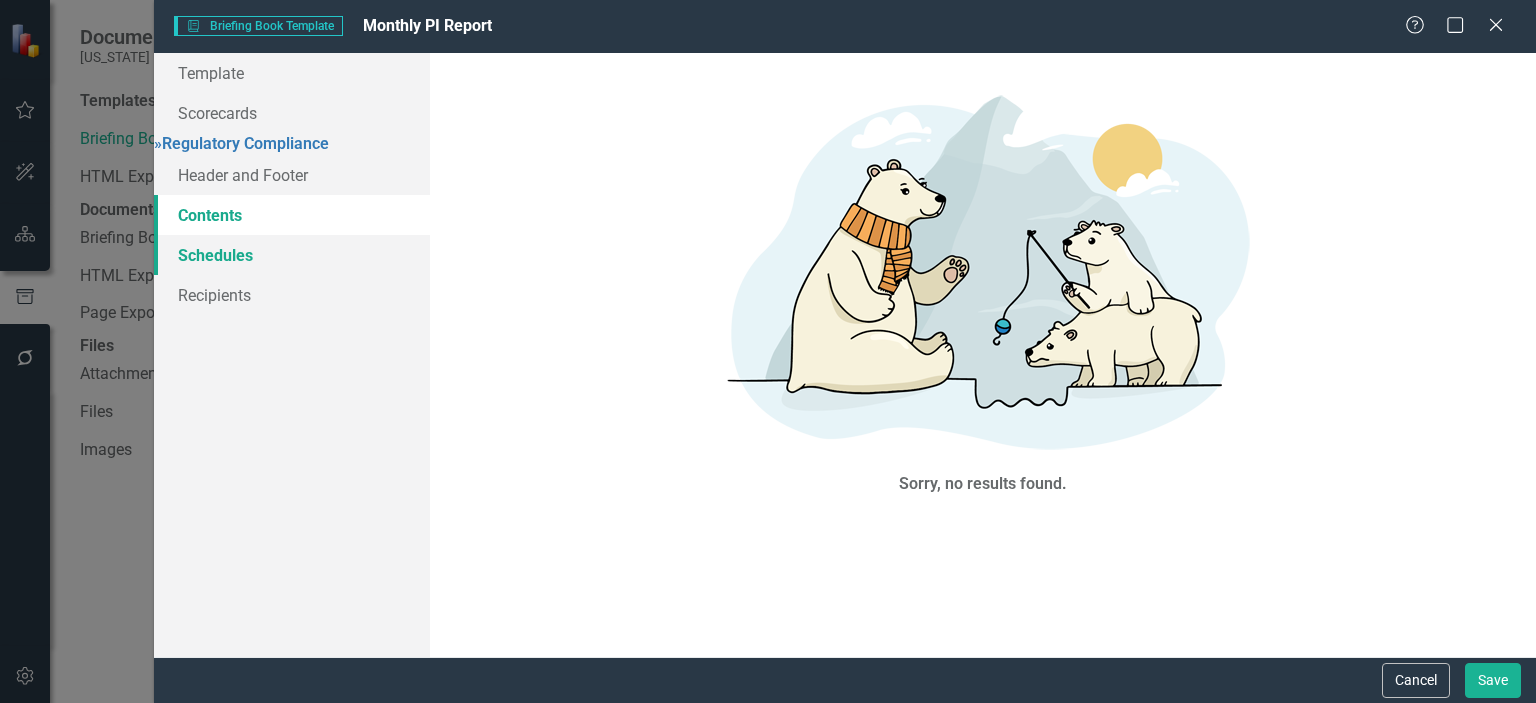 click on "Schedules" at bounding box center (292, 255) 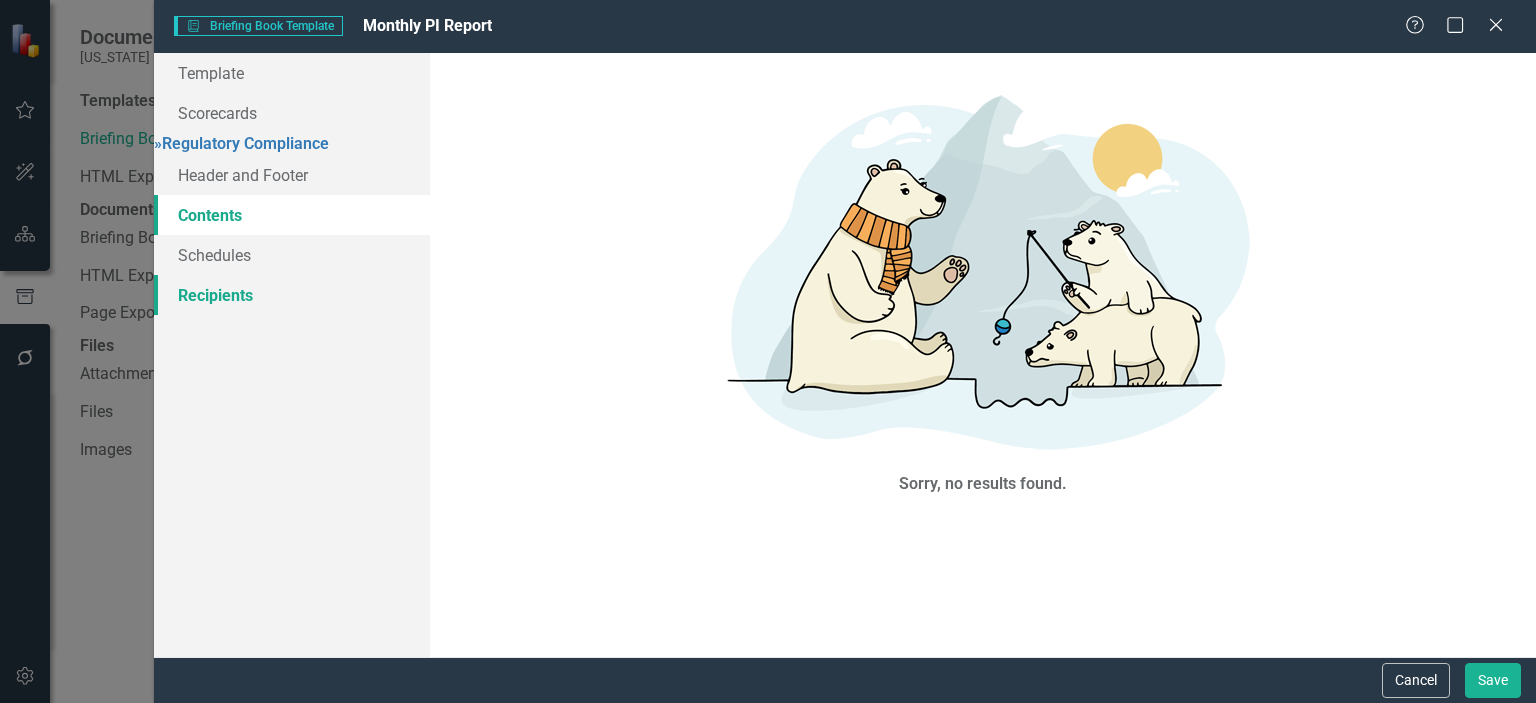 click on "Recipients" at bounding box center [292, 295] 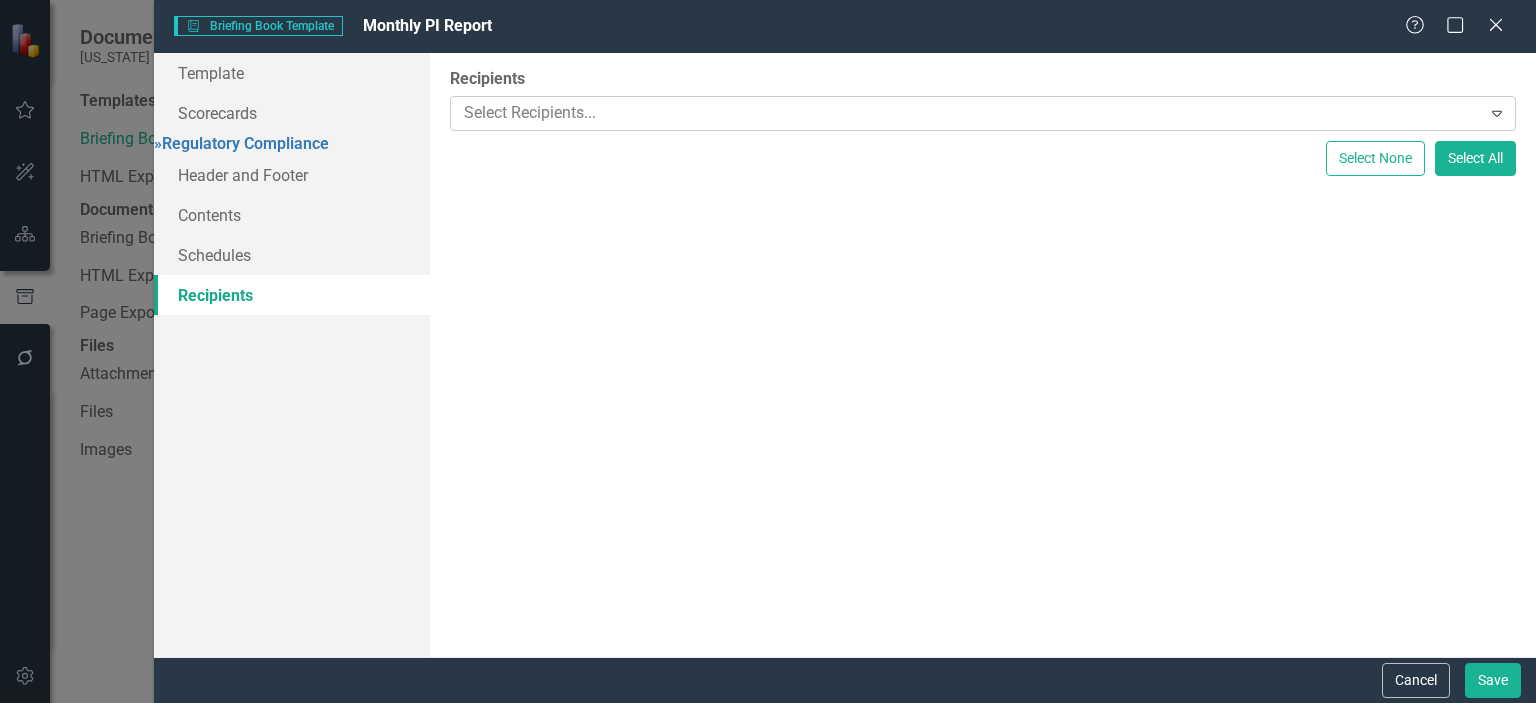 click on "Expand" 